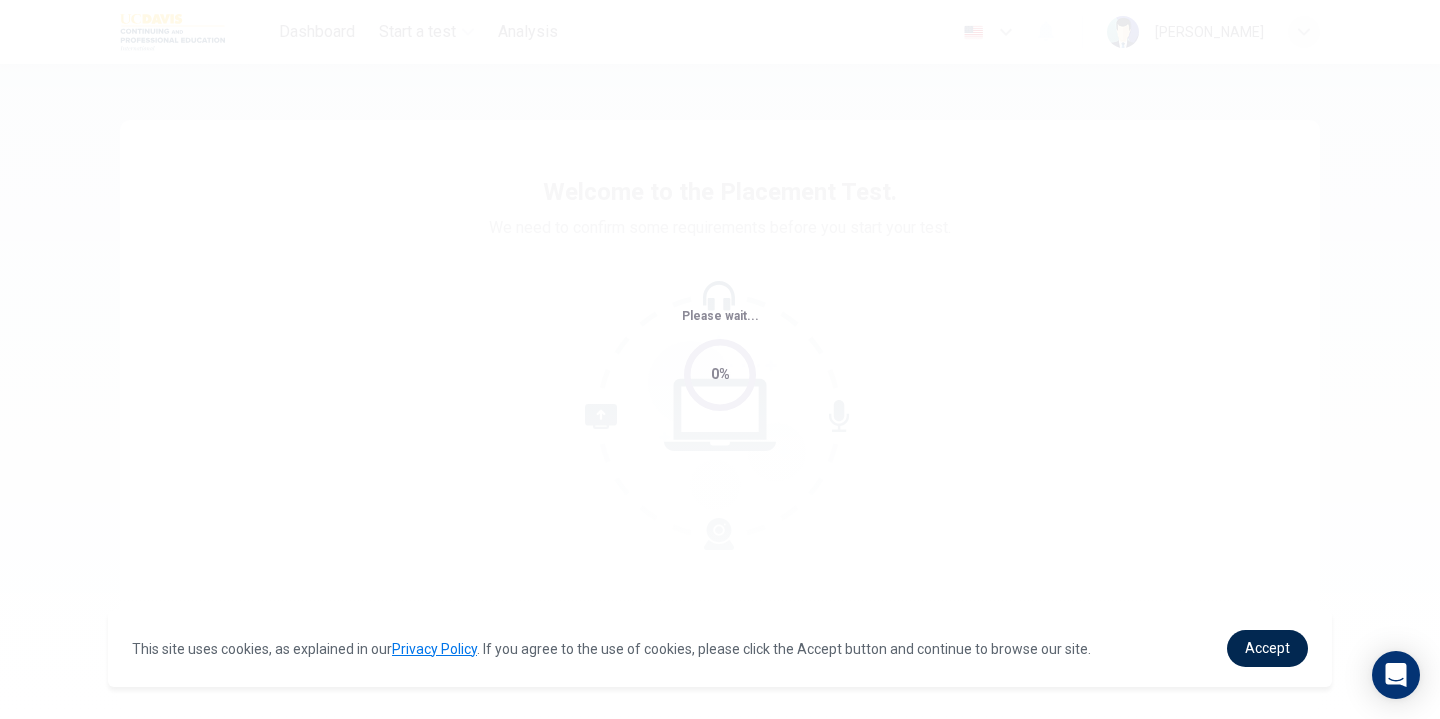 scroll, scrollTop: 0, scrollLeft: 0, axis: both 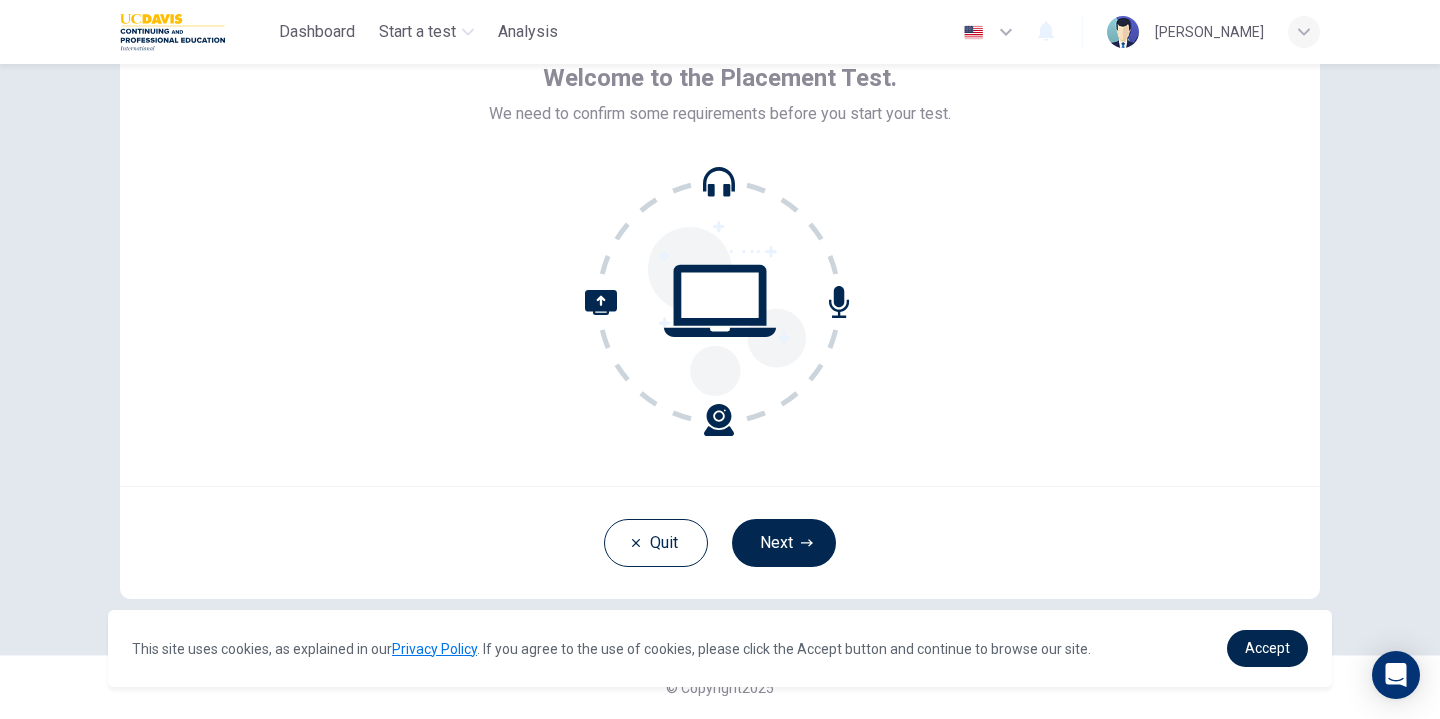 click on "Next" at bounding box center [784, 543] 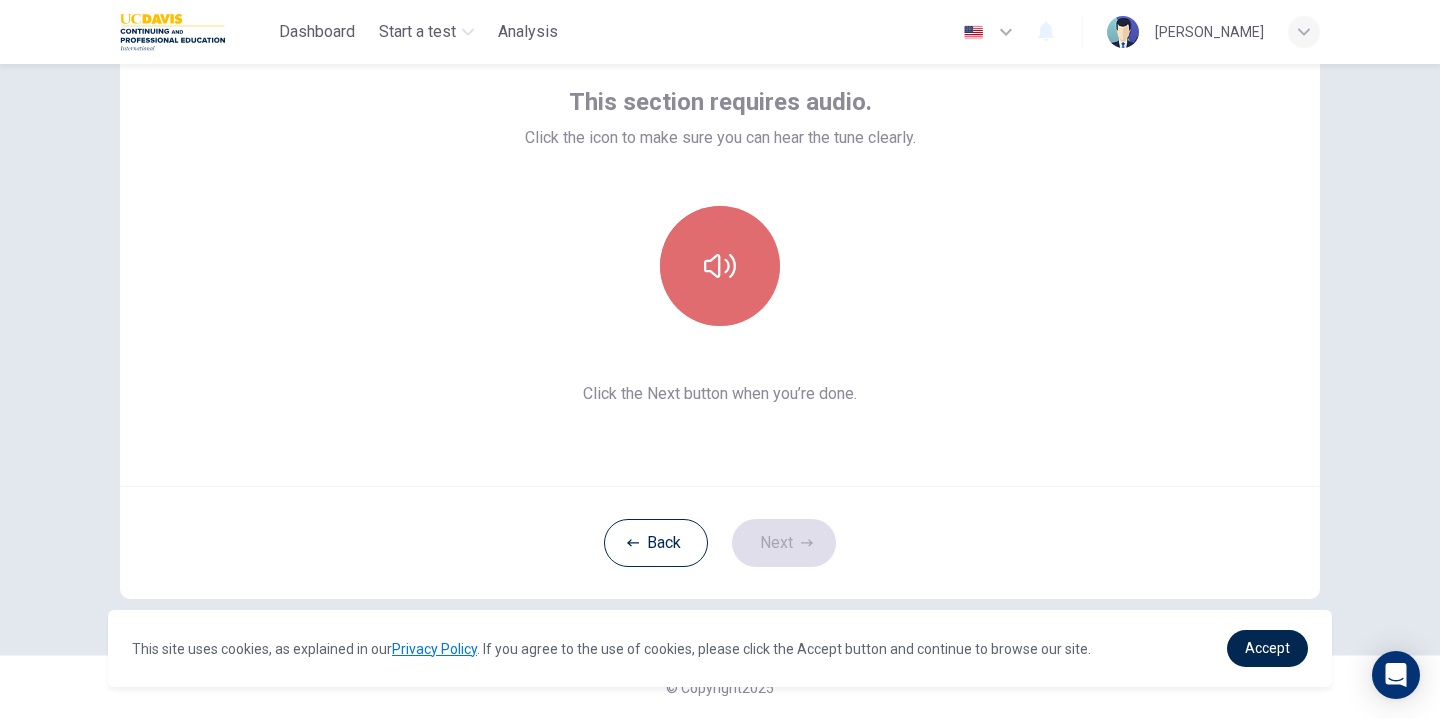 click at bounding box center [720, 266] 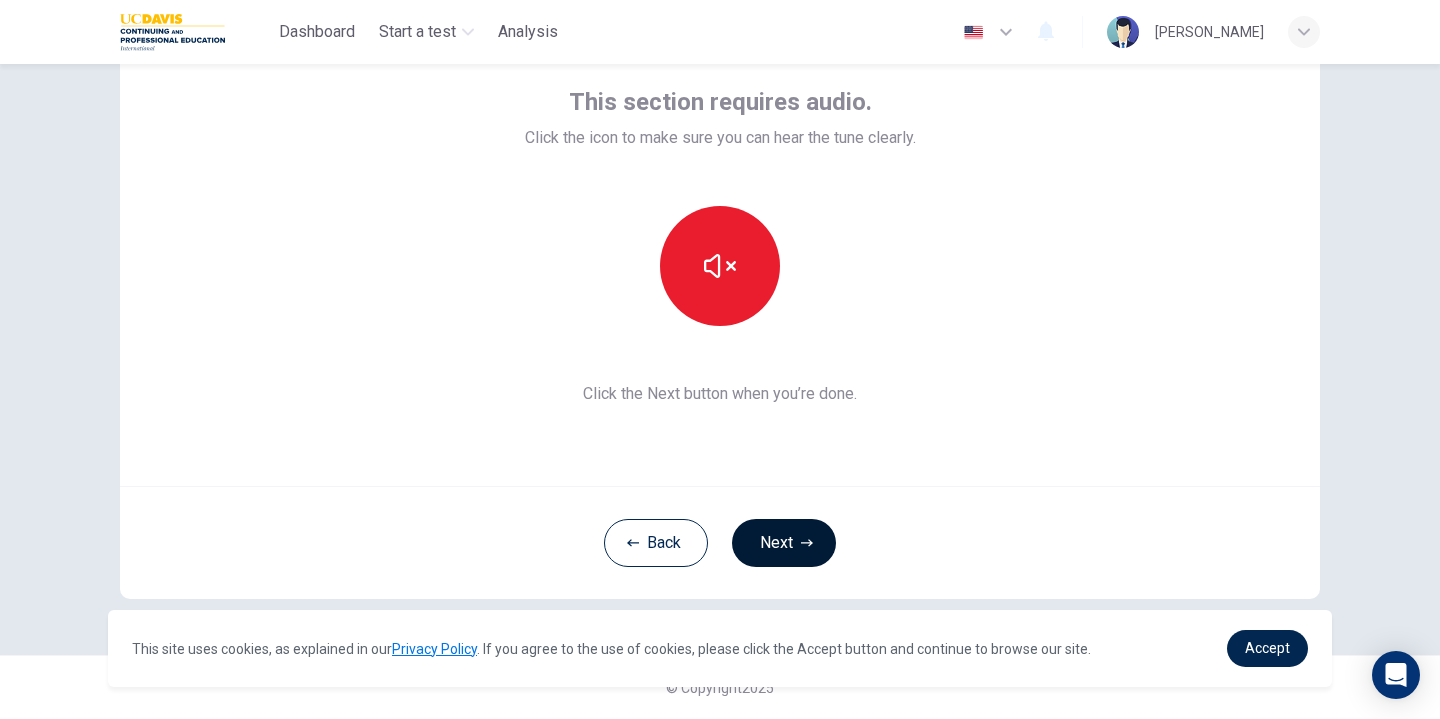 click on "Next" at bounding box center [784, 543] 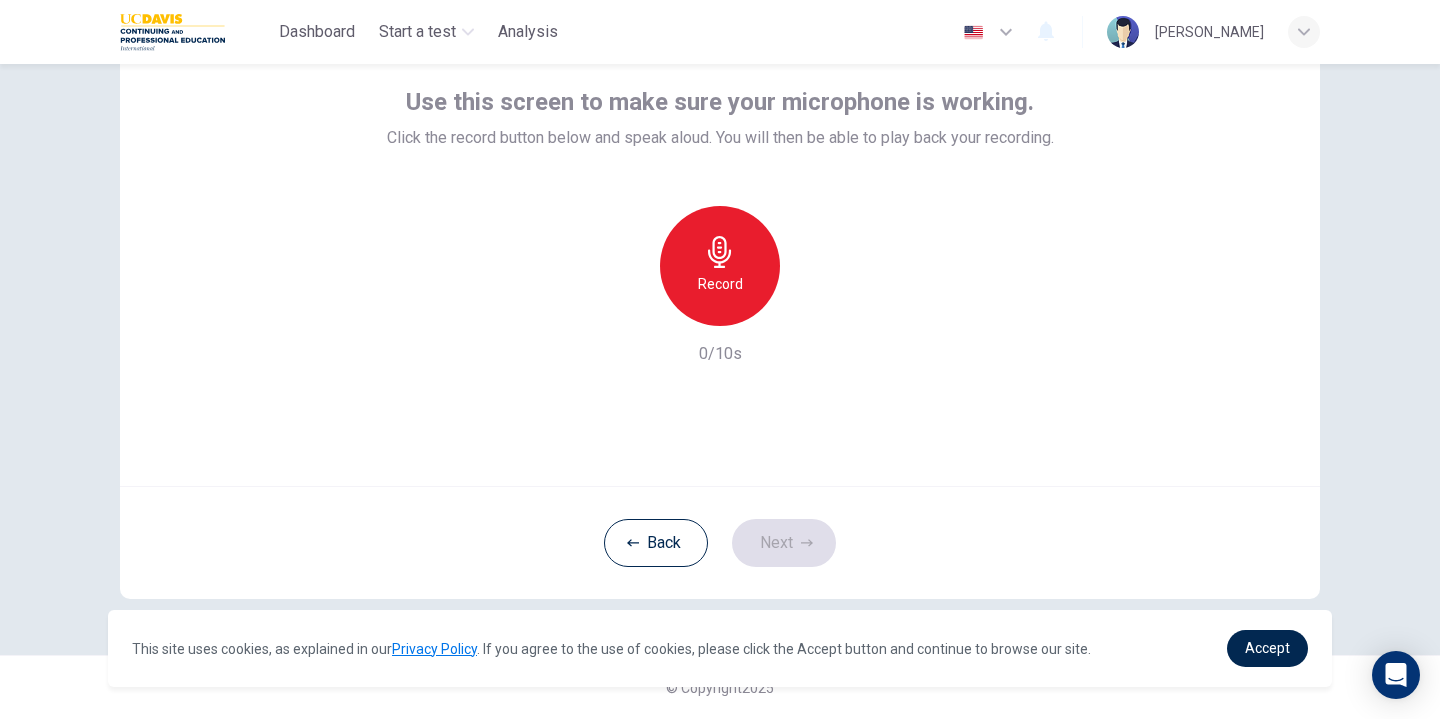click on "Record" at bounding box center [720, 284] 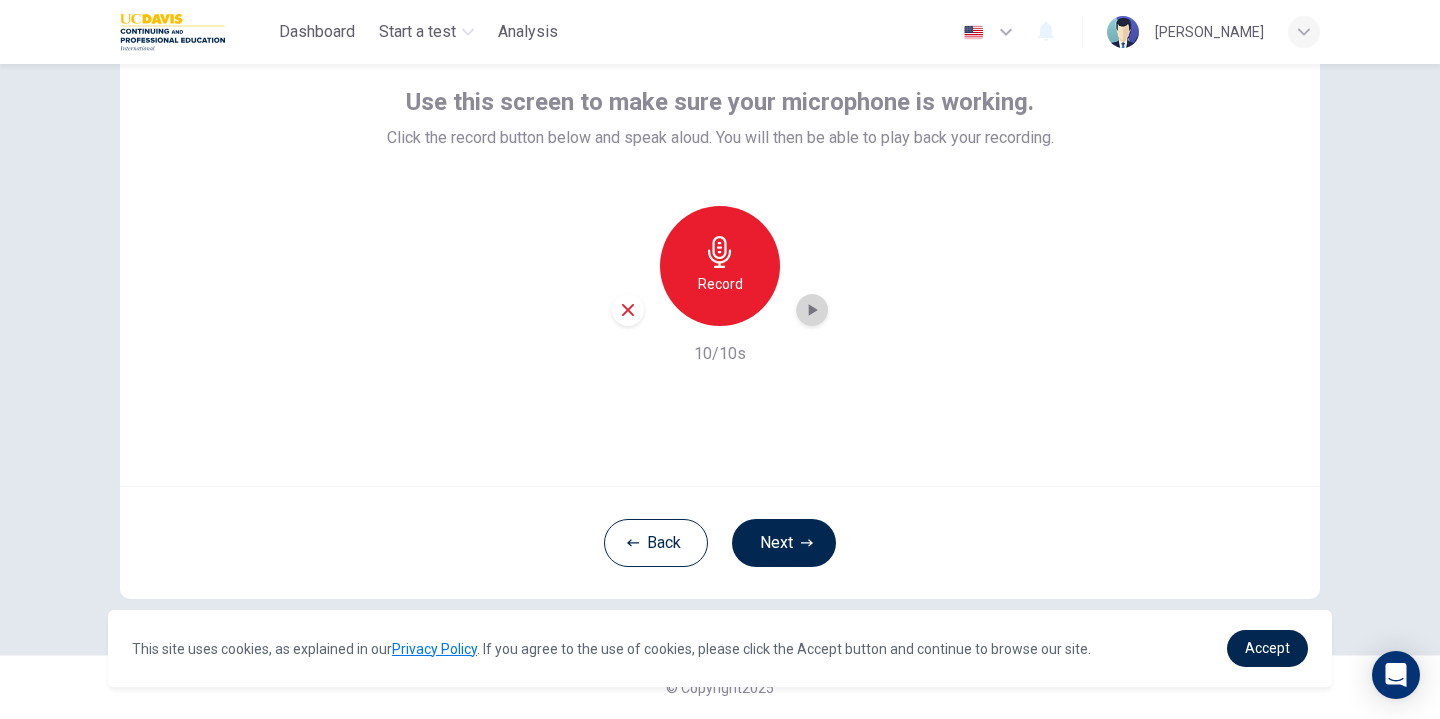 click 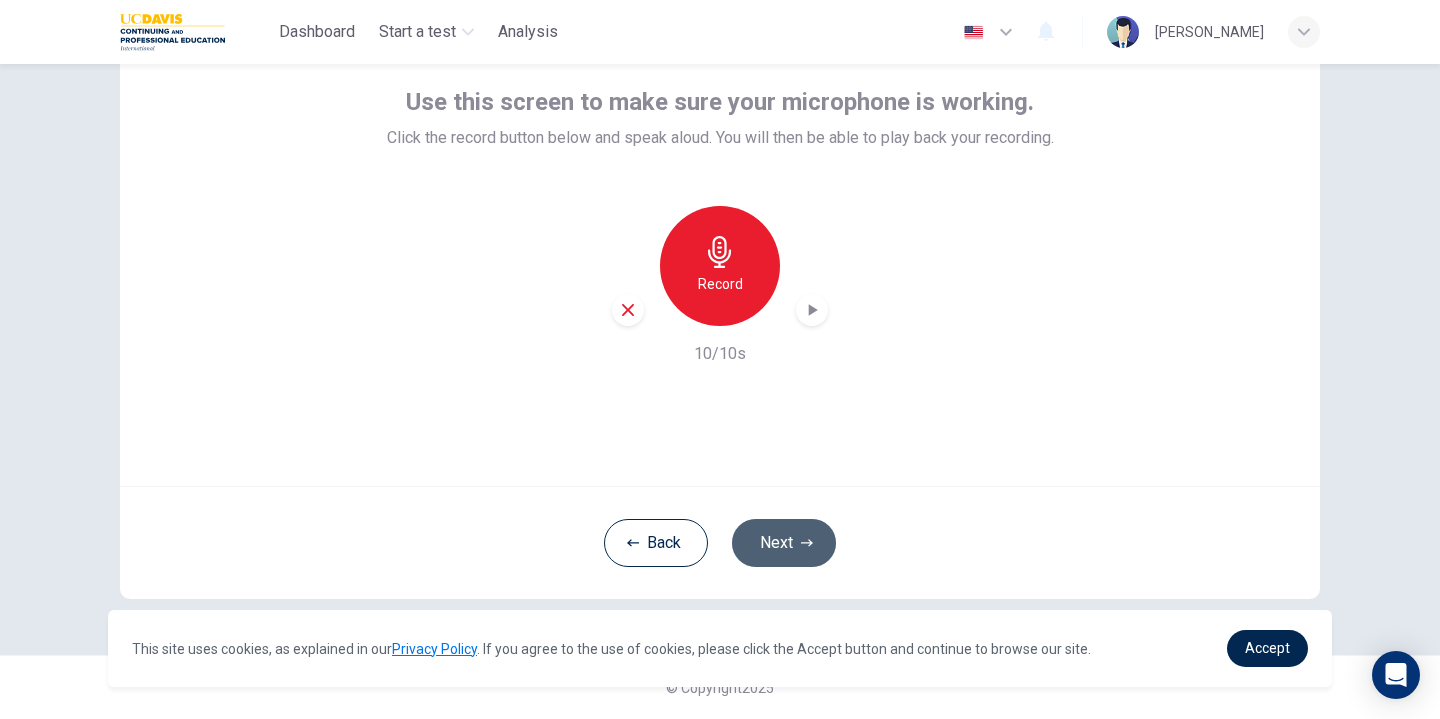 click on "Next" at bounding box center (784, 543) 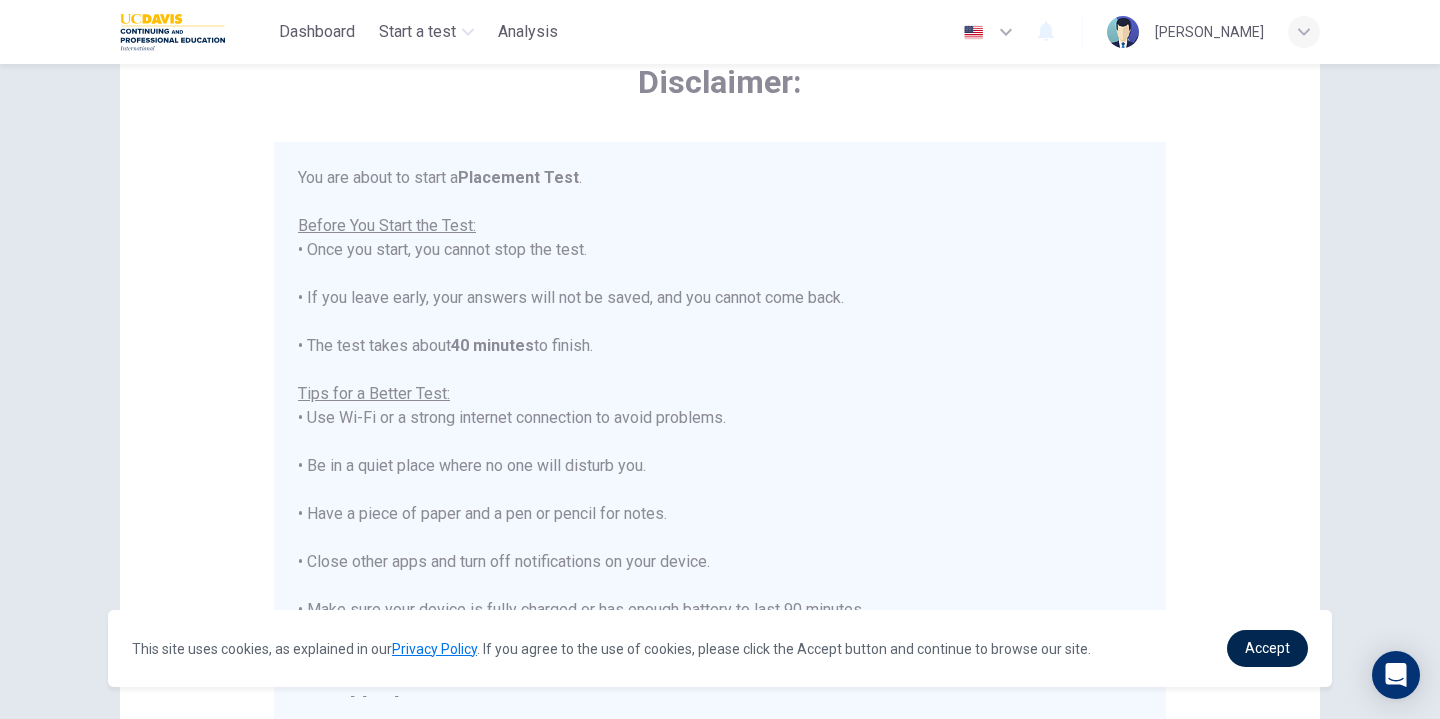 scroll, scrollTop: 23, scrollLeft: 0, axis: vertical 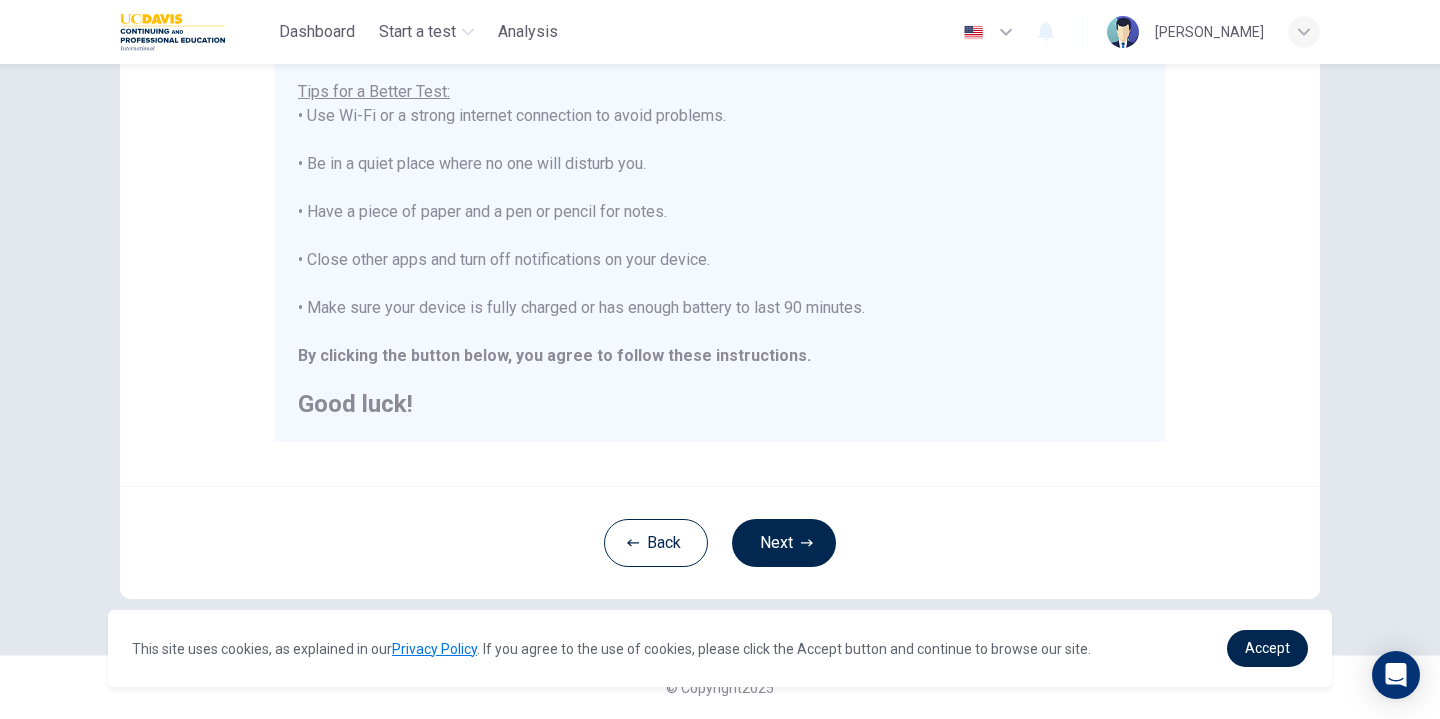 click on "Back Next" at bounding box center [720, 542] 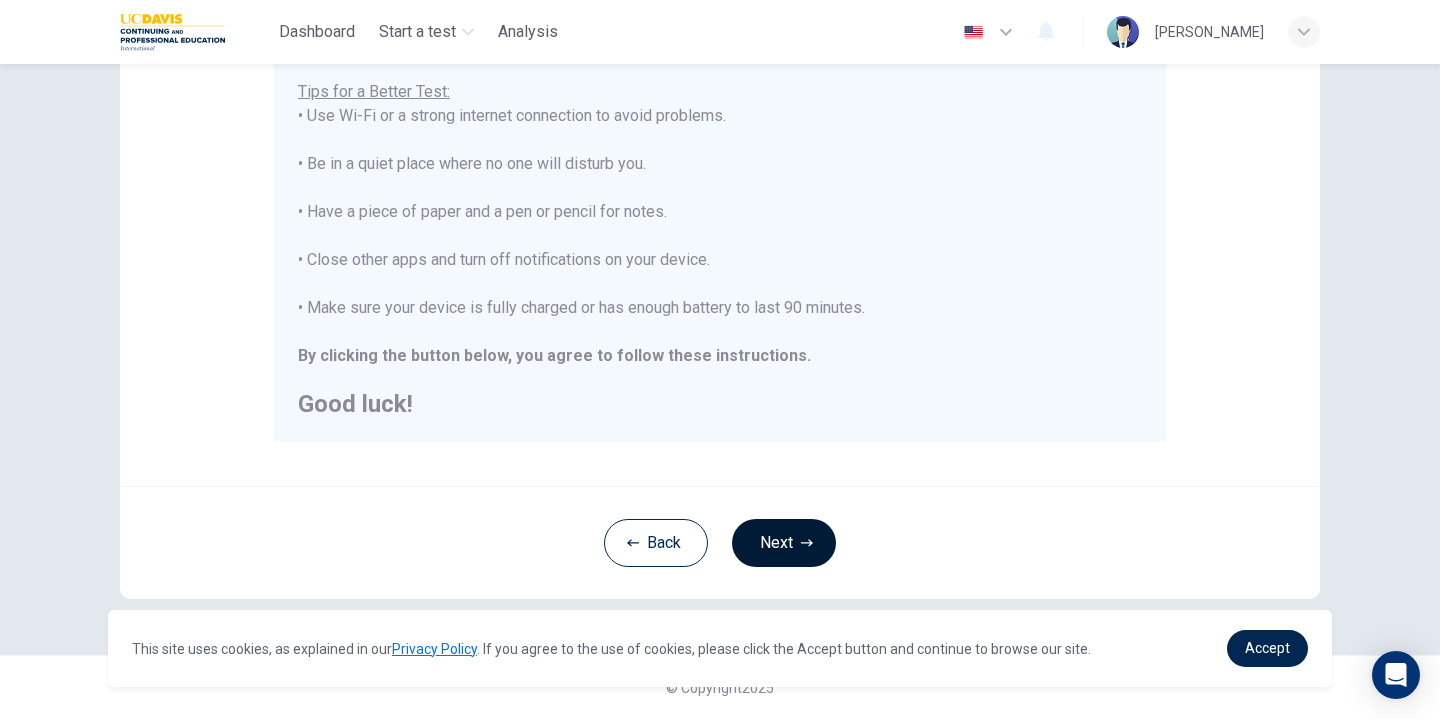 click 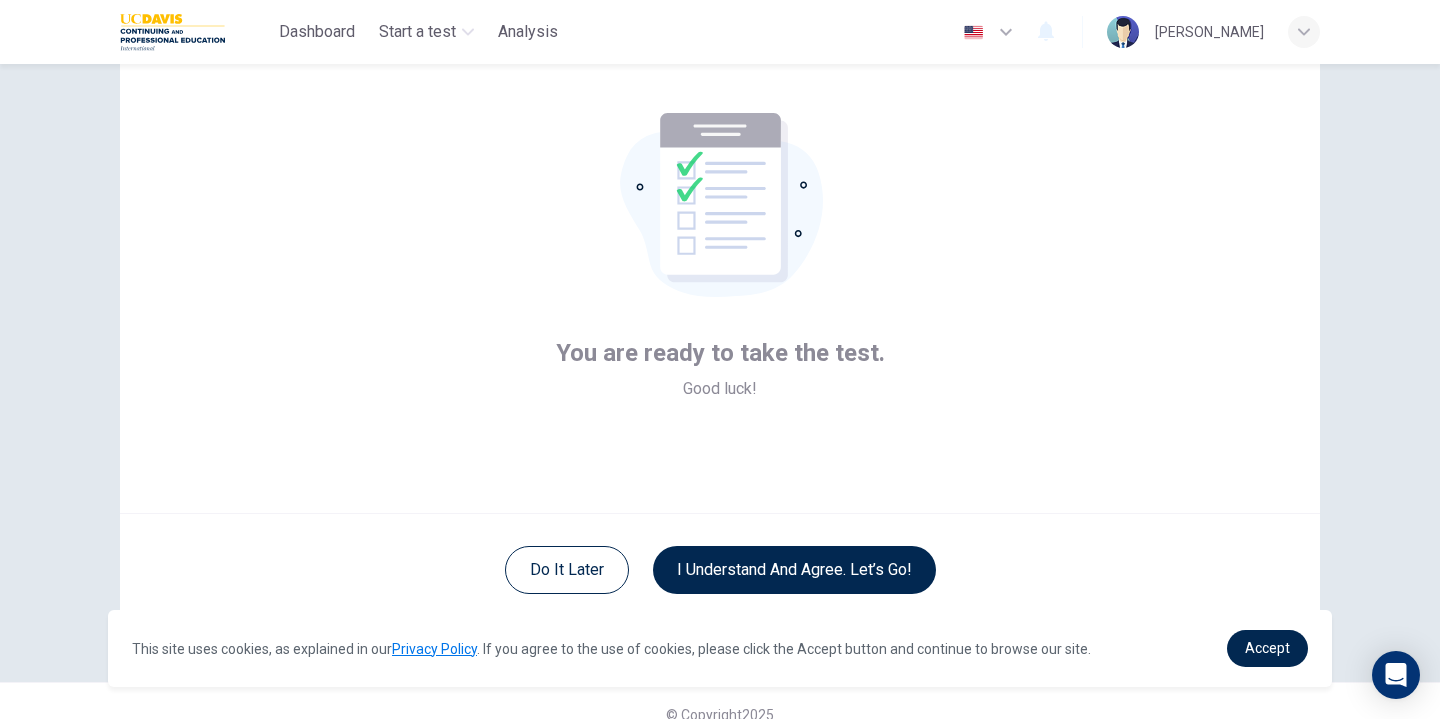 scroll, scrollTop: 82, scrollLeft: 0, axis: vertical 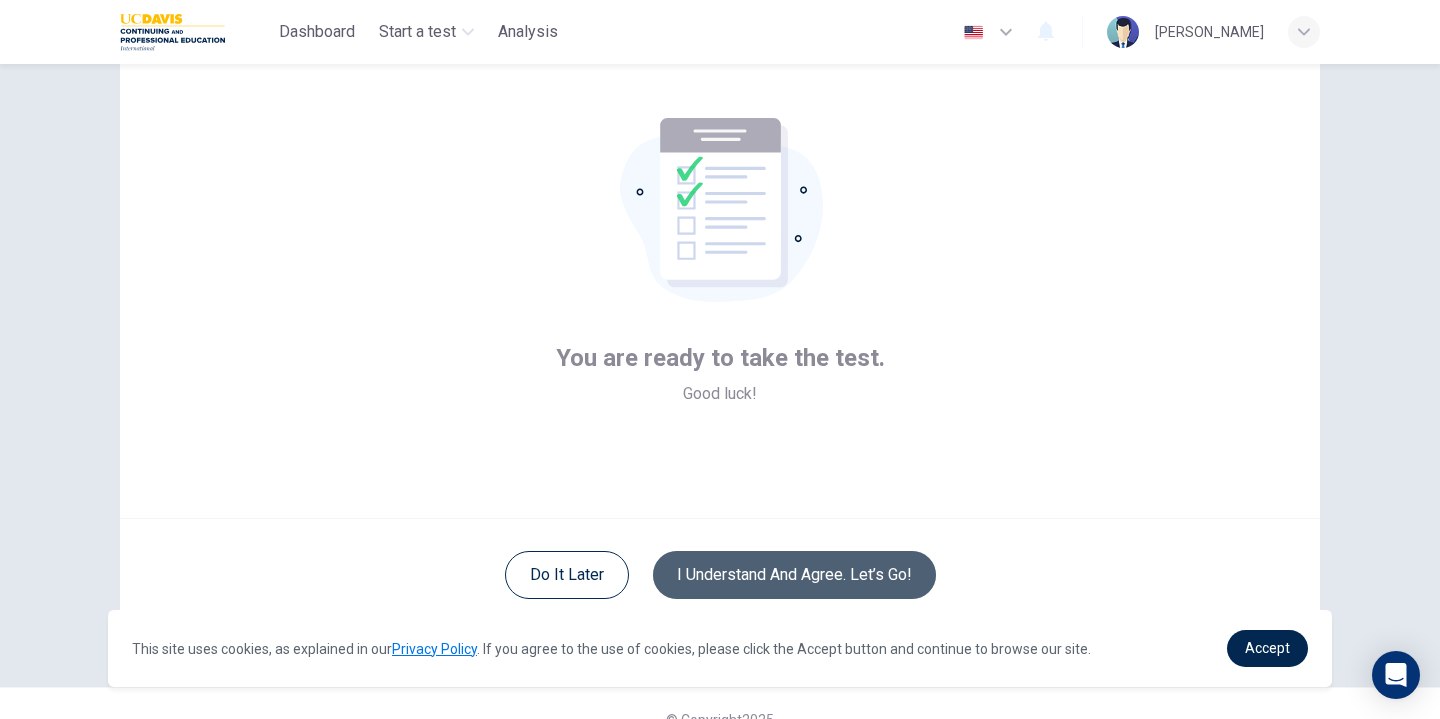 click on "I understand and agree. Let’s go!" at bounding box center (794, 575) 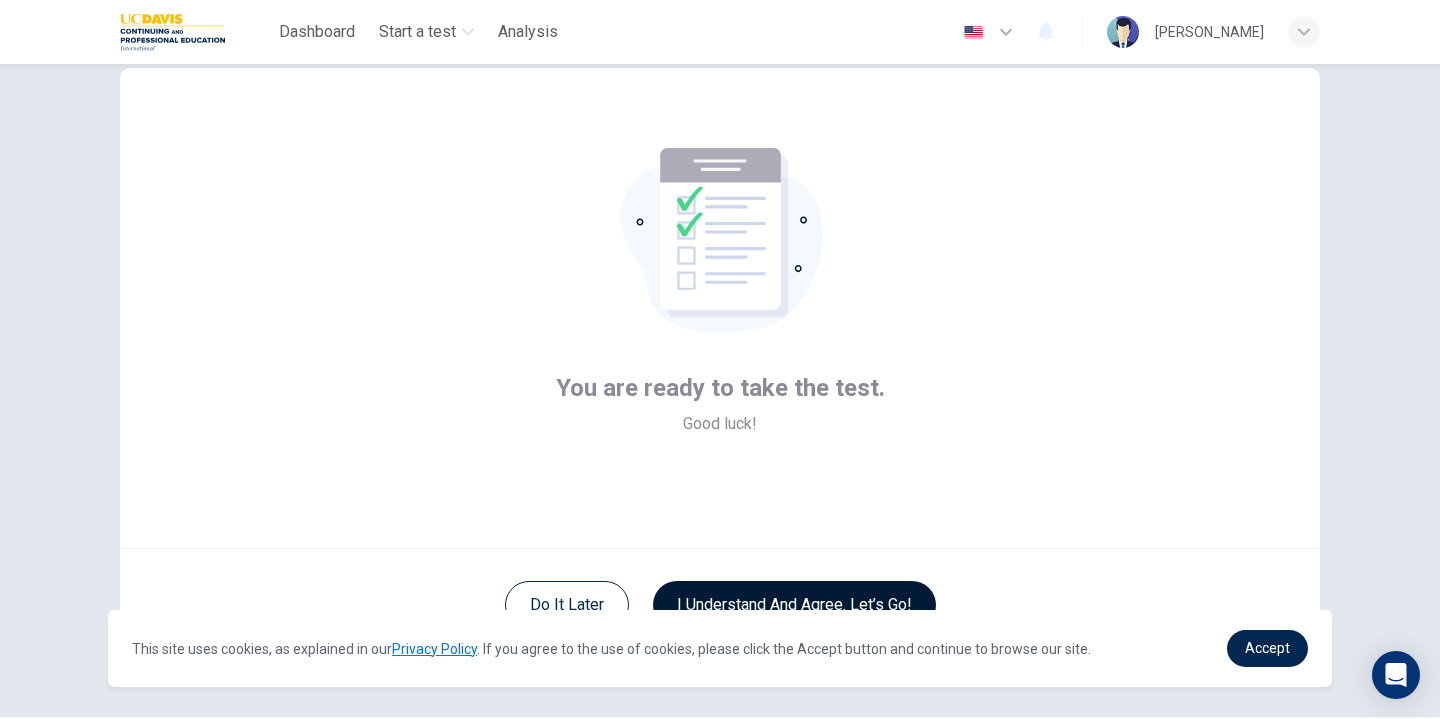 scroll, scrollTop: 0, scrollLeft: 0, axis: both 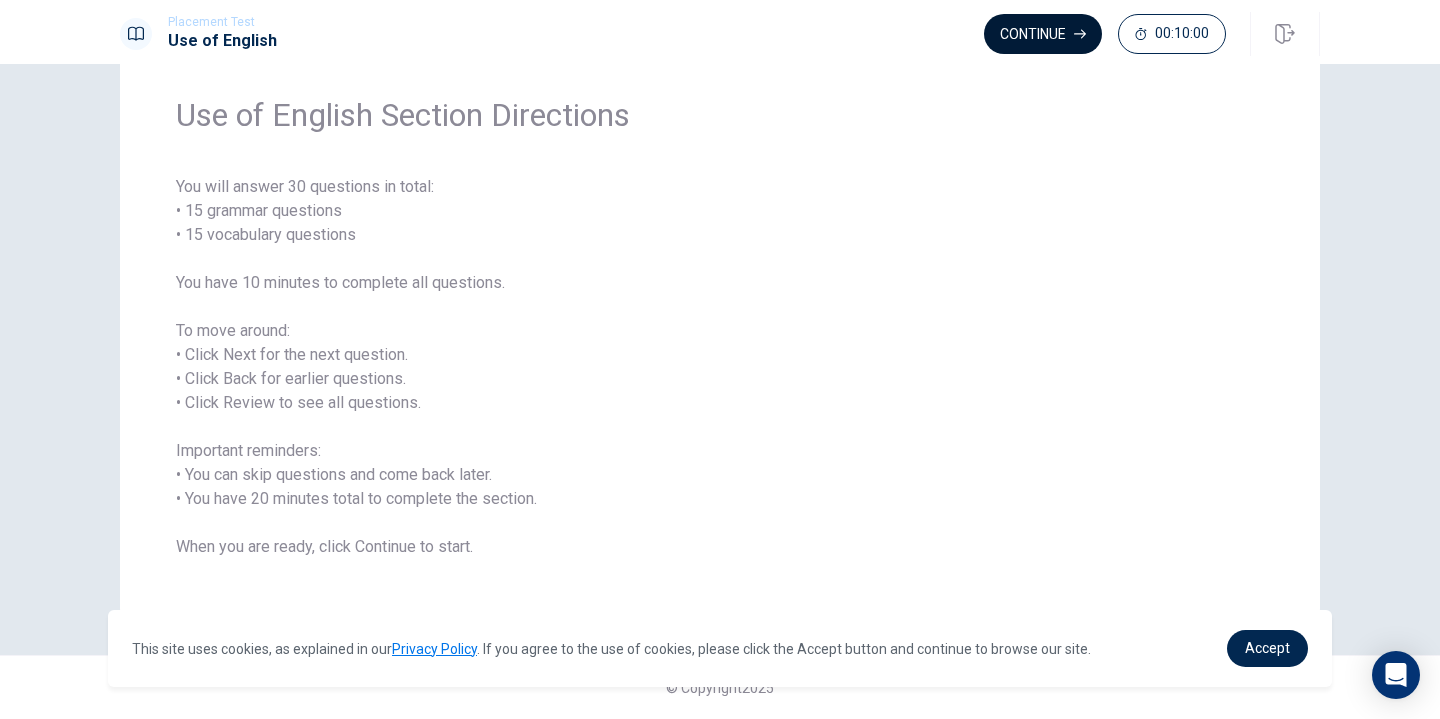 click on "Continue" at bounding box center (1043, 34) 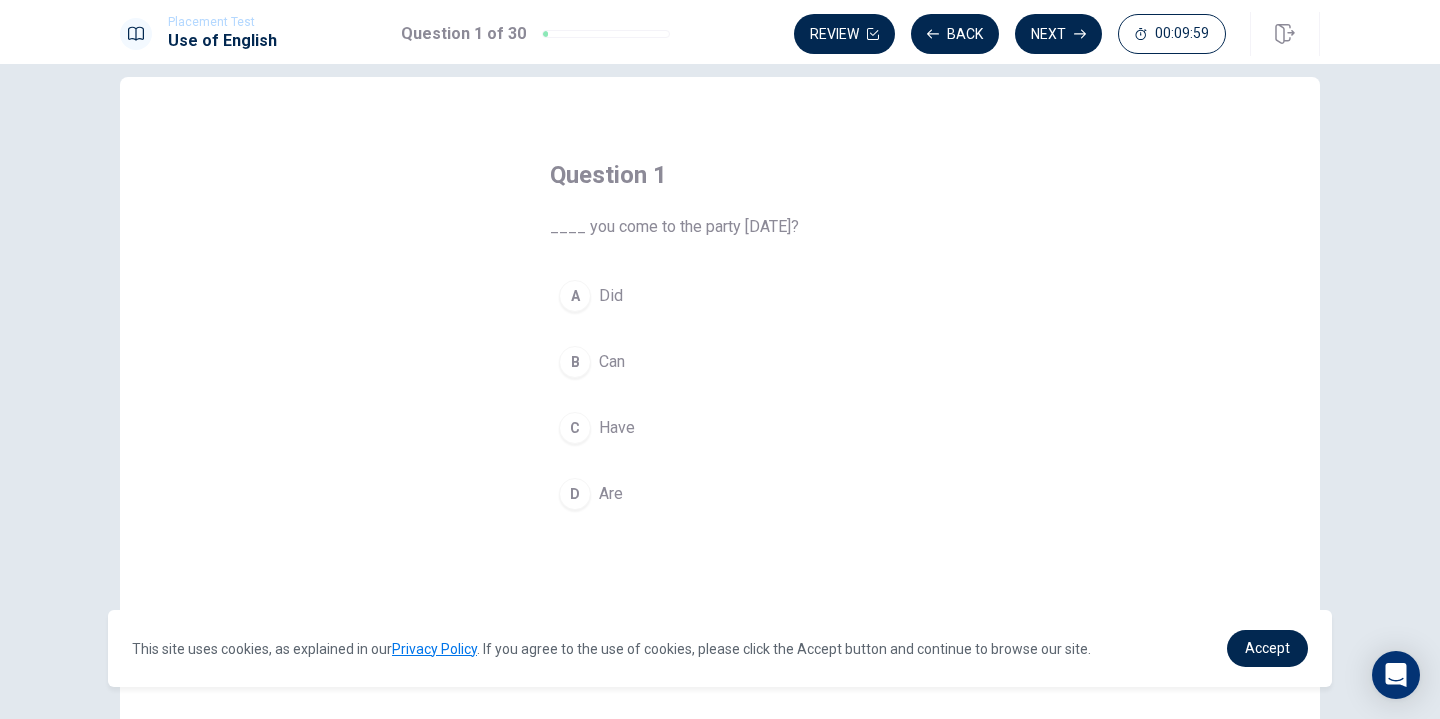 scroll, scrollTop: 26, scrollLeft: 0, axis: vertical 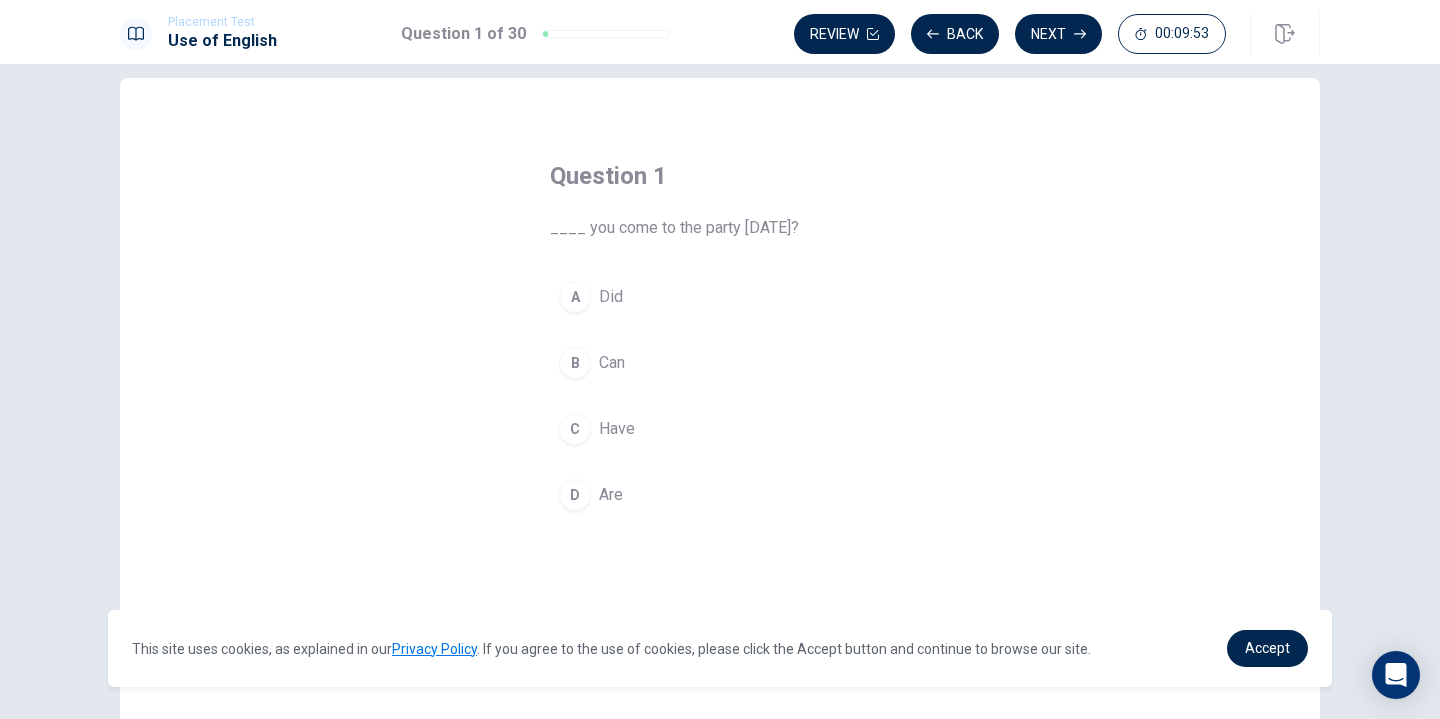 click on "Can" at bounding box center [612, 363] 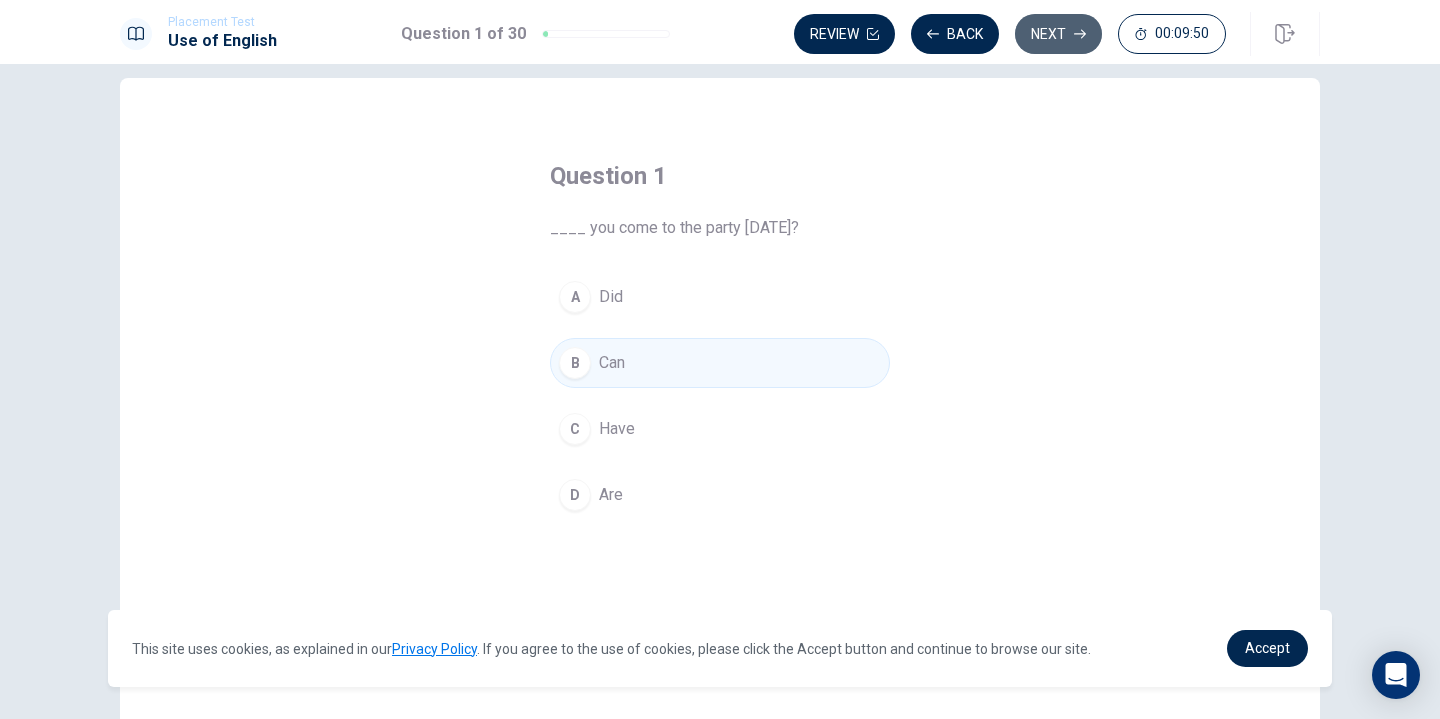 click on "Next" at bounding box center [1058, 34] 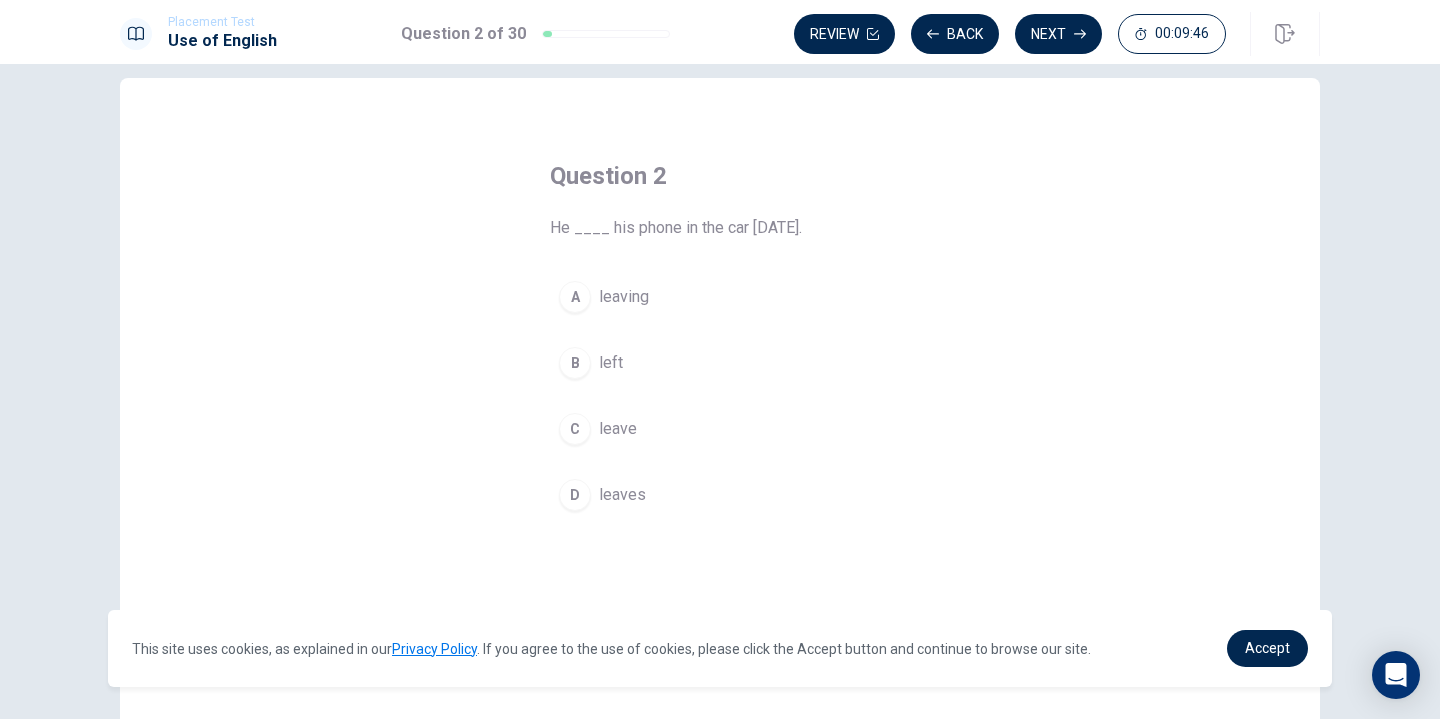 click on "B left" at bounding box center [720, 363] 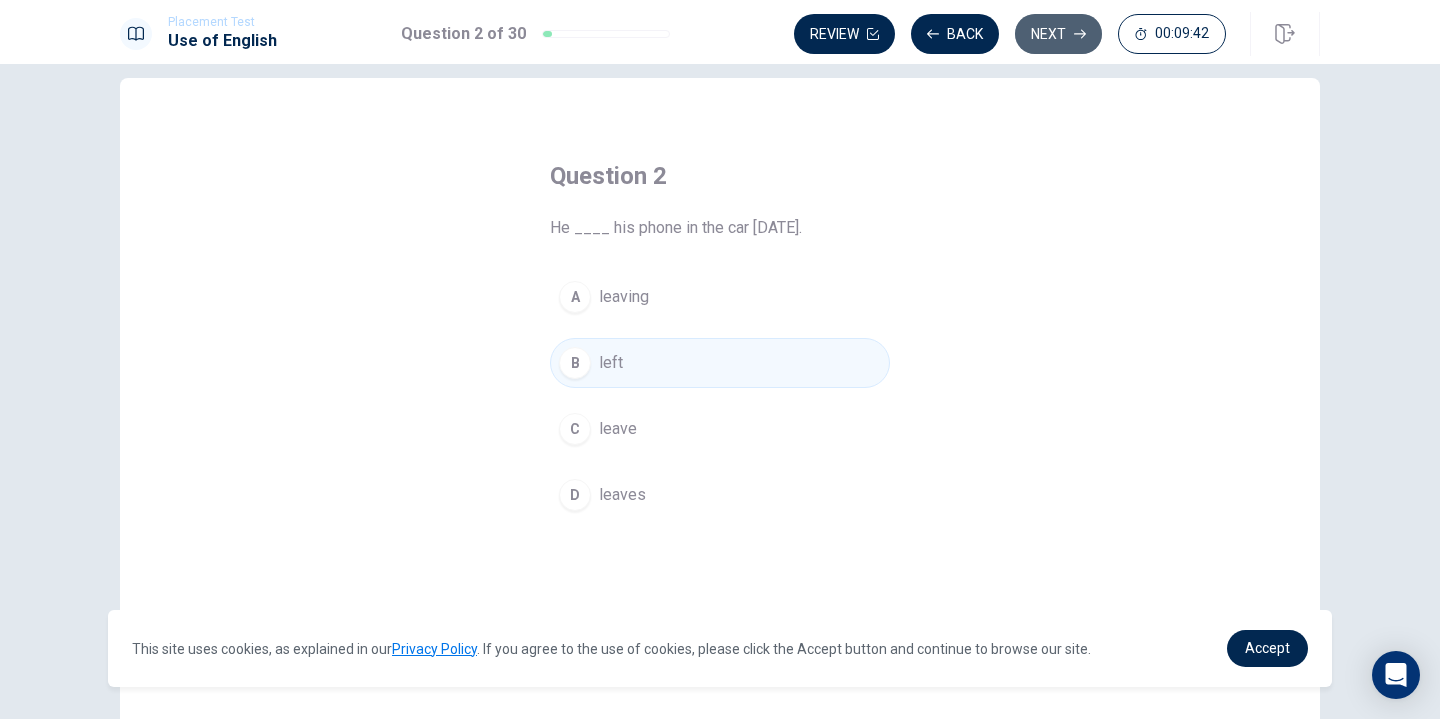 click on "Next" at bounding box center (1058, 34) 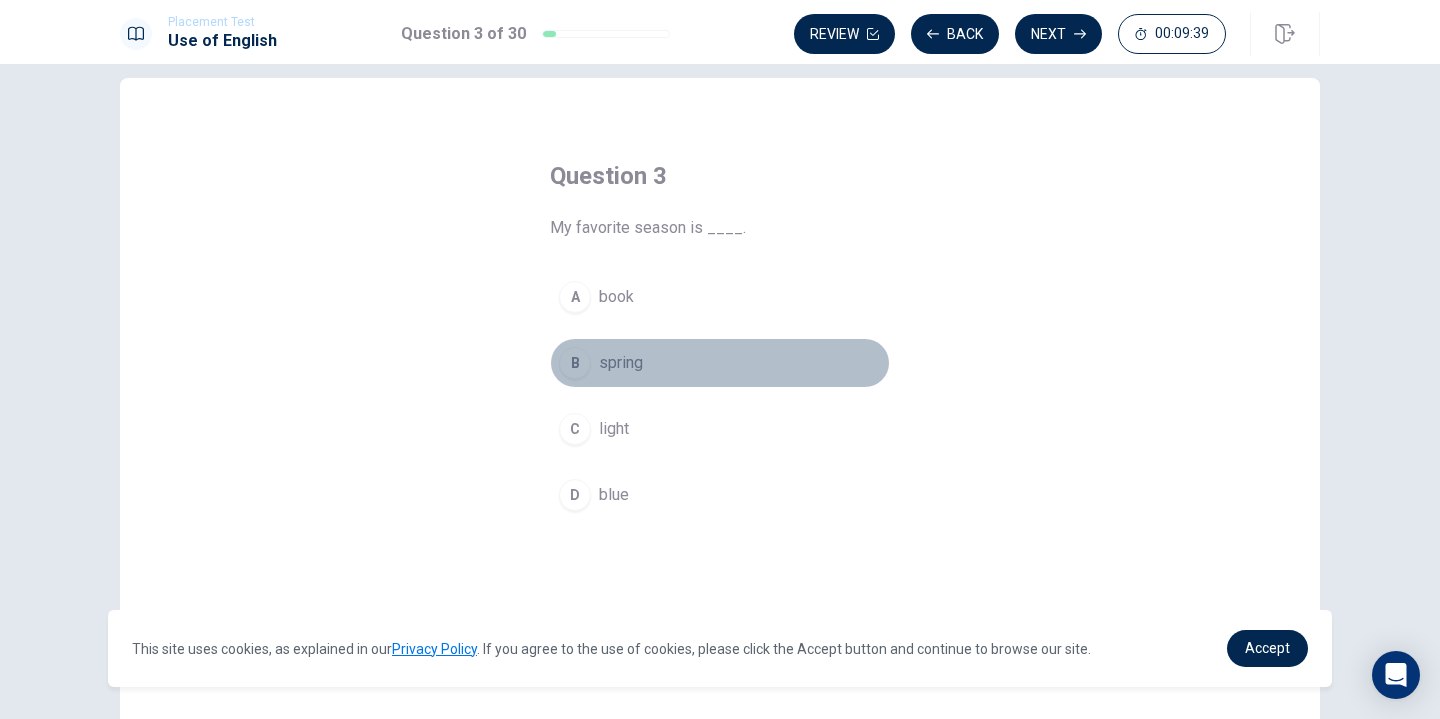 click on "B spring" at bounding box center [720, 363] 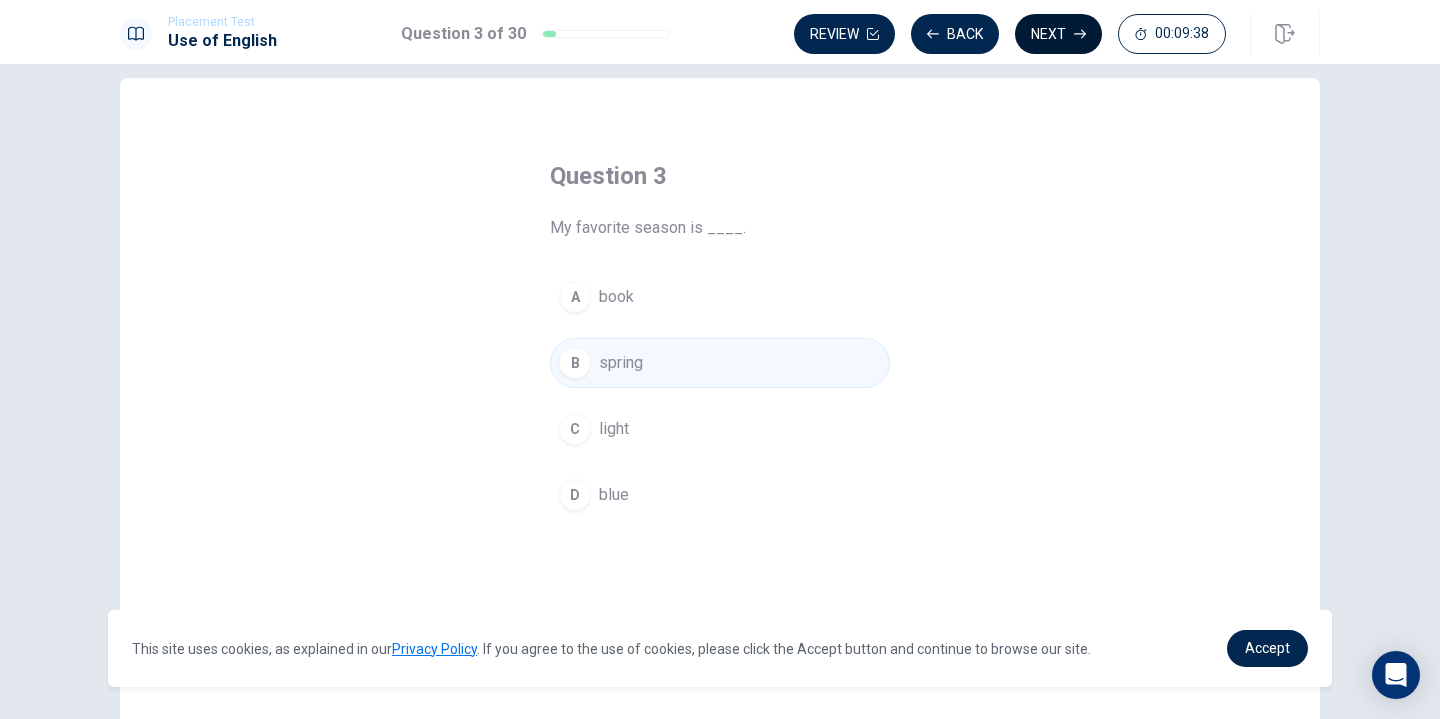 click on "Next" at bounding box center (1058, 34) 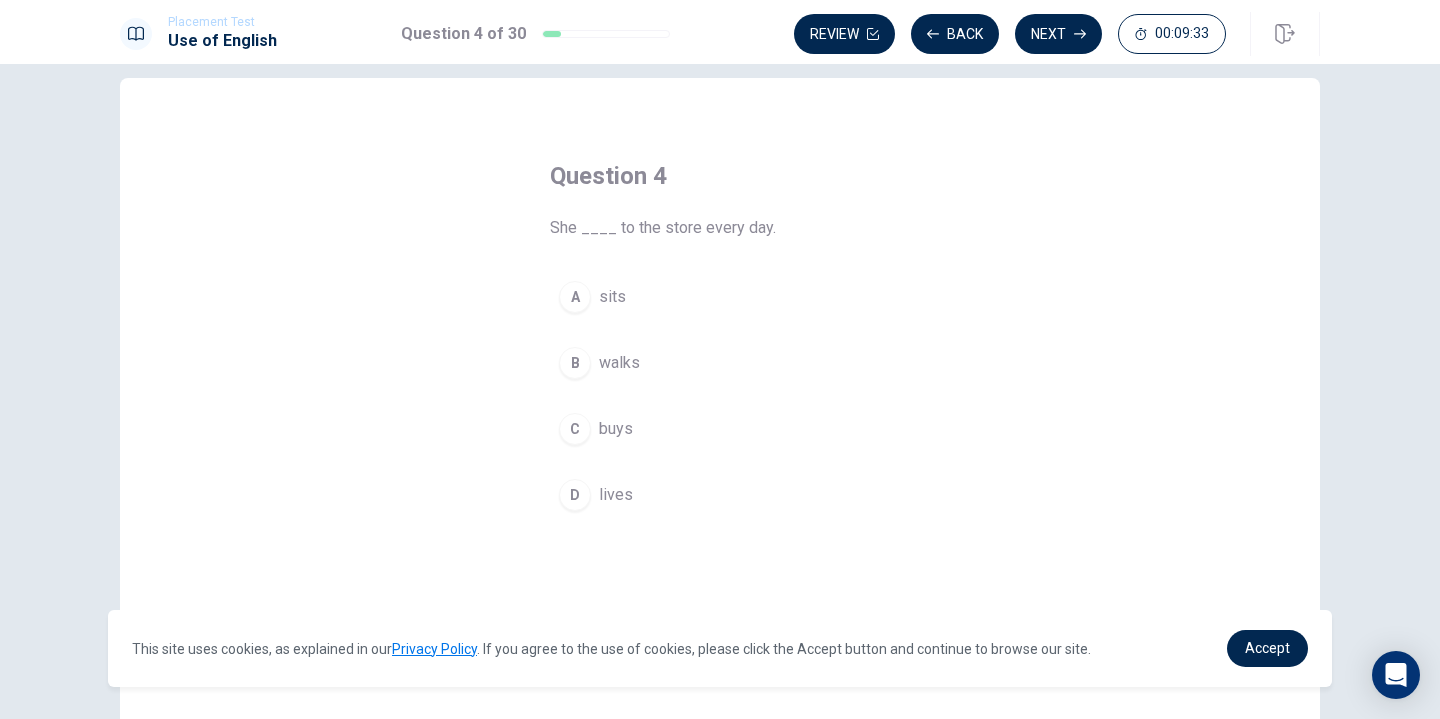 click on "walks" at bounding box center [619, 363] 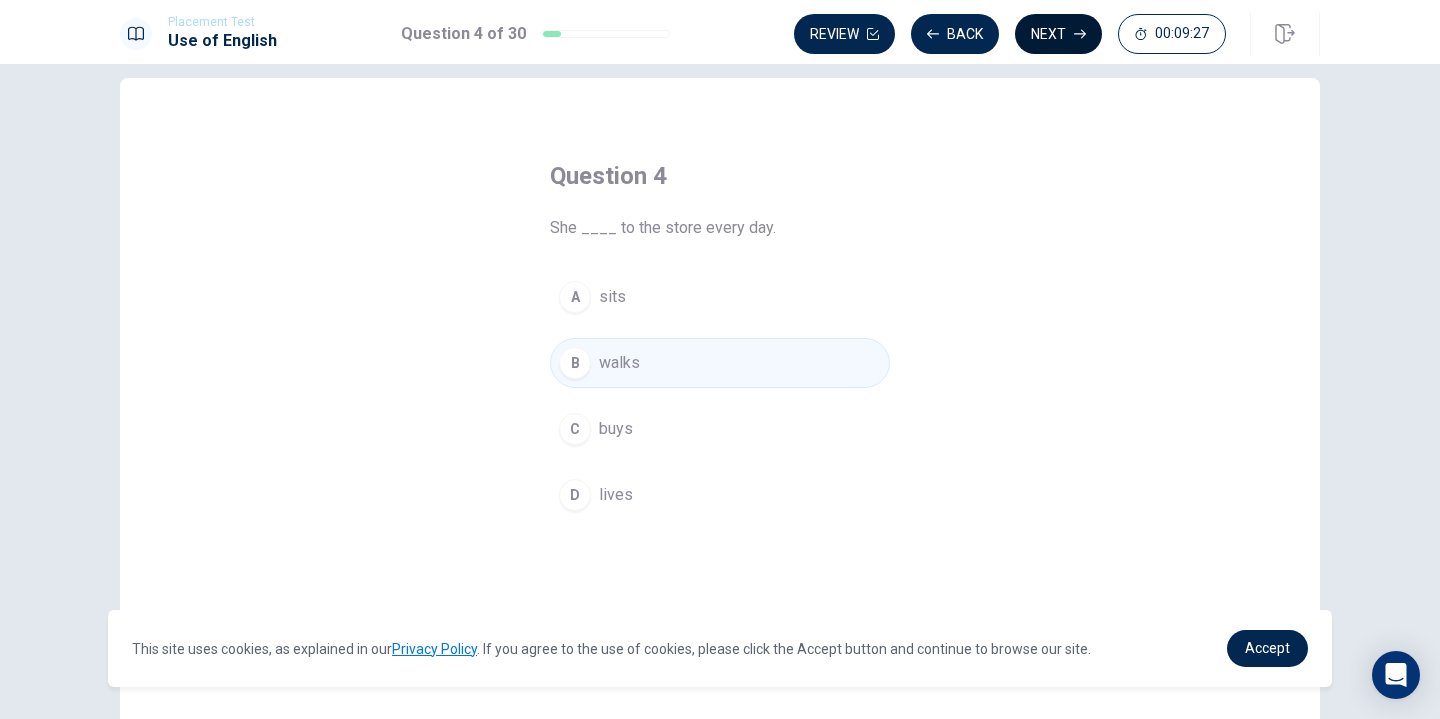 click on "Next" at bounding box center (1058, 34) 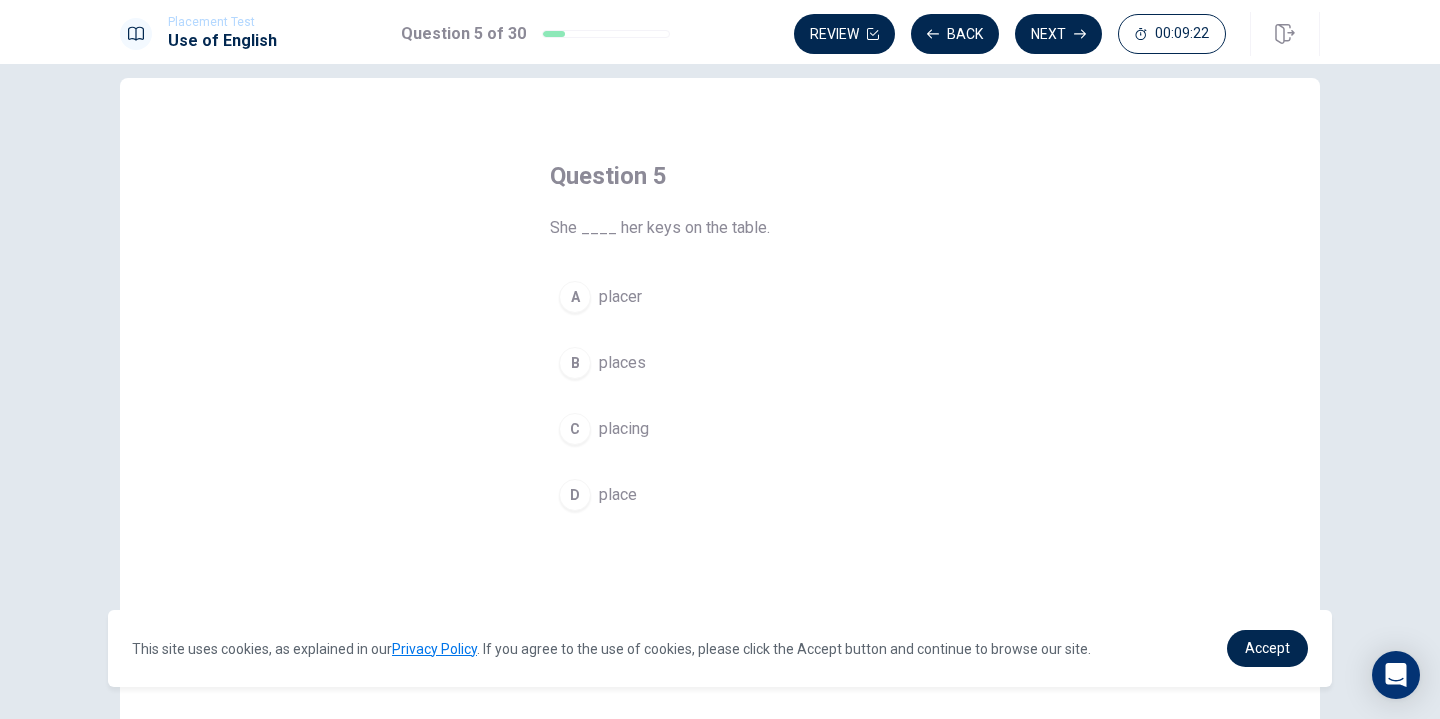 click on "B places" at bounding box center [720, 363] 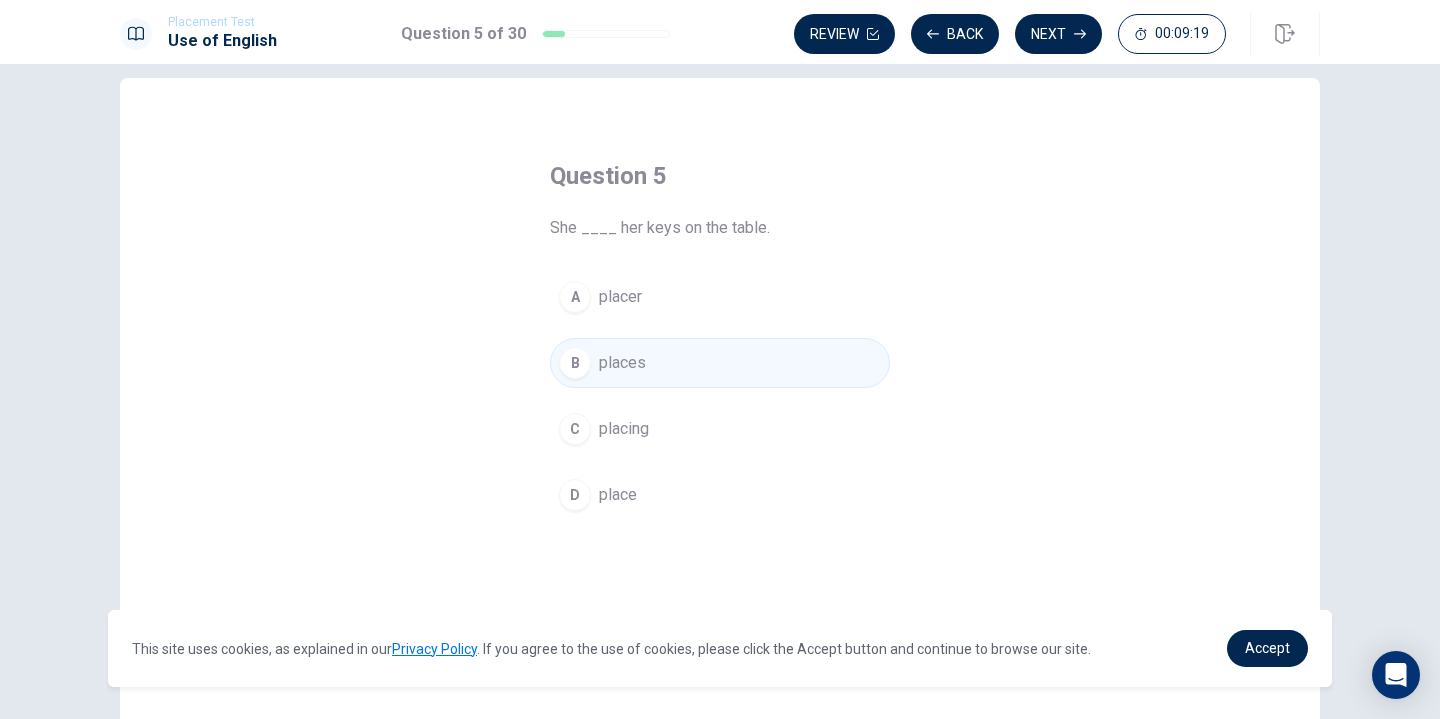 click on "Next" at bounding box center (1058, 34) 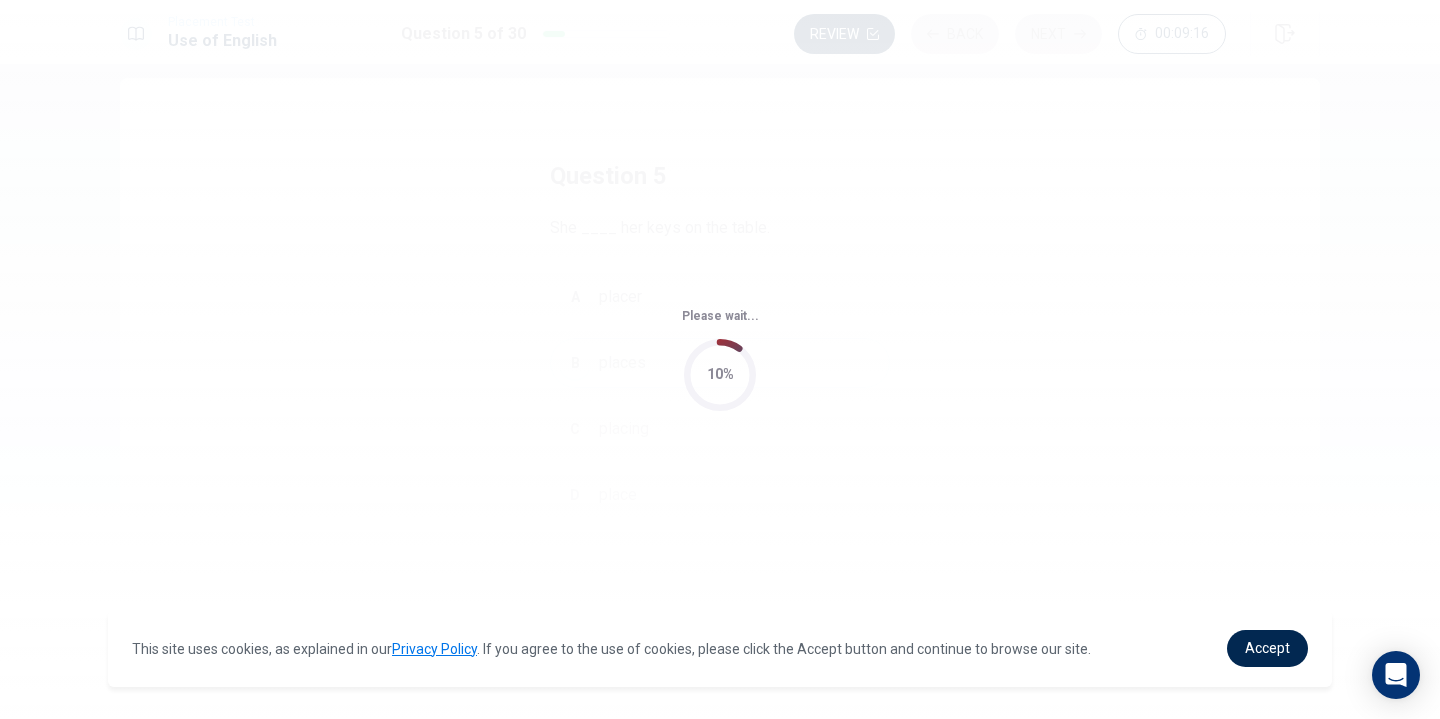 scroll, scrollTop: 0, scrollLeft: 0, axis: both 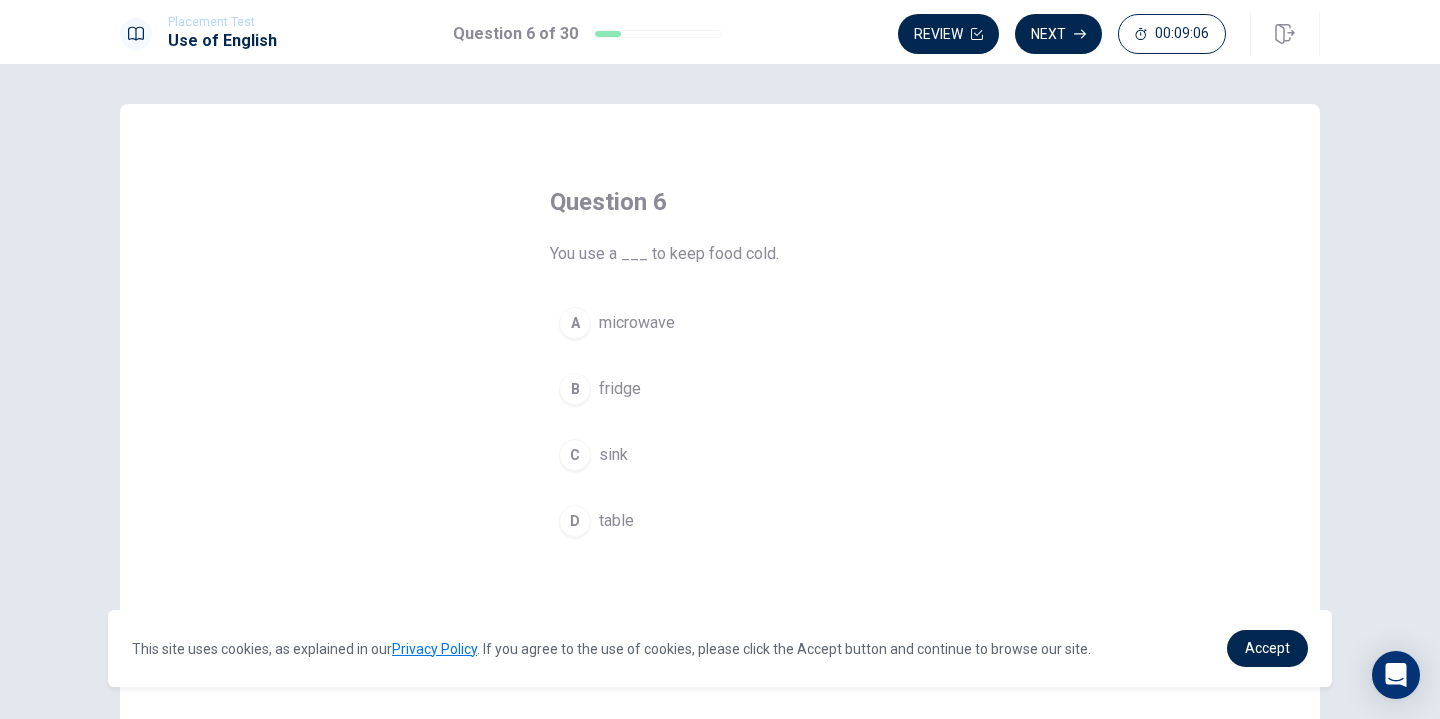 click on "fridge" at bounding box center [620, 389] 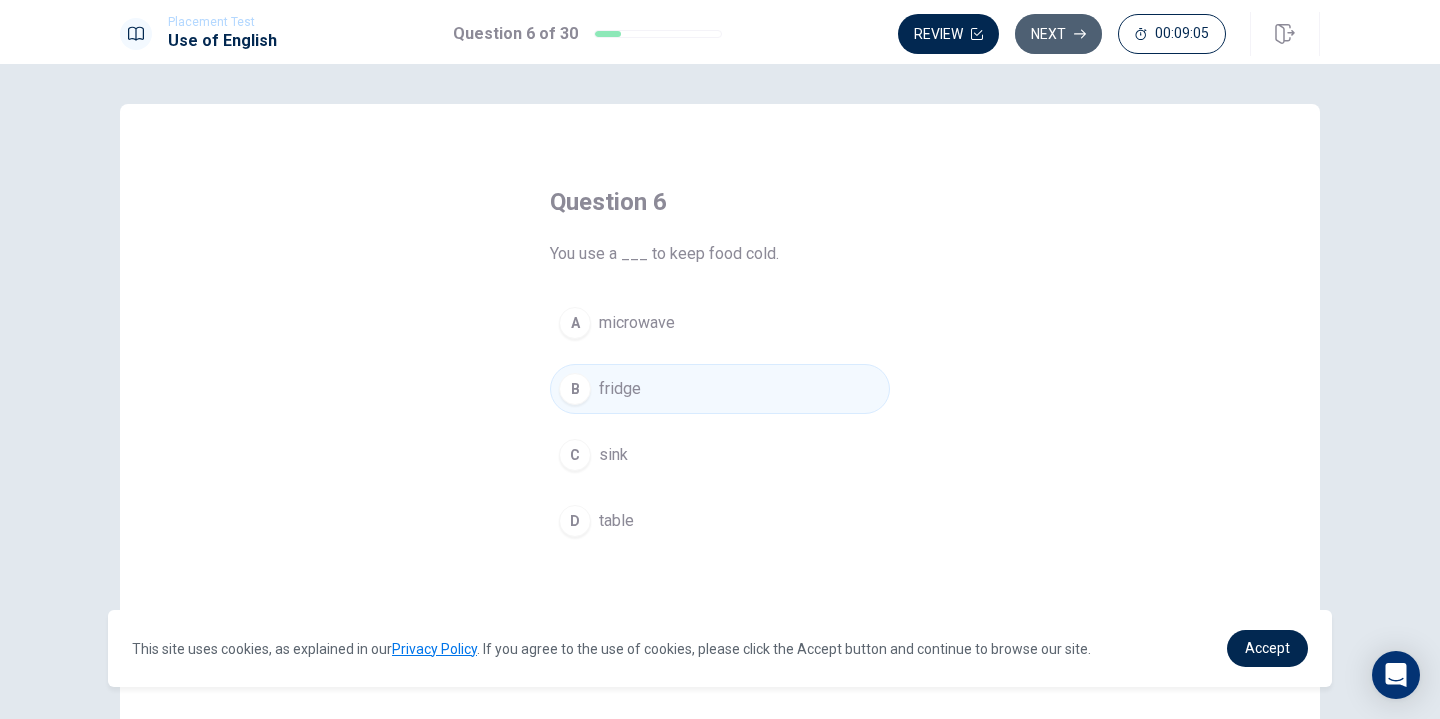 click 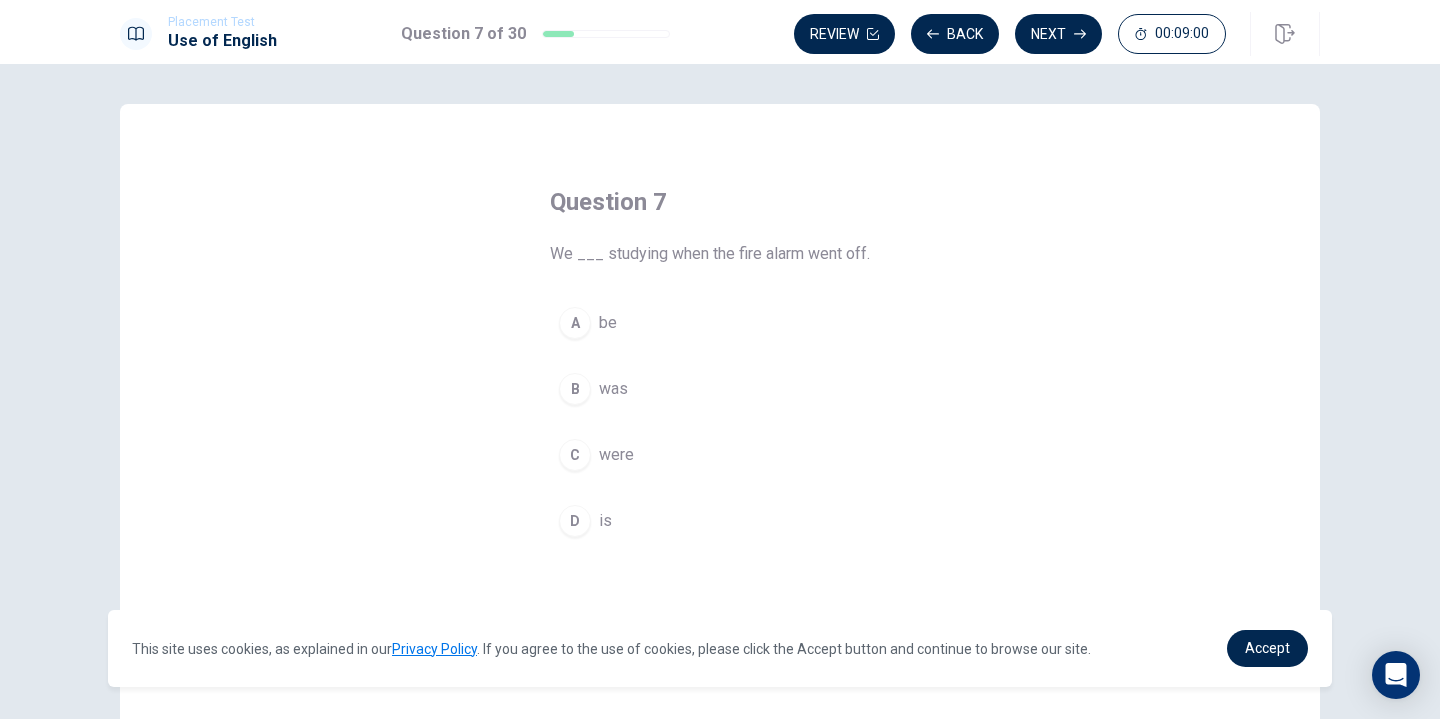 click on "C were" at bounding box center (720, 455) 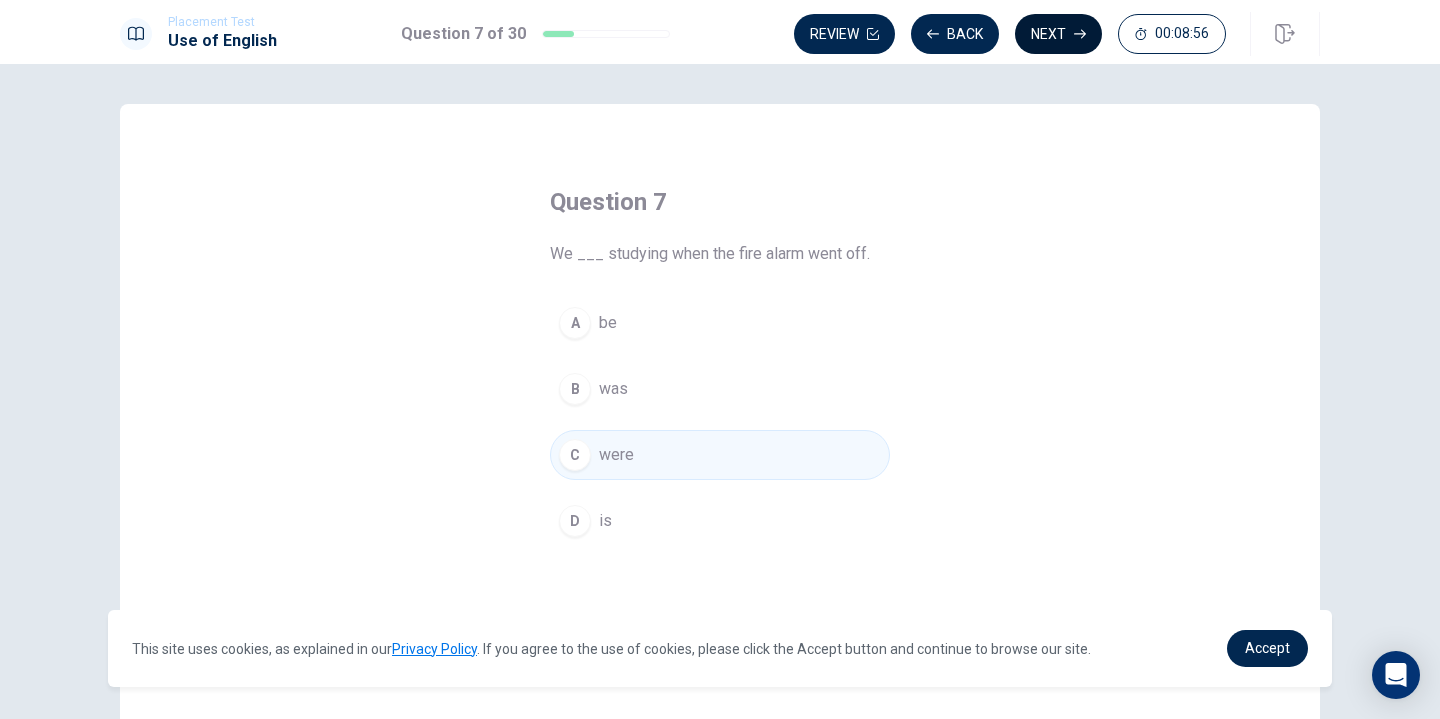 click on "Next" at bounding box center (1058, 34) 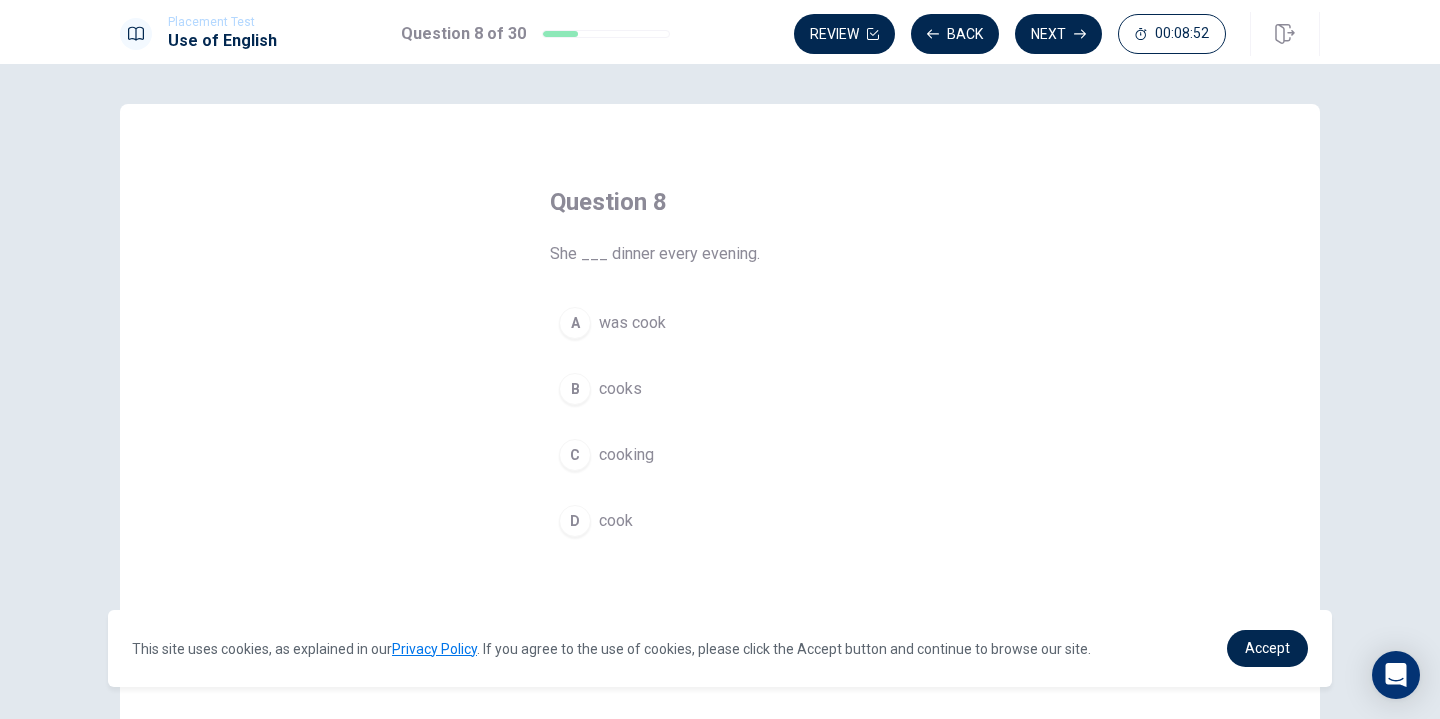 click on "cooks" at bounding box center (620, 389) 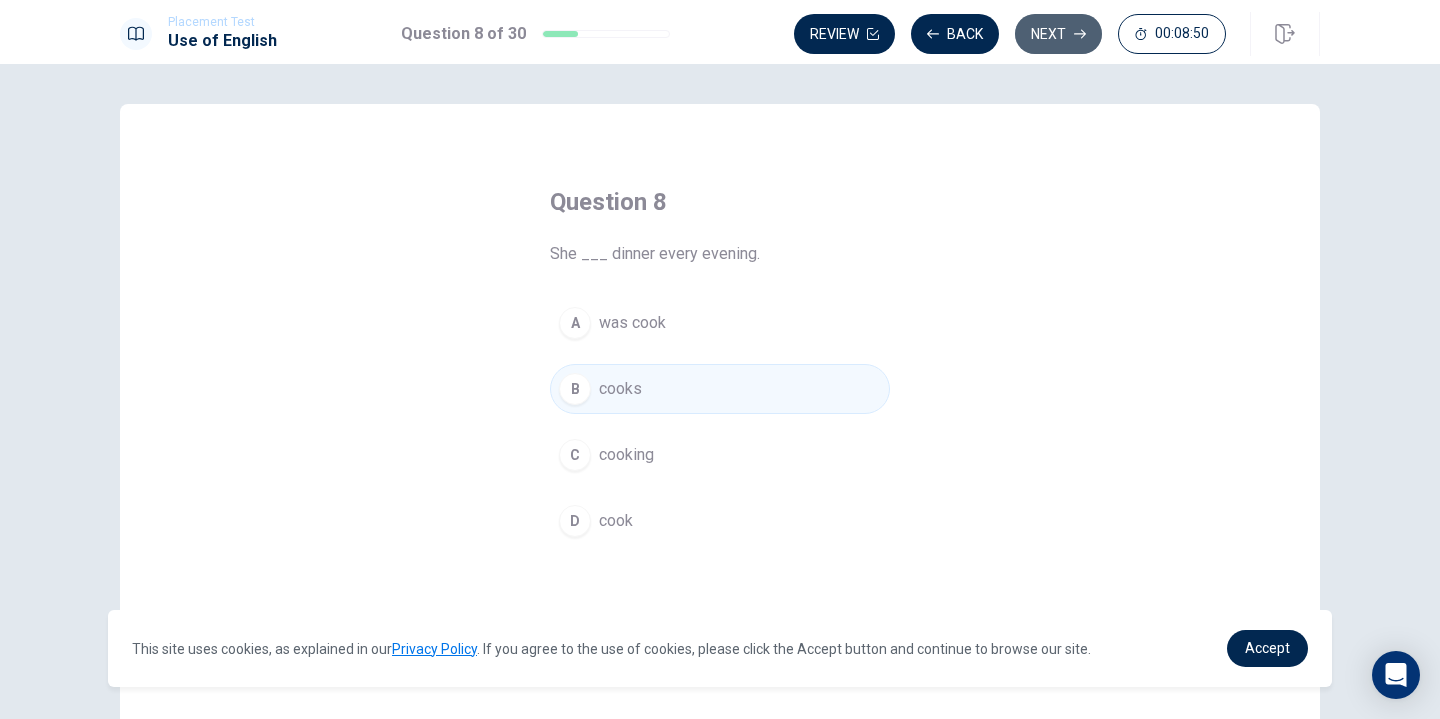 click on "Next" at bounding box center (1058, 34) 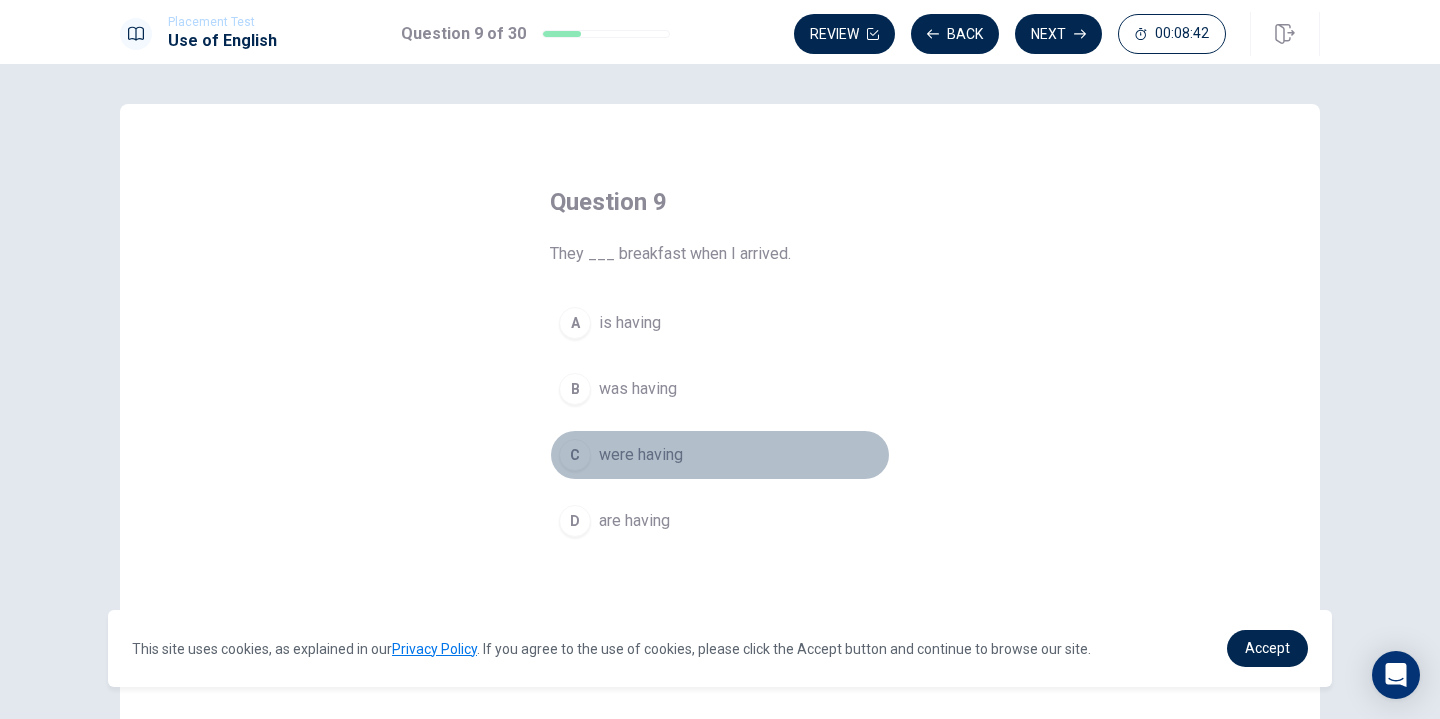 click on "C were having" at bounding box center [720, 455] 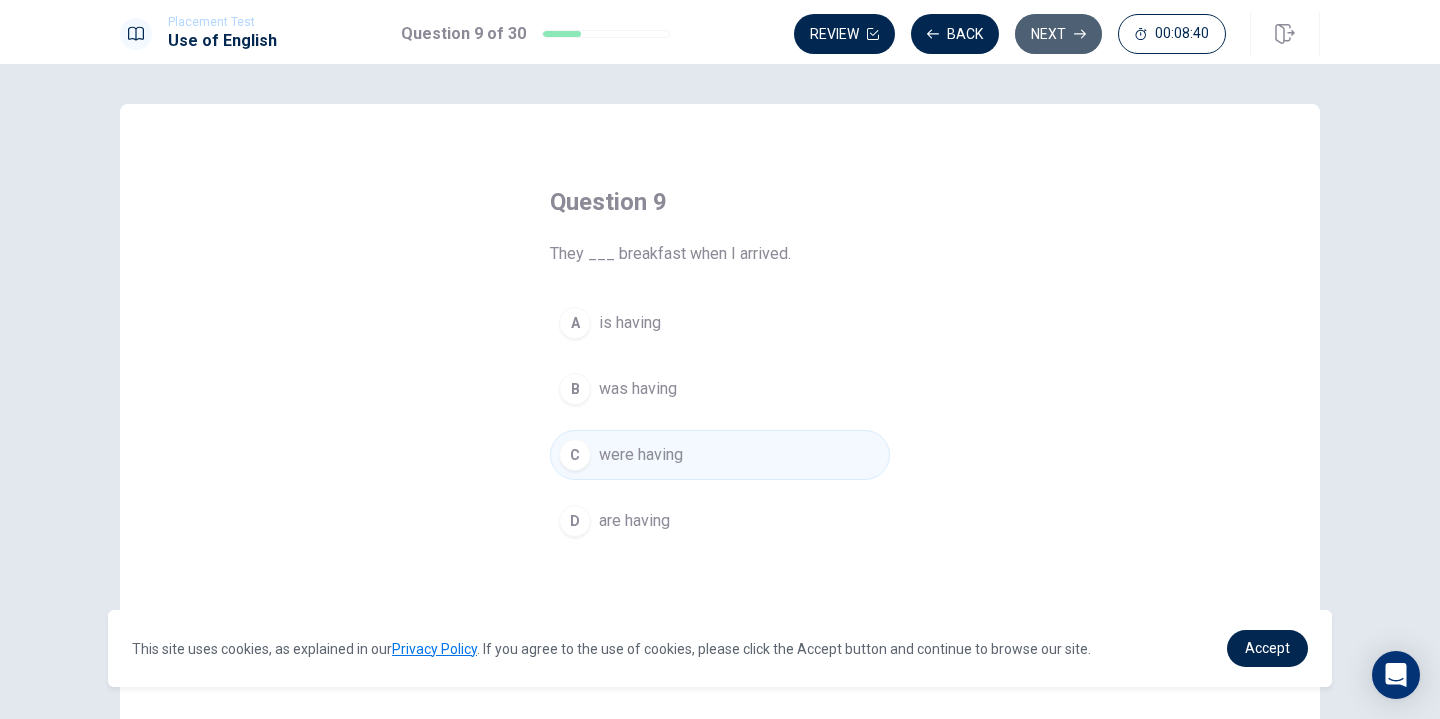 click on "Next" at bounding box center [1058, 34] 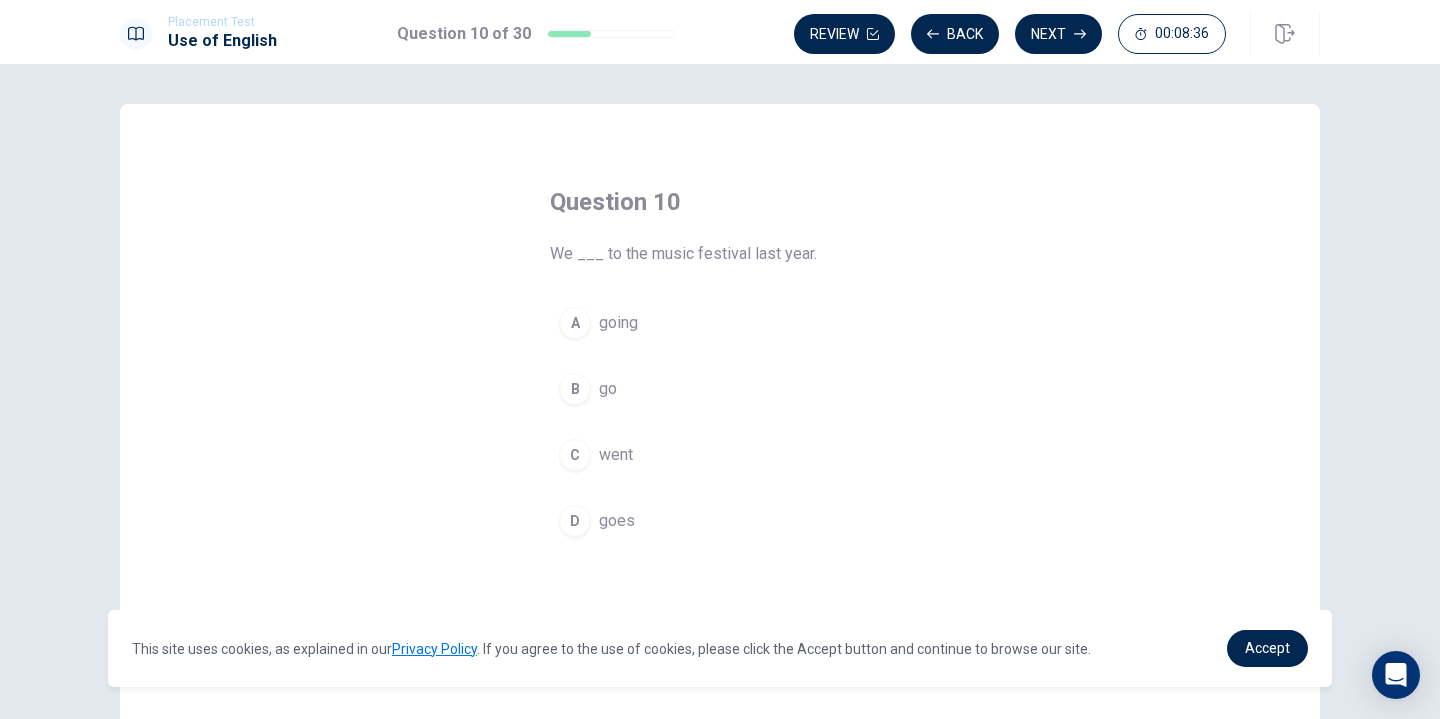 click on "went" at bounding box center [616, 455] 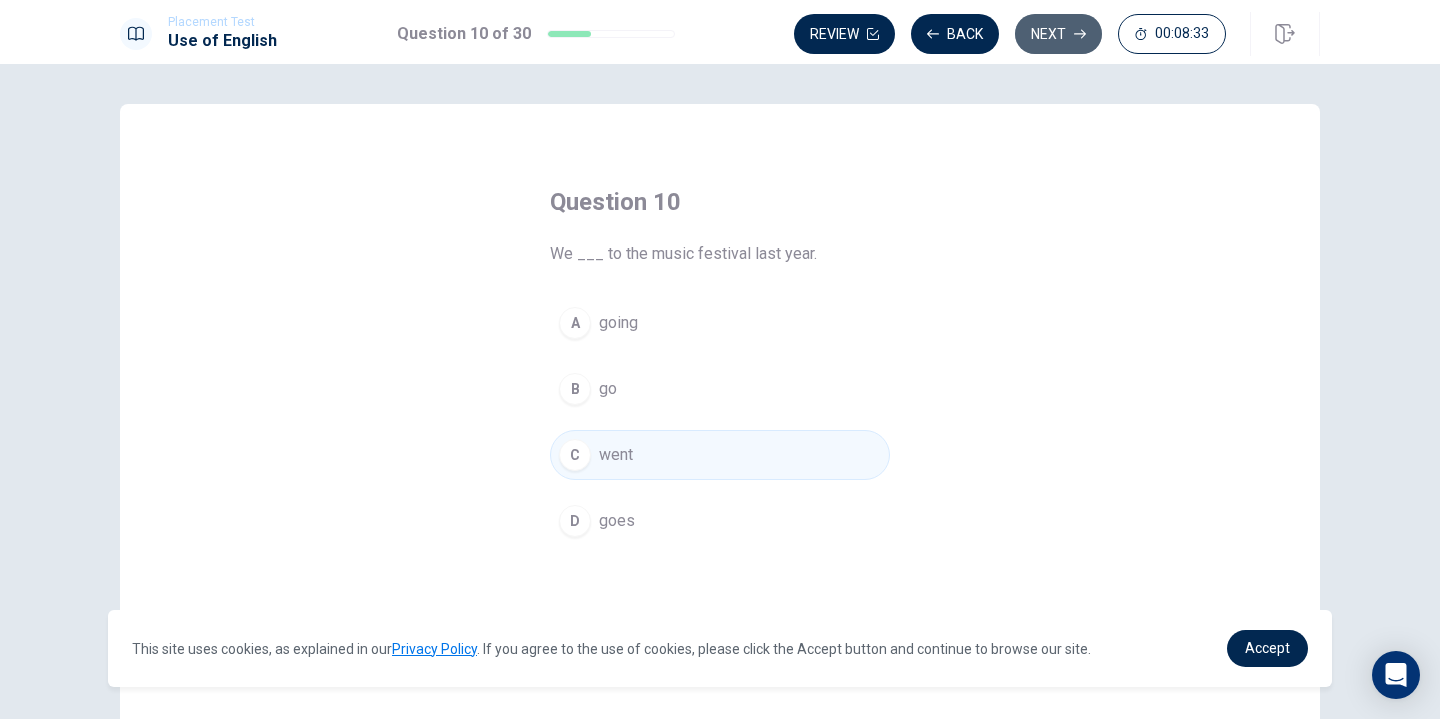 click on "Next" at bounding box center [1058, 34] 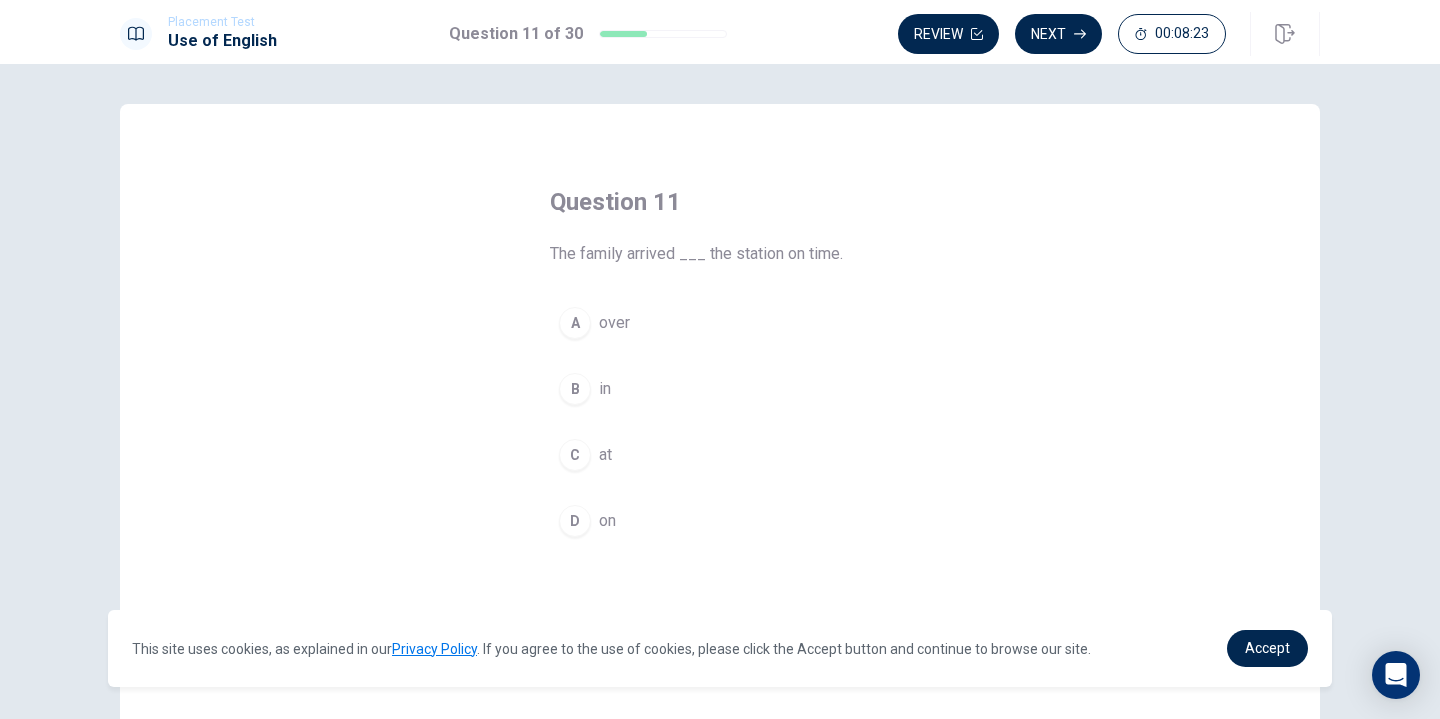 click on "C at" at bounding box center (720, 455) 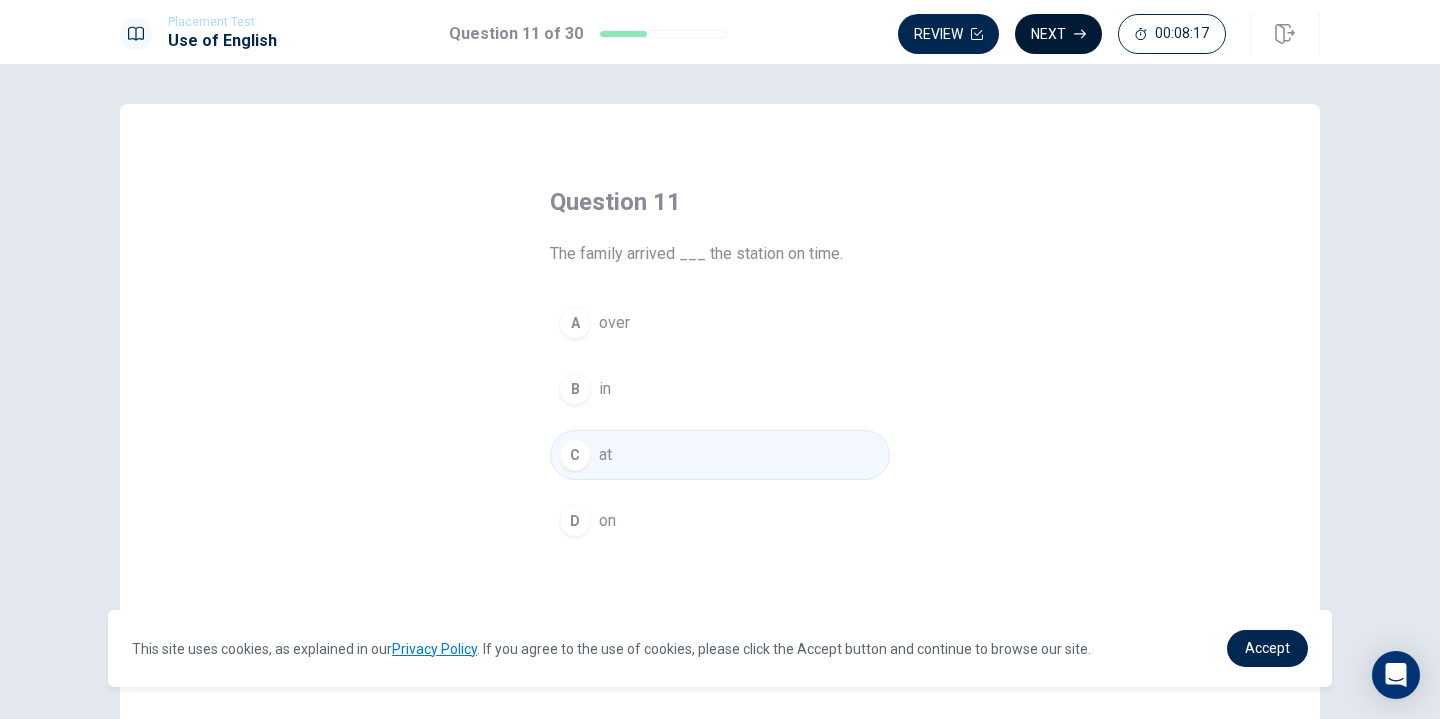 click on "Next" at bounding box center [1058, 34] 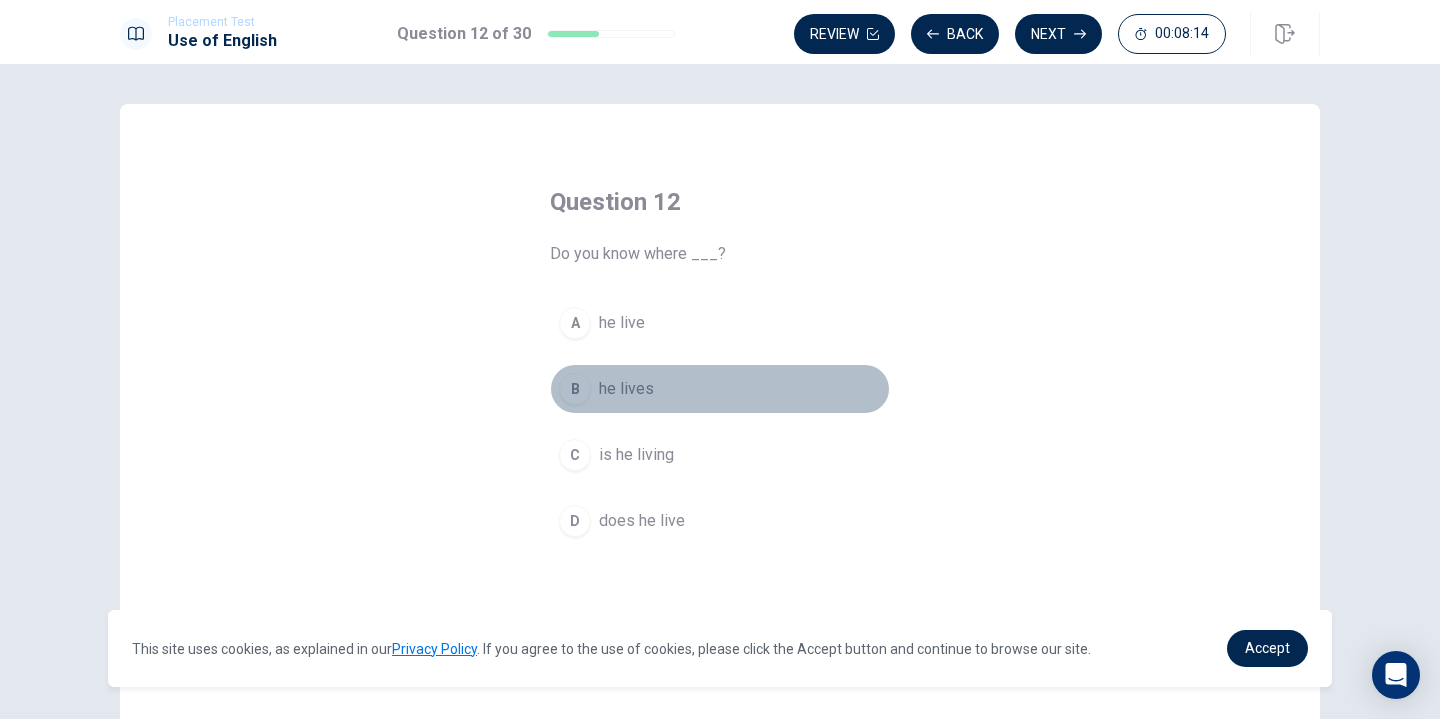 click on "B he lives" at bounding box center (720, 389) 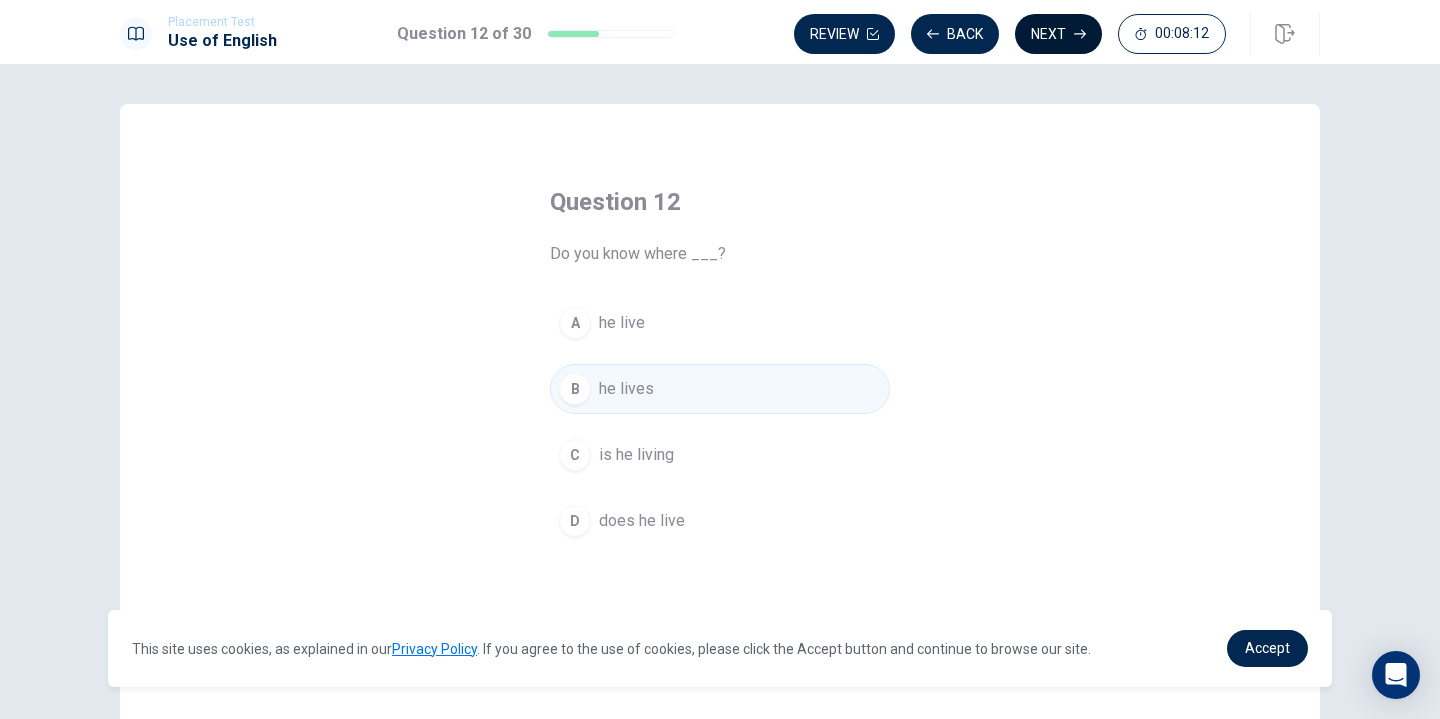click on "Next" at bounding box center [1058, 34] 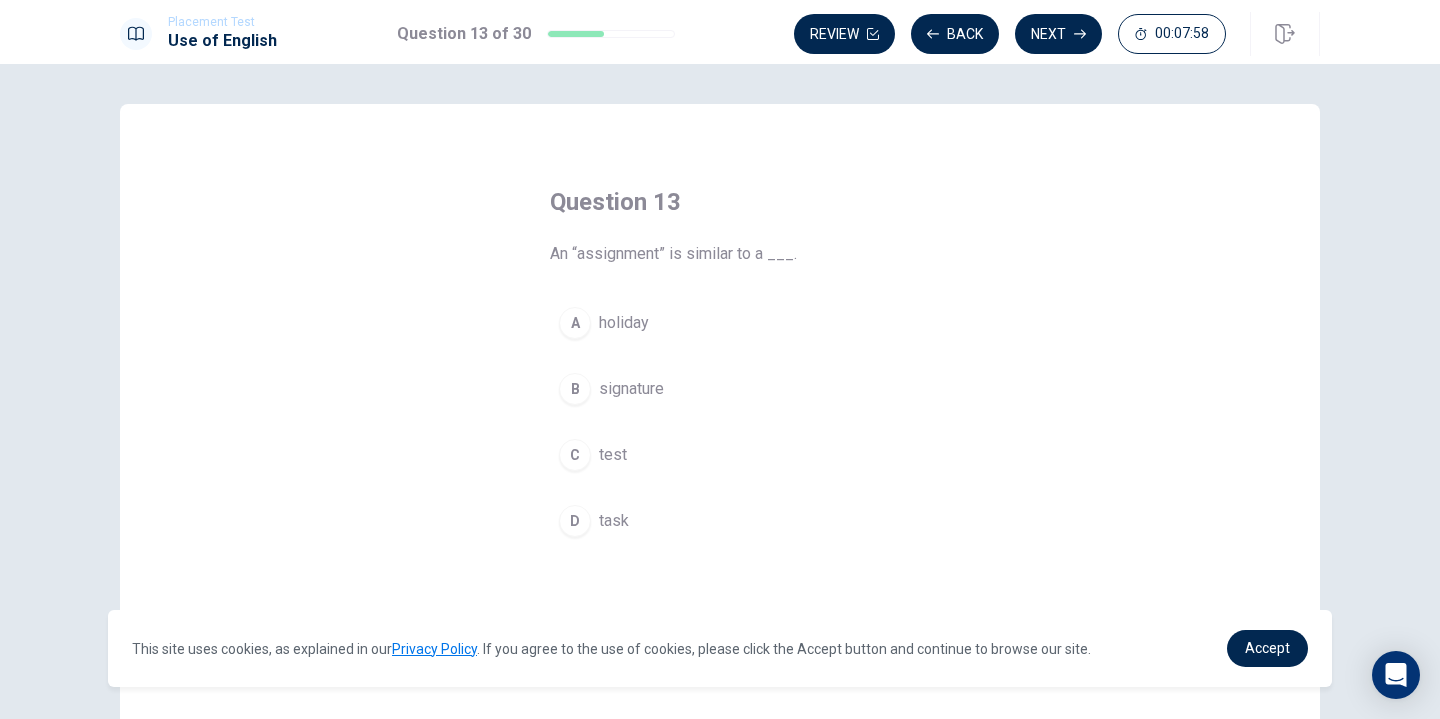 click on "B signature" at bounding box center [720, 389] 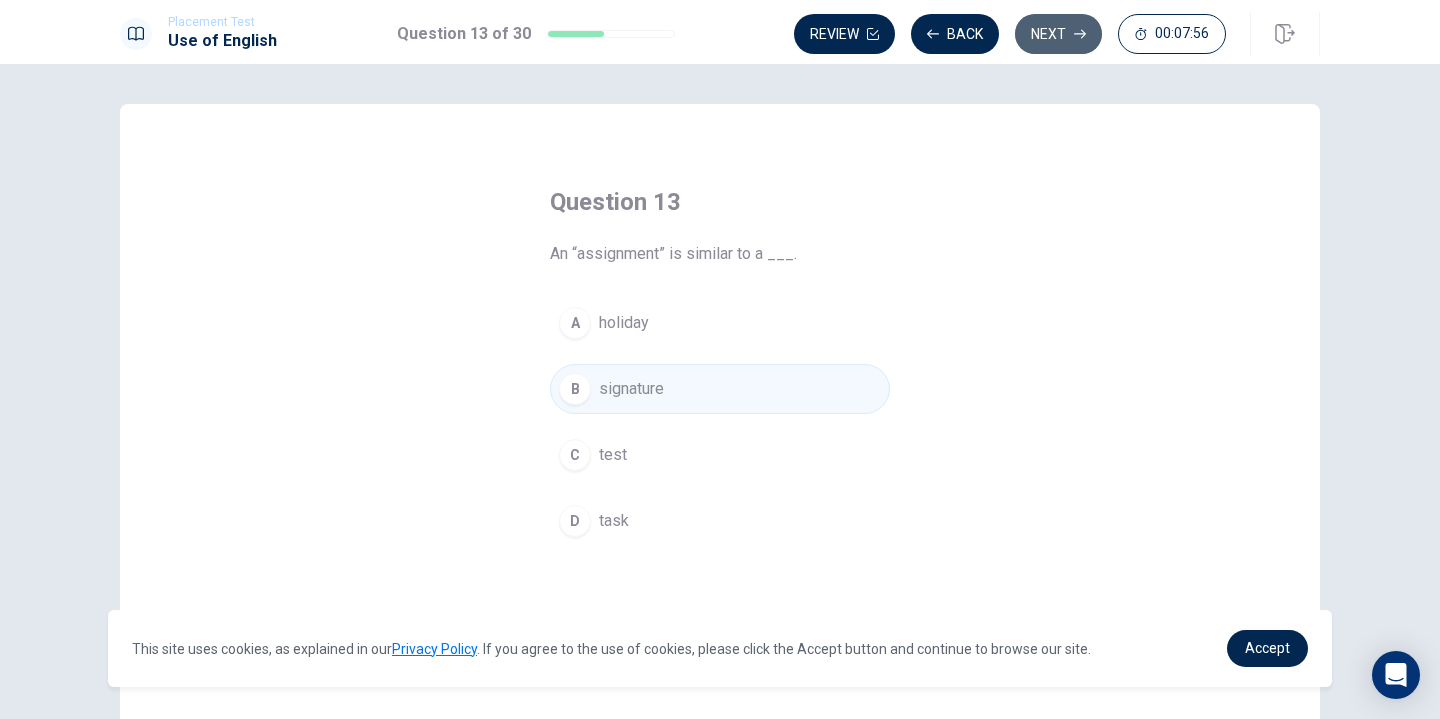 click on "Next" at bounding box center [1058, 34] 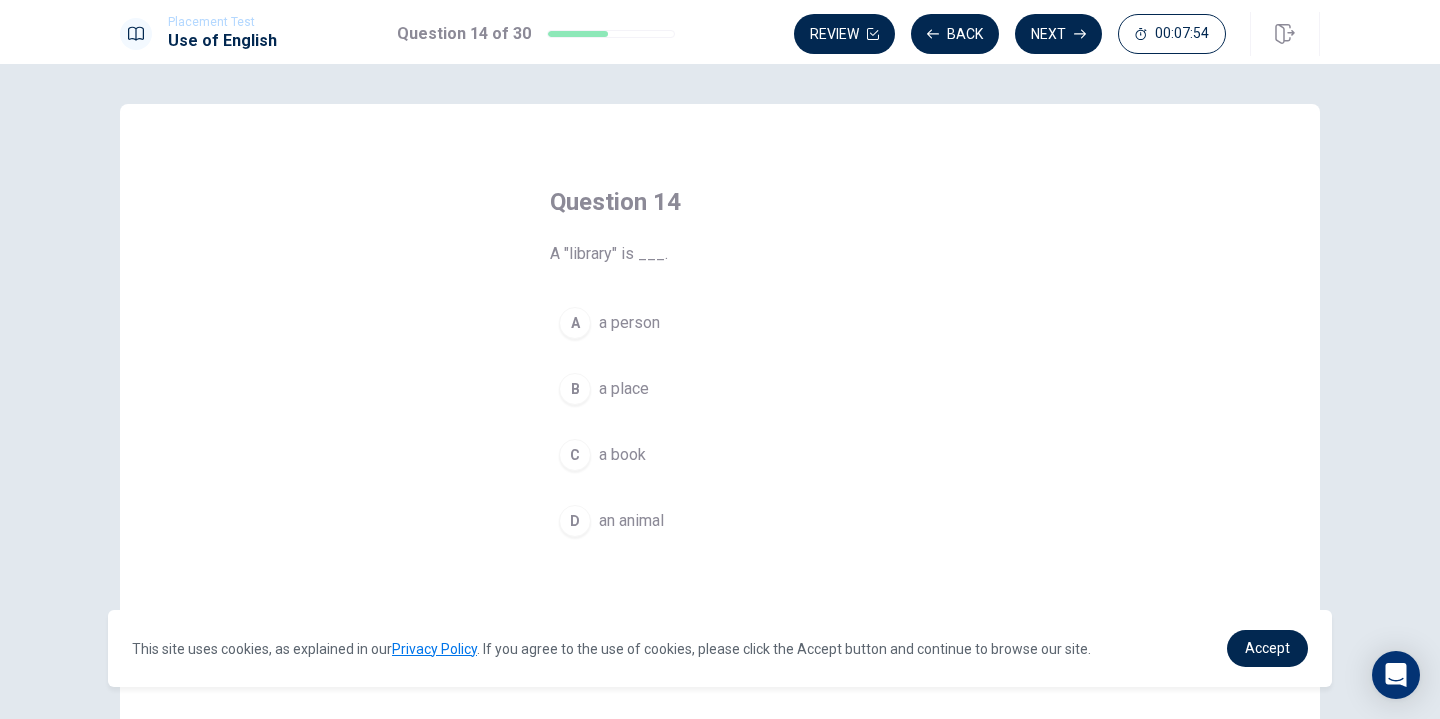 click on "B a place" at bounding box center [720, 389] 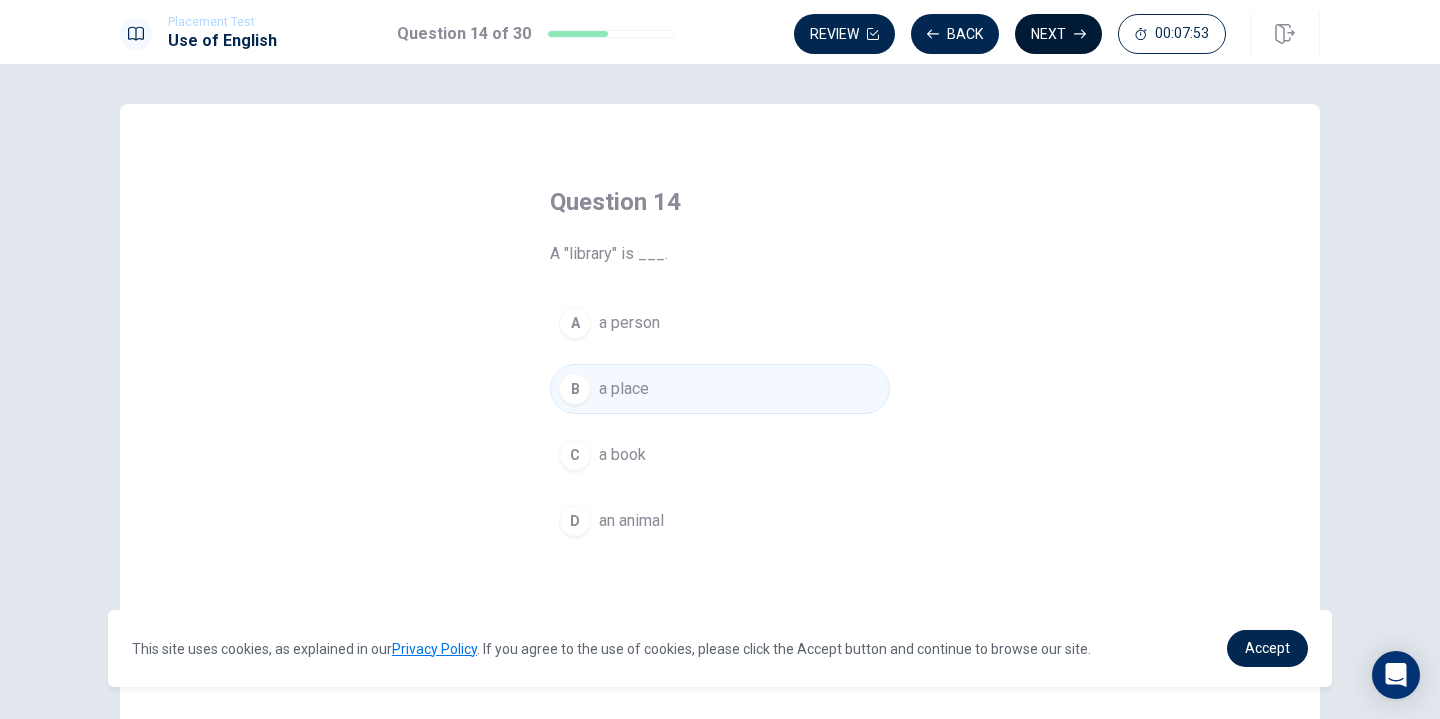 click on "Next" at bounding box center [1058, 34] 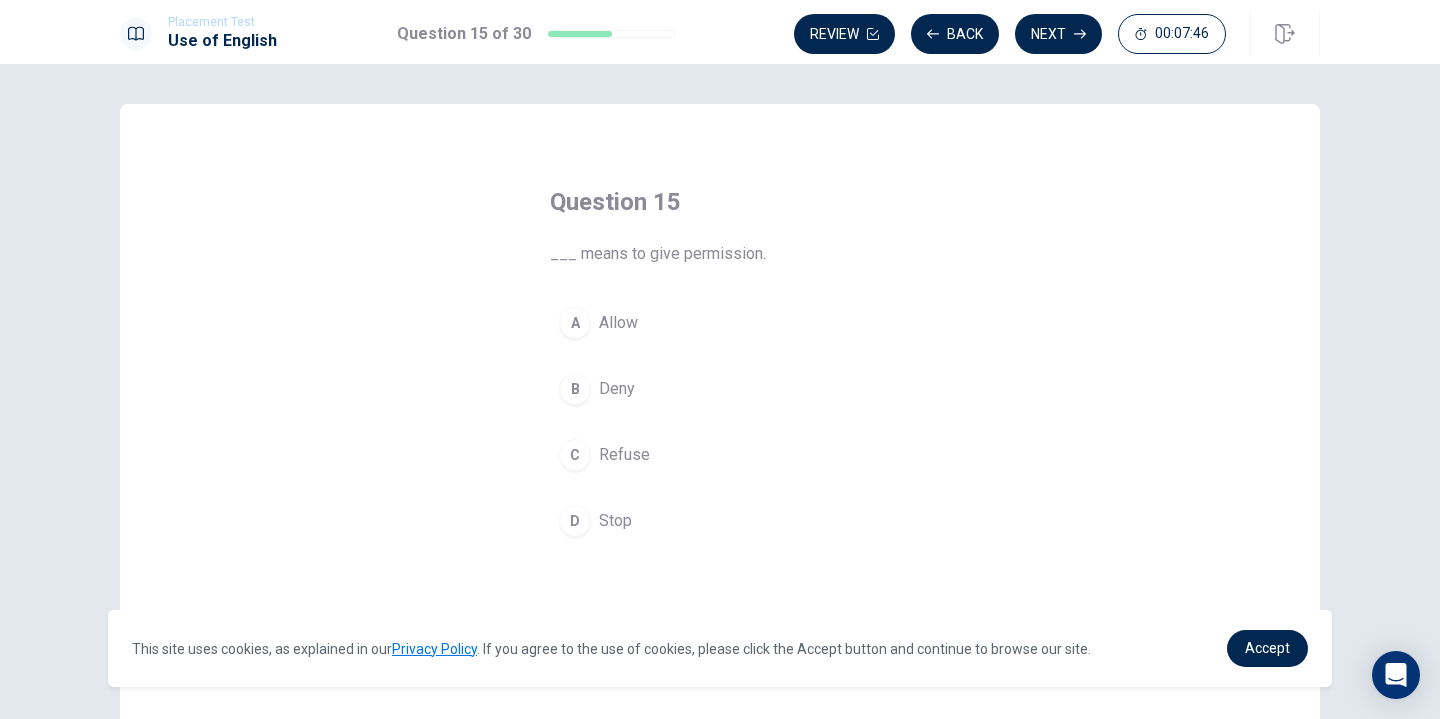 click on "A Allow" at bounding box center [720, 323] 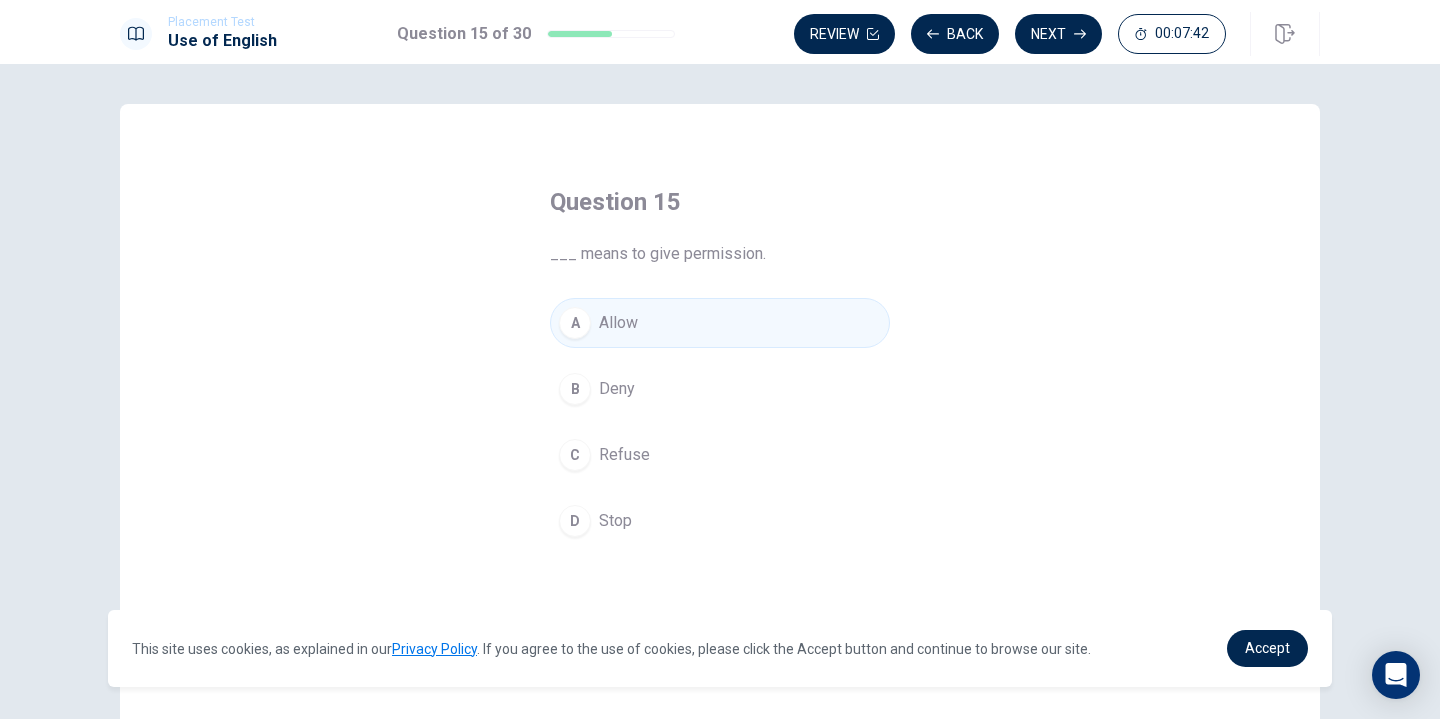 click on "Next" at bounding box center (1058, 34) 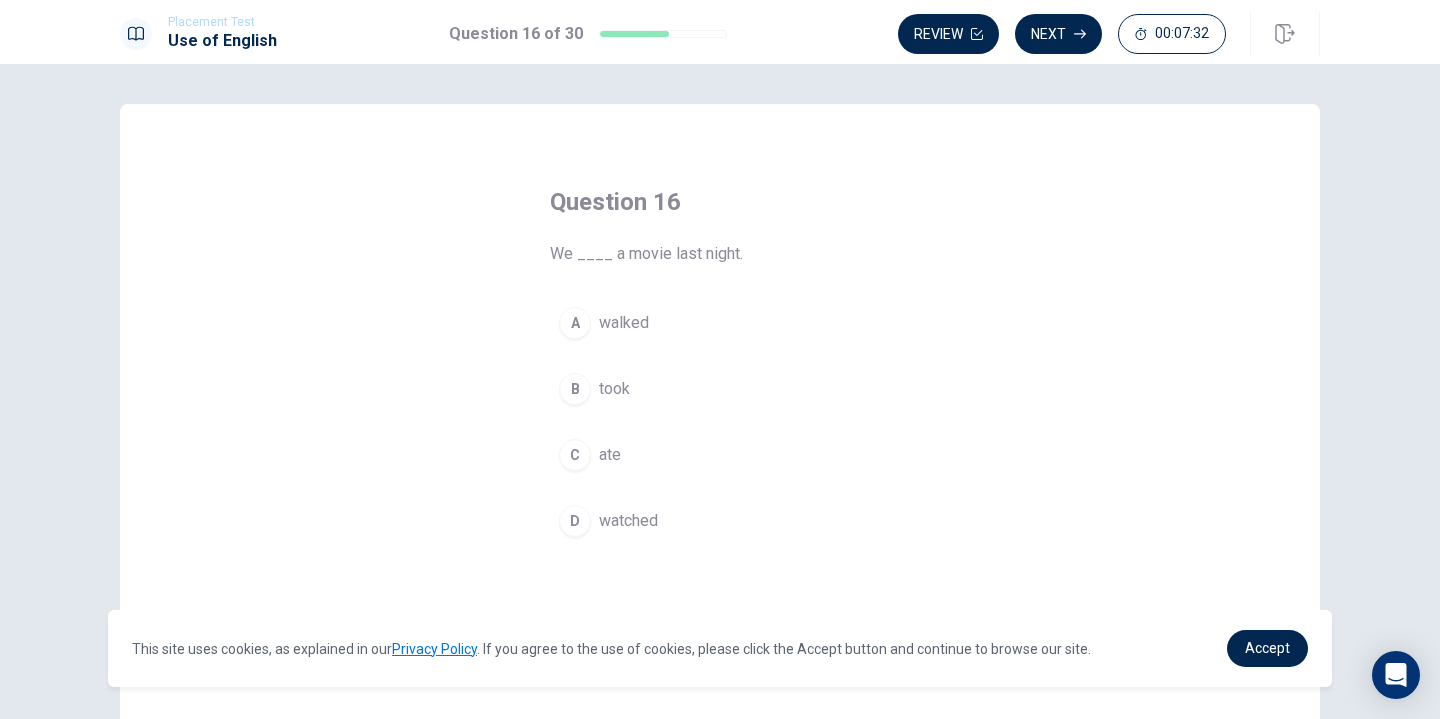 click on "D watched" at bounding box center (720, 521) 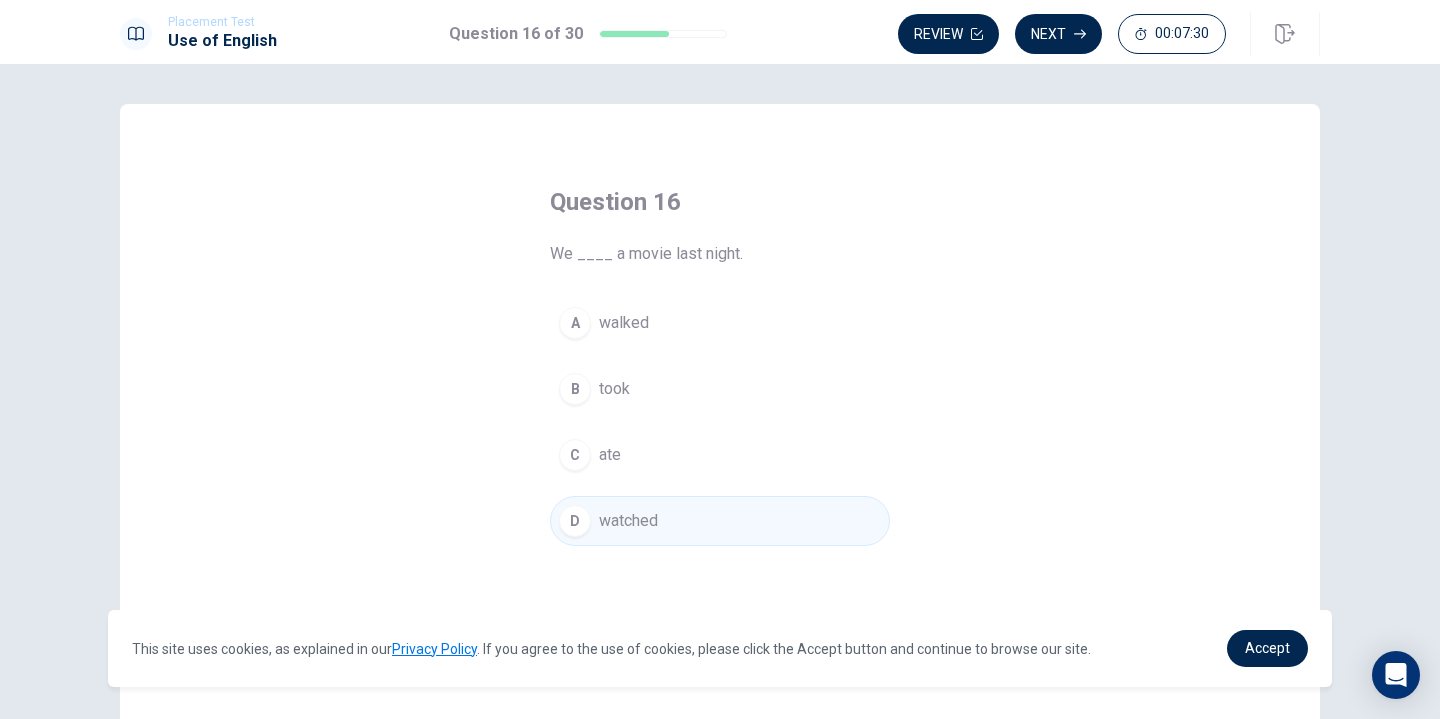 click on "Next" at bounding box center (1058, 34) 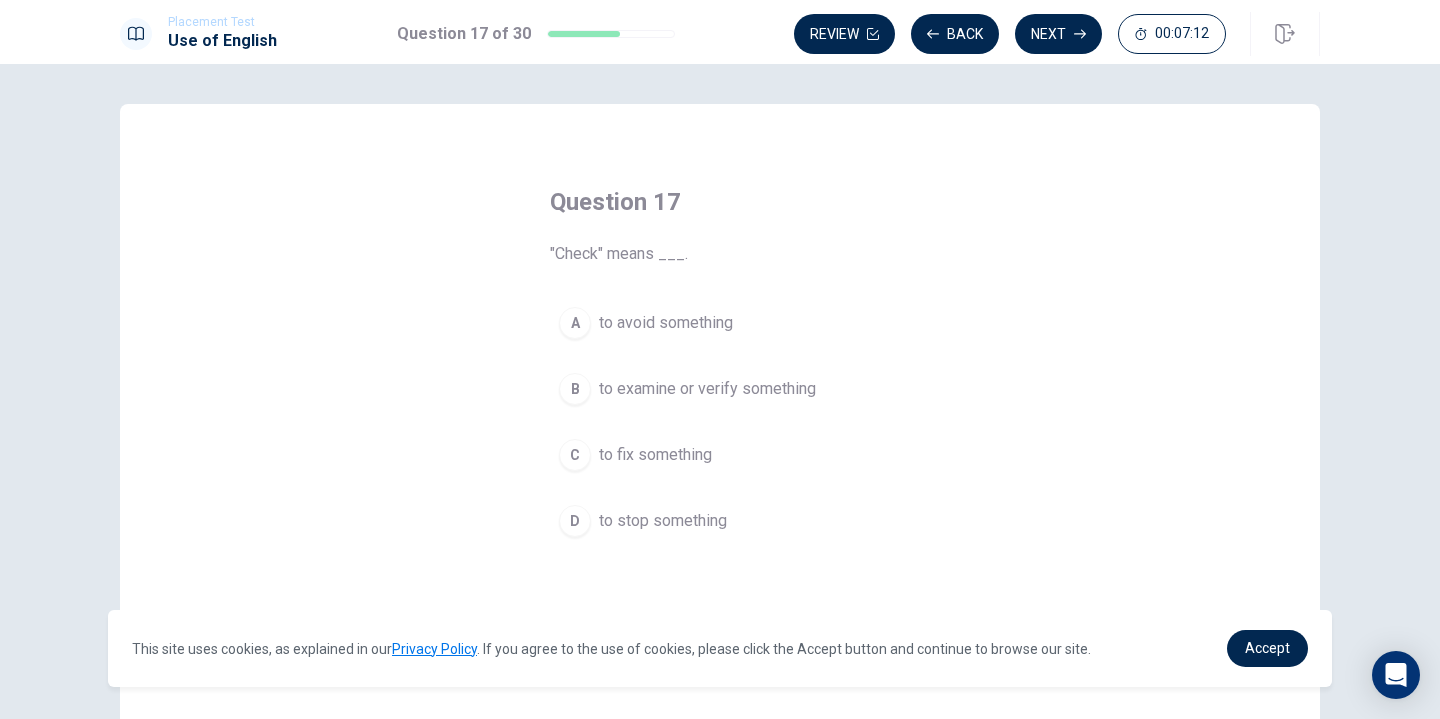 click on "to examine or verify something" at bounding box center [707, 389] 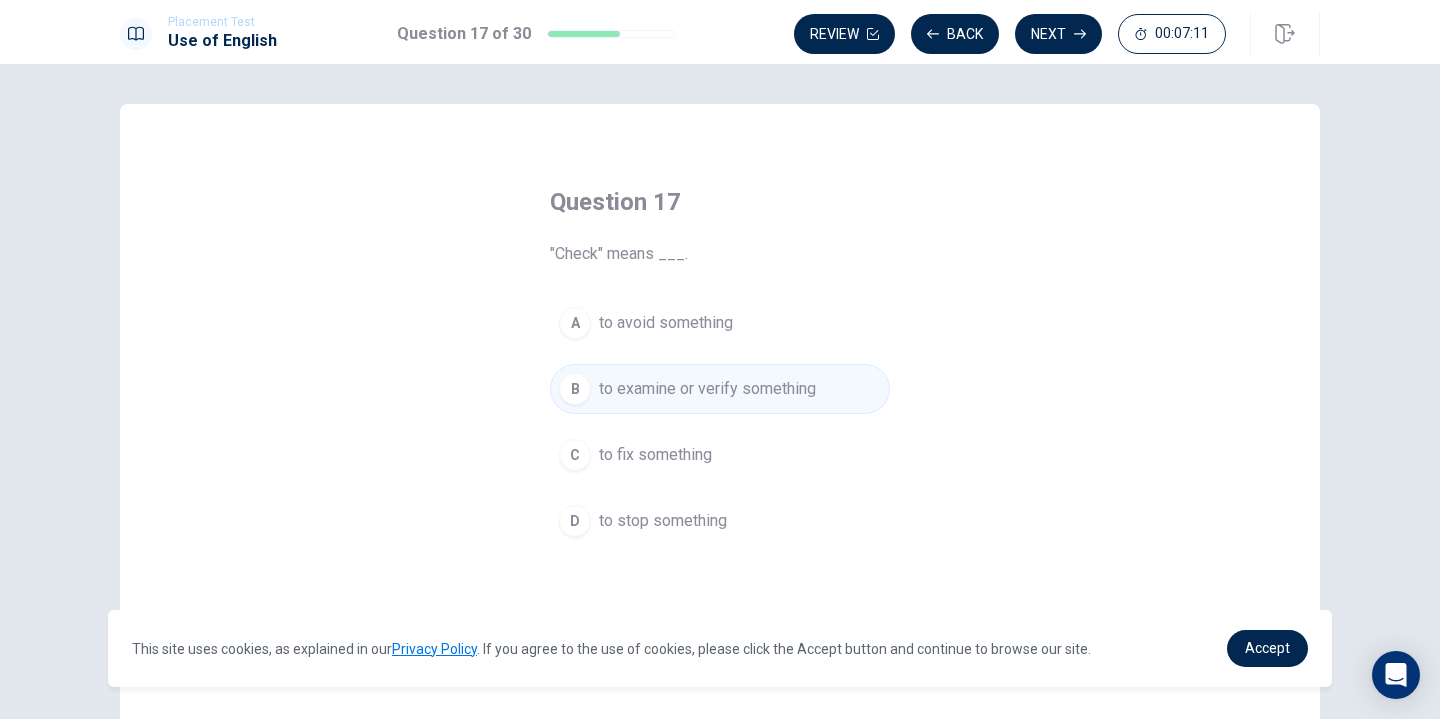 click on "Next" at bounding box center (1058, 34) 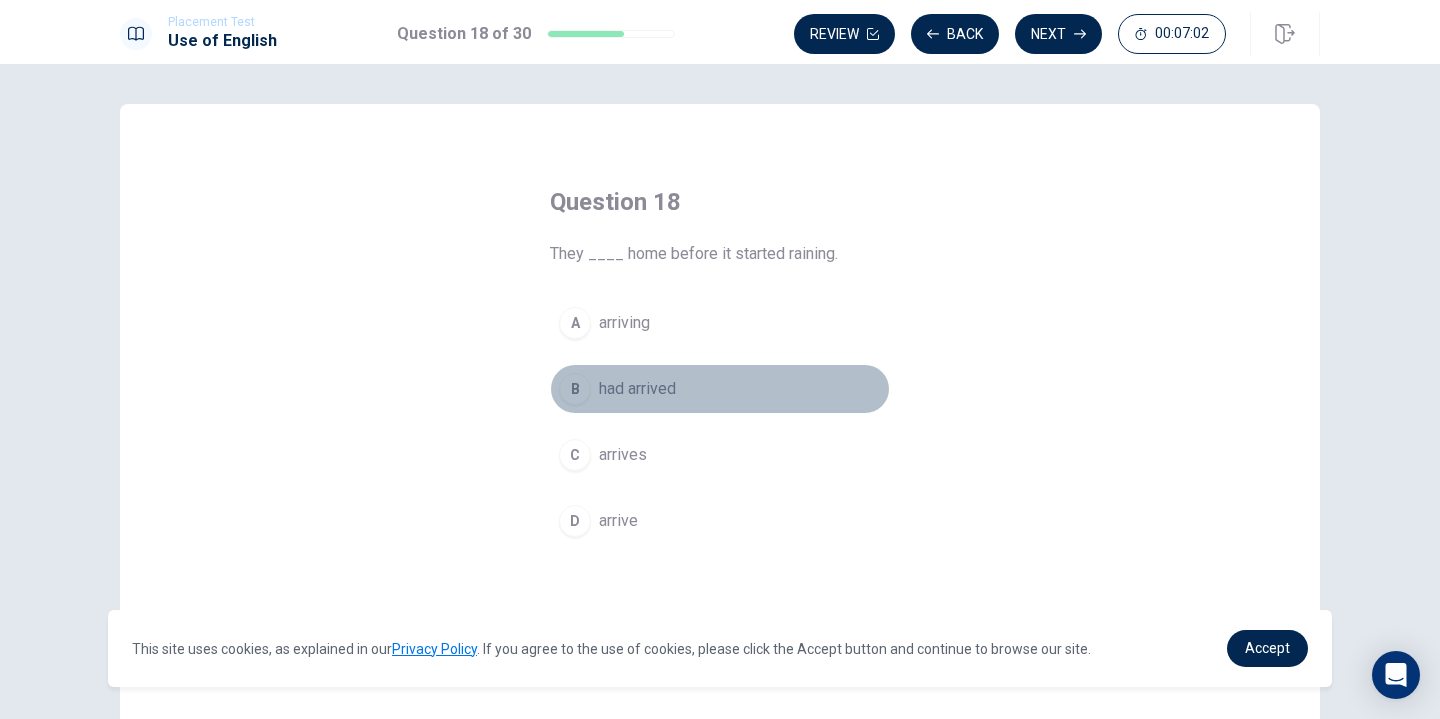 click on "B had arrived" at bounding box center (720, 389) 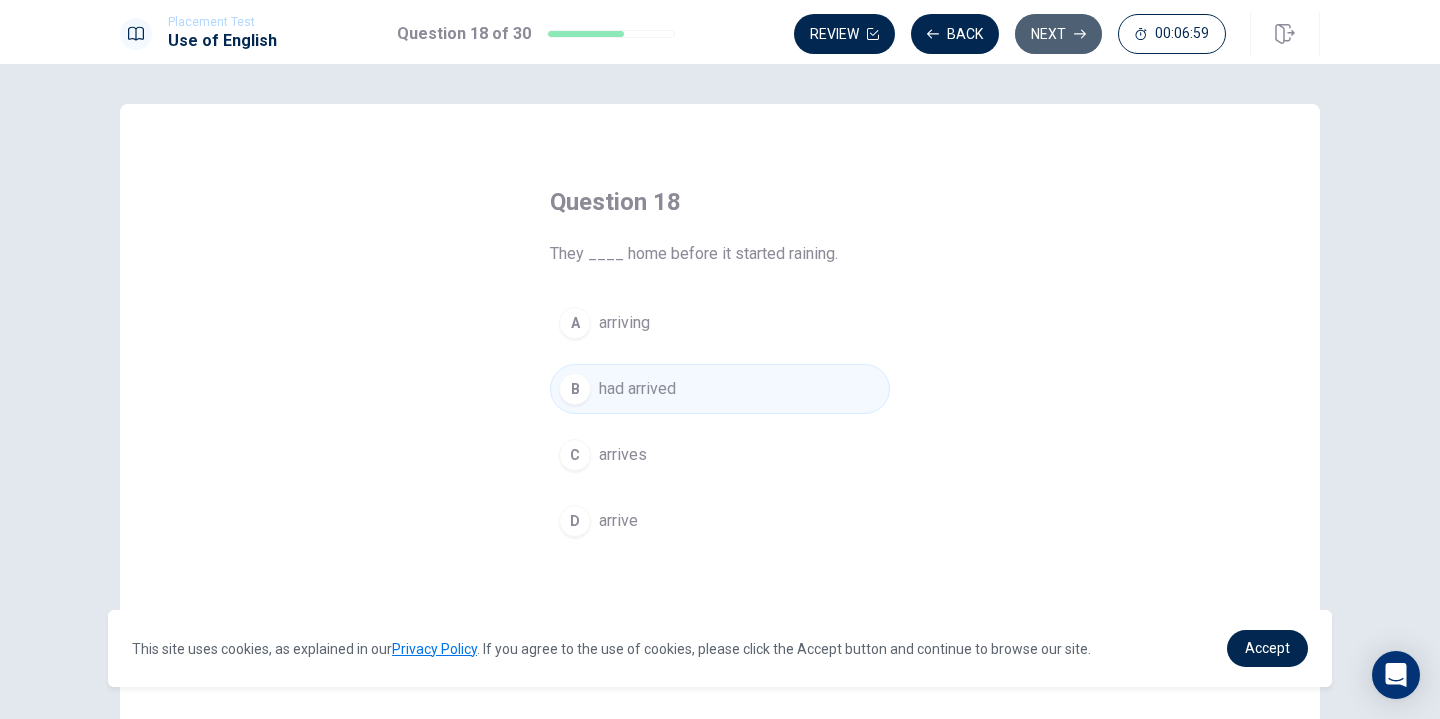 click on "Next" at bounding box center (1058, 34) 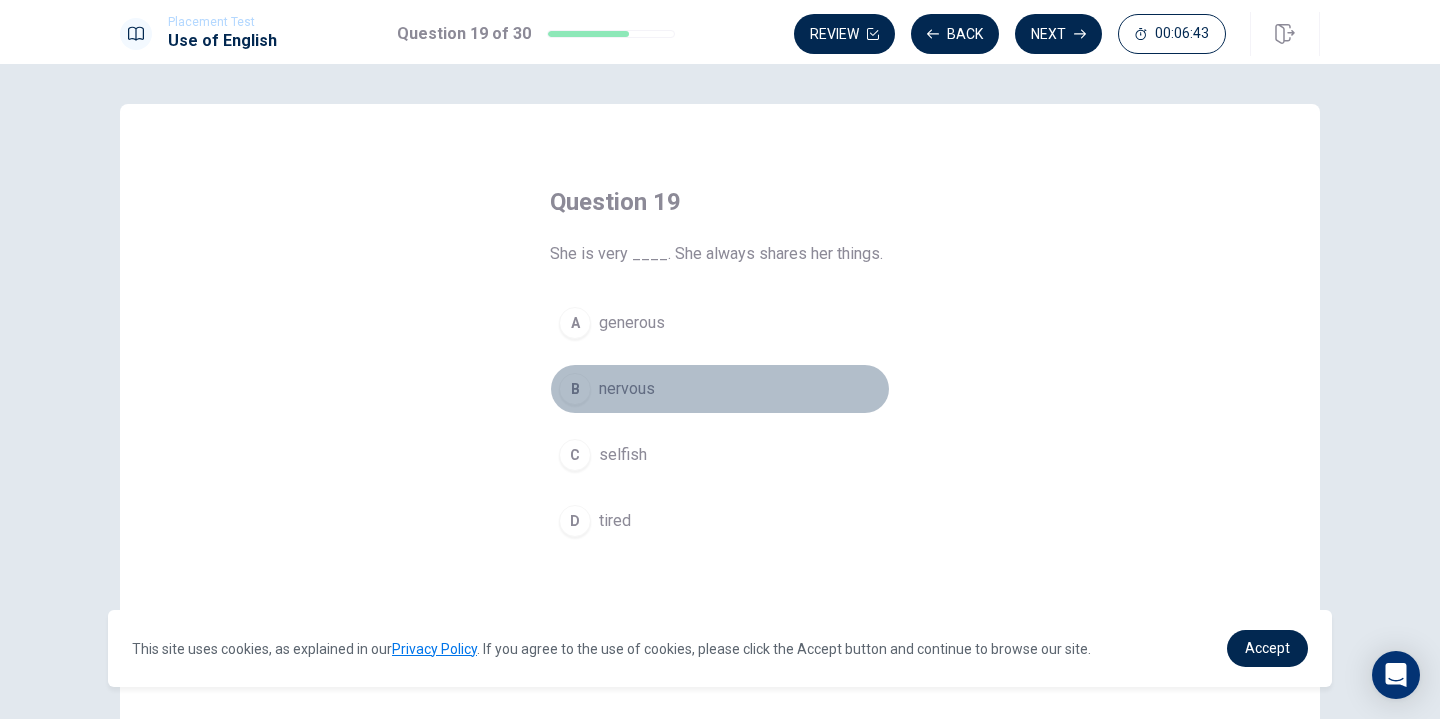 click on "B nervous" at bounding box center [720, 389] 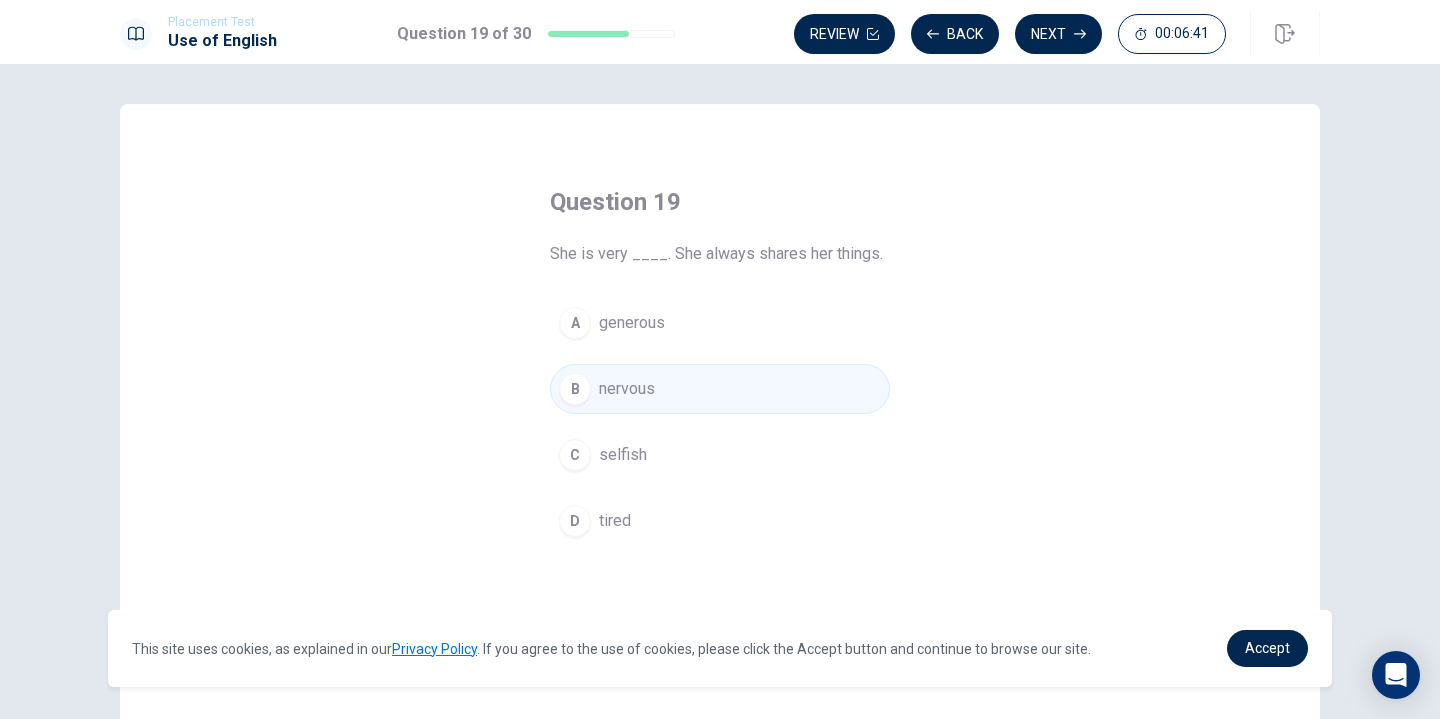 click on "selfish" at bounding box center [623, 455] 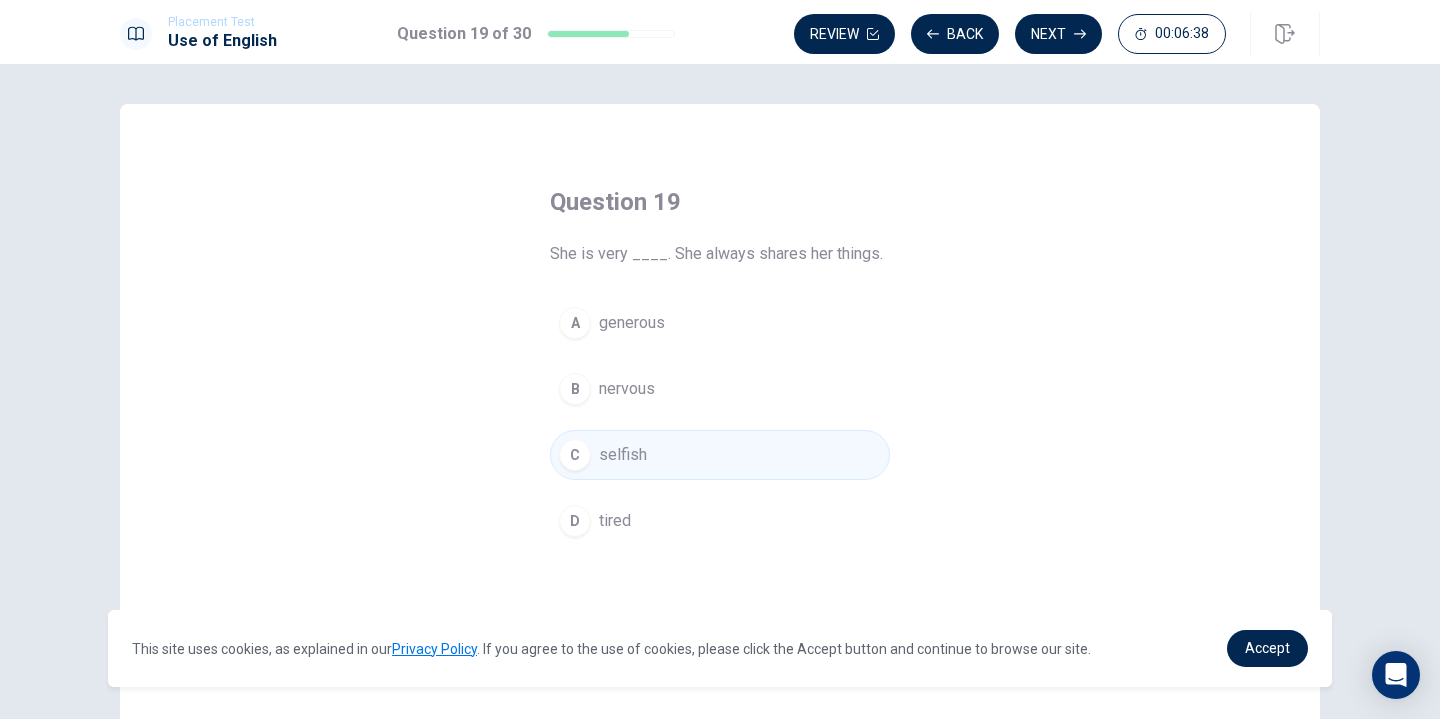 click on "A generous" at bounding box center [720, 323] 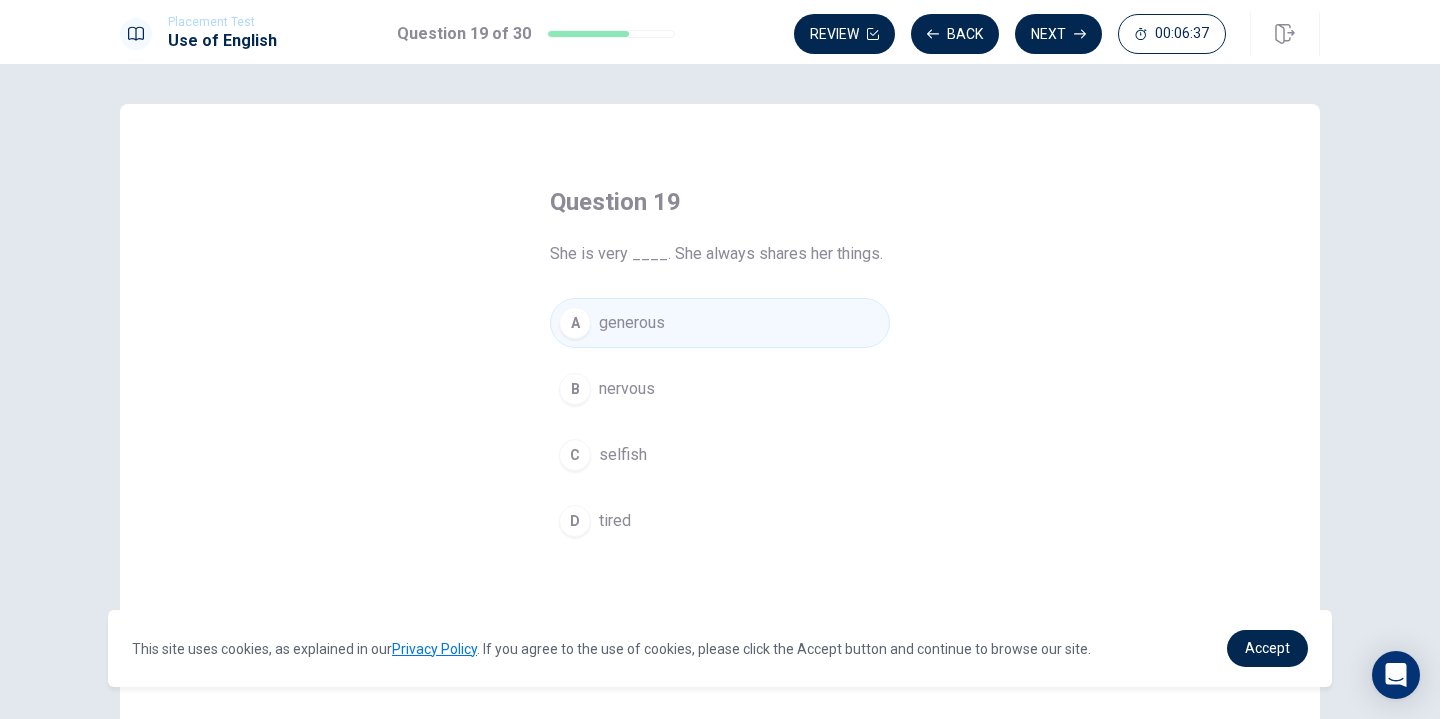click on "B nervous" at bounding box center [720, 389] 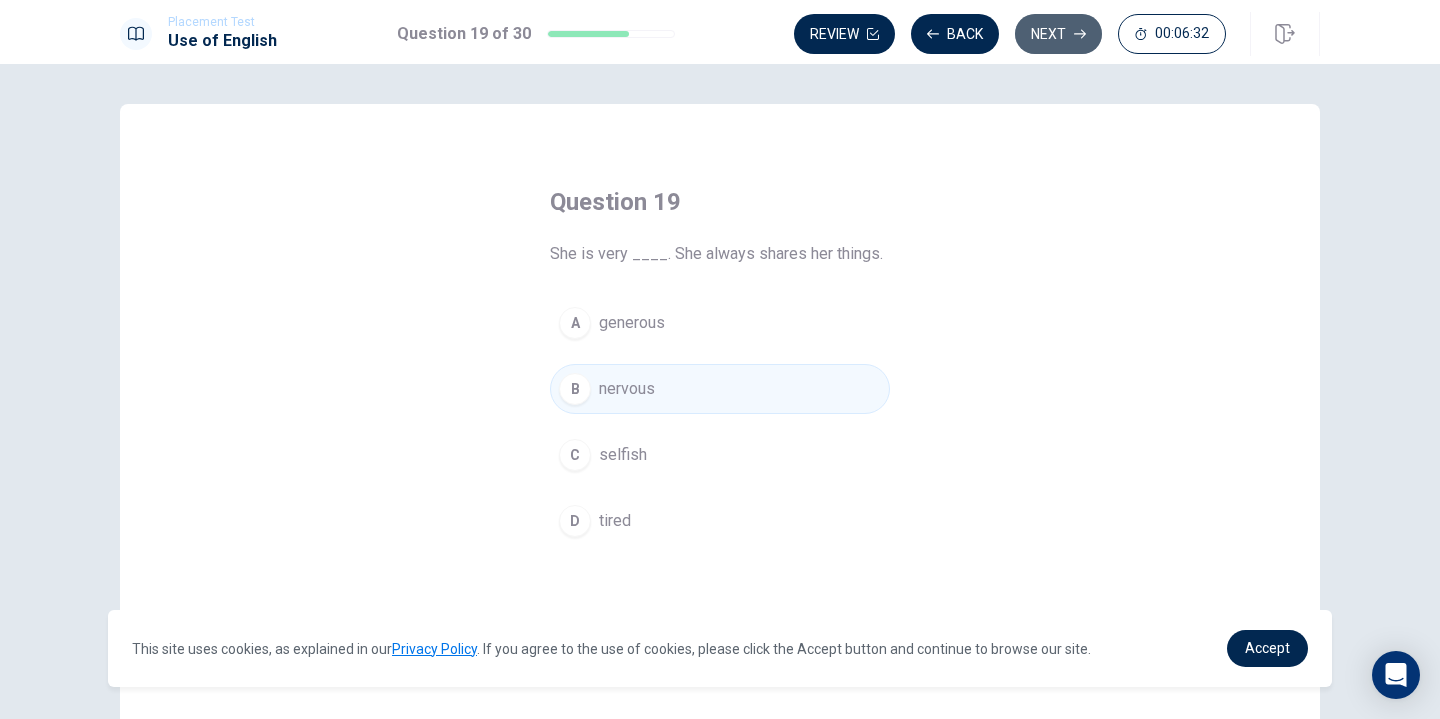 click on "Next" at bounding box center [1058, 34] 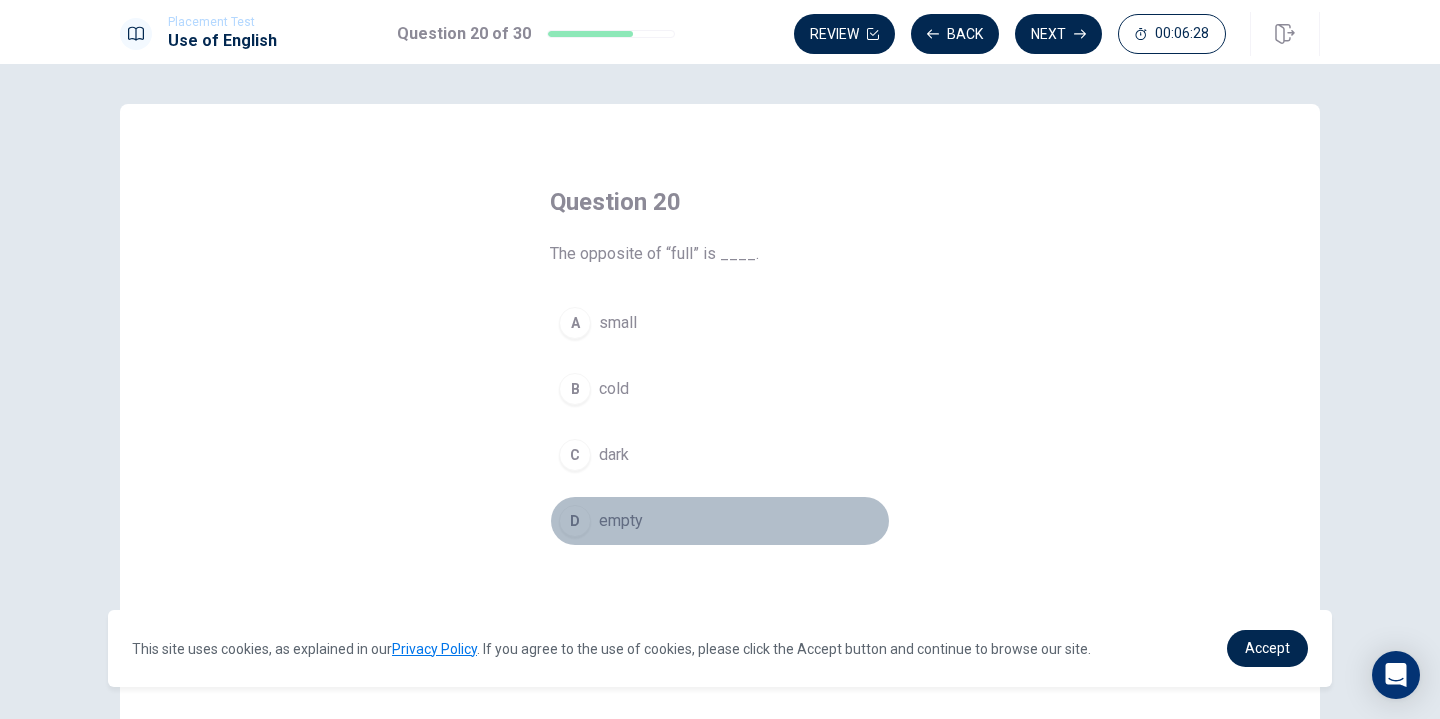 click on "D empty" at bounding box center (720, 521) 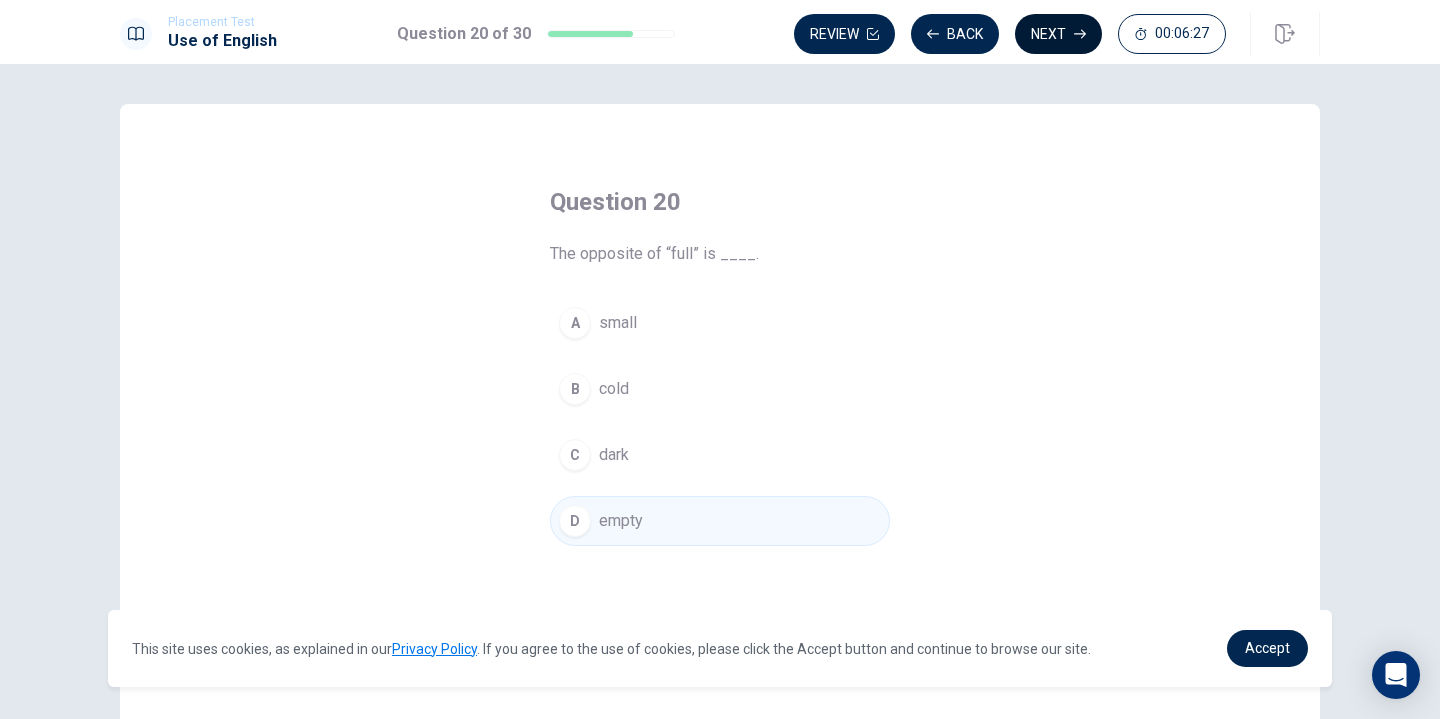 click on "Next" at bounding box center [1058, 34] 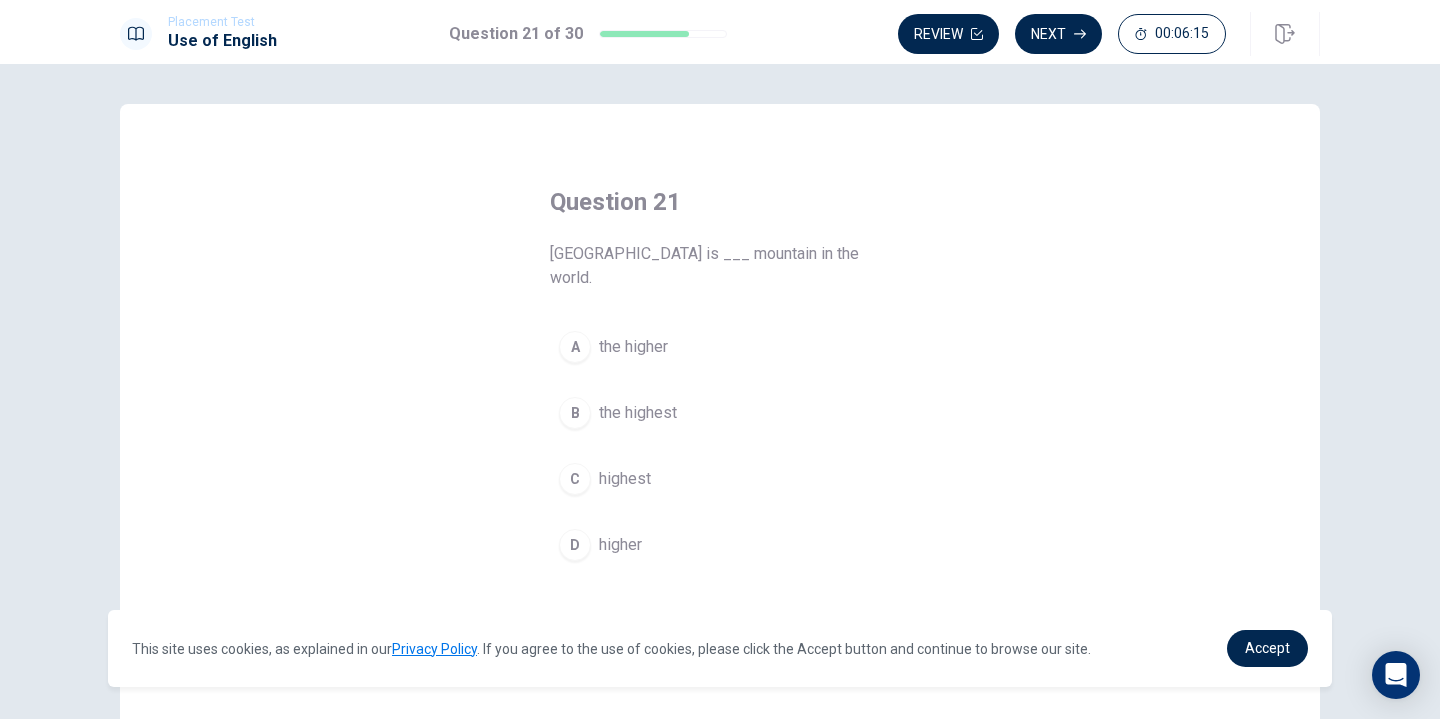click on "the highest" at bounding box center [638, 413] 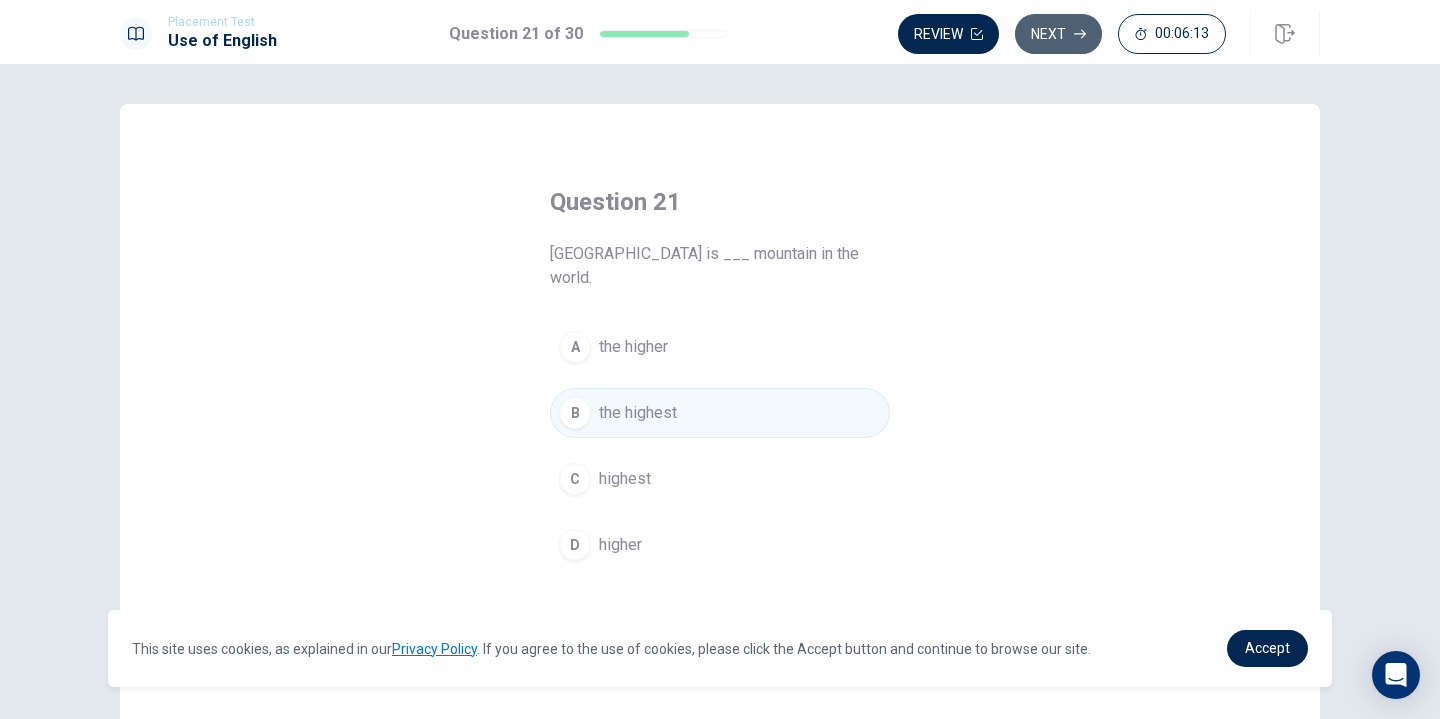 click on "Next" at bounding box center (1058, 34) 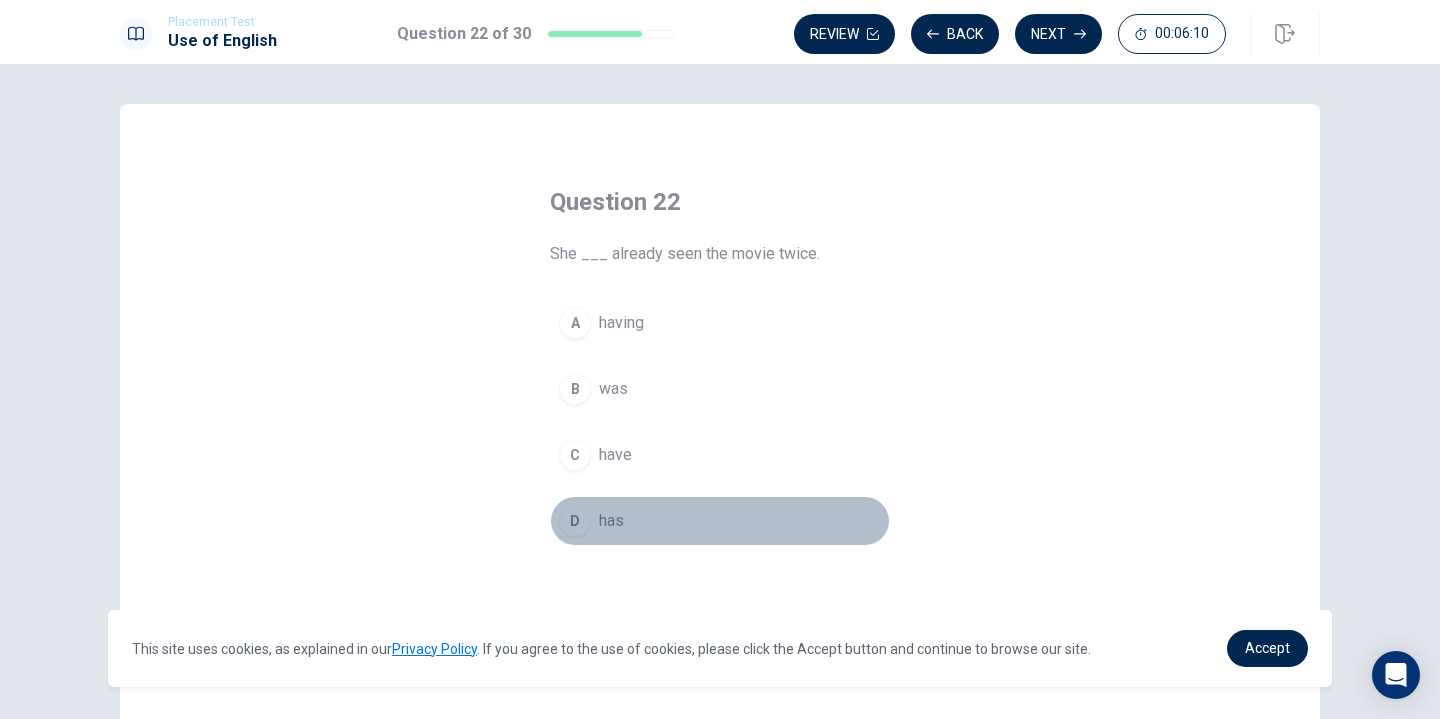 click on "D has" at bounding box center (720, 521) 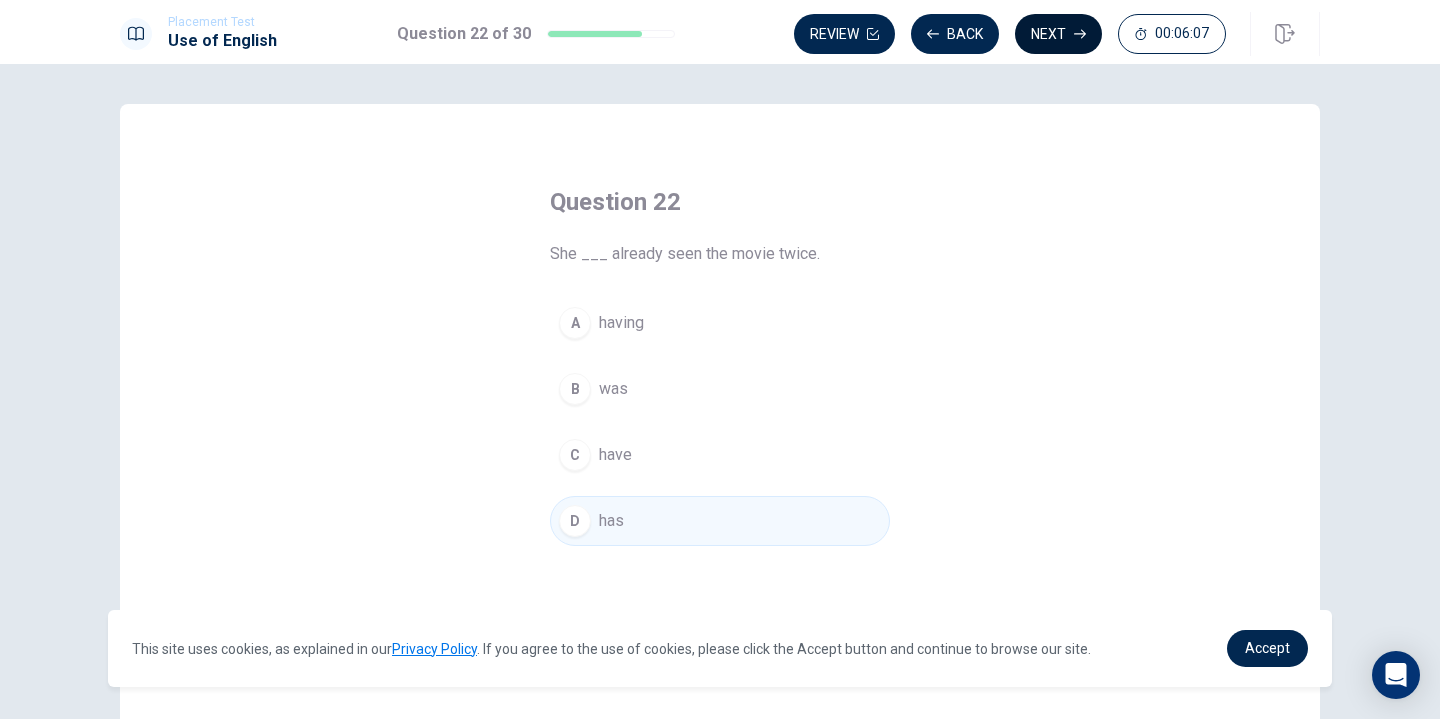 click on "Next" at bounding box center [1058, 34] 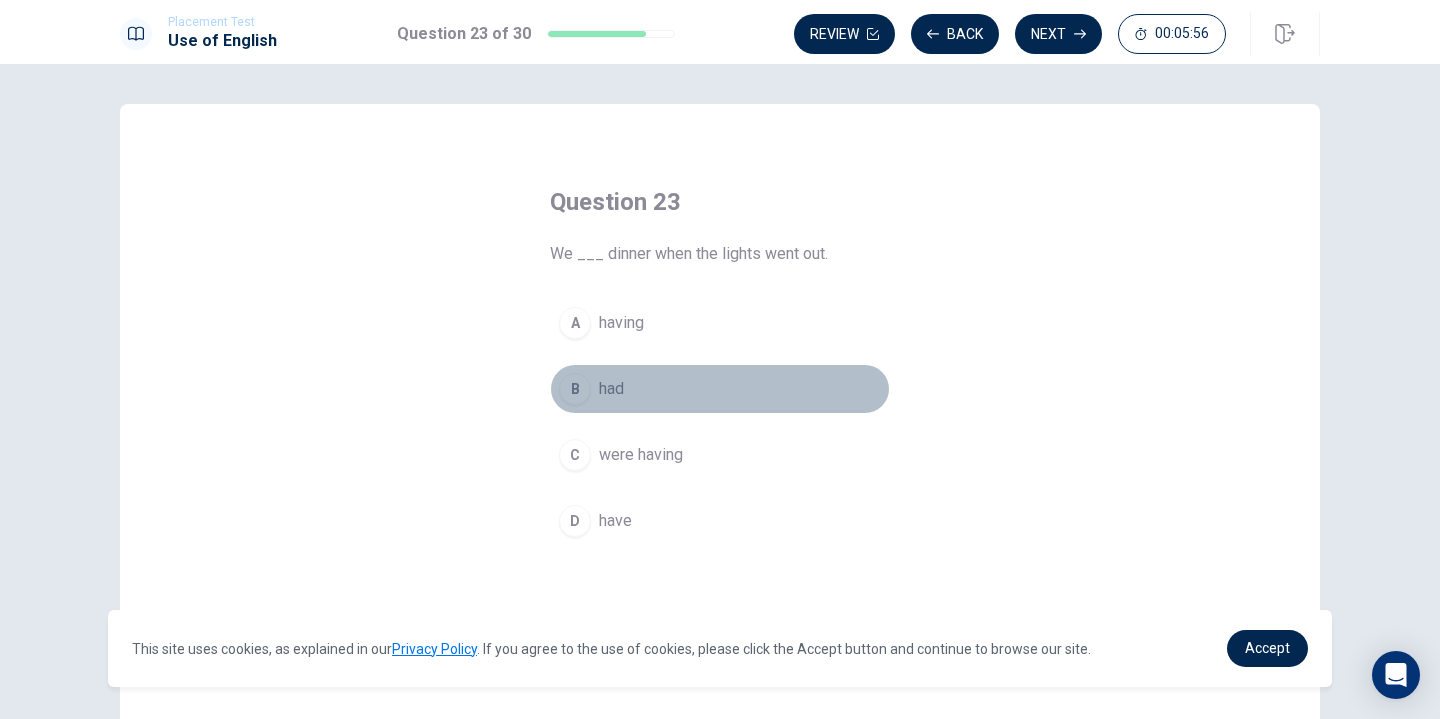 click on "B had" at bounding box center (720, 389) 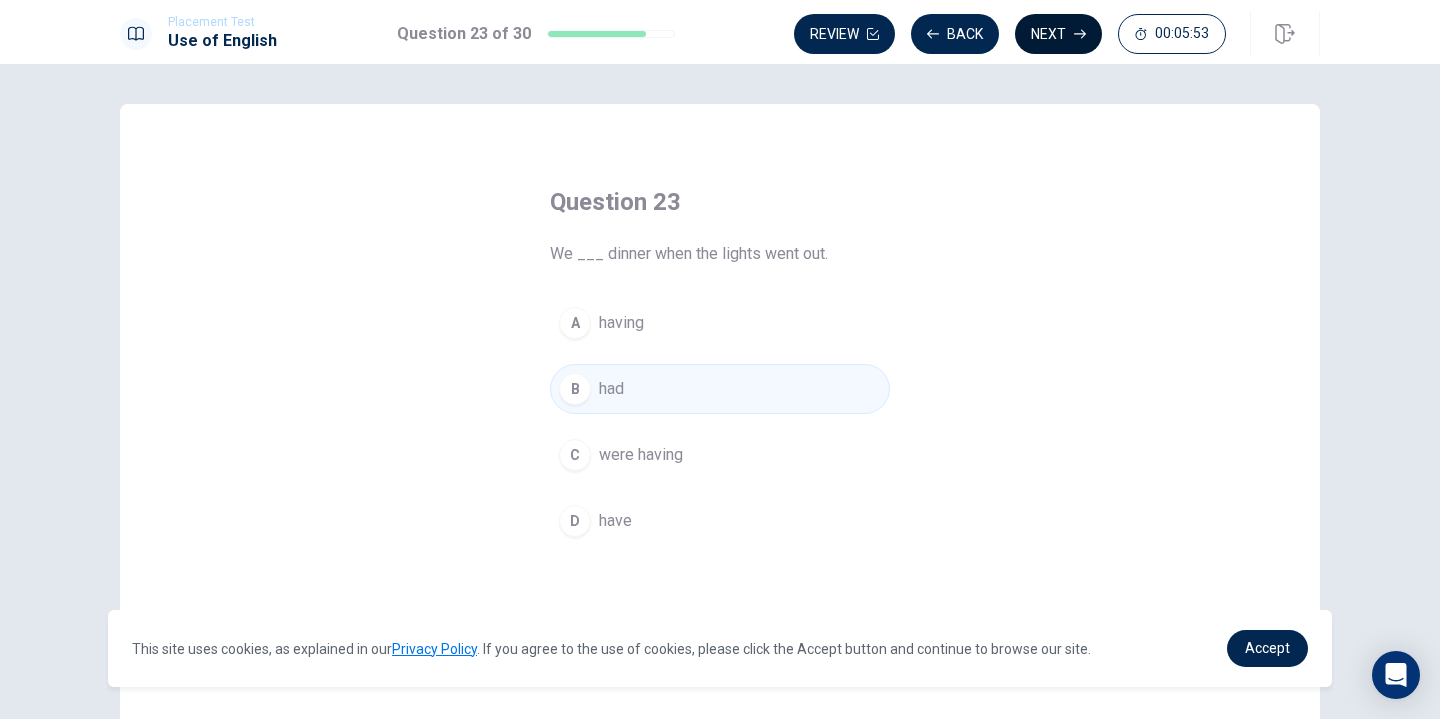click on "Next" at bounding box center [1058, 34] 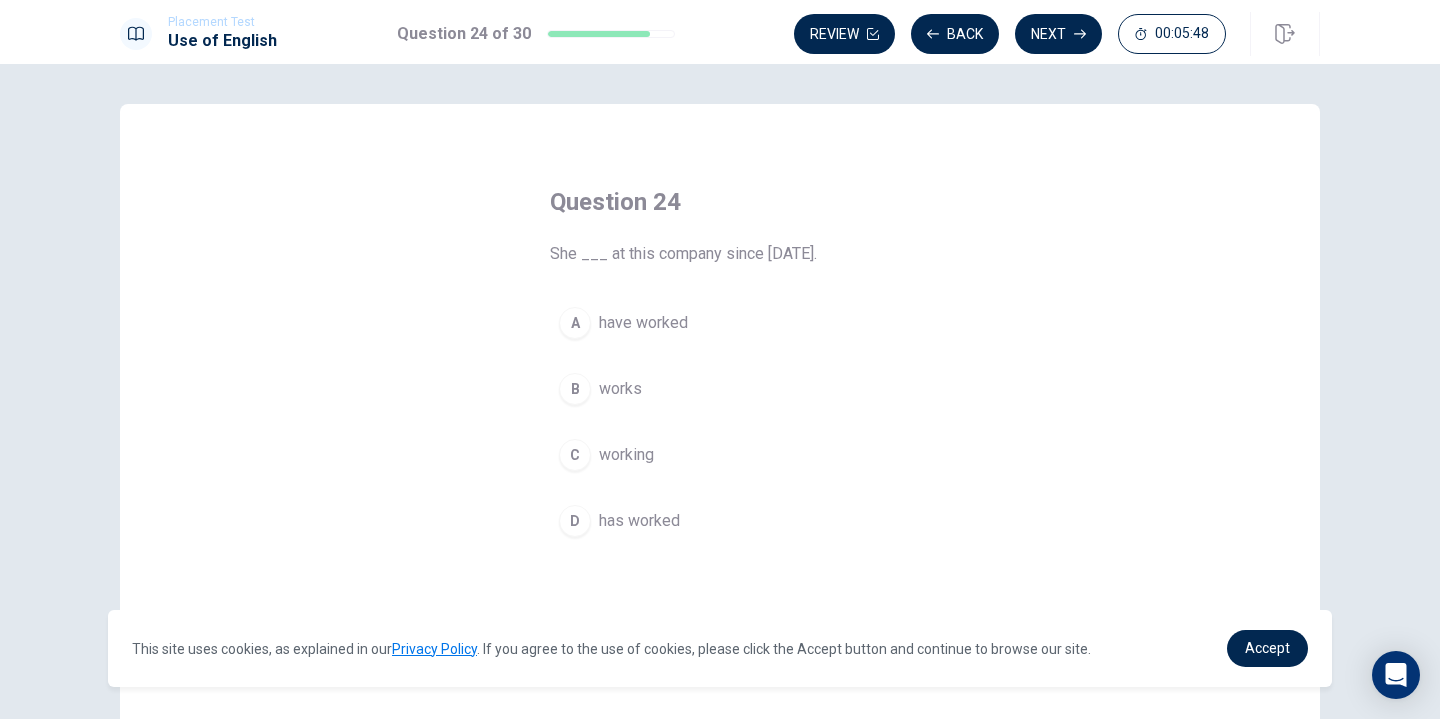 click on "have worked" at bounding box center [643, 323] 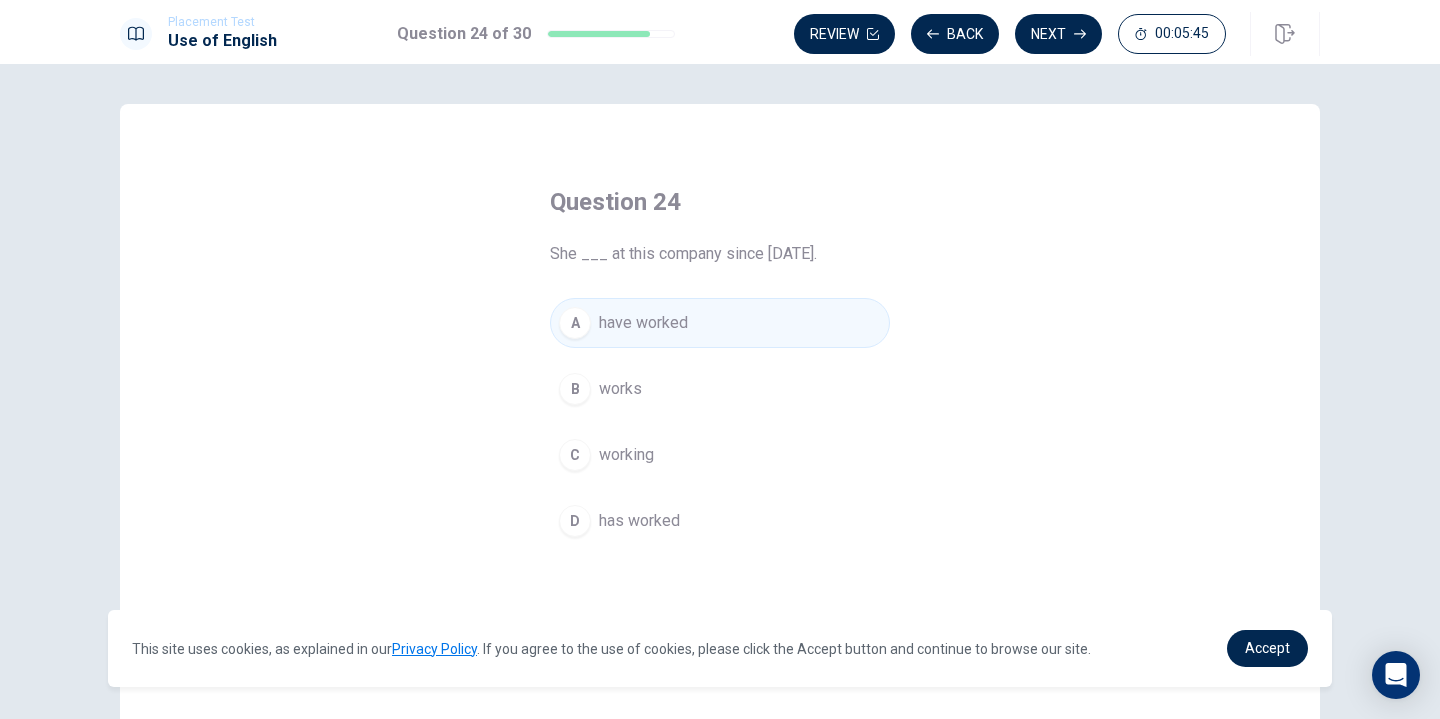 click on "D has worked" at bounding box center [720, 521] 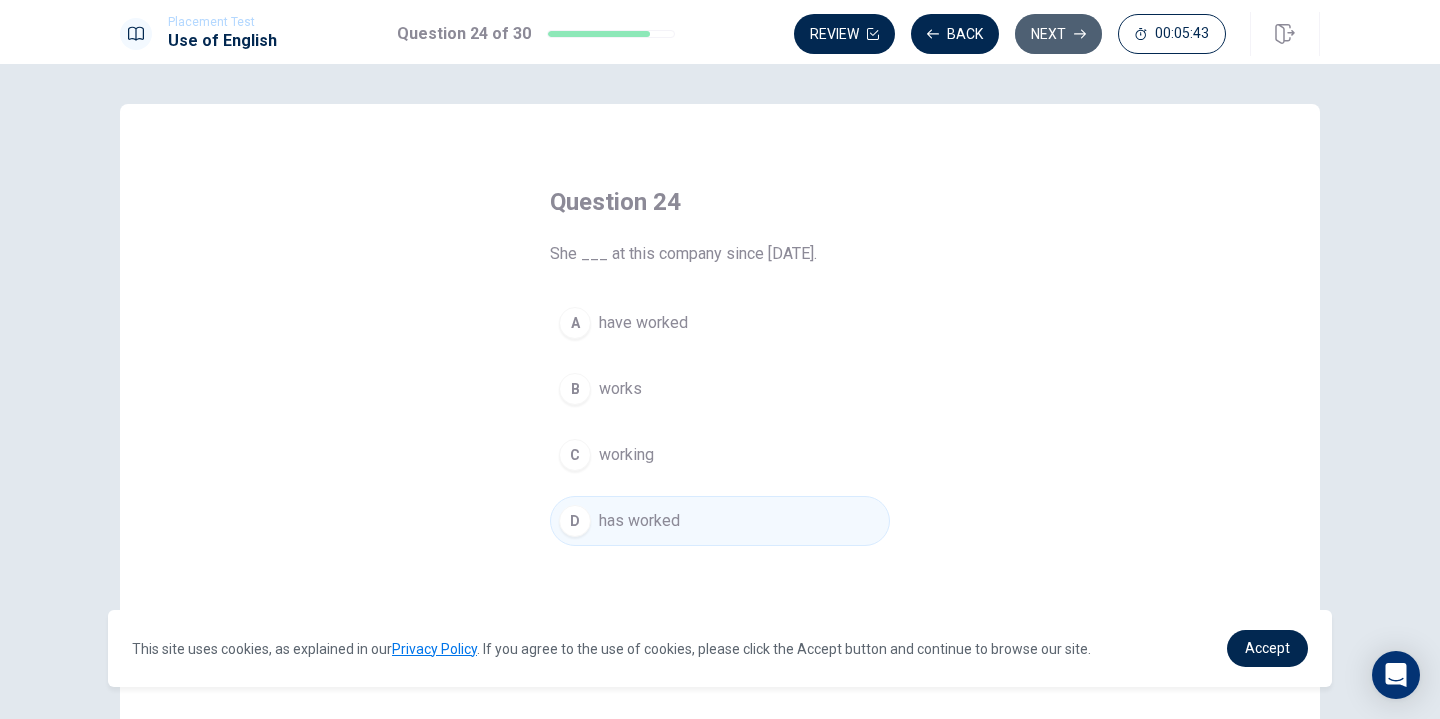 click on "Next" at bounding box center [1058, 34] 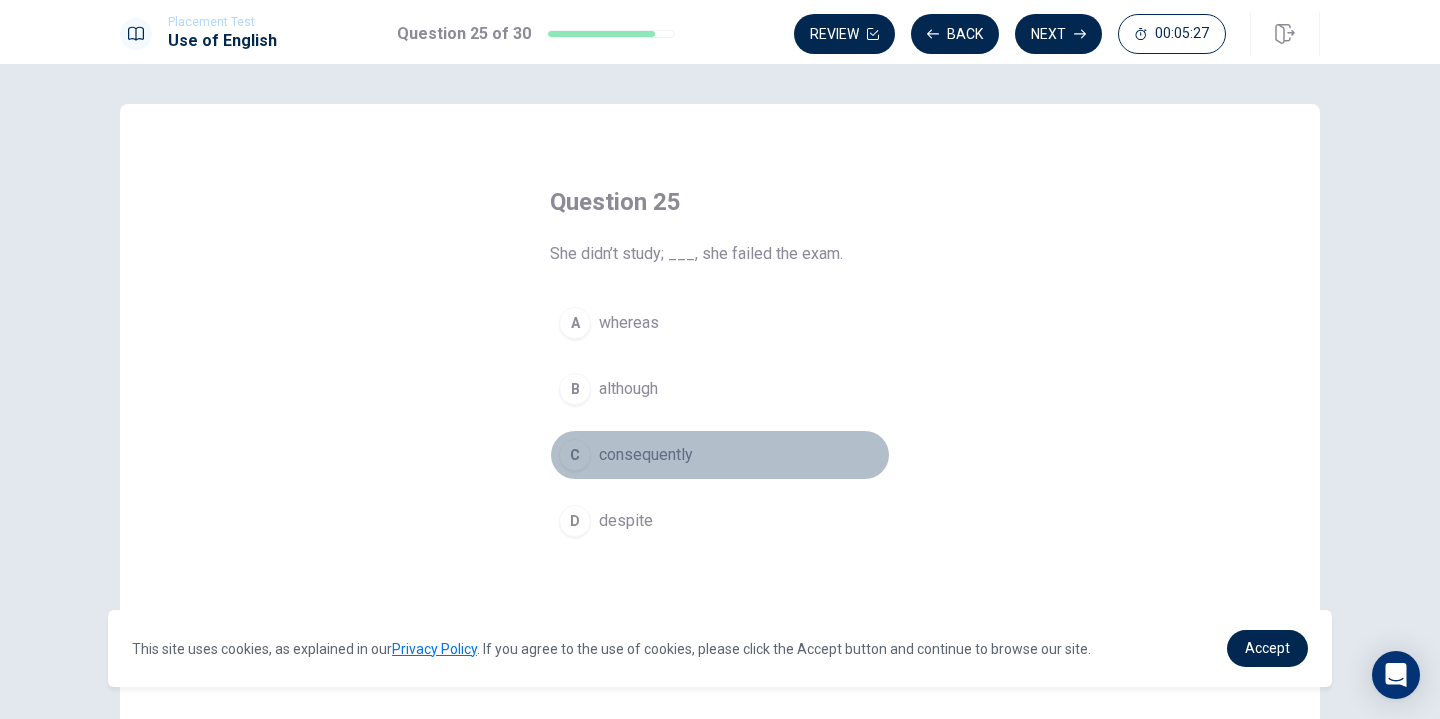 click on "consequently" at bounding box center [646, 455] 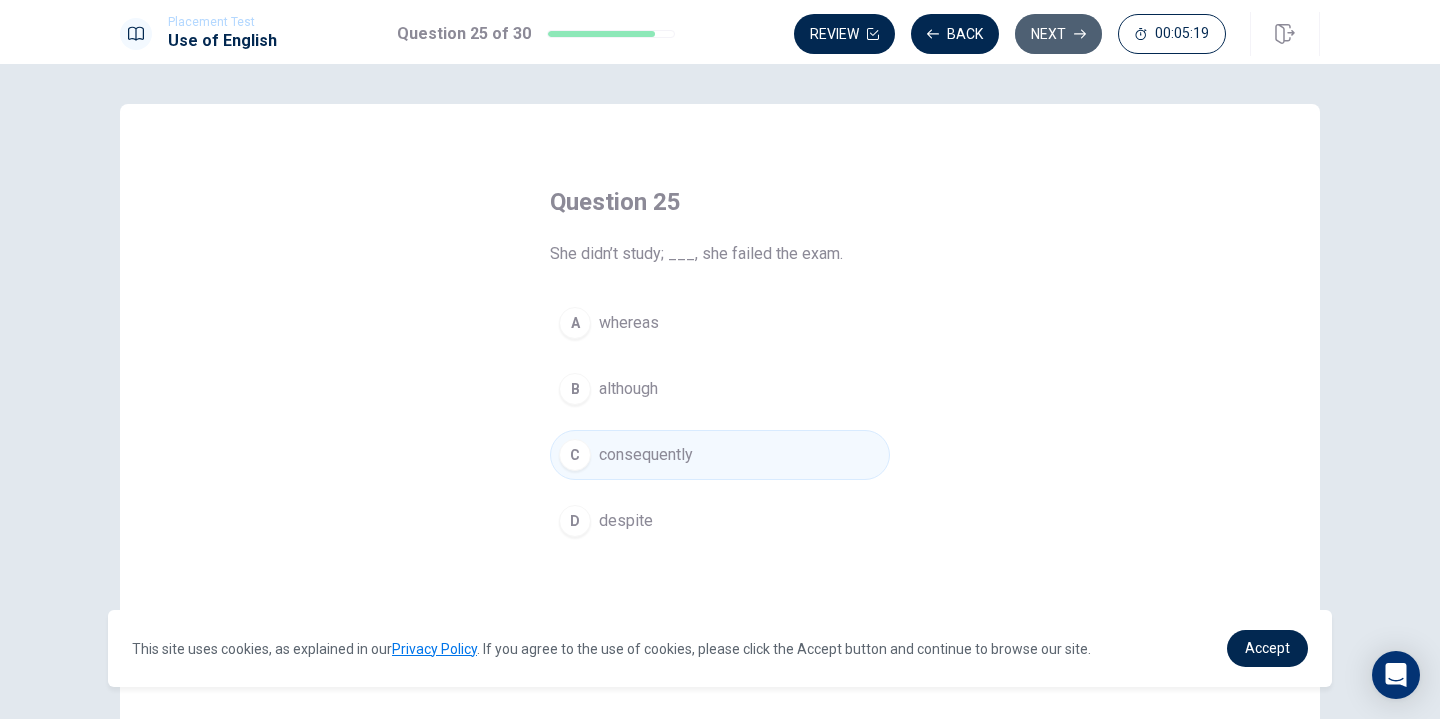 click on "Next" at bounding box center [1058, 34] 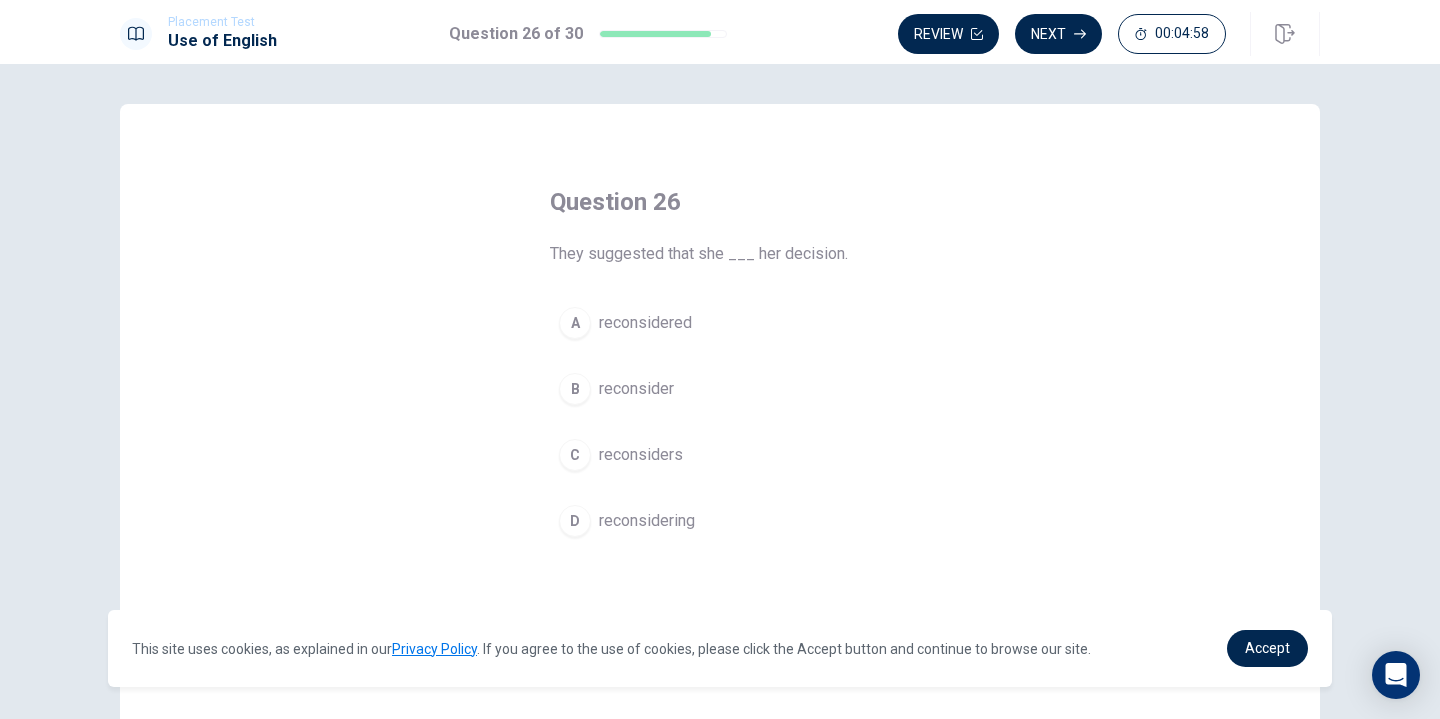 click on "A reconsidered" at bounding box center [720, 323] 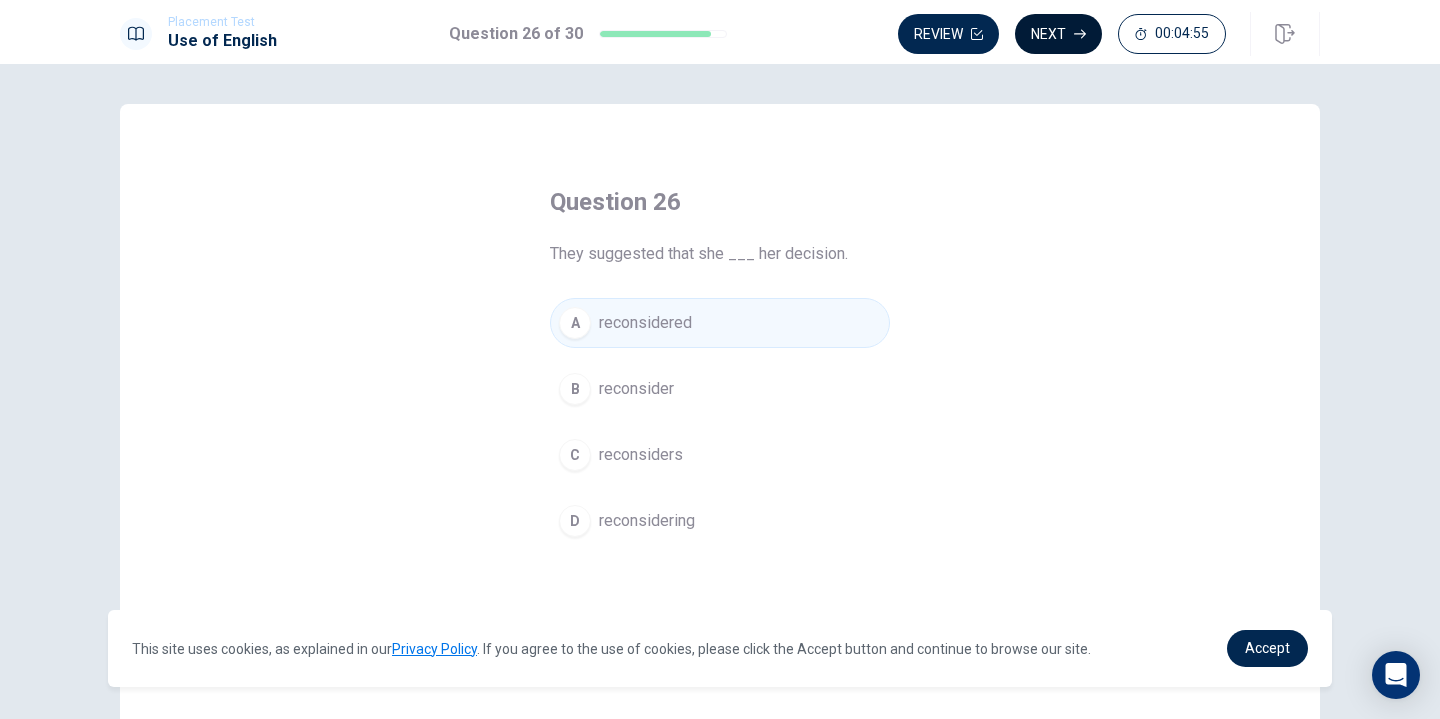 click on "Next" at bounding box center (1058, 34) 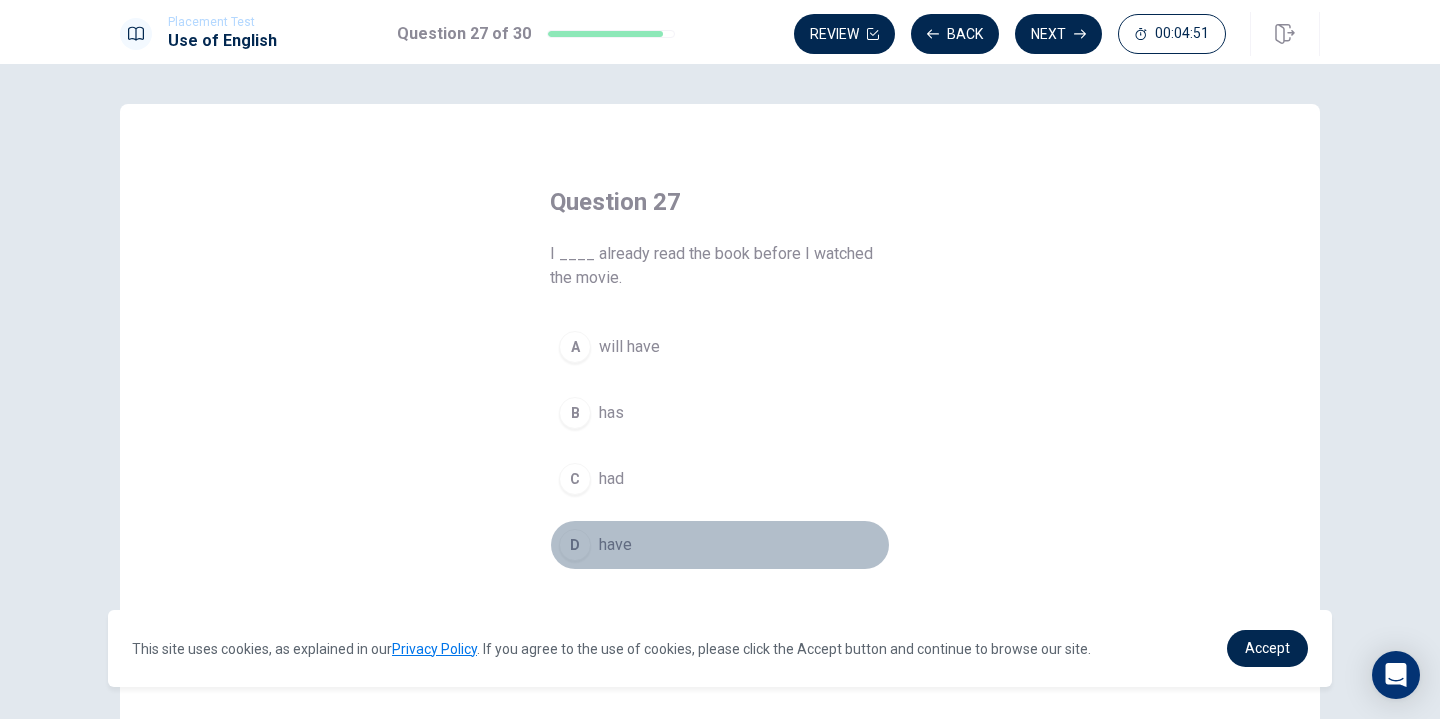 click on "have" at bounding box center (615, 545) 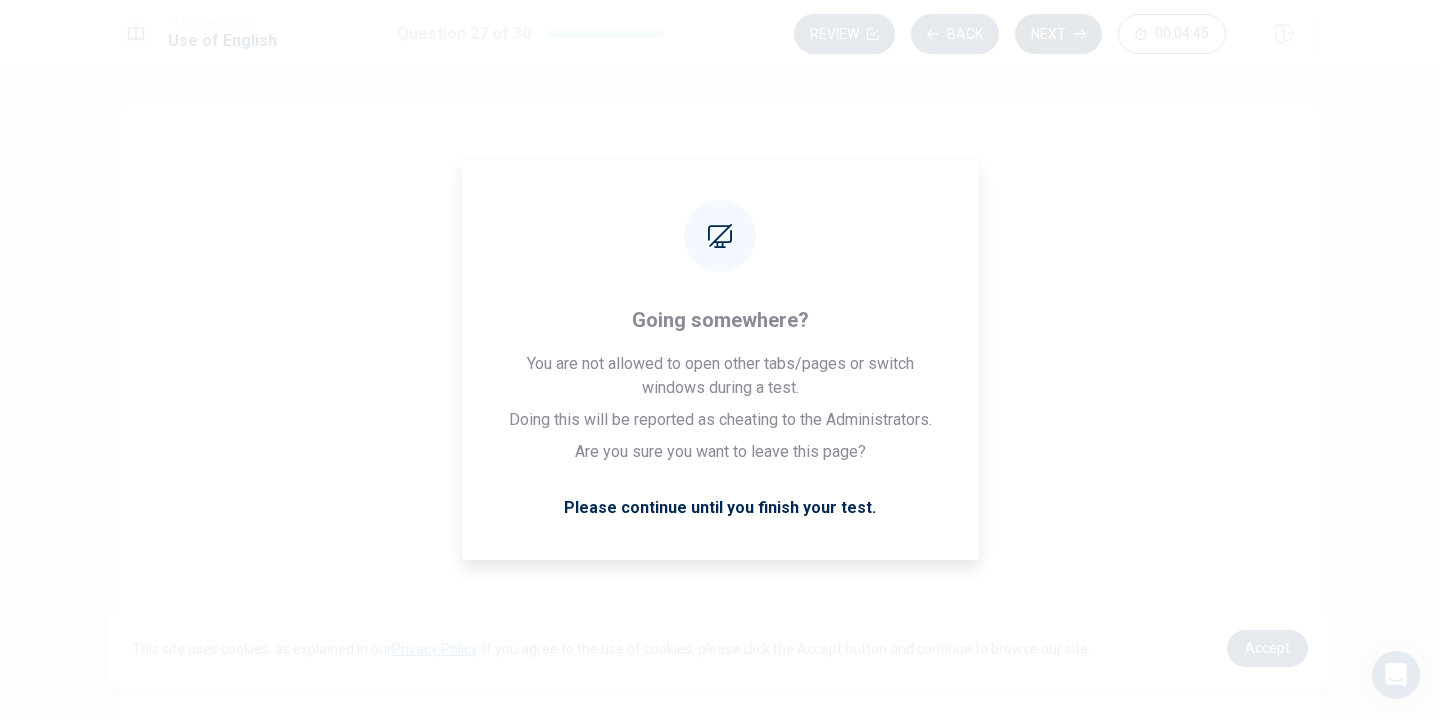 click on "Next" at bounding box center [1058, 34] 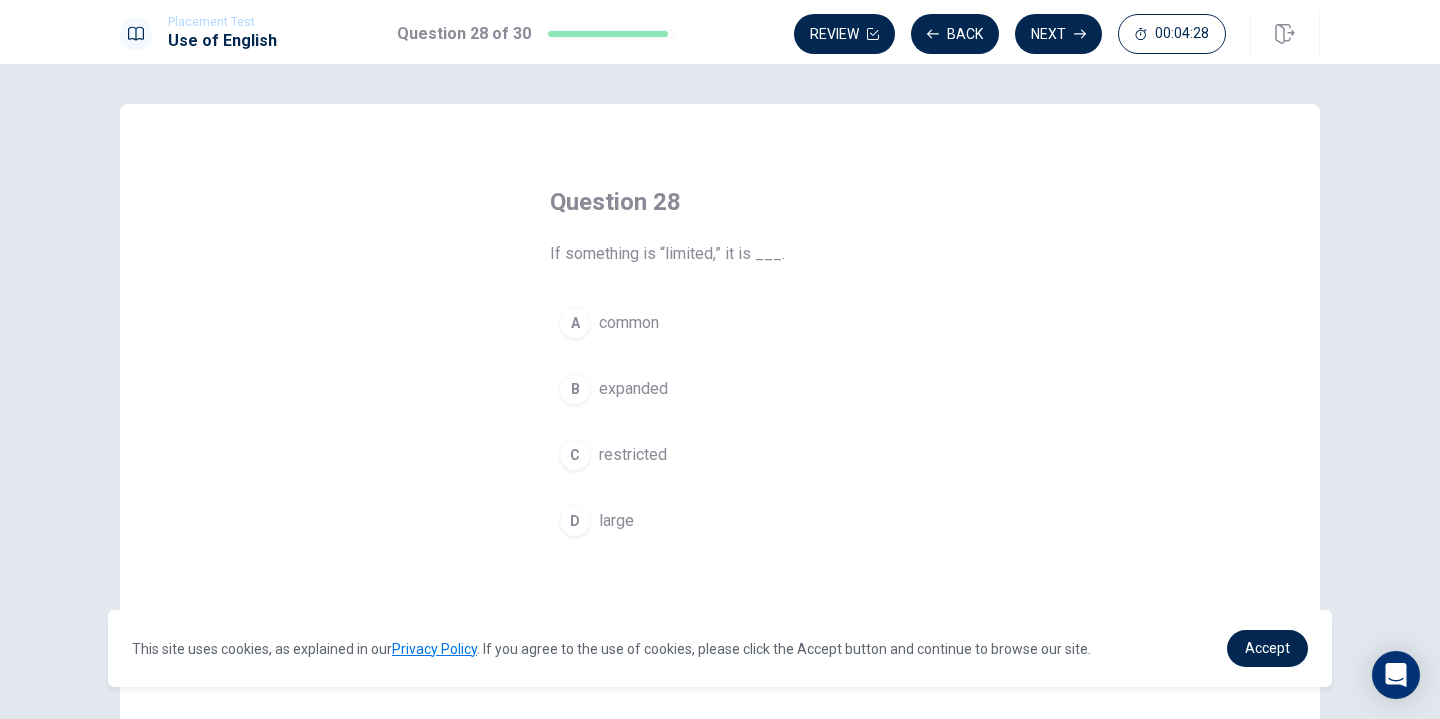 click on "A common" at bounding box center (720, 323) 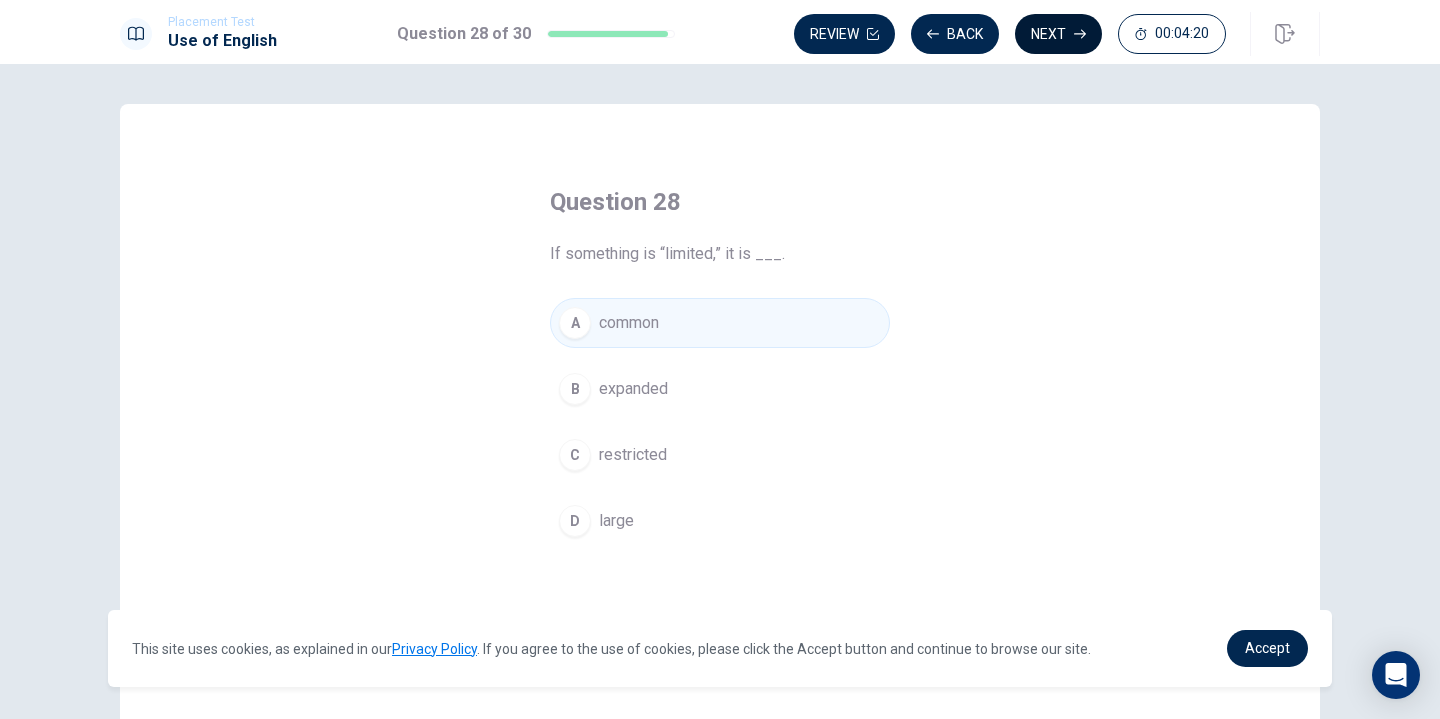 click on "Next" at bounding box center (1058, 34) 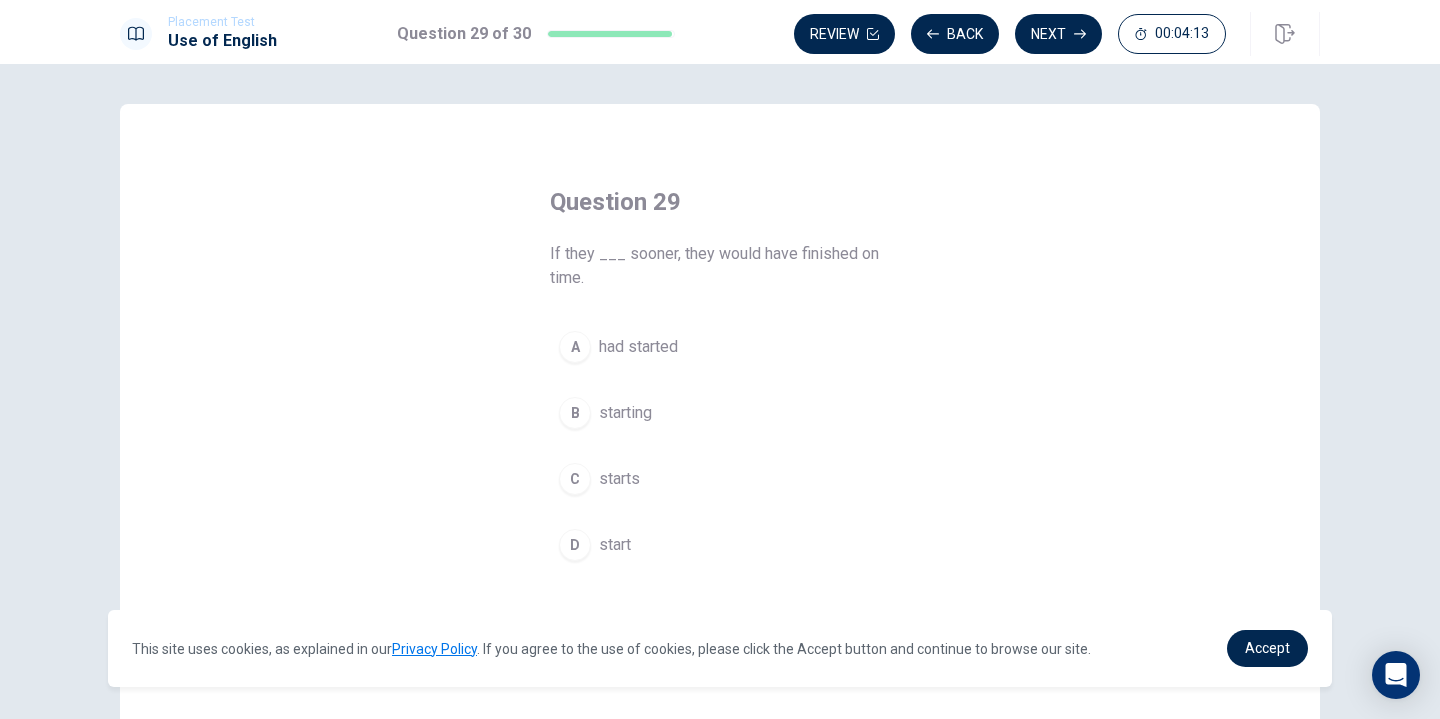 click on "A had started" at bounding box center [720, 347] 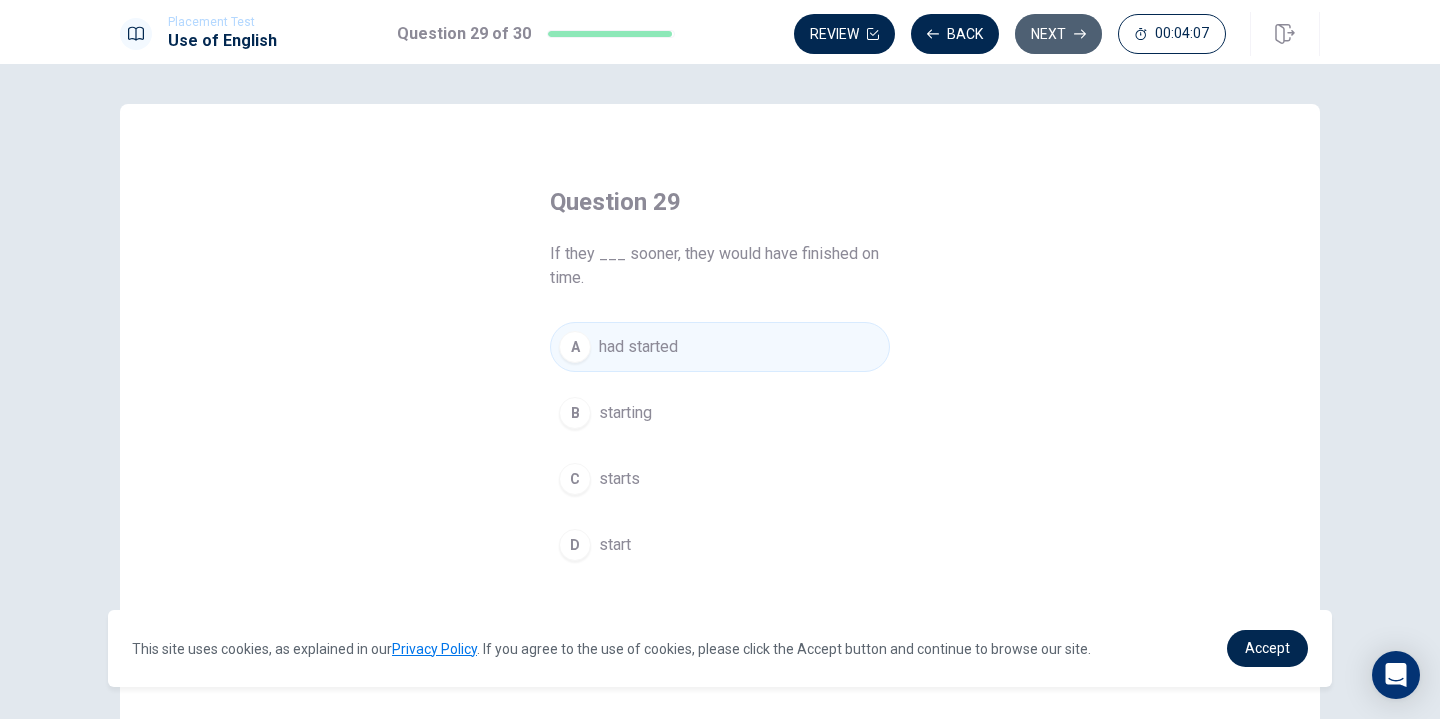 click on "Next" at bounding box center [1058, 34] 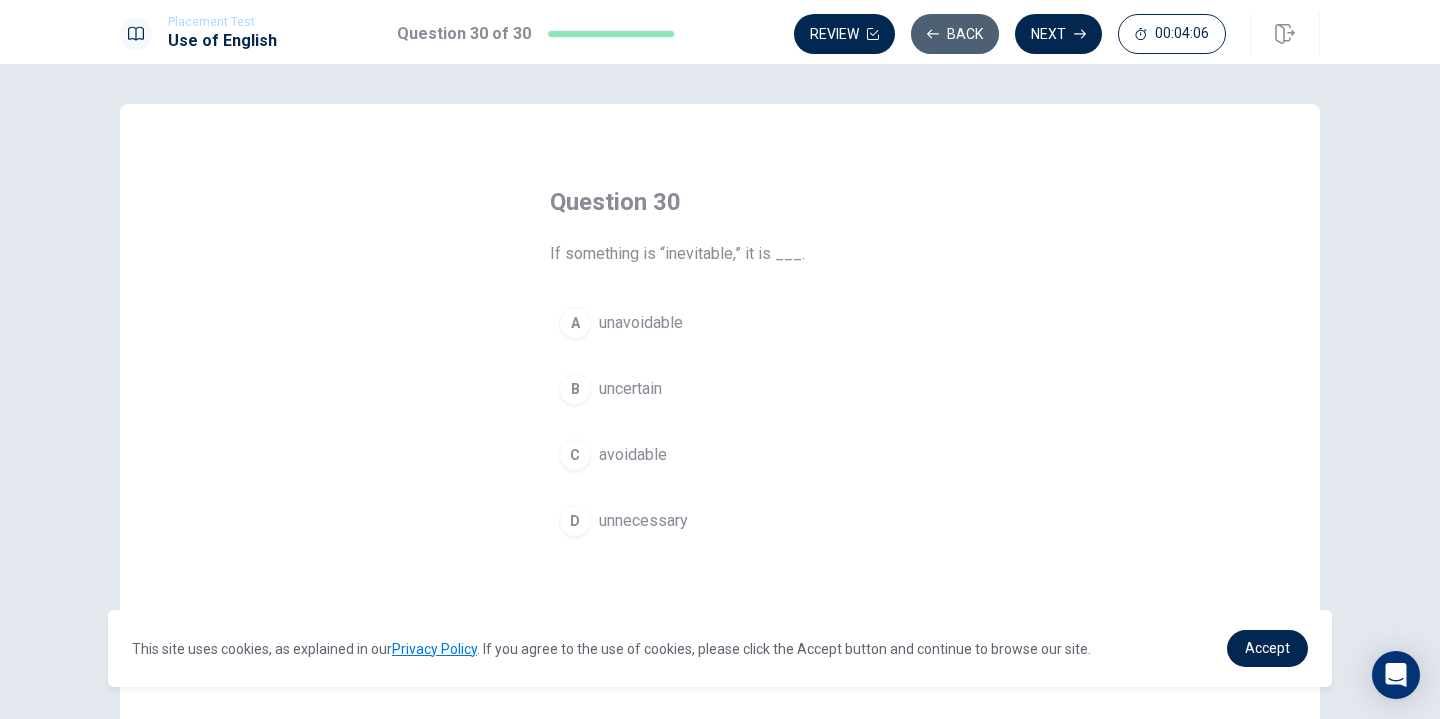 click on "Back" at bounding box center (955, 34) 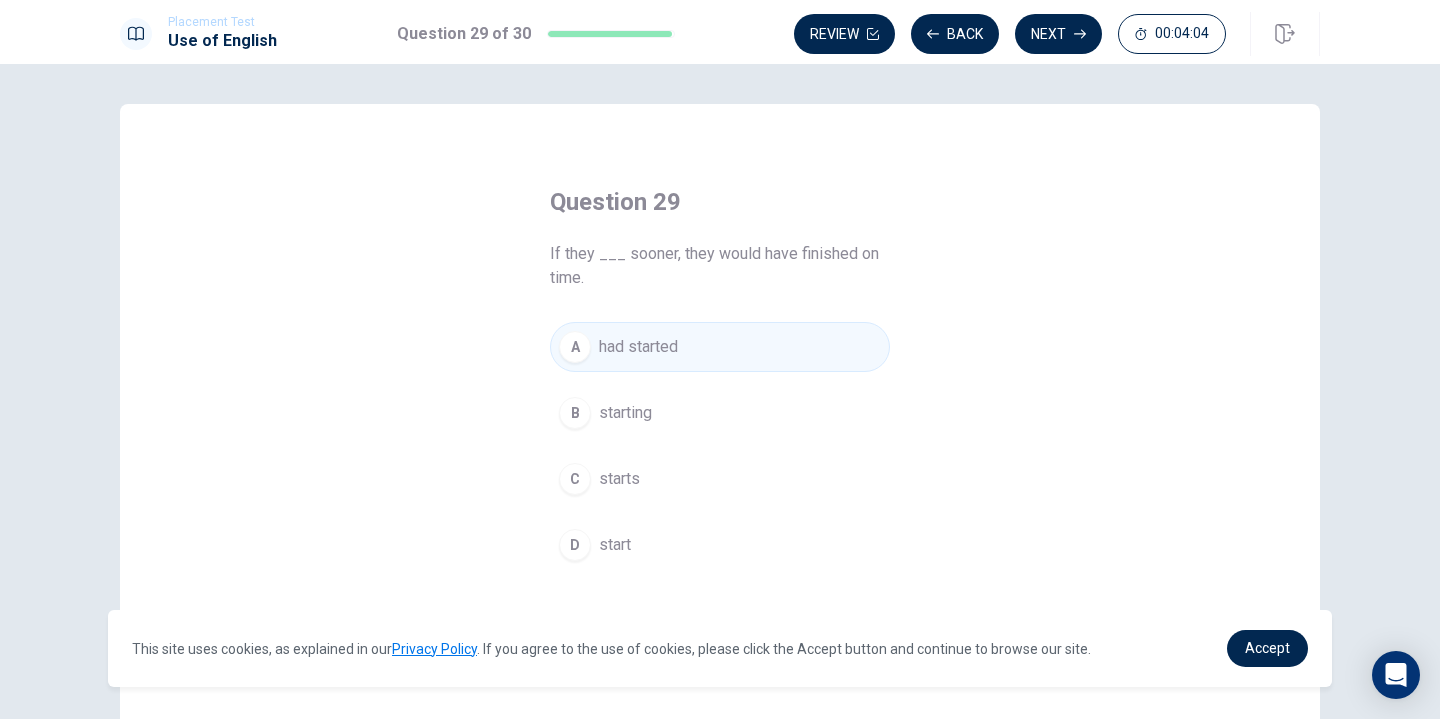 click on "Next" at bounding box center [1058, 34] 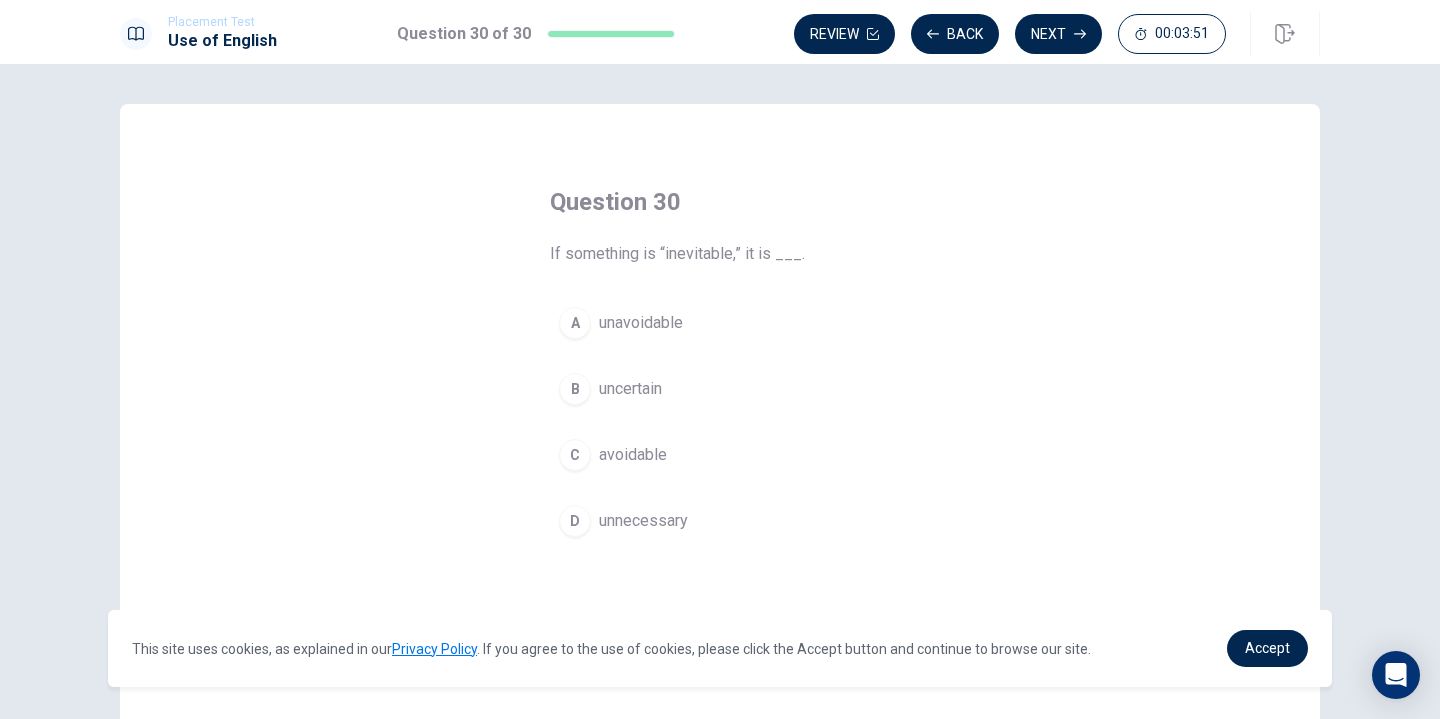 click on "B uncertain" at bounding box center [720, 389] 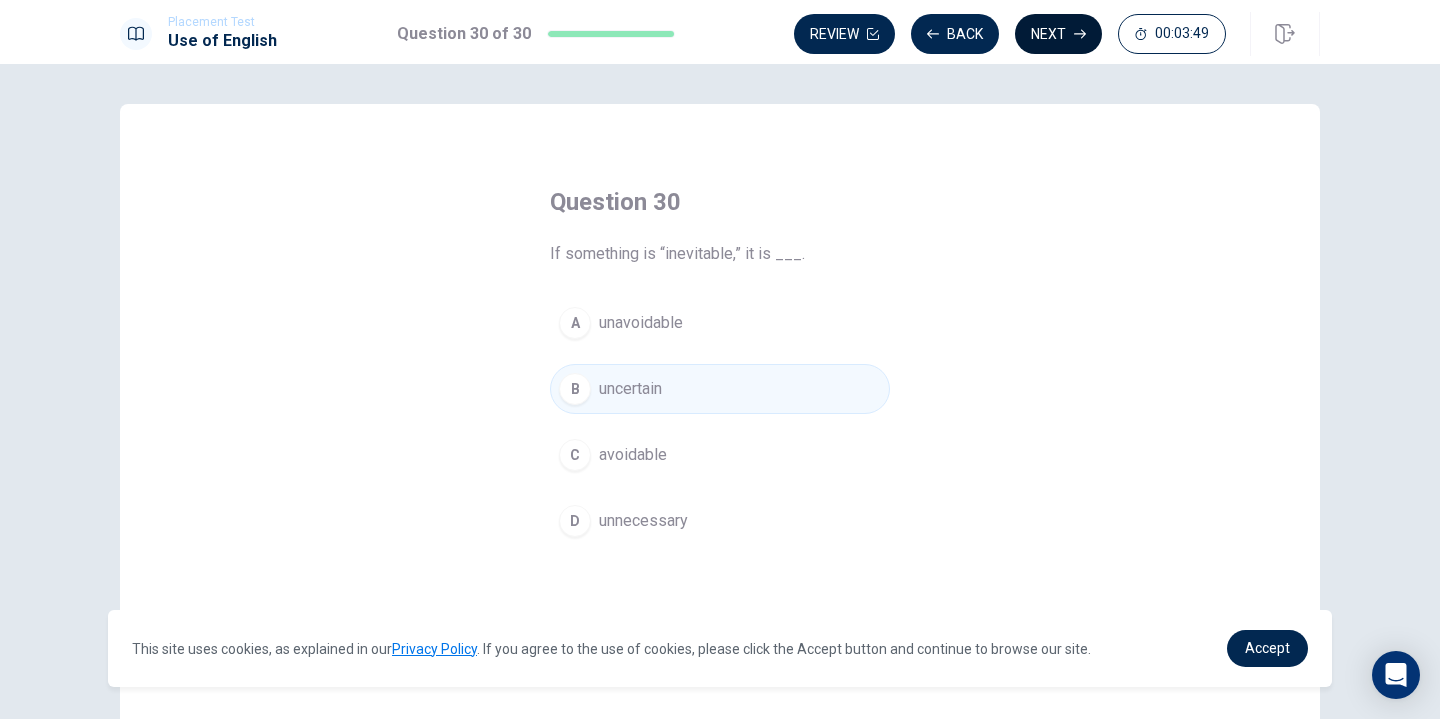 click on "Next" at bounding box center [1058, 34] 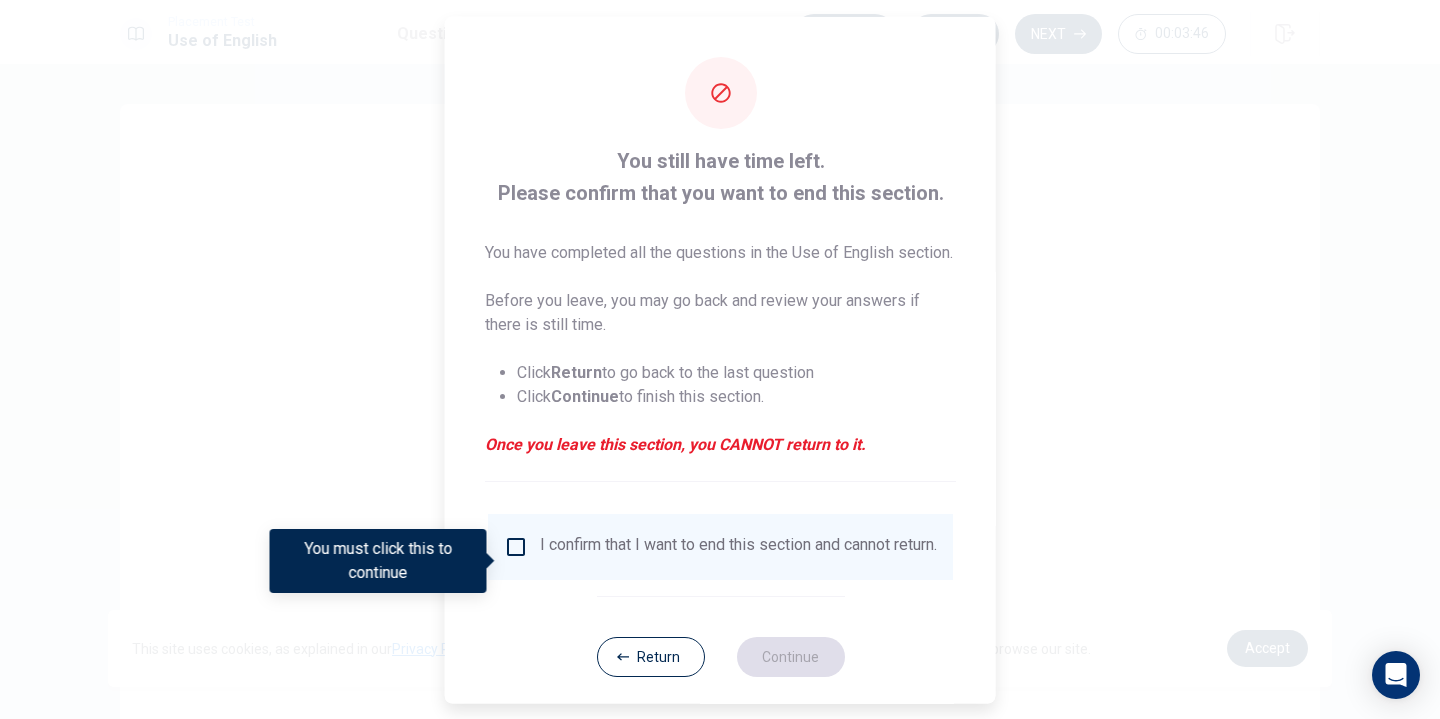 scroll, scrollTop: 51, scrollLeft: 0, axis: vertical 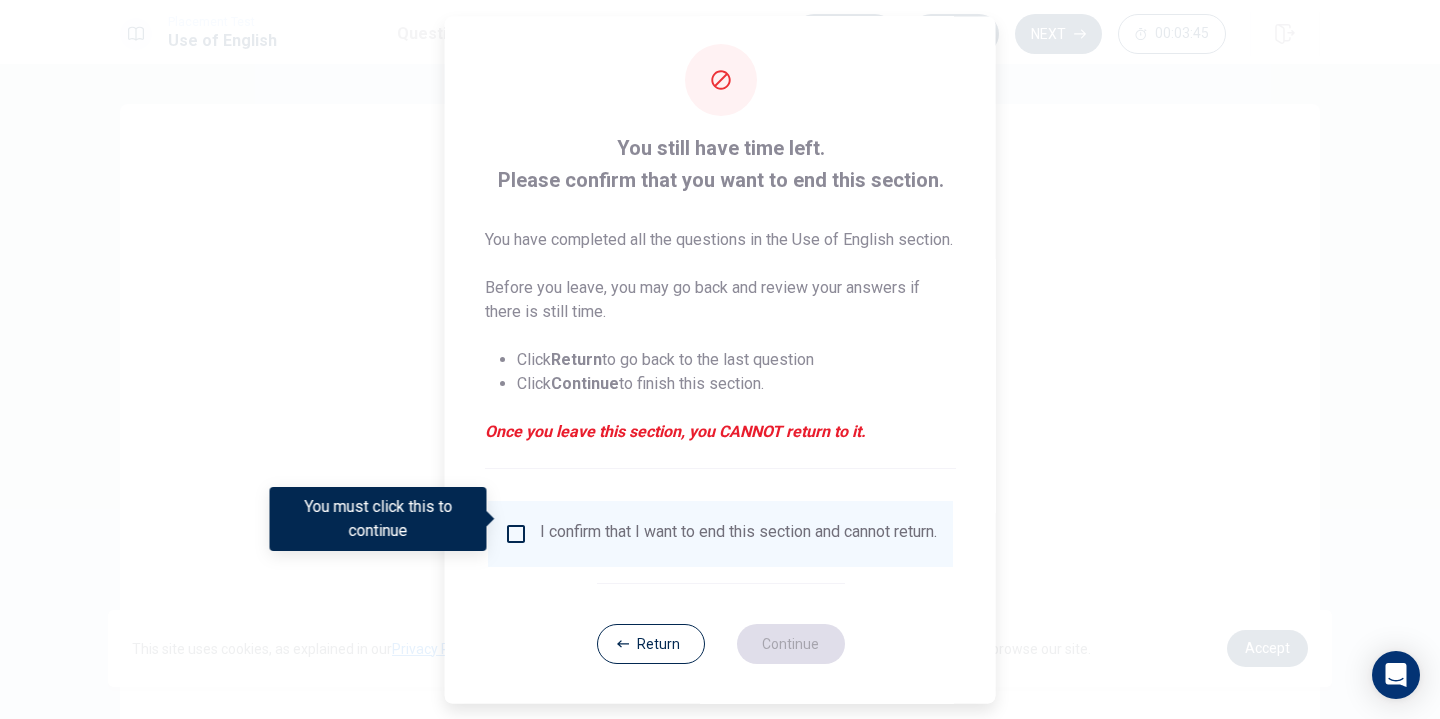 click on "I confirm that I want to end this section and cannot return." at bounding box center (738, 533) 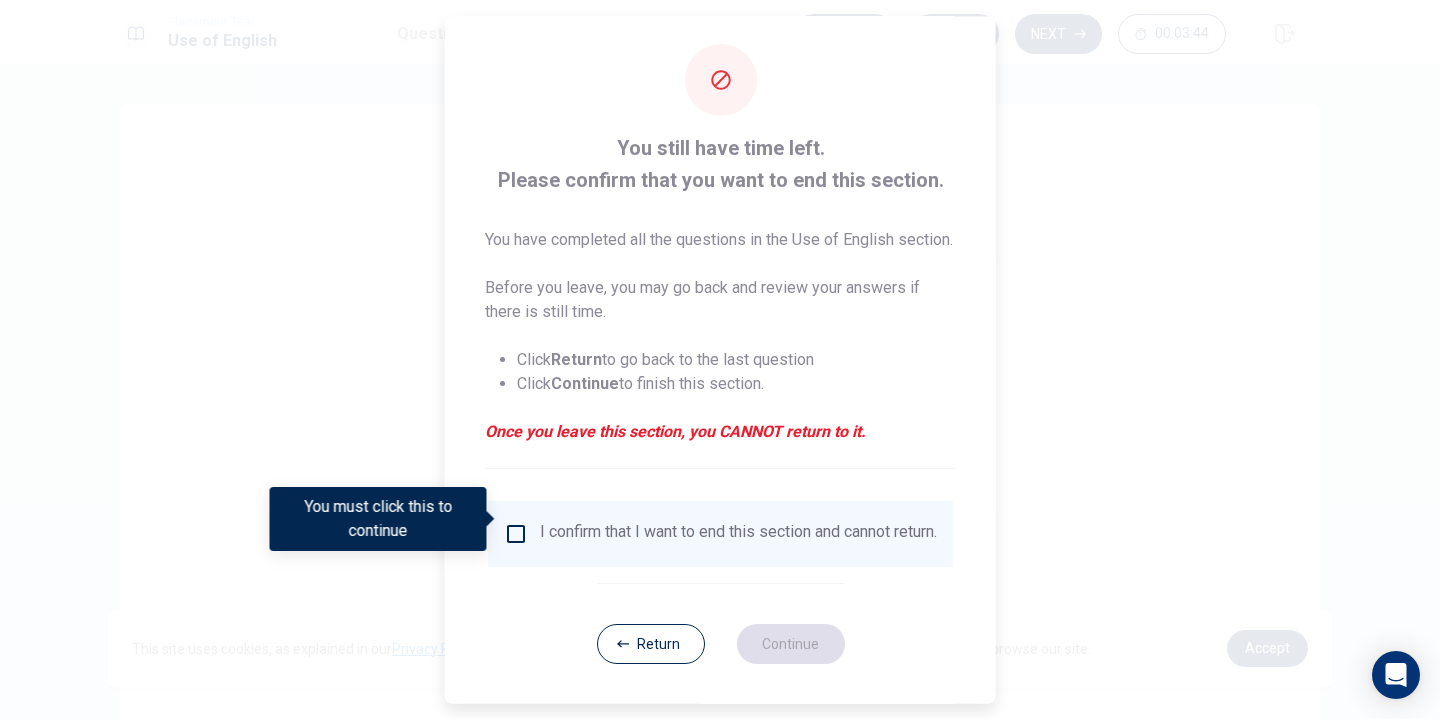 click on "I confirm that I want to end this section and cannot return." at bounding box center (738, 533) 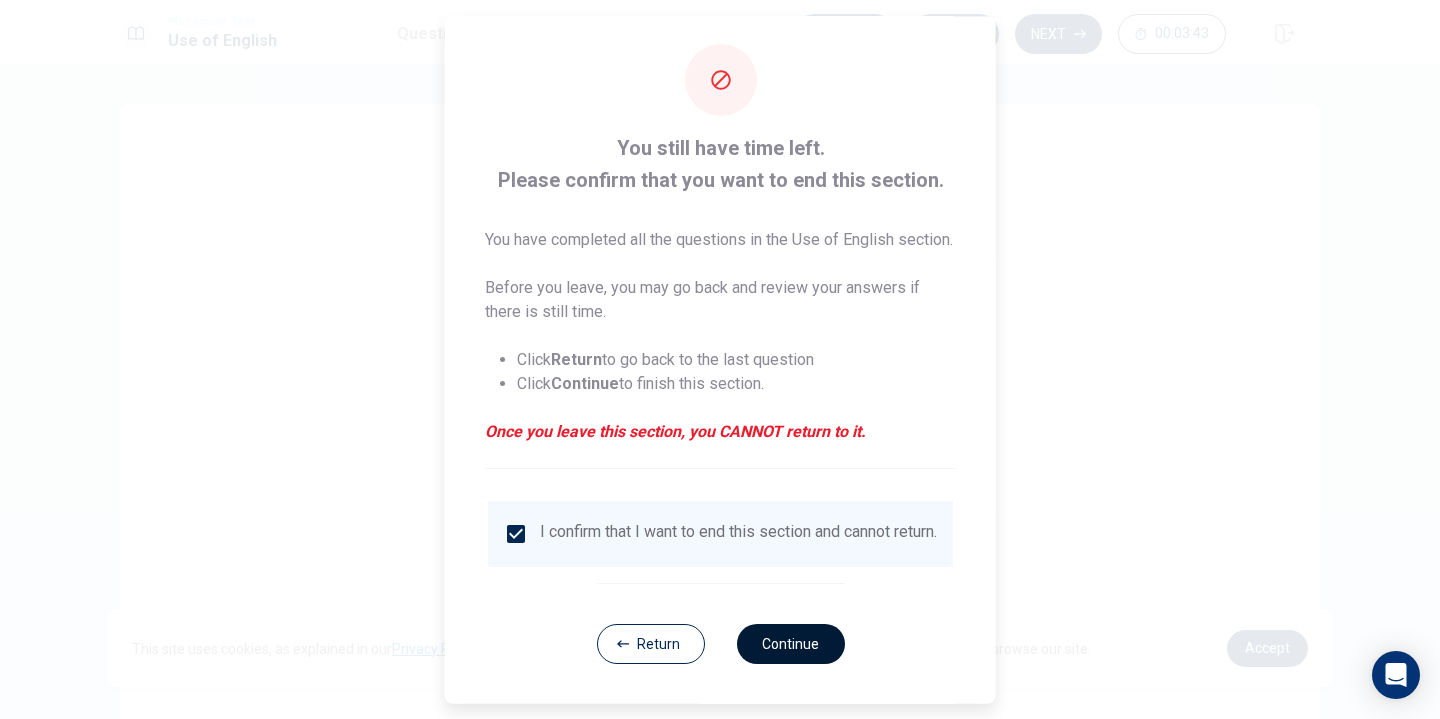 click on "Continue" at bounding box center (790, 643) 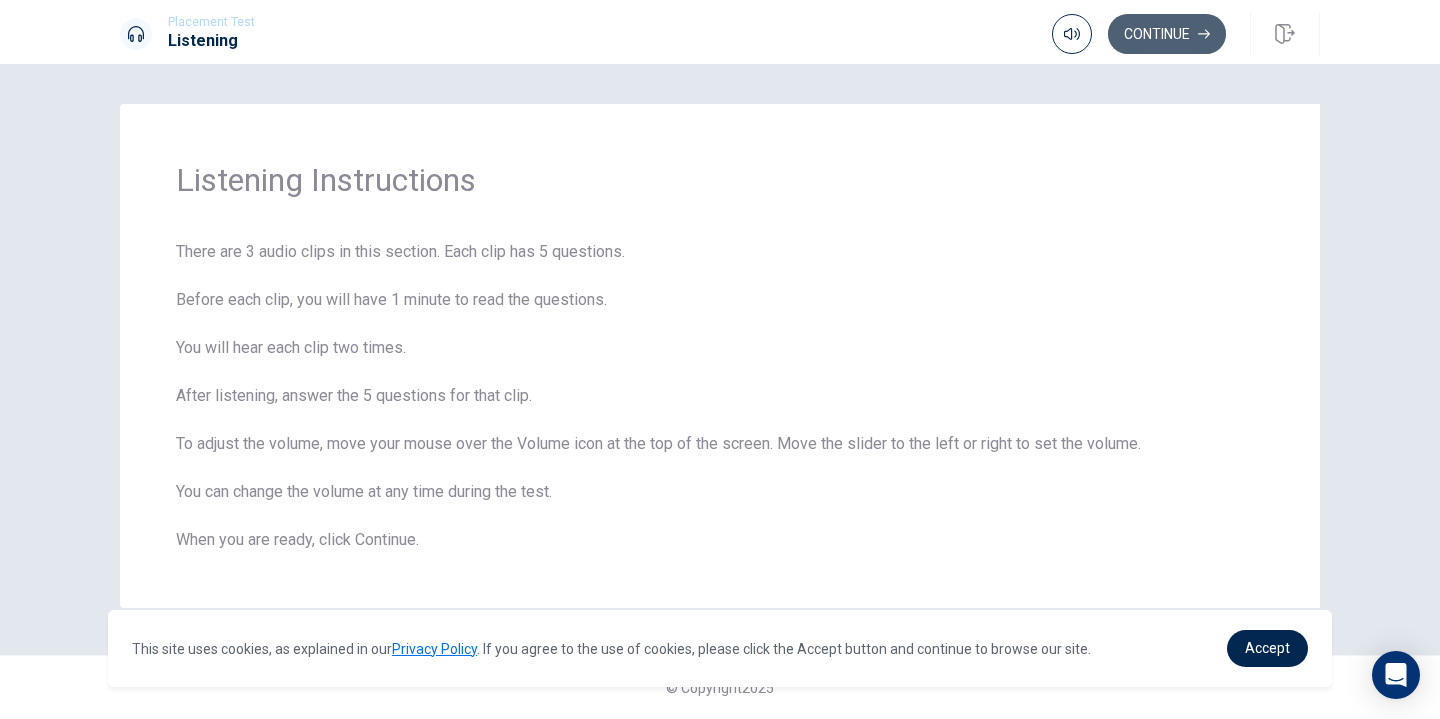 click on "Continue" at bounding box center (1167, 34) 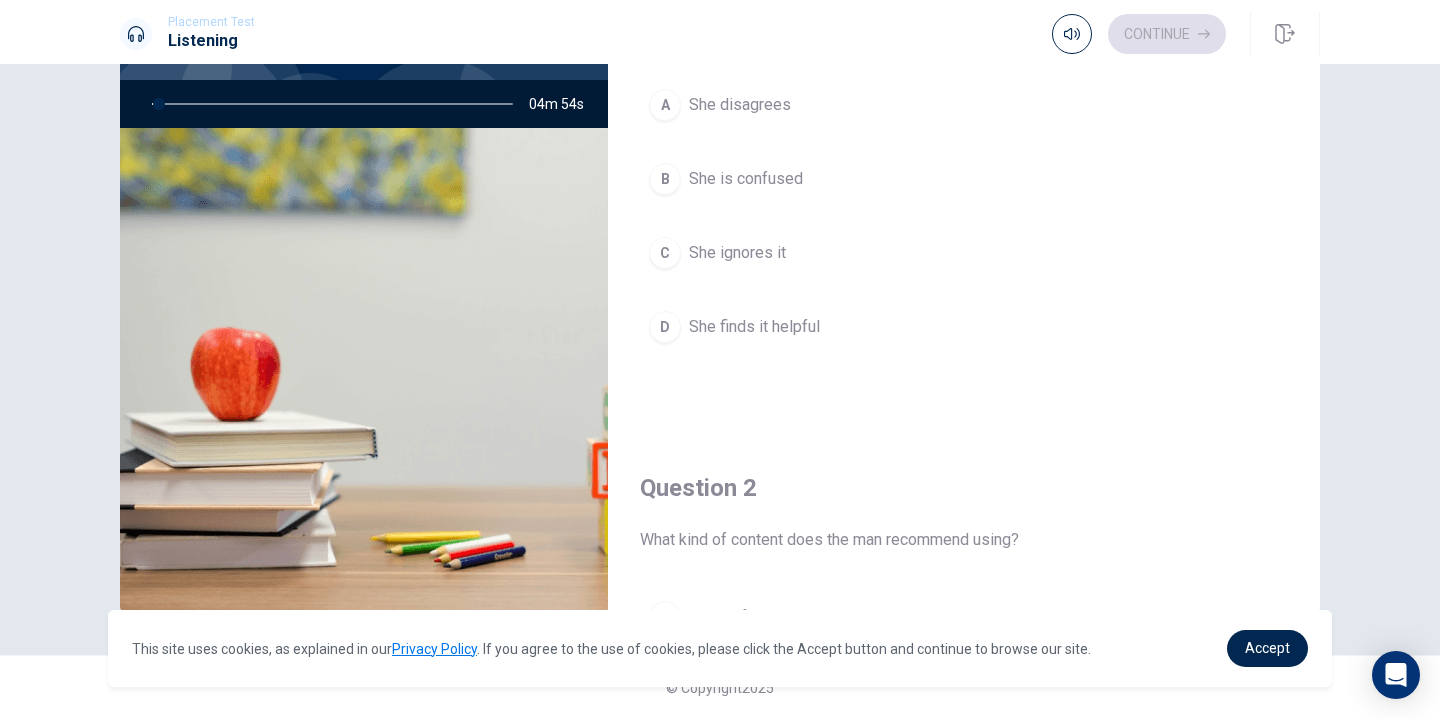 scroll, scrollTop: 0, scrollLeft: 0, axis: both 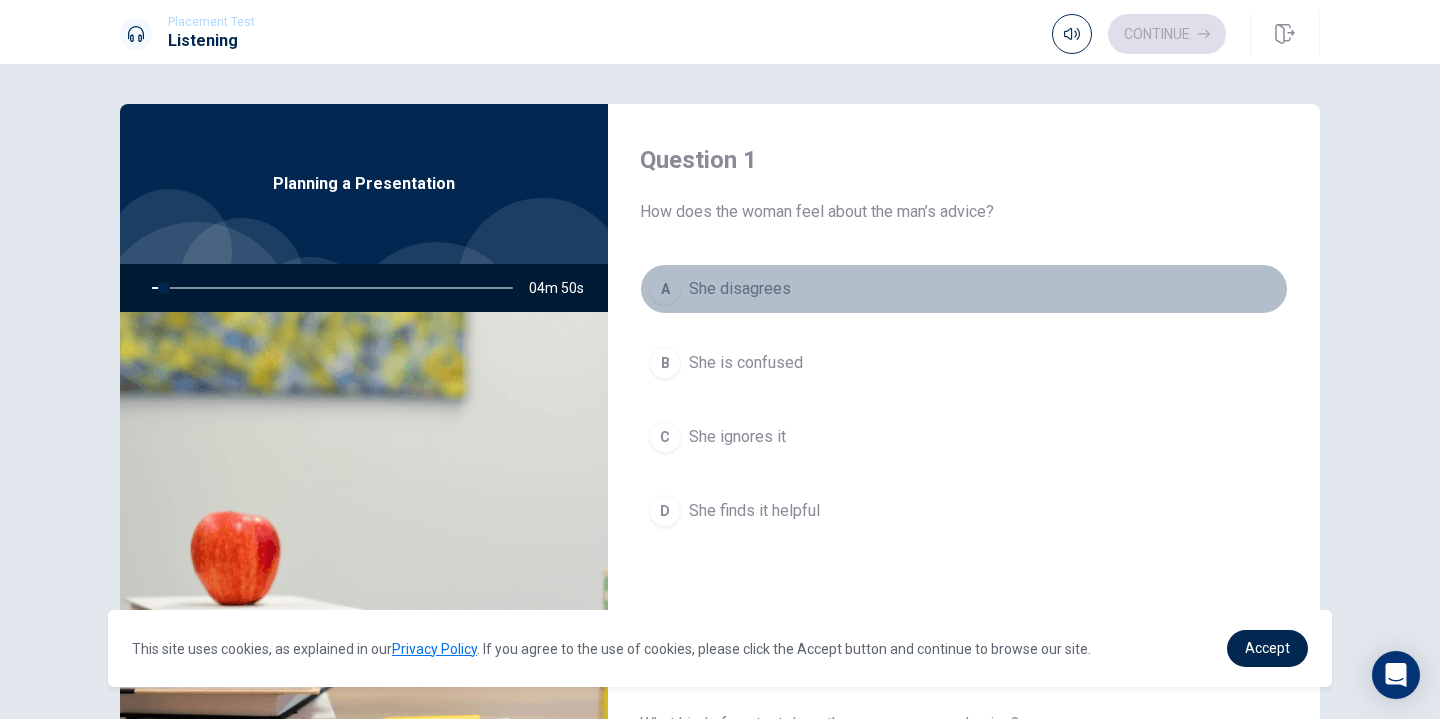 click on "She disagrees" at bounding box center [740, 289] 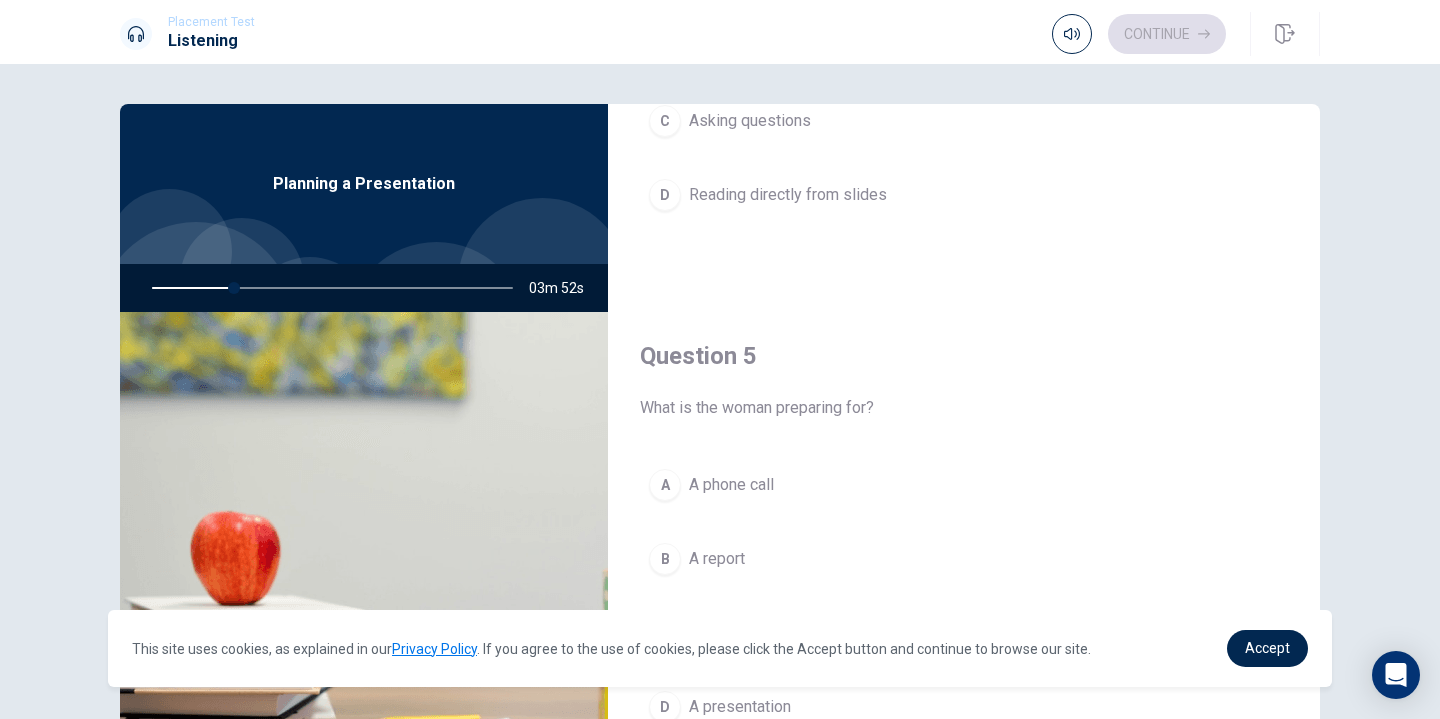 scroll, scrollTop: 1865, scrollLeft: 0, axis: vertical 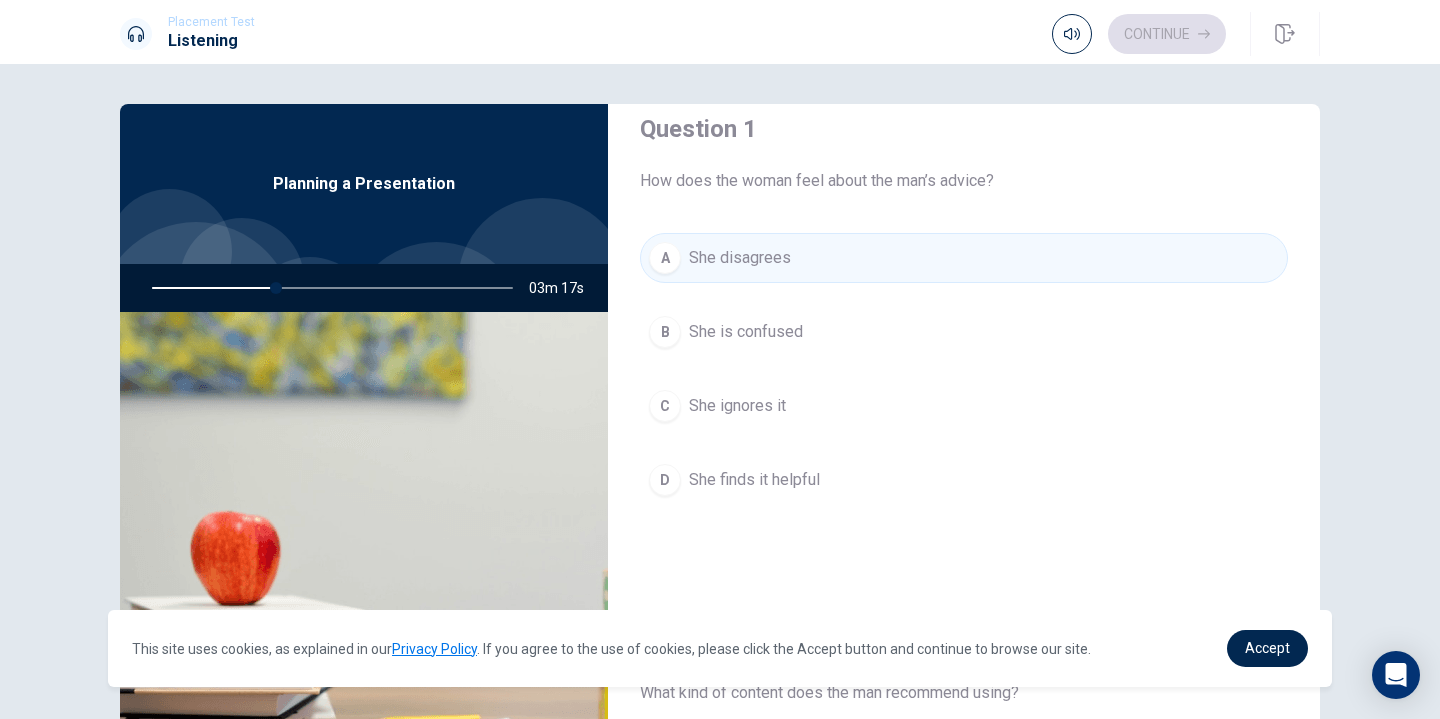 click on "D She finds it helpful" at bounding box center [964, 480] 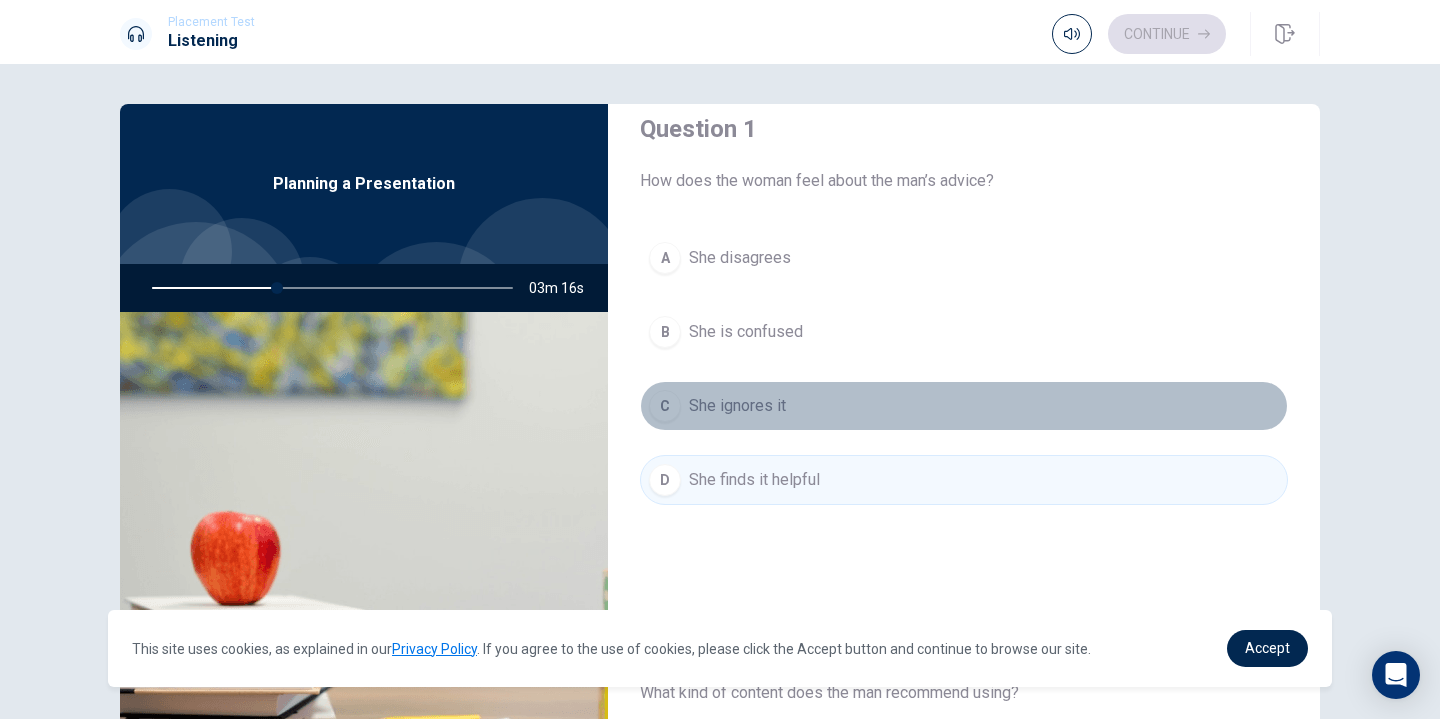 click on "C She ignores it" at bounding box center [964, 406] 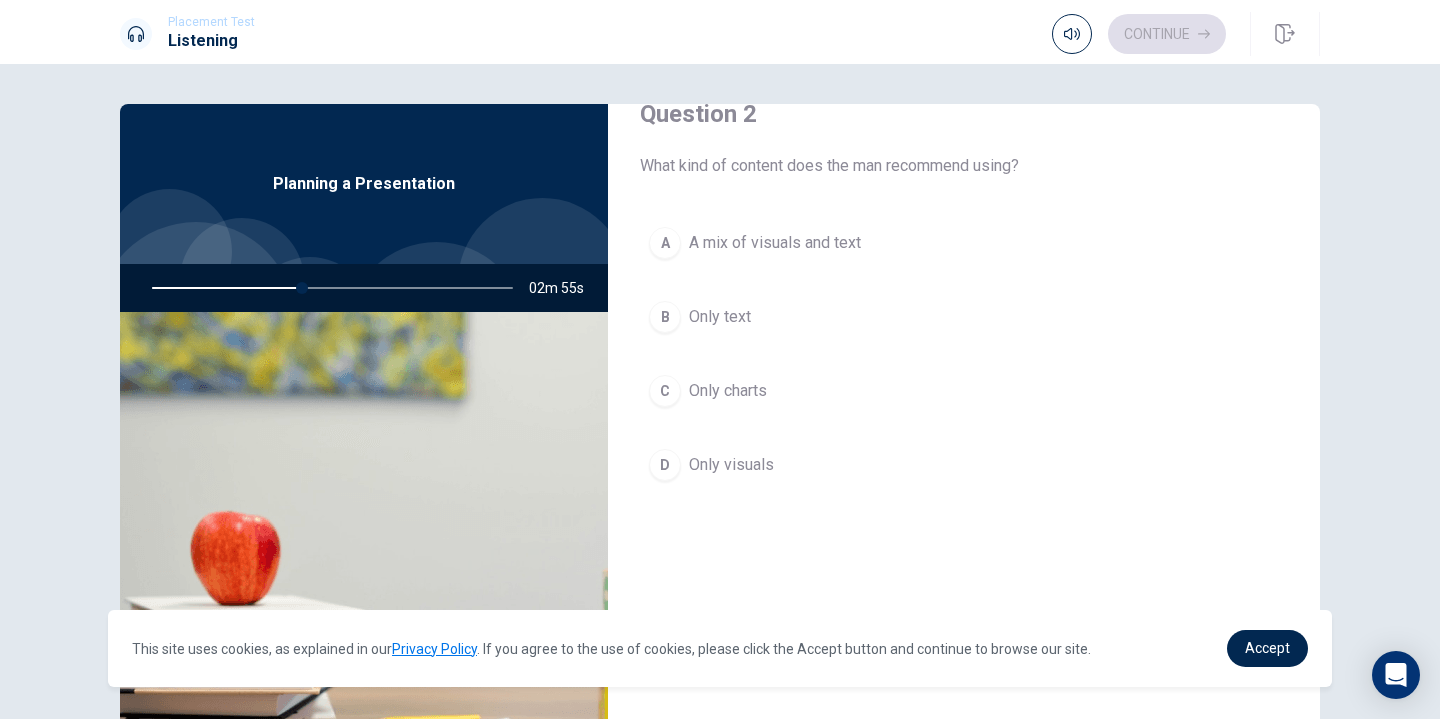 scroll, scrollTop: 552, scrollLeft: 0, axis: vertical 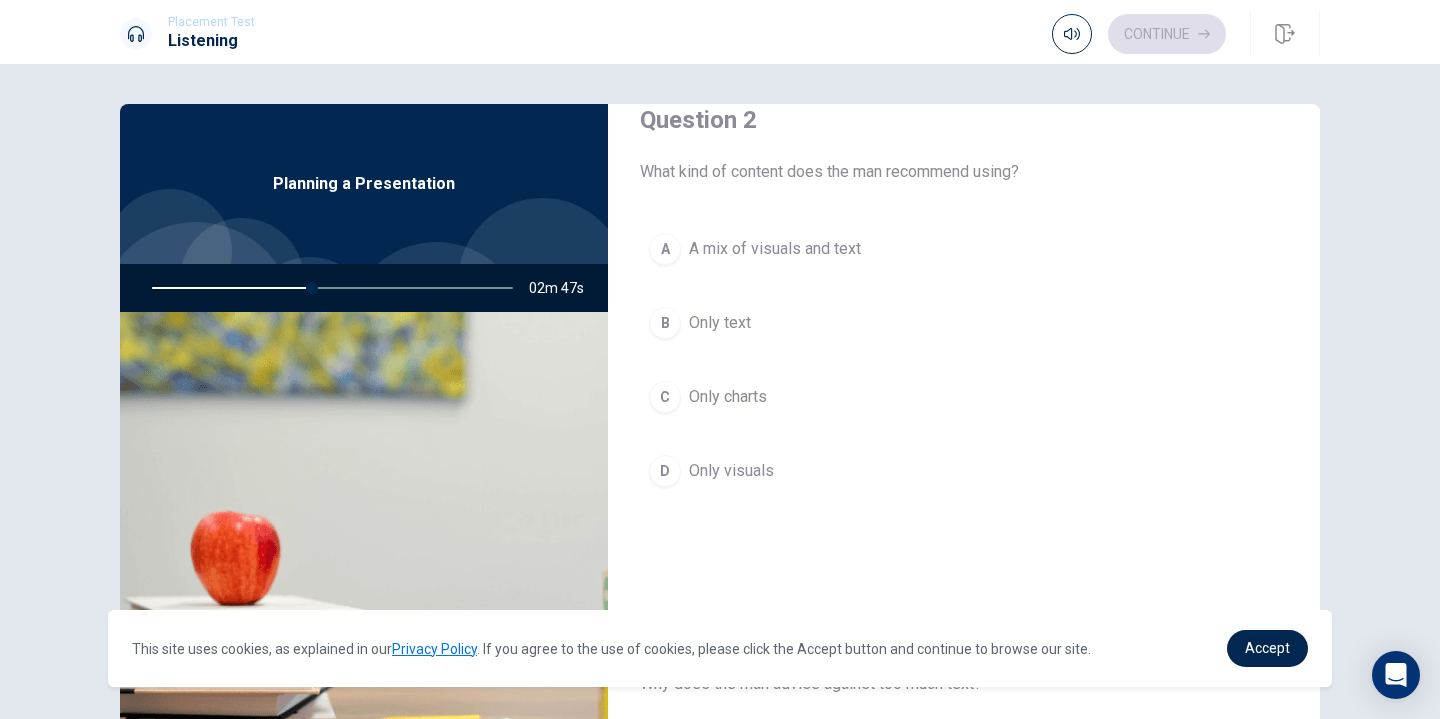click on "A mix of visuals and text" at bounding box center [775, 249] 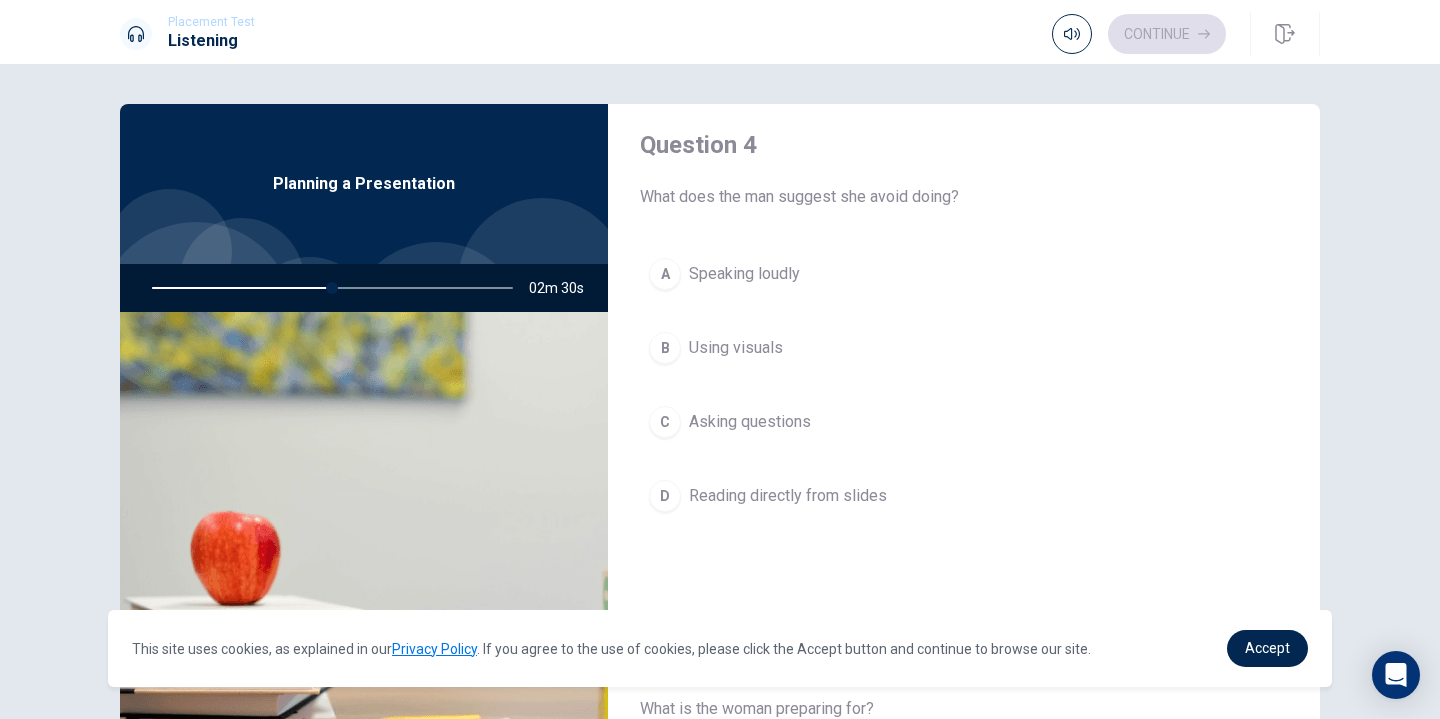 scroll, scrollTop: 1865, scrollLeft: 0, axis: vertical 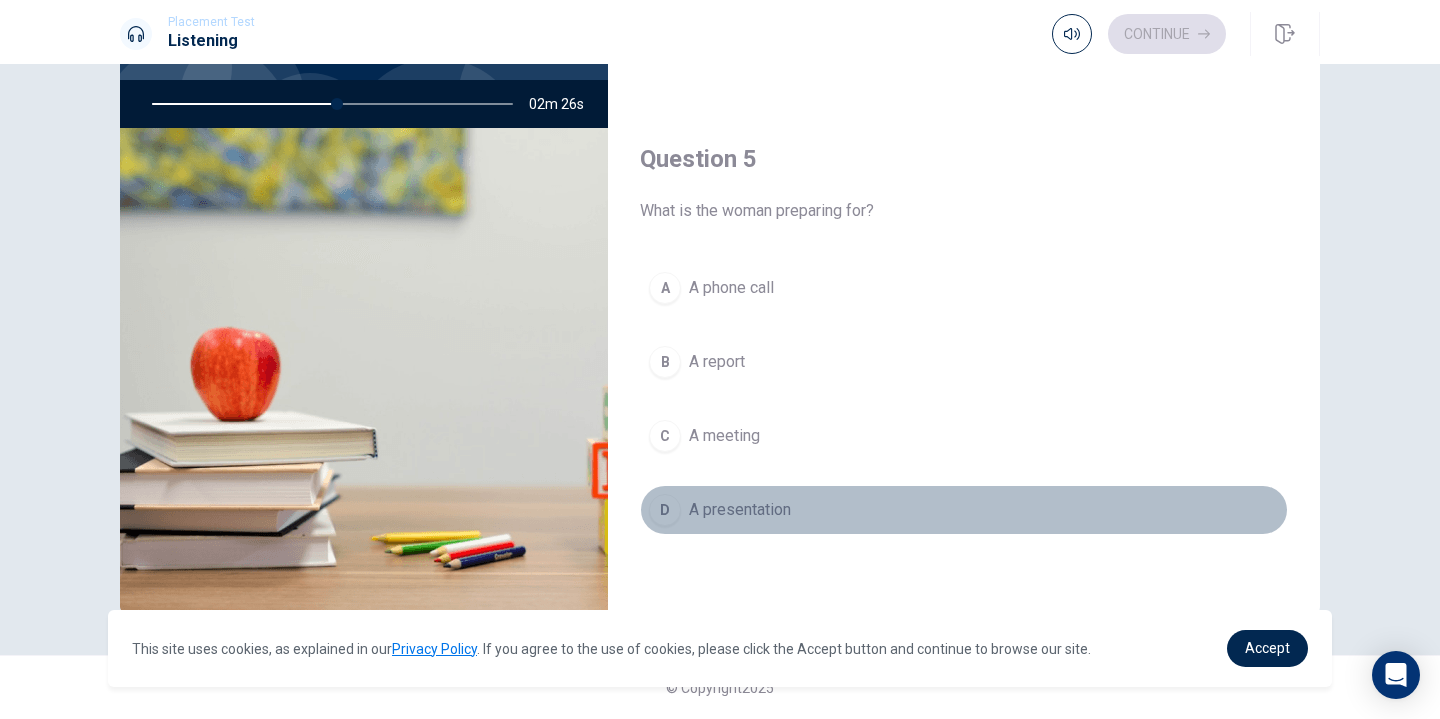 click on "D A presentation" at bounding box center [964, 510] 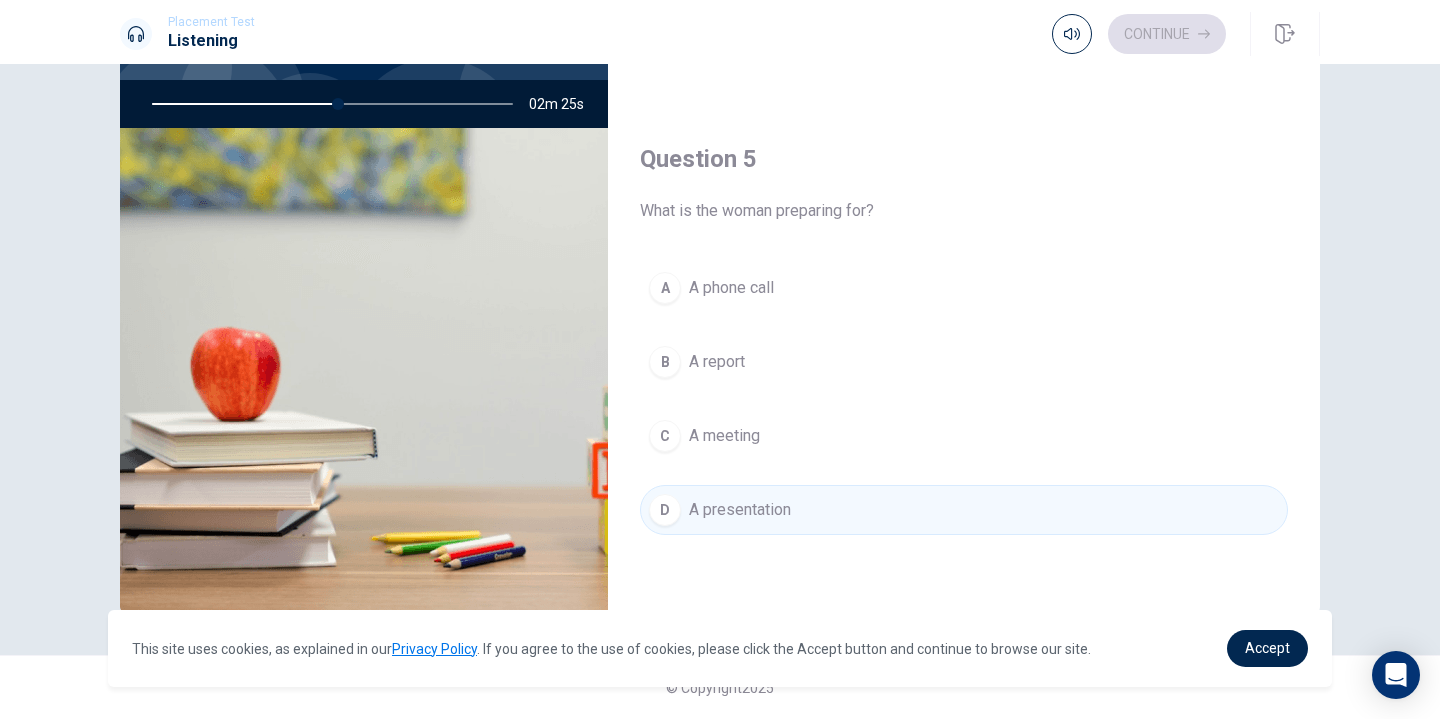 scroll, scrollTop: 1377, scrollLeft: 0, axis: vertical 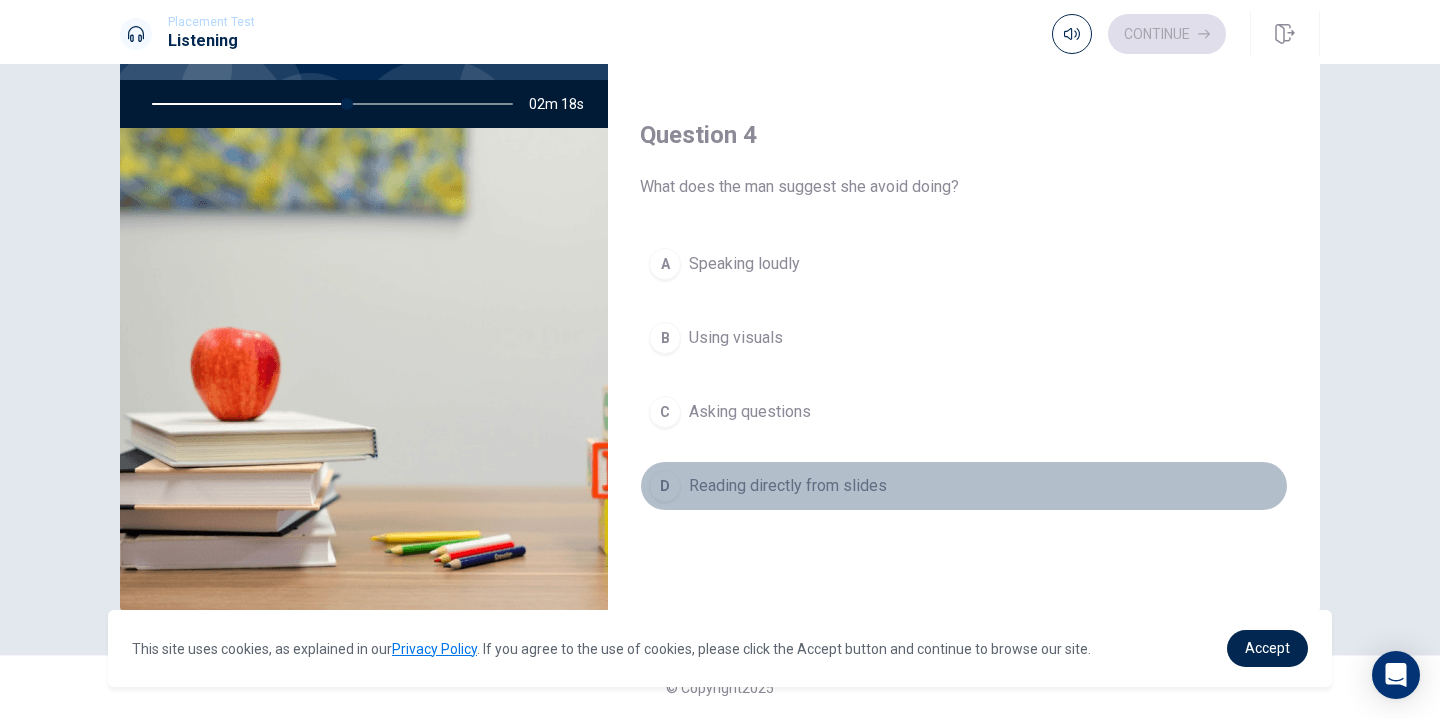 click on "D Reading directly from slides" at bounding box center [964, 486] 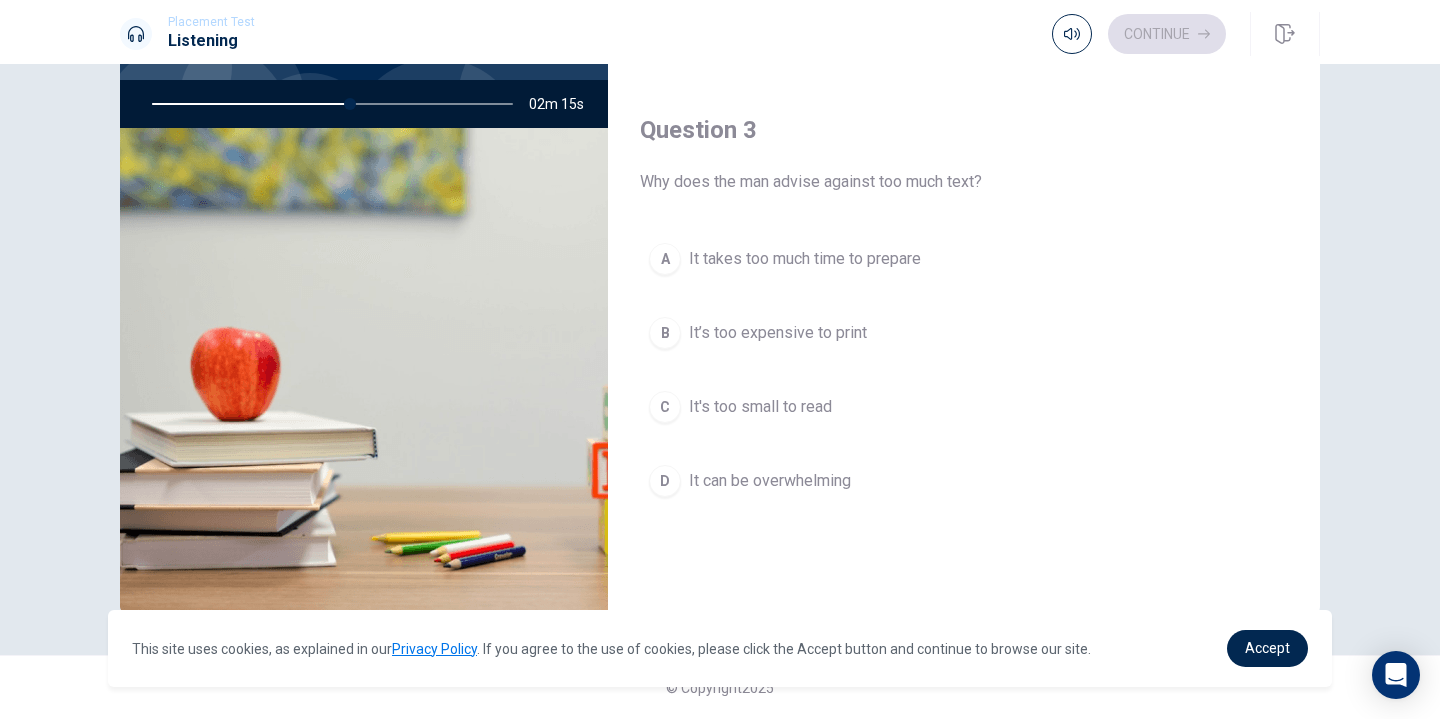 scroll, scrollTop: 864, scrollLeft: 0, axis: vertical 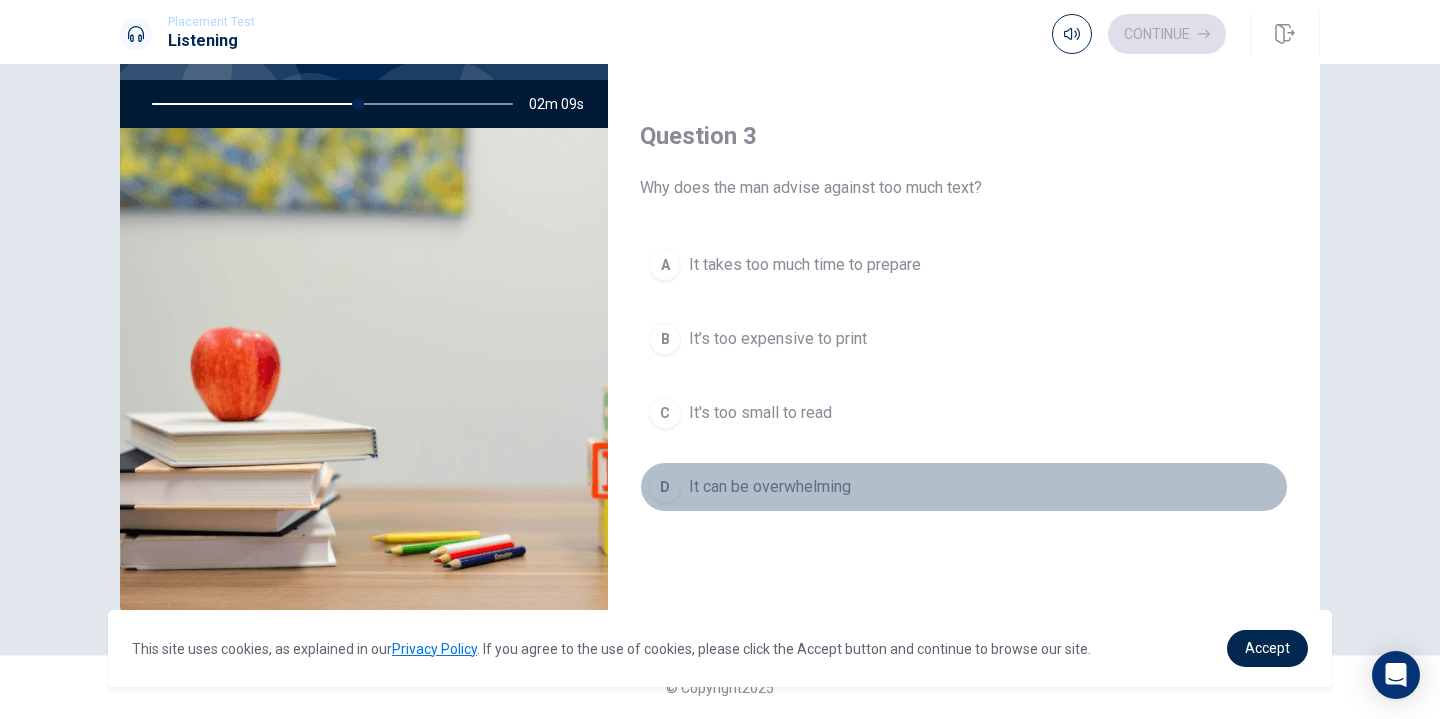 click on "D It can be overwhelming" at bounding box center (964, 487) 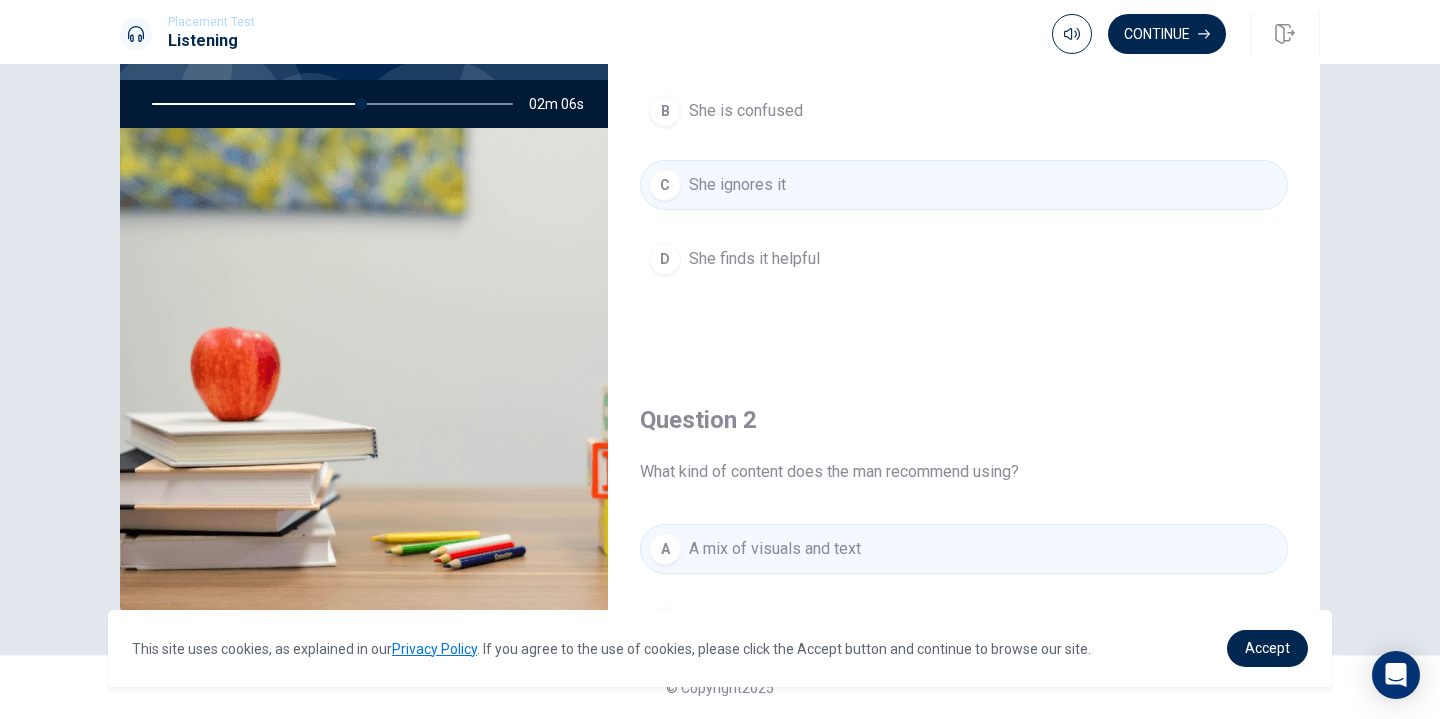 scroll, scrollTop: 0, scrollLeft: 0, axis: both 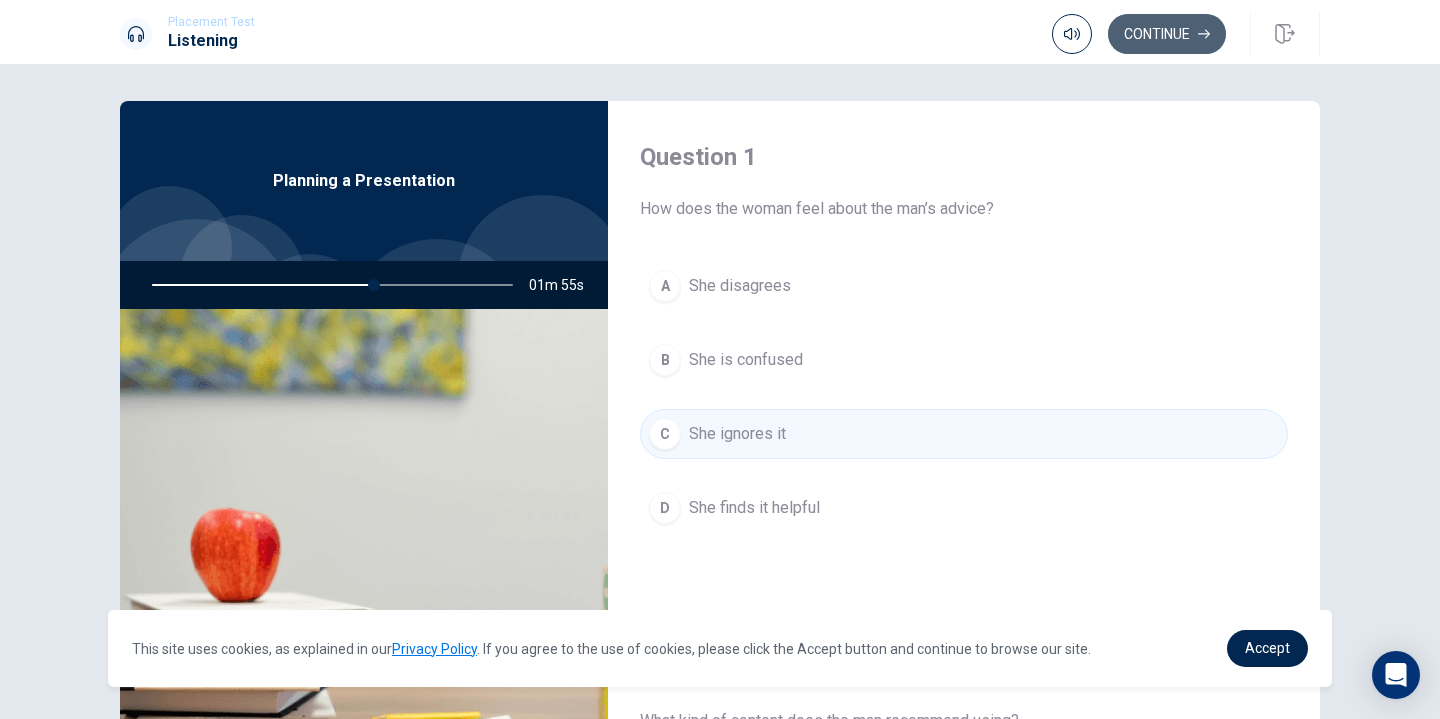 click 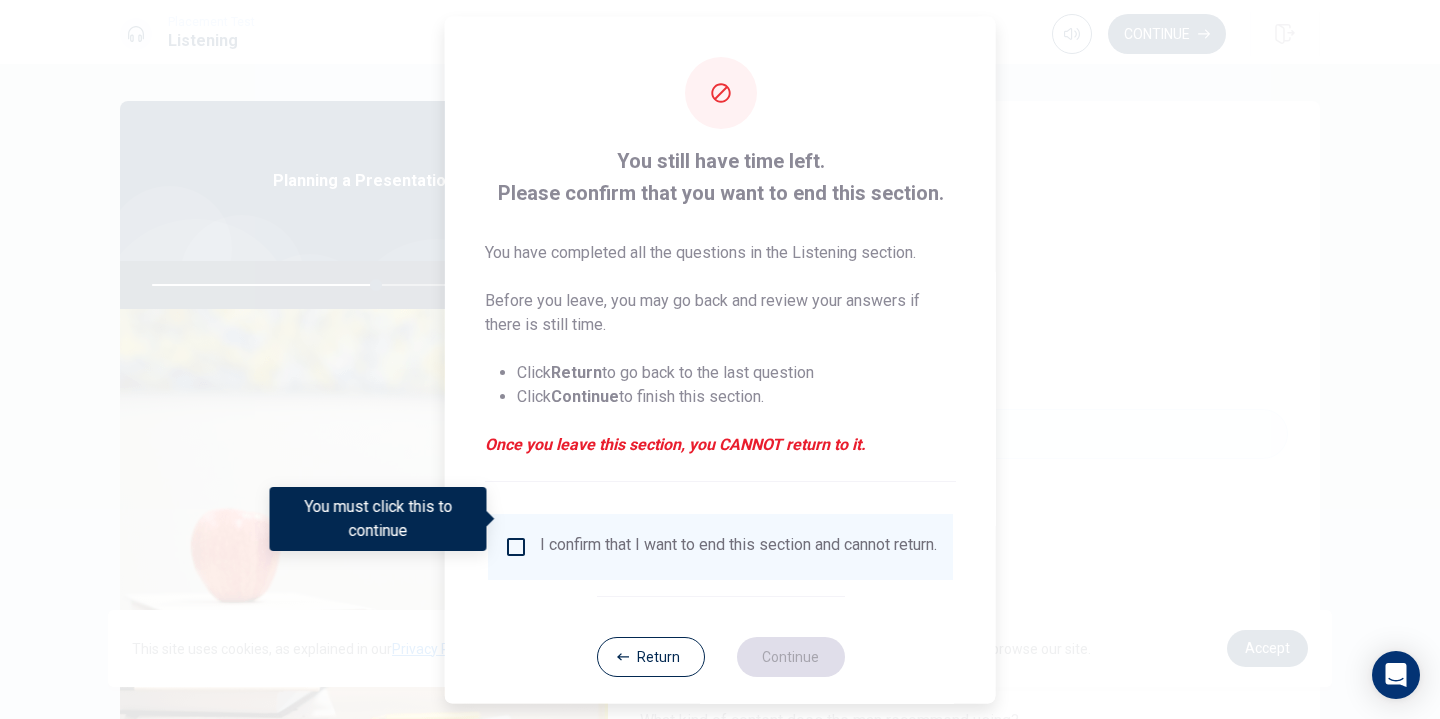 scroll, scrollTop: 27, scrollLeft: 0, axis: vertical 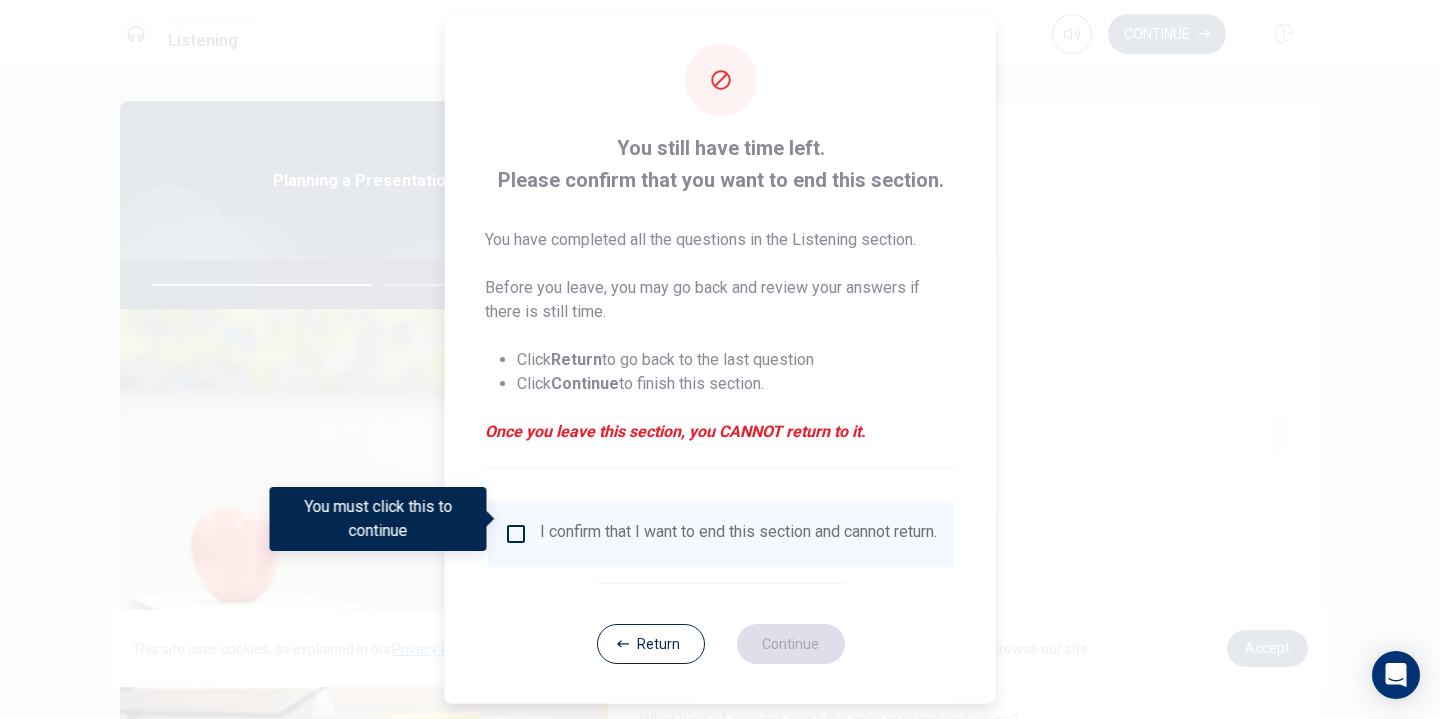 click on "I confirm that I want to end this section and cannot return." at bounding box center (738, 533) 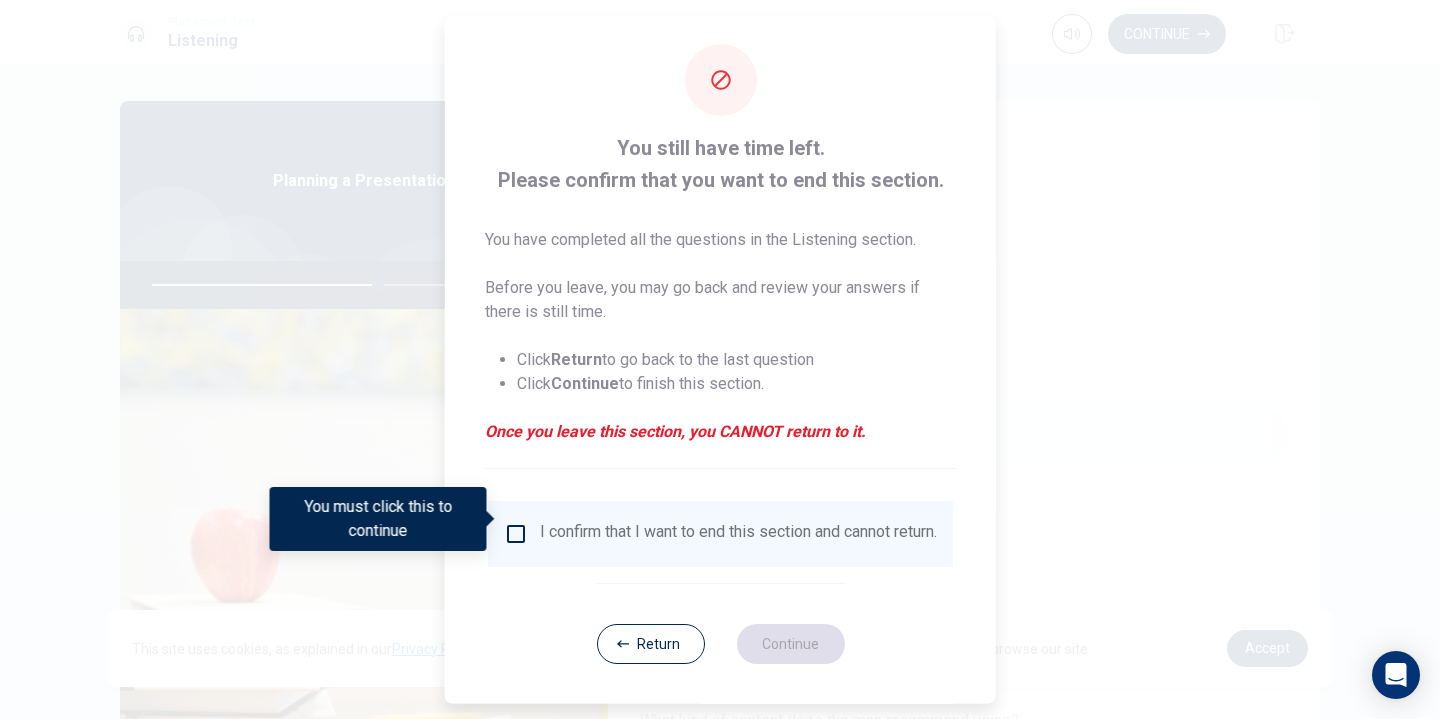 click at bounding box center (516, 533) 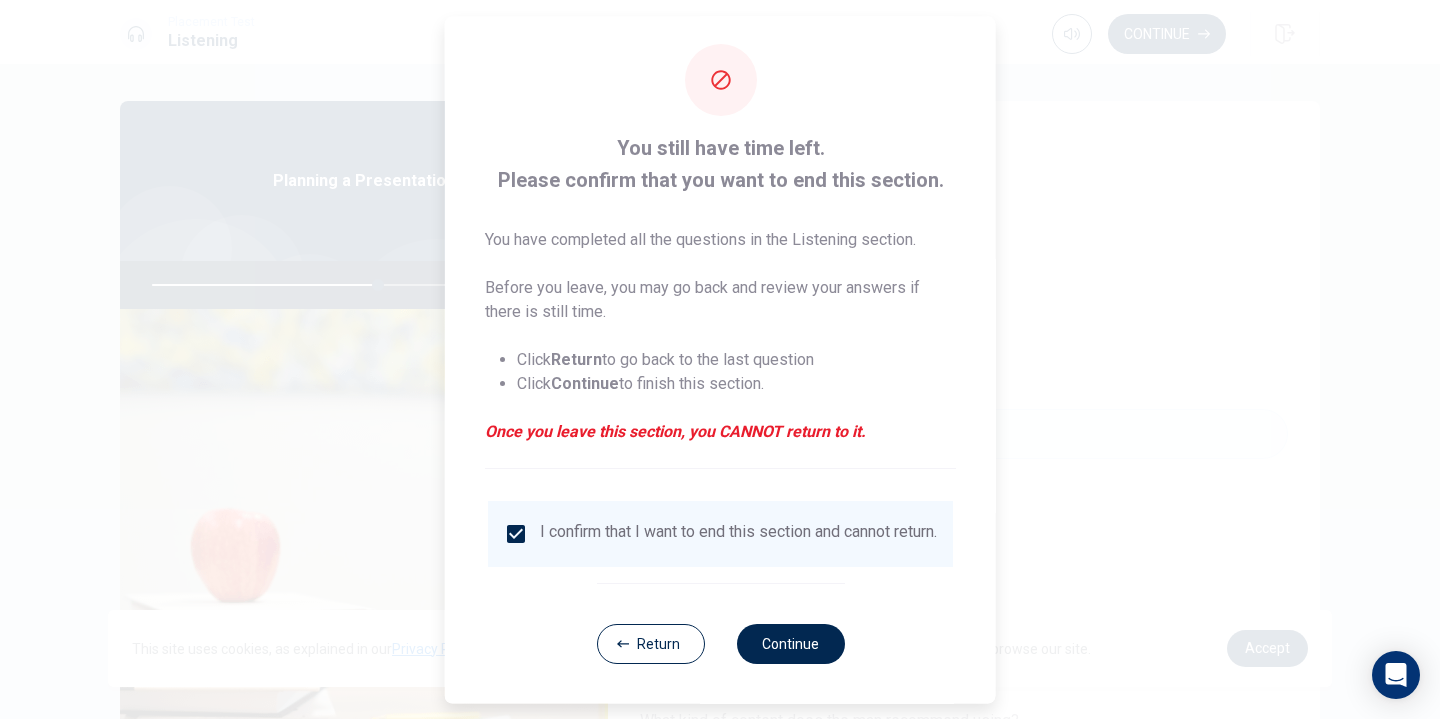 click on "Return Continue" at bounding box center (720, 642) 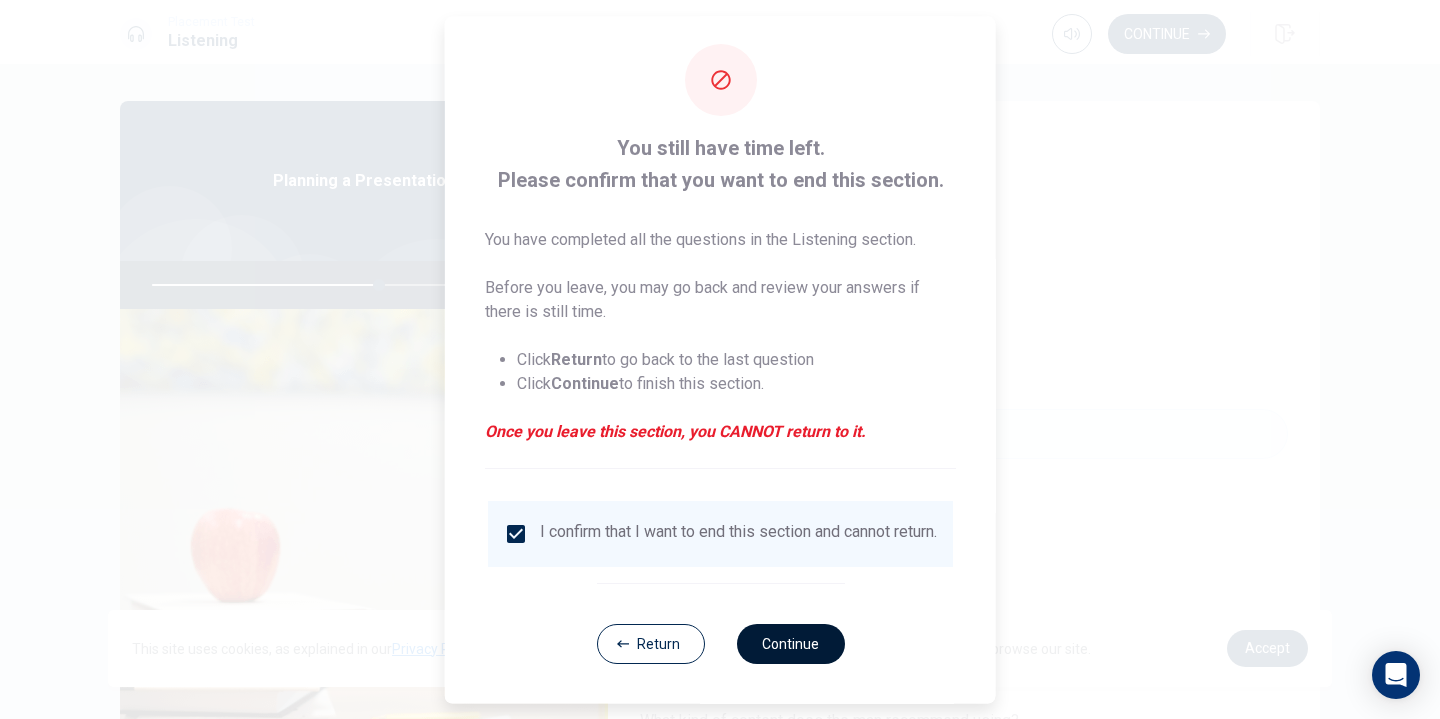 click on "Continue" at bounding box center (790, 643) 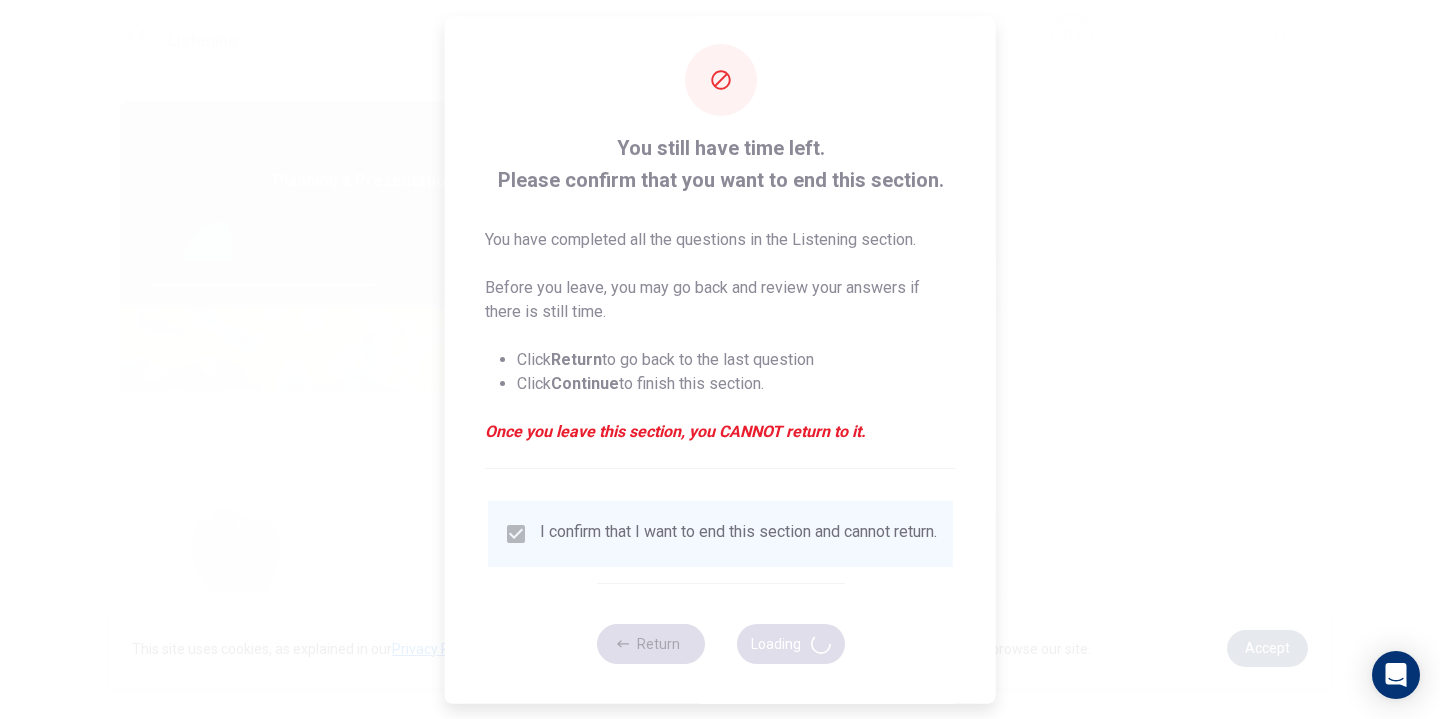type on "64" 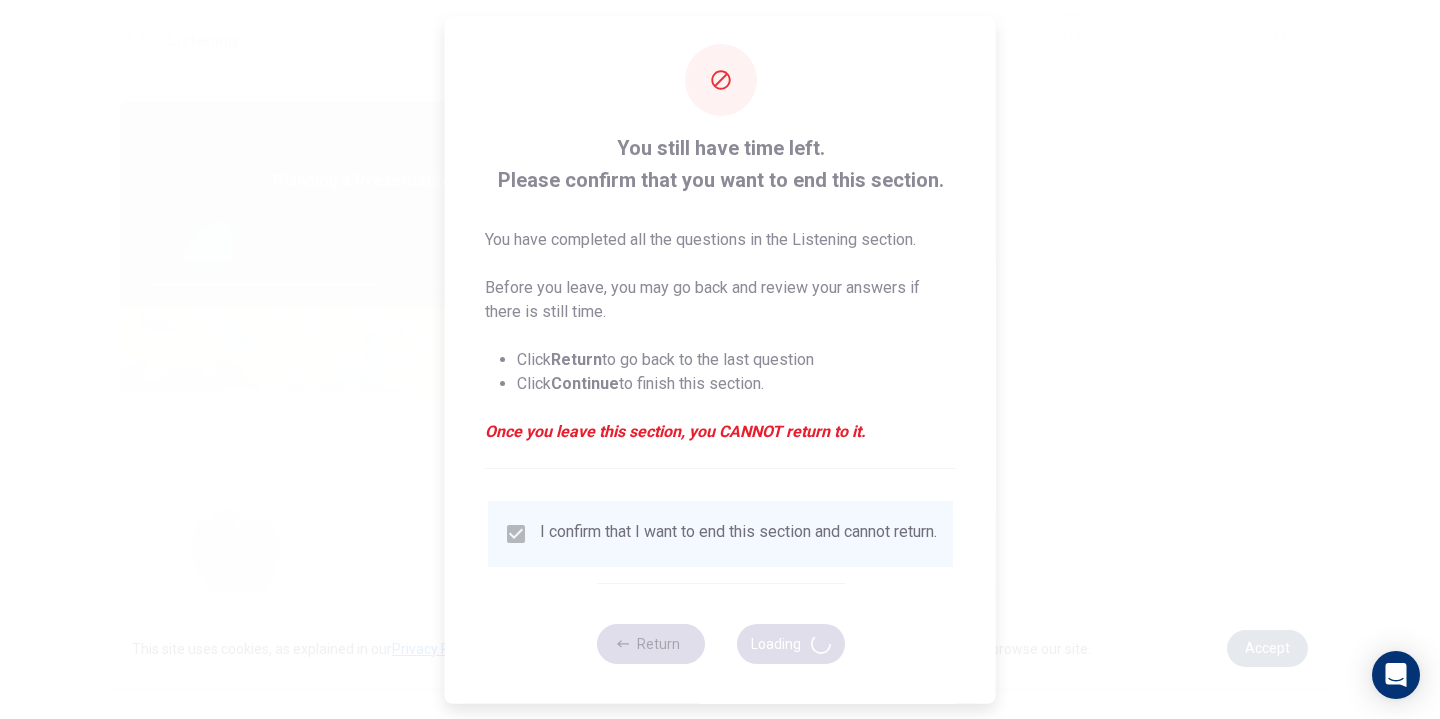 scroll, scrollTop: 0, scrollLeft: 0, axis: both 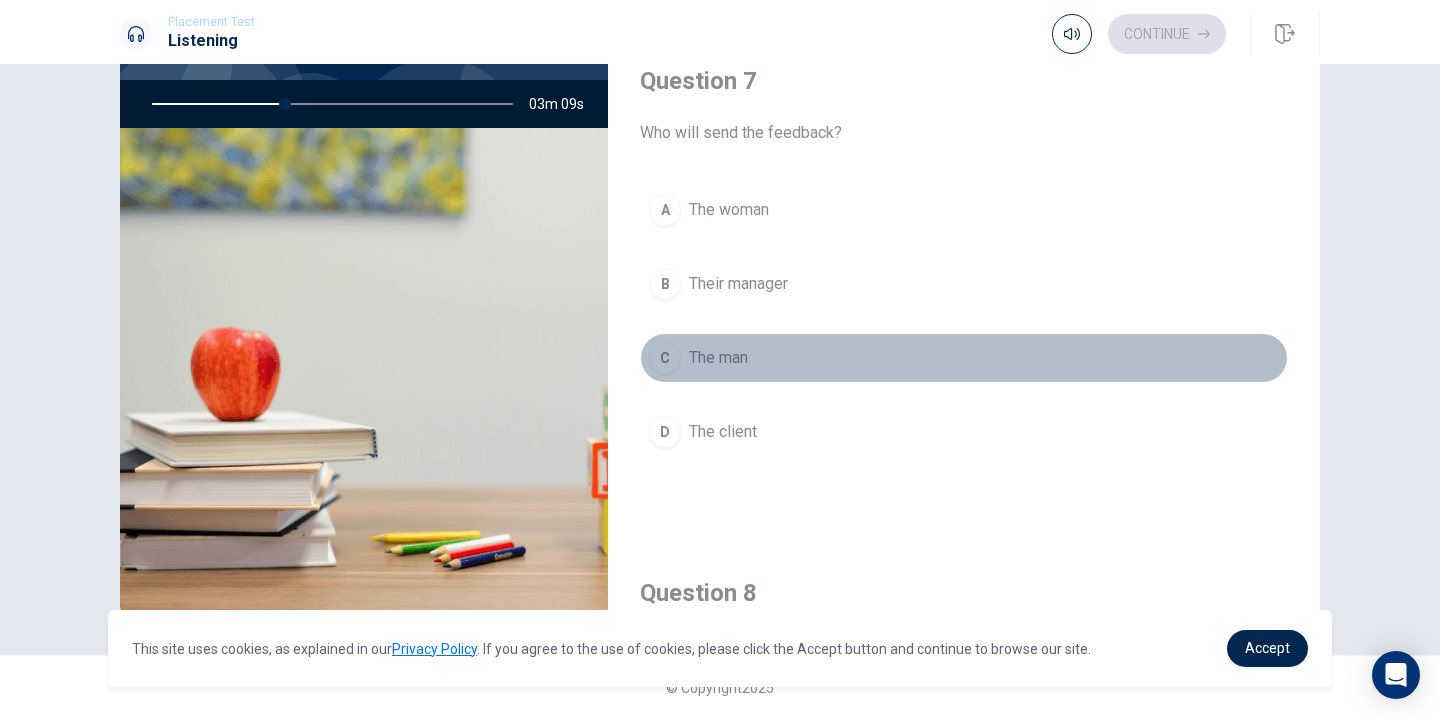click on "C The man" at bounding box center (964, 358) 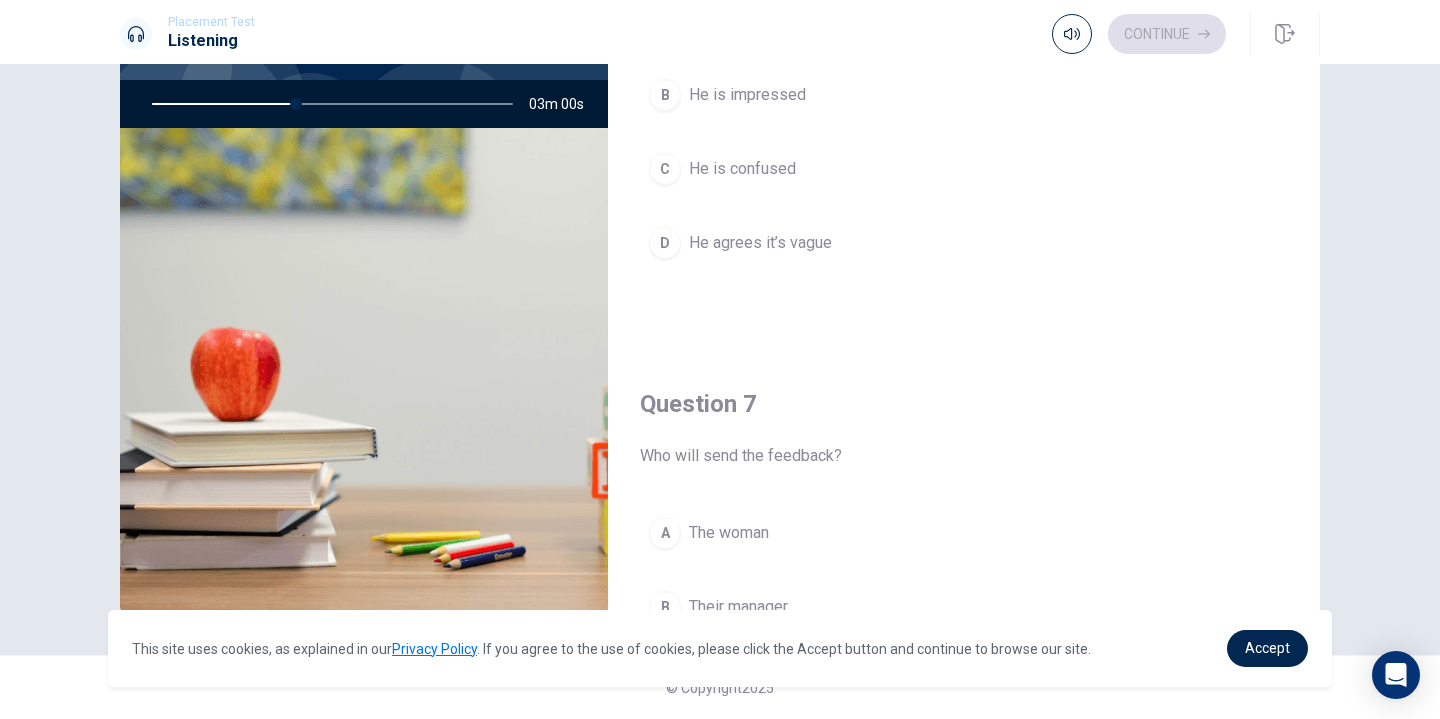 scroll, scrollTop: 0, scrollLeft: 0, axis: both 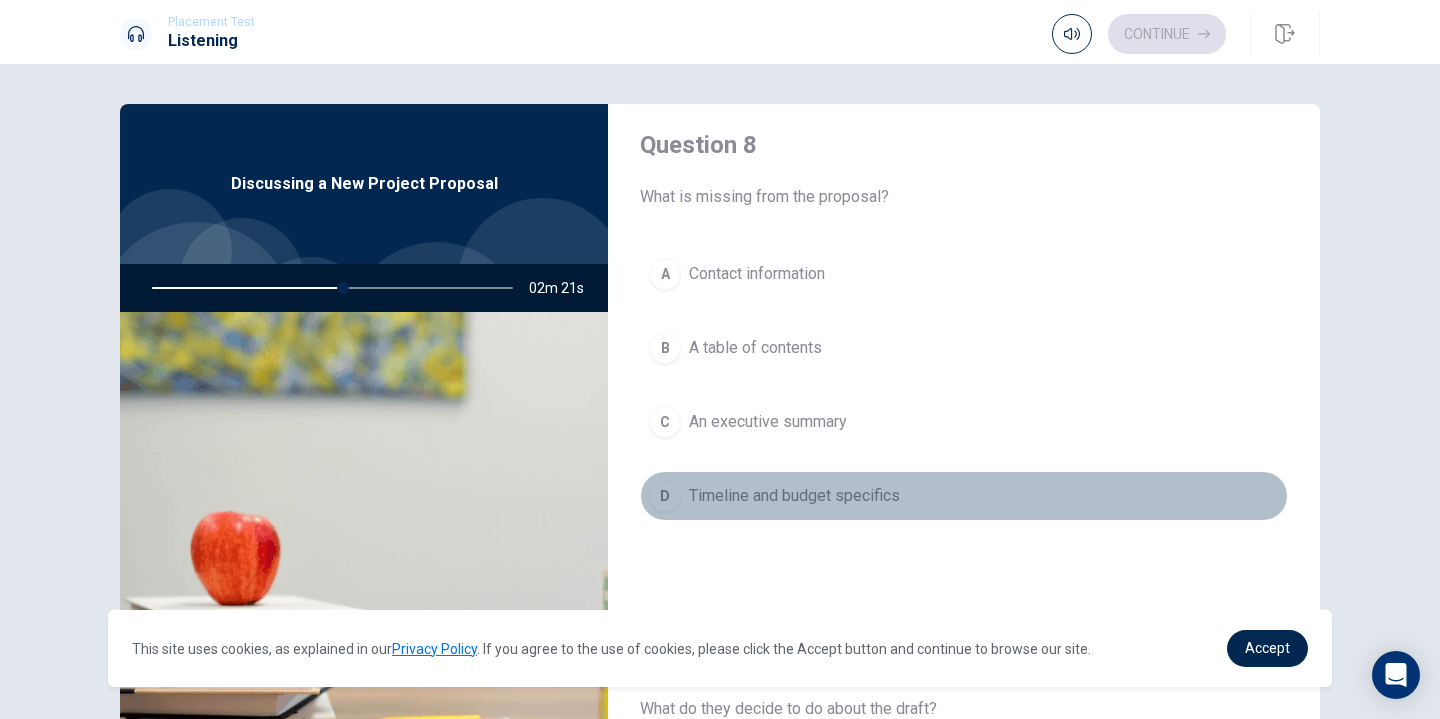 click on "Timeline and budget specifics" at bounding box center (794, 496) 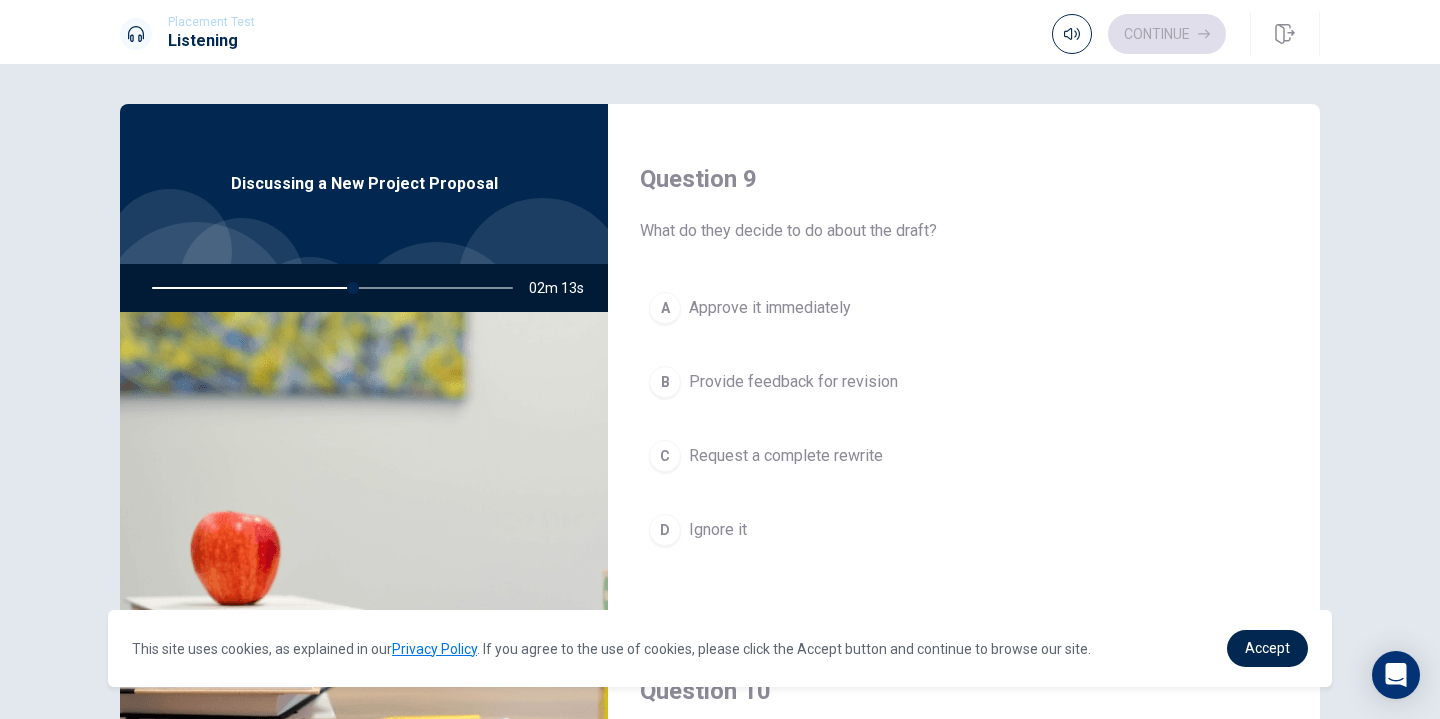 scroll, scrollTop: 1558, scrollLeft: 0, axis: vertical 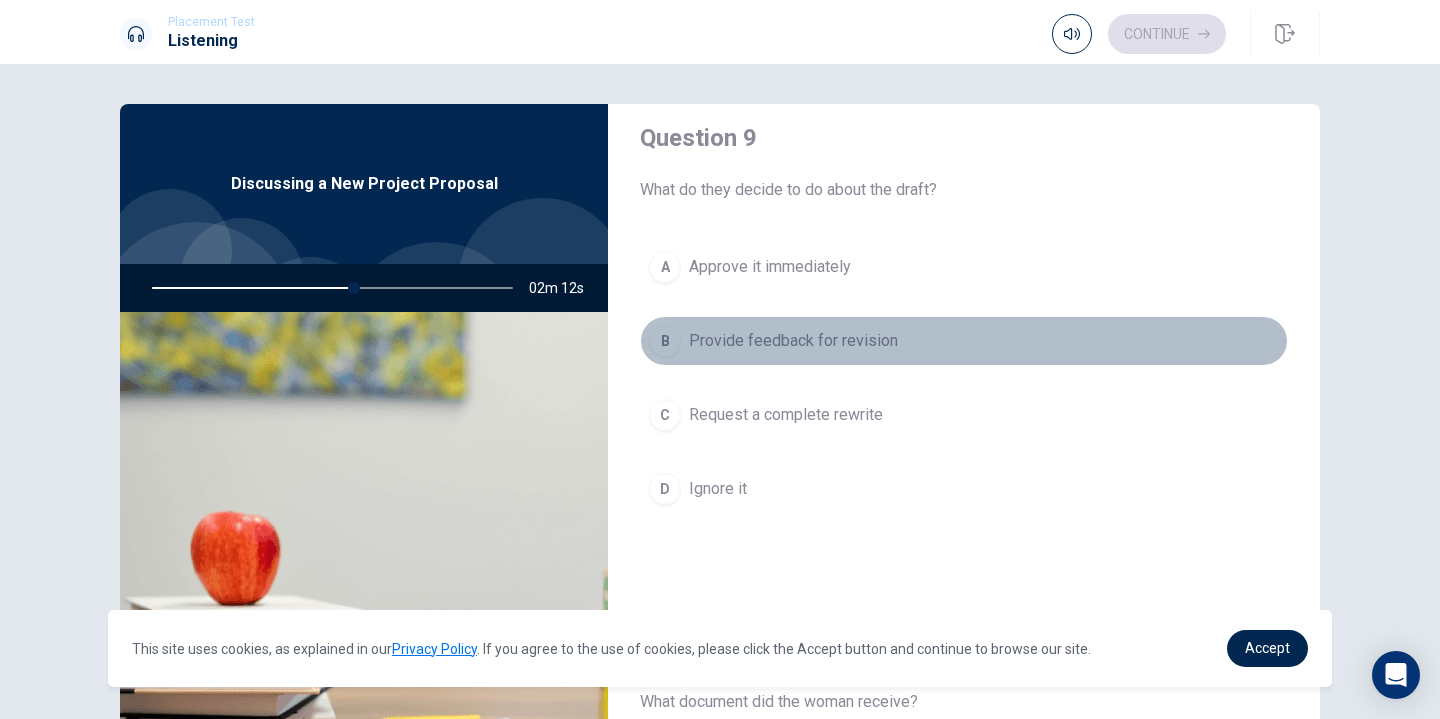 click on "Provide feedback for revision" at bounding box center (793, 341) 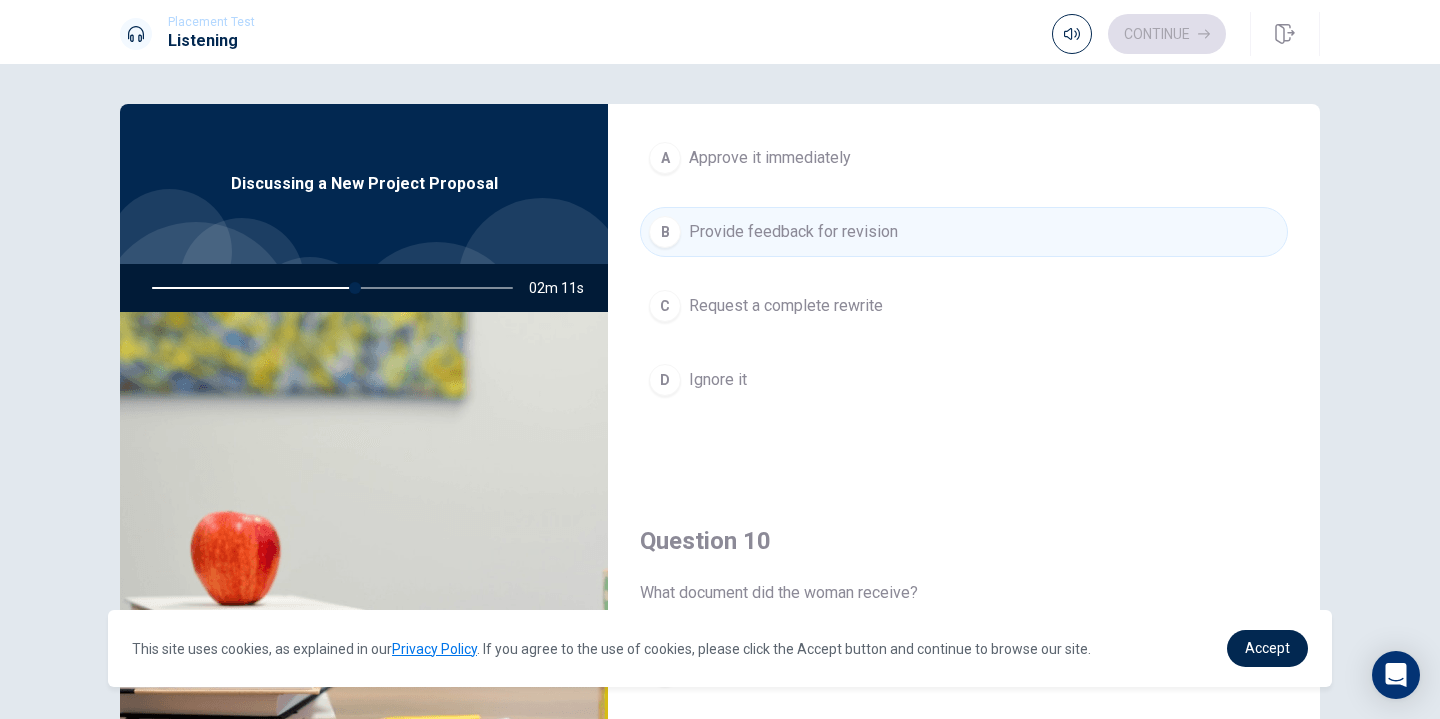 scroll, scrollTop: 1865, scrollLeft: 0, axis: vertical 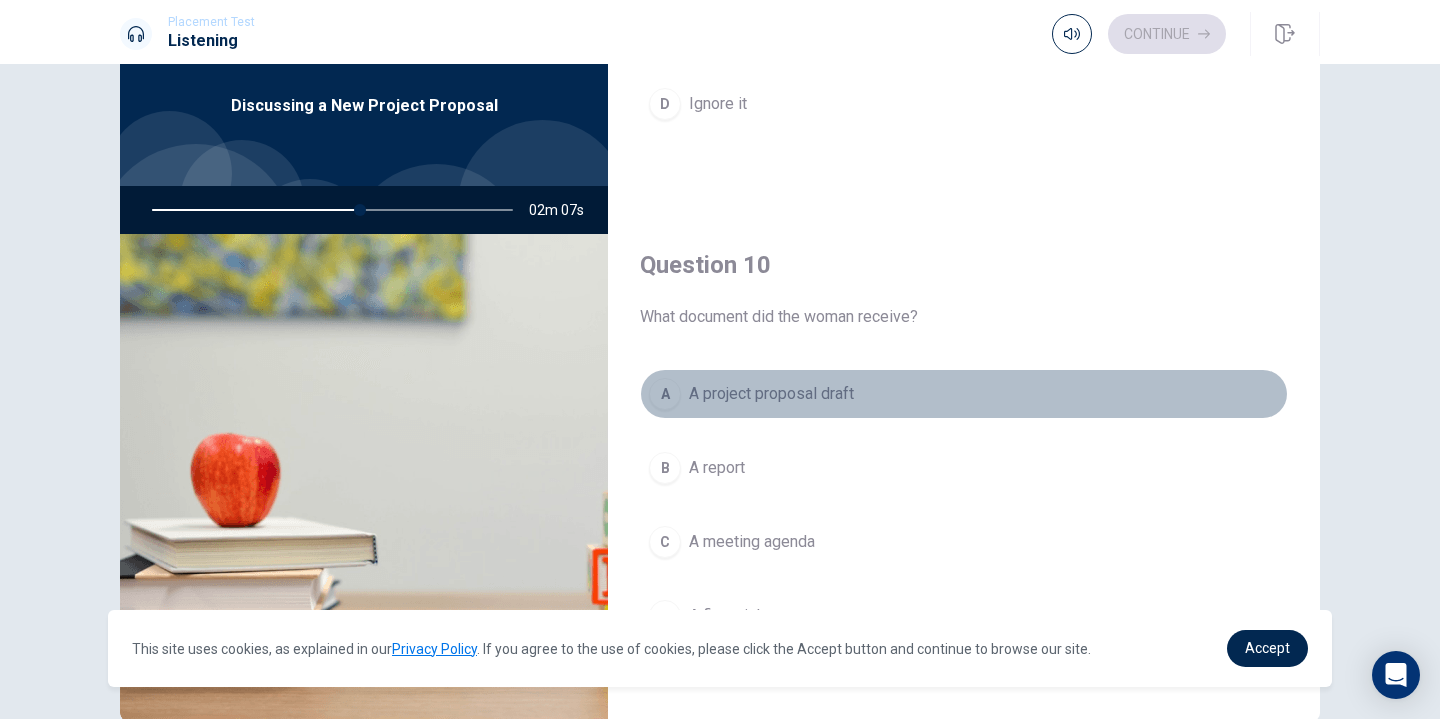 click on "A A project proposal draft" at bounding box center (964, 394) 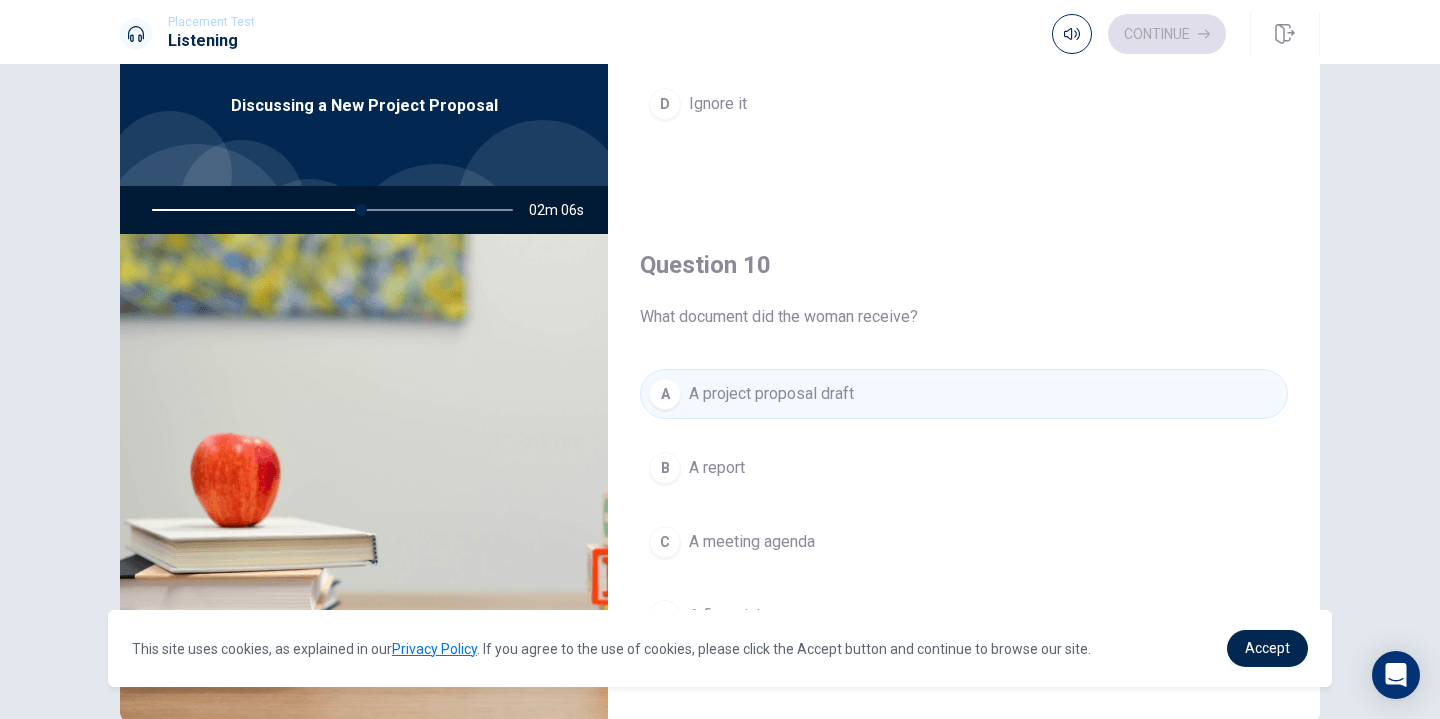 scroll, scrollTop: 184, scrollLeft: 0, axis: vertical 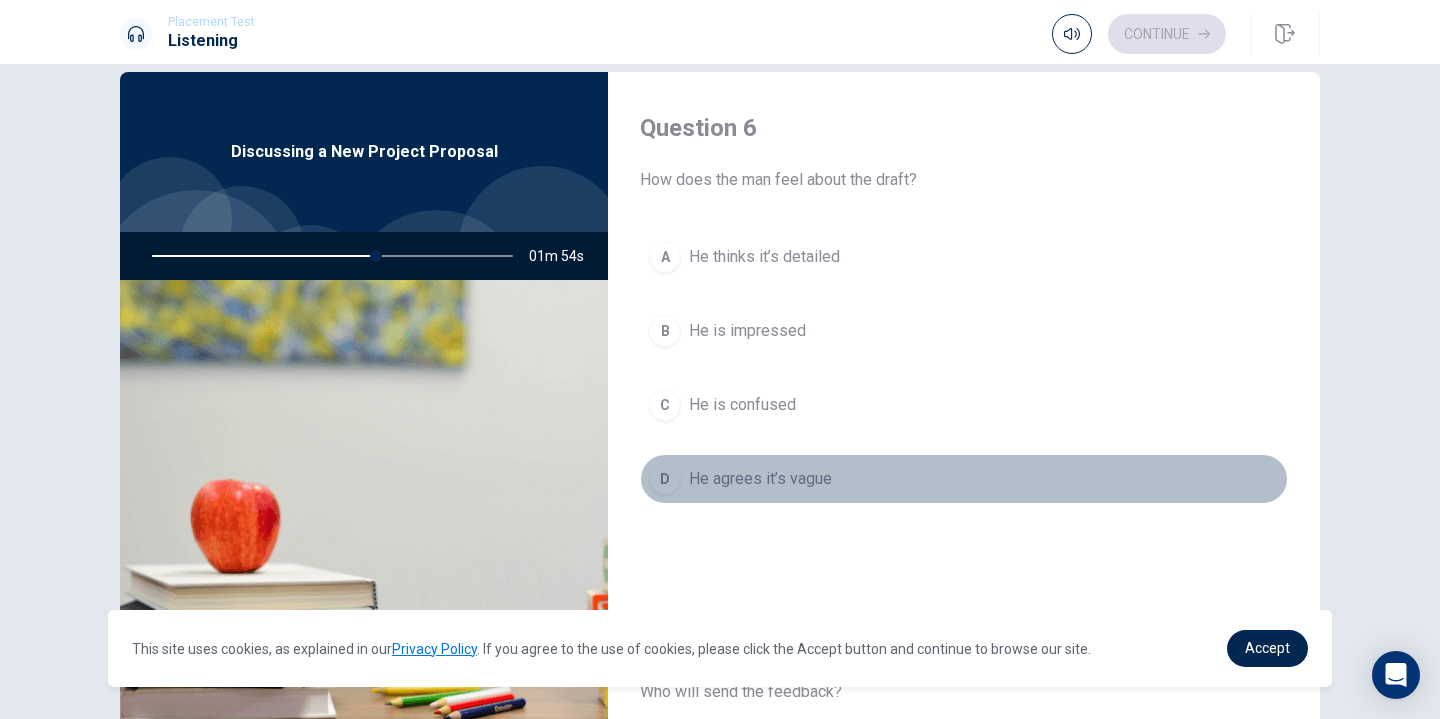 click on "D He agrees it’s vague" at bounding box center (964, 479) 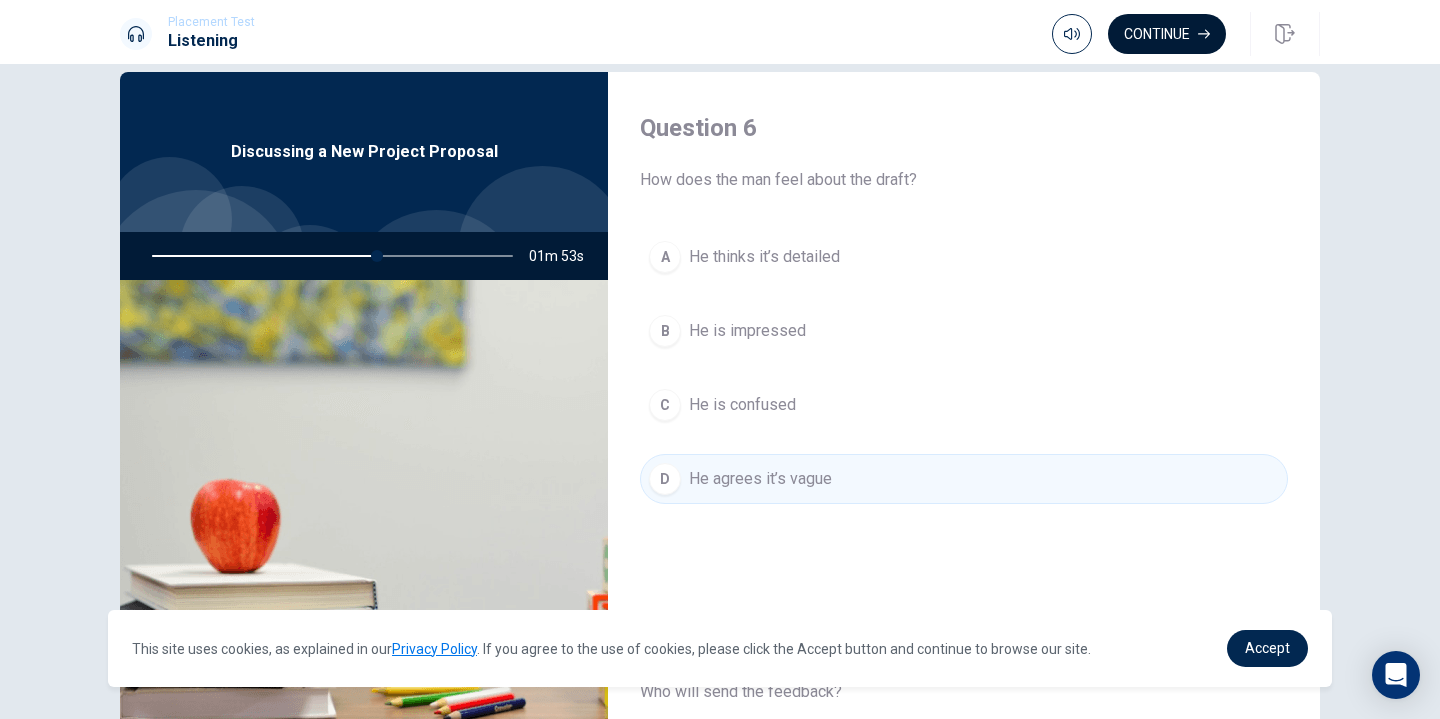 click on "Continue" at bounding box center [1167, 34] 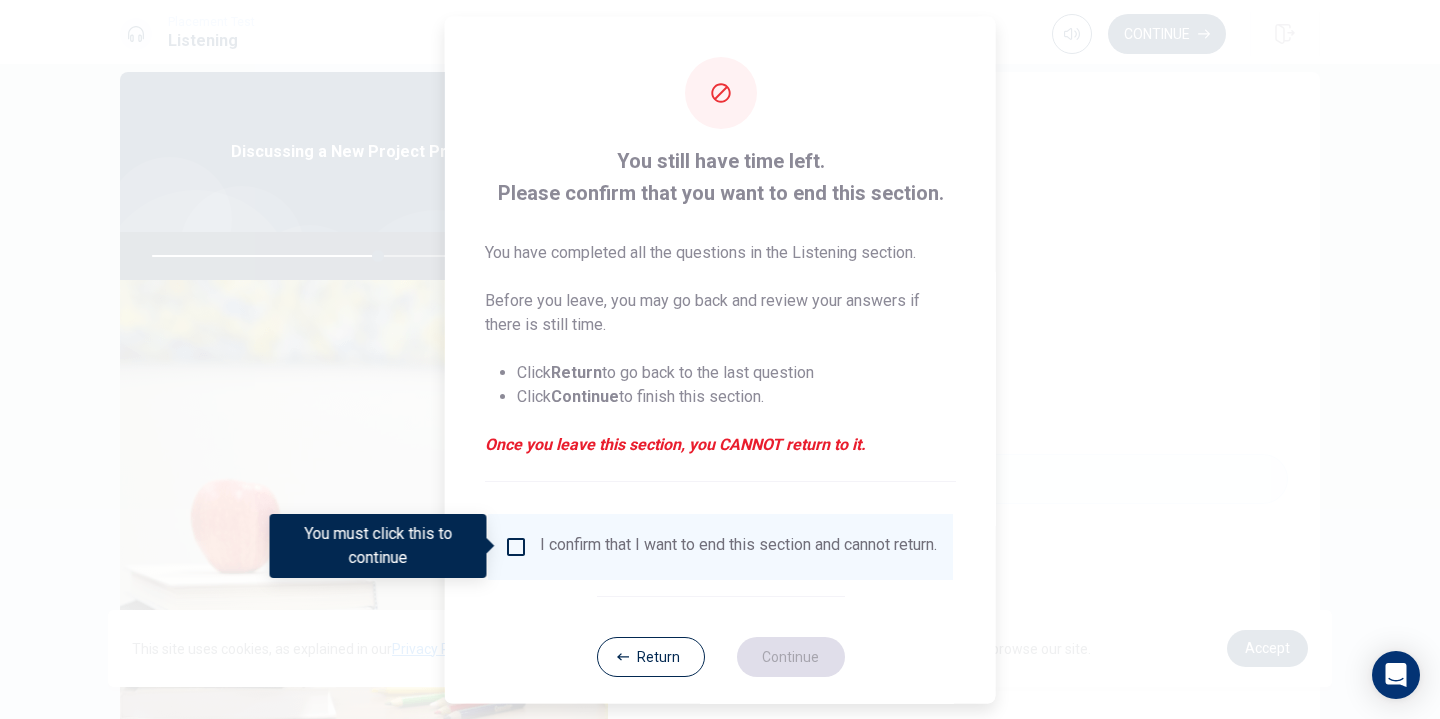 click on "I confirm that I want to end this section and cannot return." at bounding box center (738, 546) 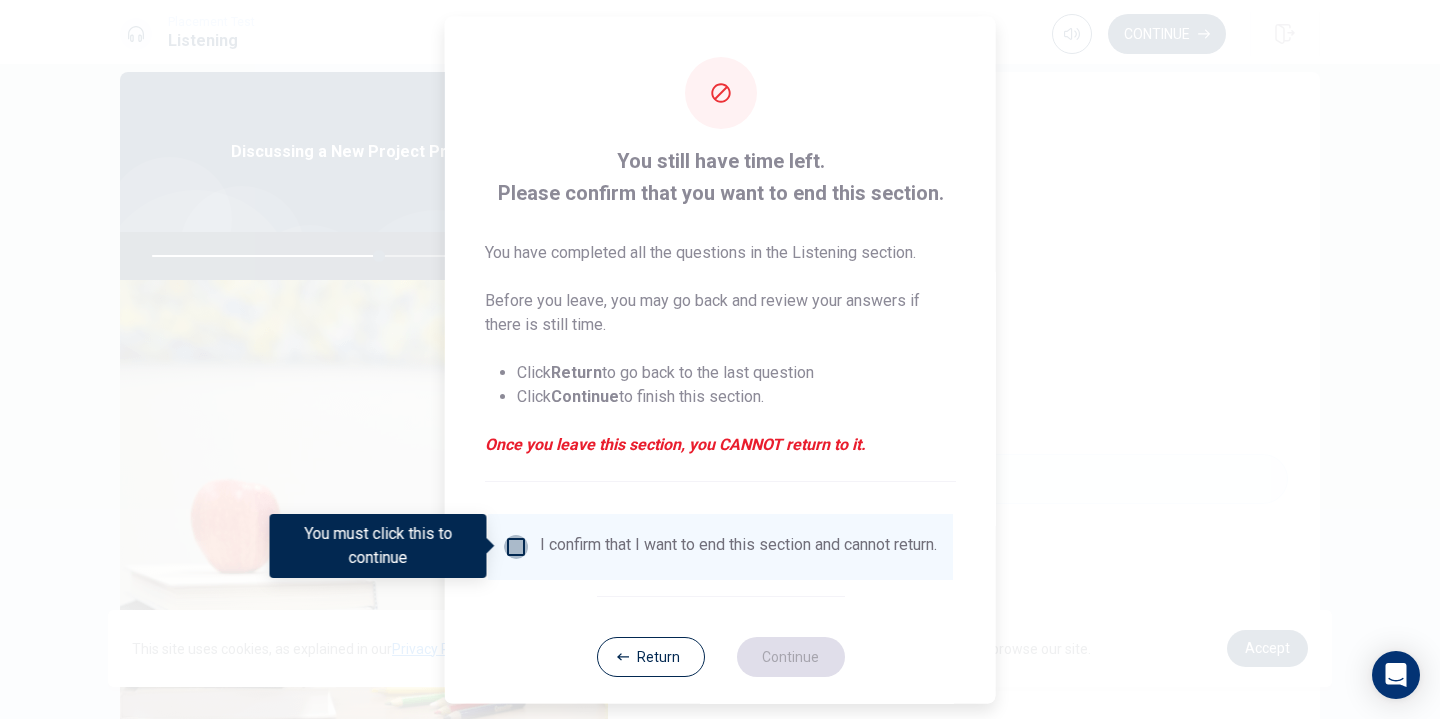 click at bounding box center [516, 546] 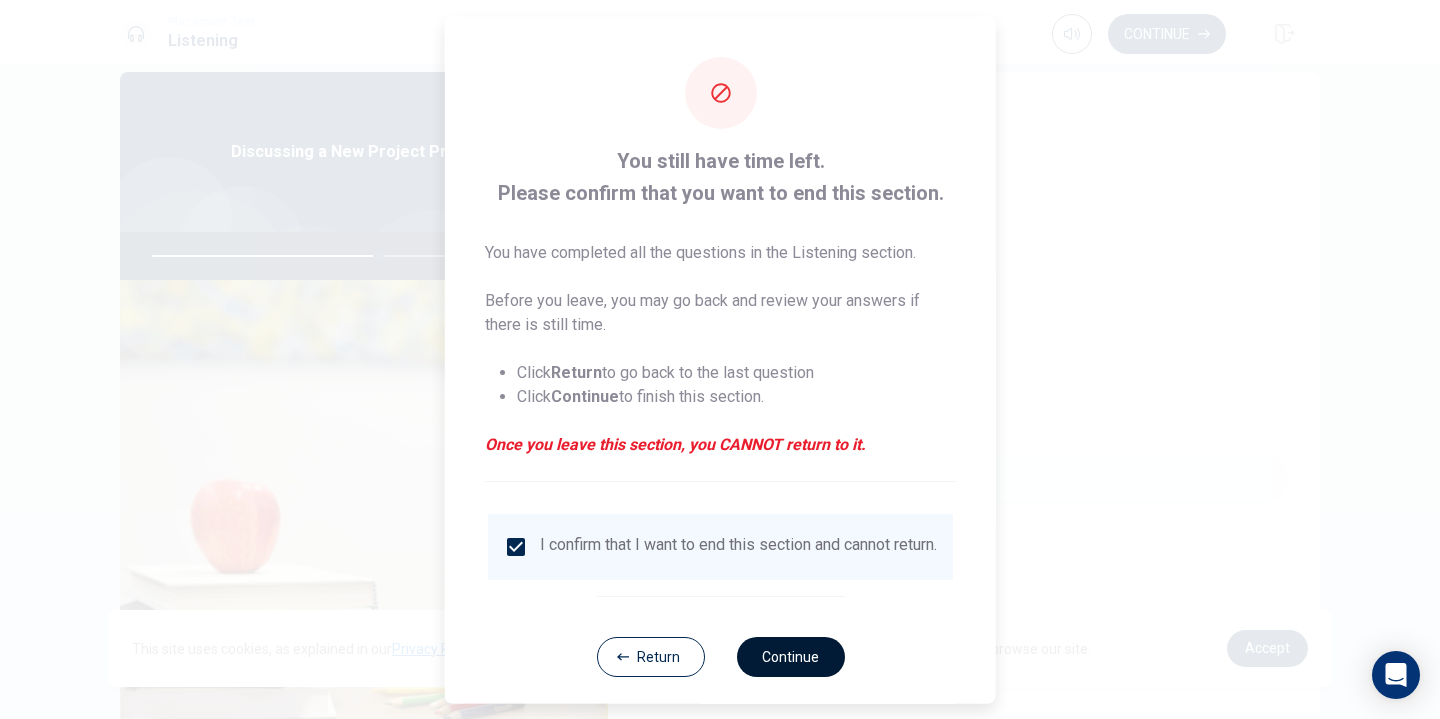 click on "Continue" at bounding box center (790, 656) 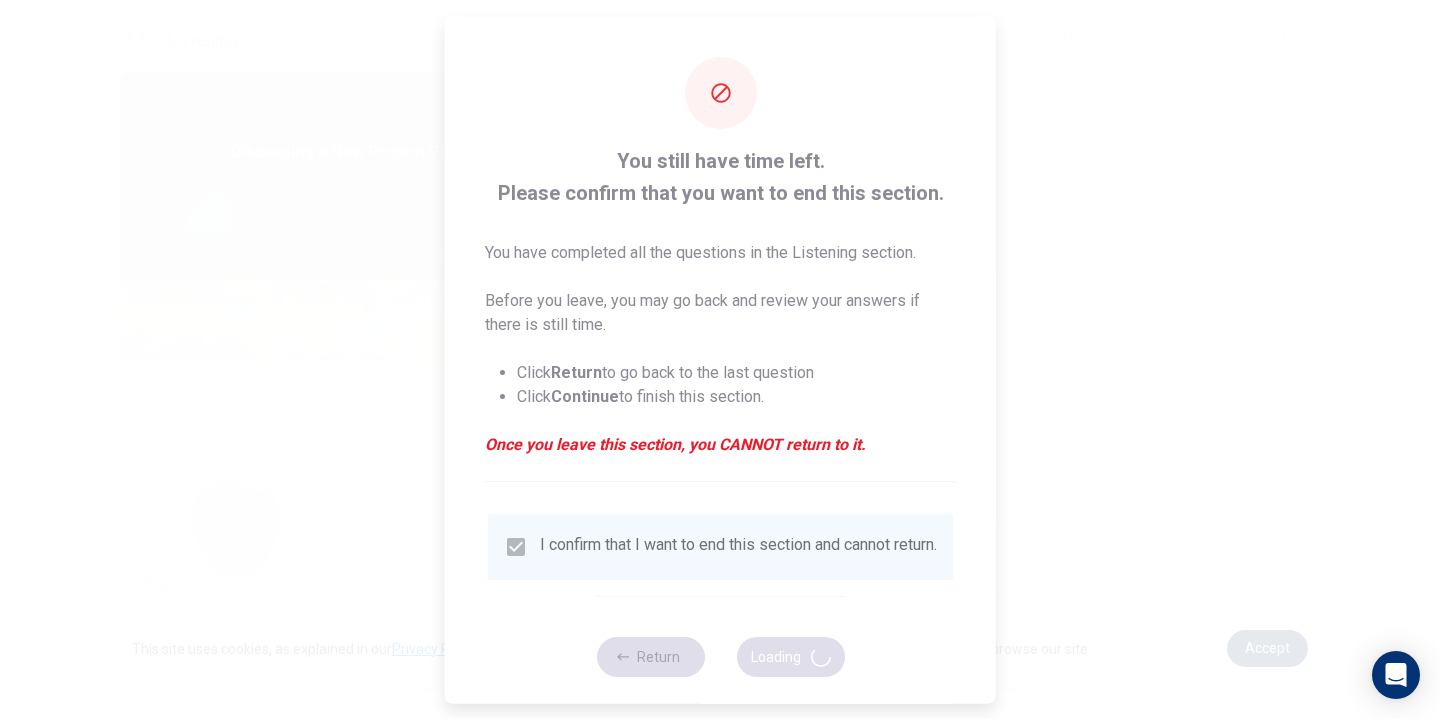 type on "64" 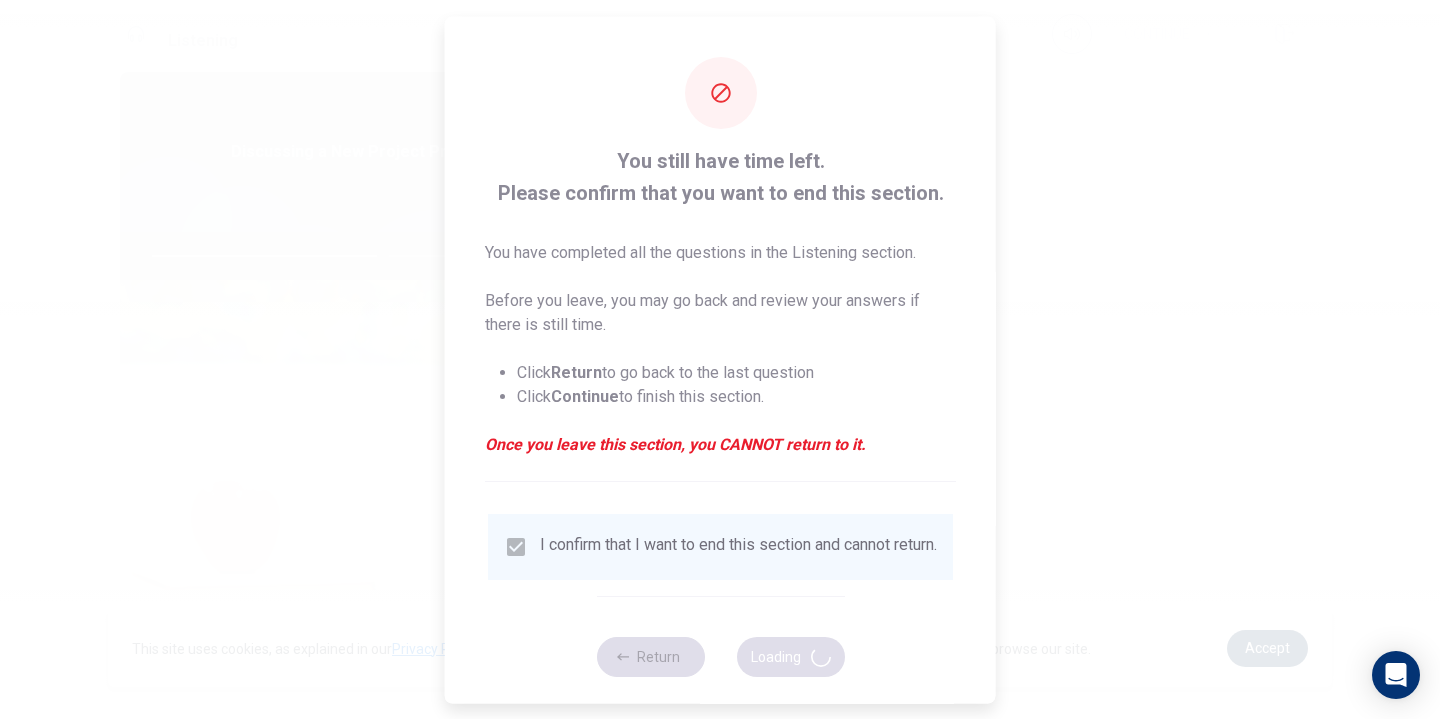 scroll, scrollTop: 0, scrollLeft: 0, axis: both 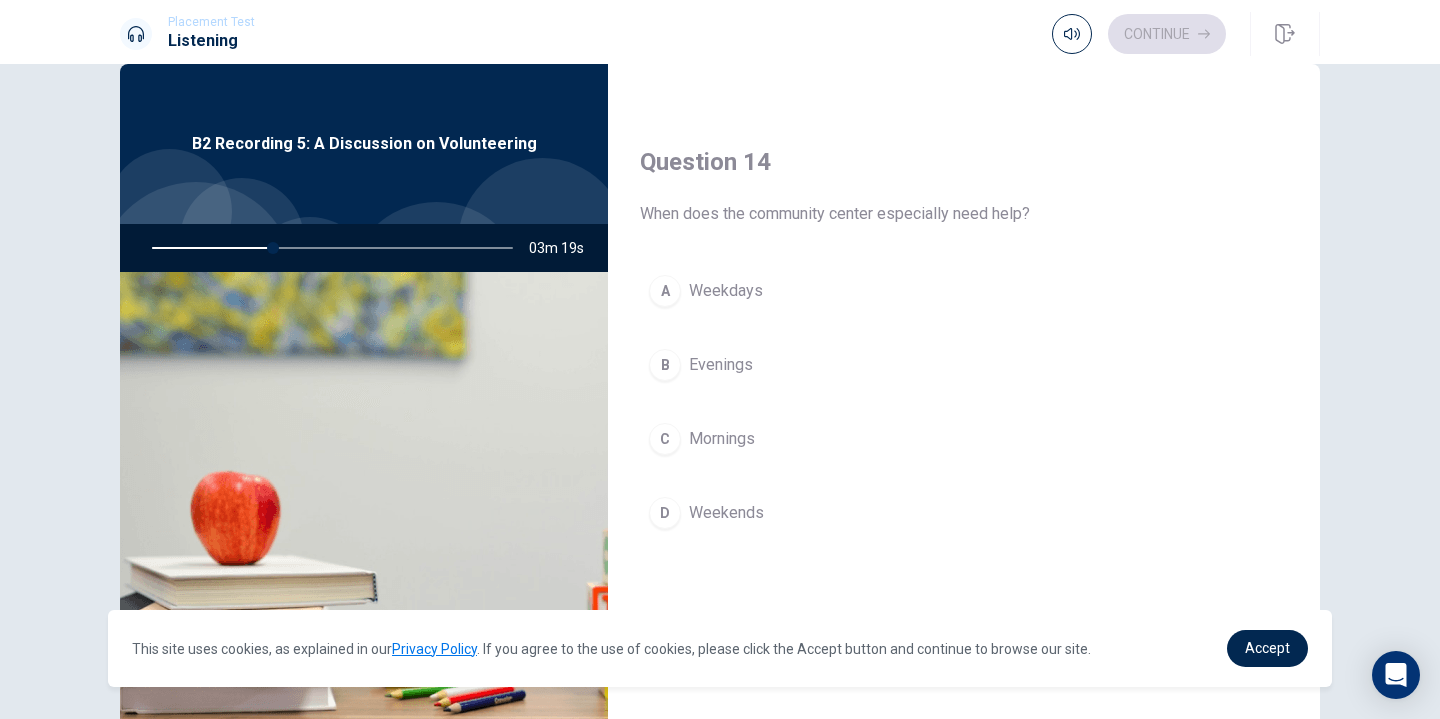click on "A Weekdays" at bounding box center [964, 291] 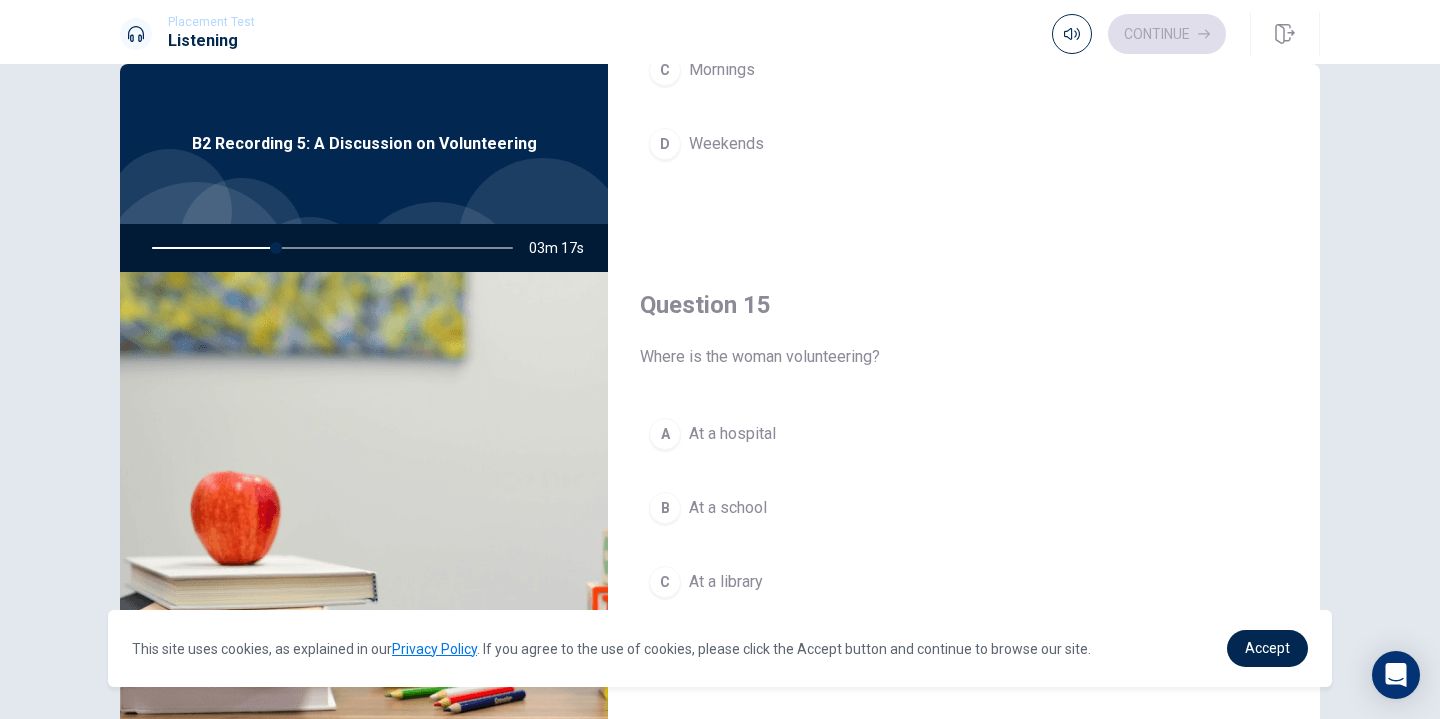 scroll, scrollTop: 1865, scrollLeft: 0, axis: vertical 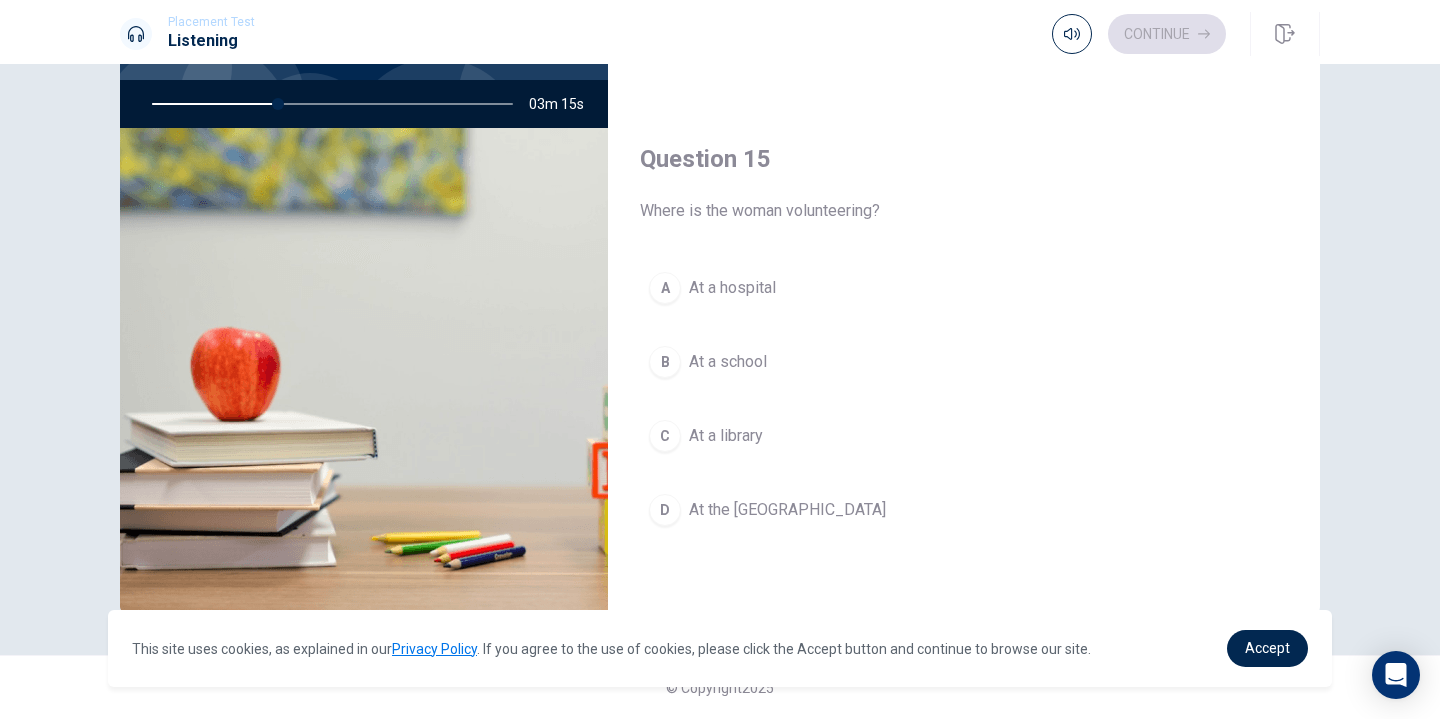 click on "B At a school" at bounding box center [964, 362] 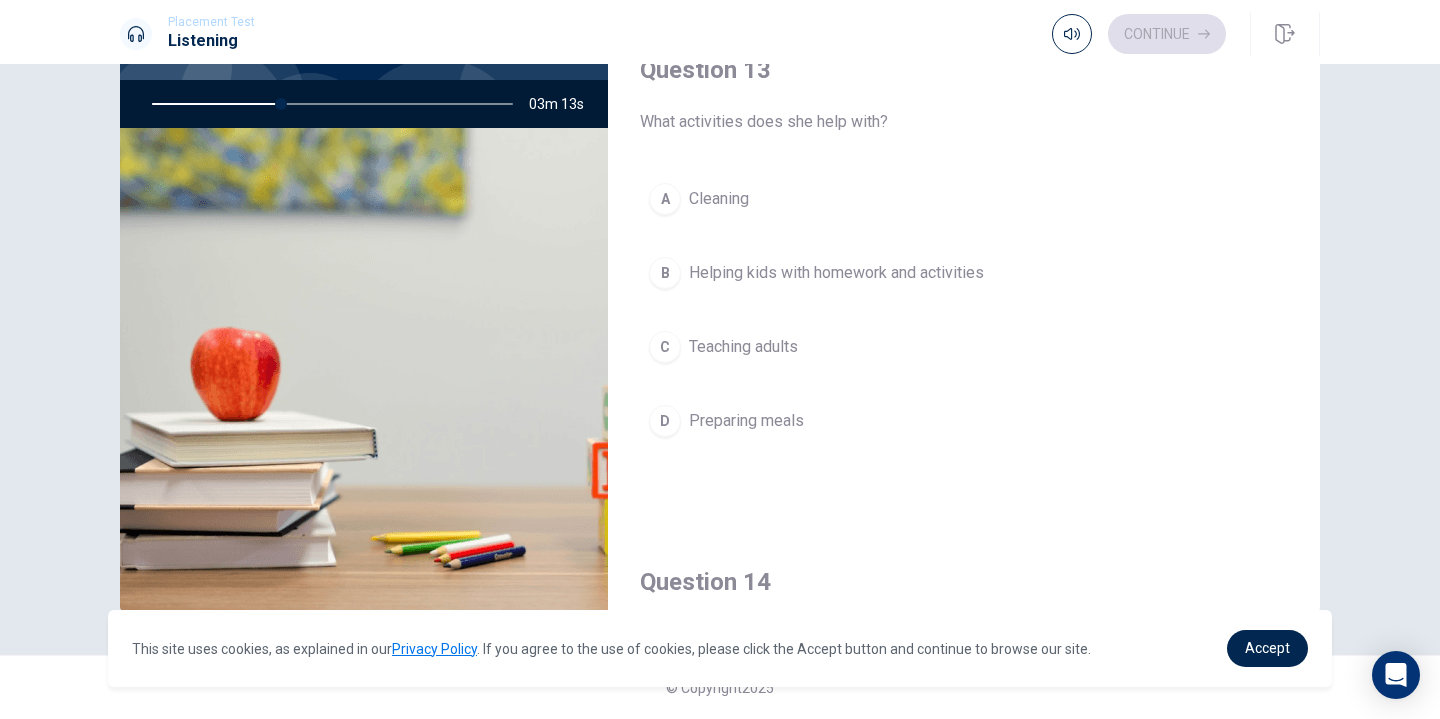 scroll, scrollTop: 905, scrollLeft: 0, axis: vertical 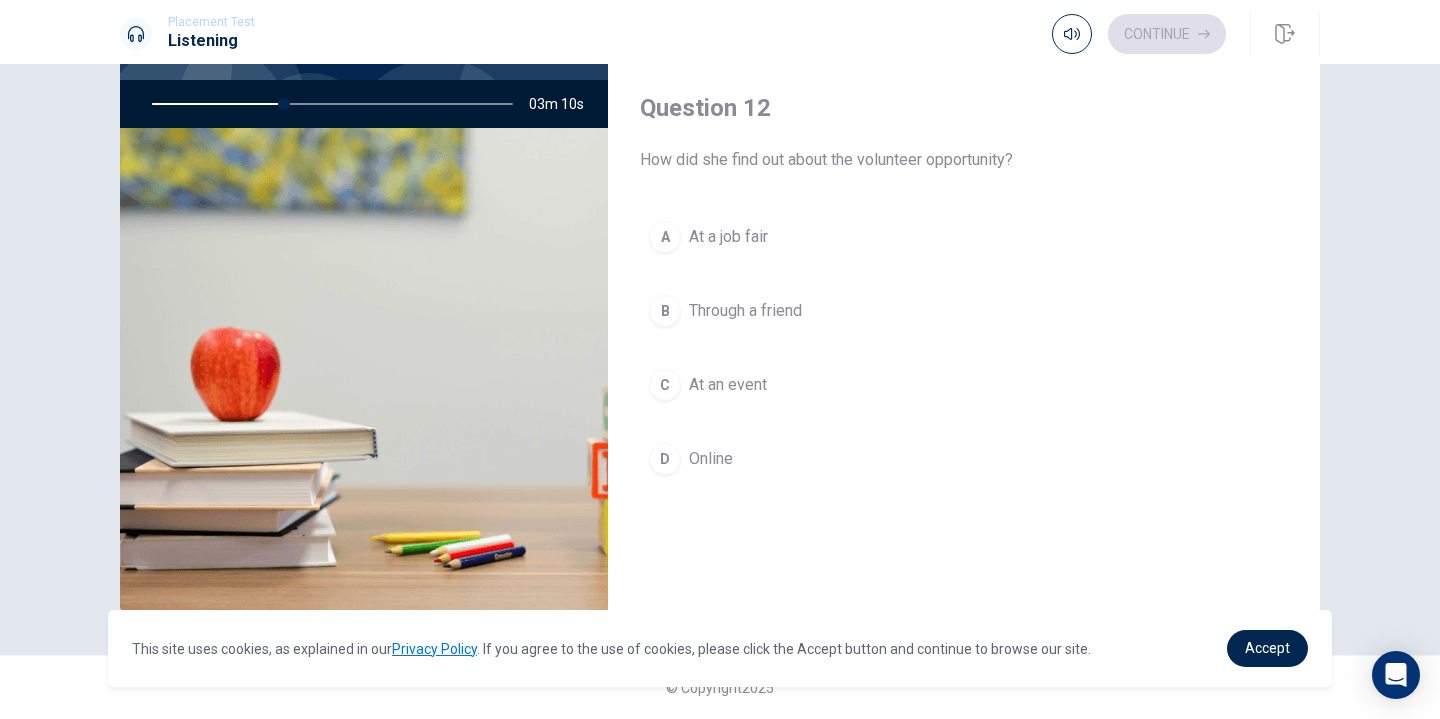 click on "D Online" at bounding box center [964, 459] 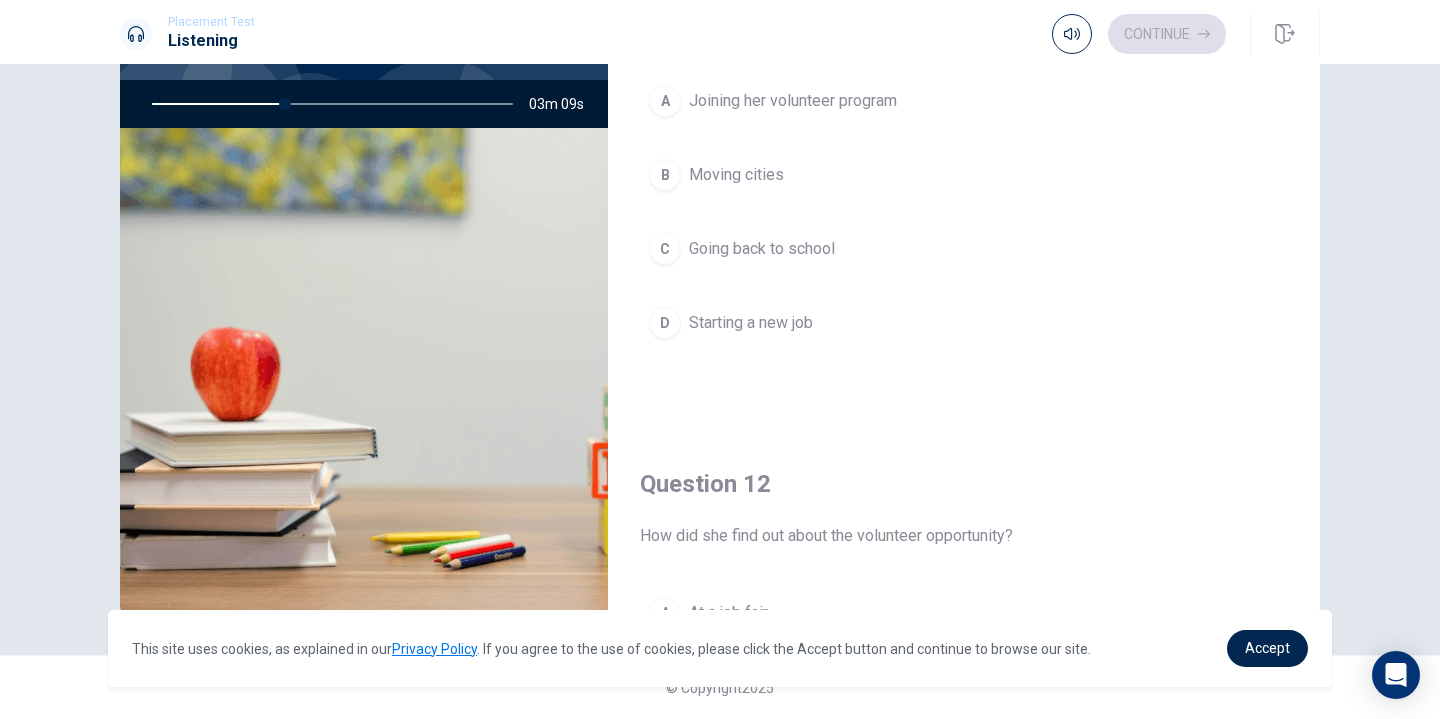 scroll, scrollTop: 0, scrollLeft: 0, axis: both 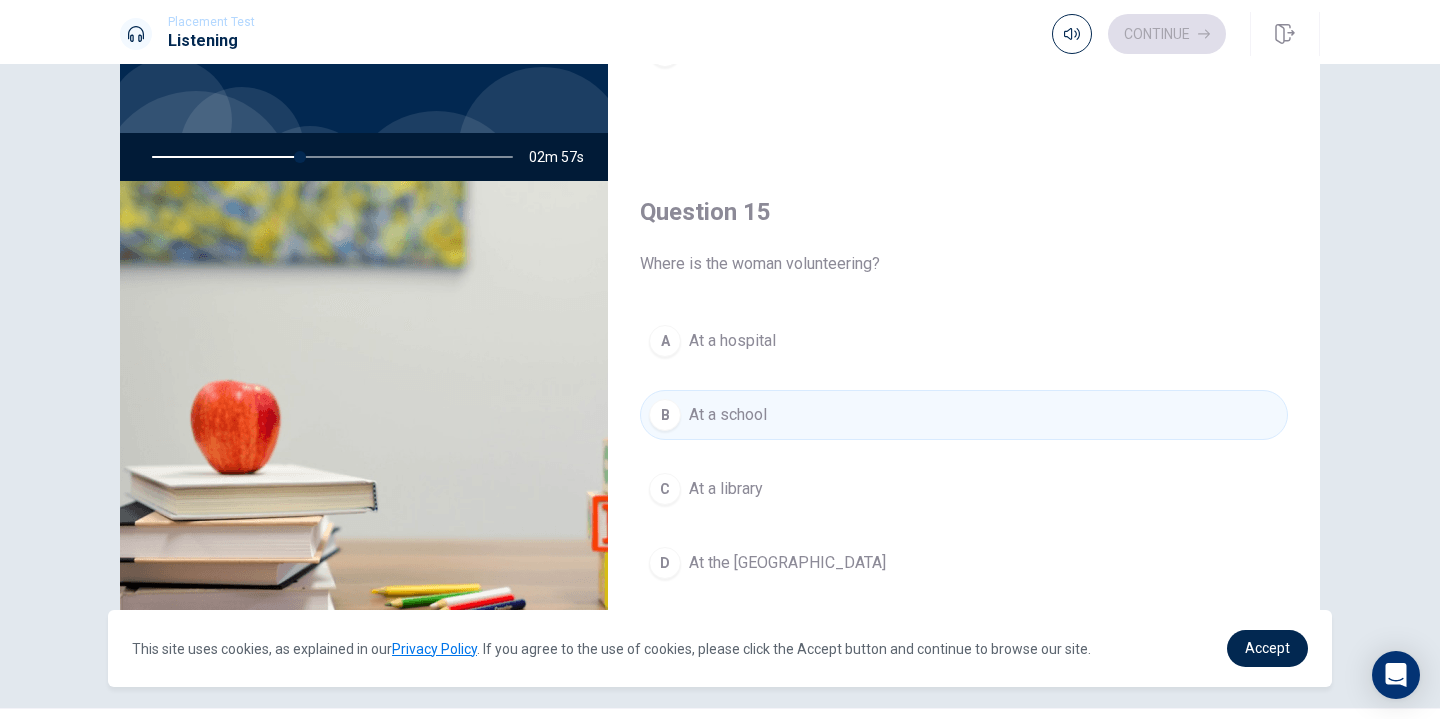 click on "D At the [GEOGRAPHIC_DATA]" at bounding box center (964, 563) 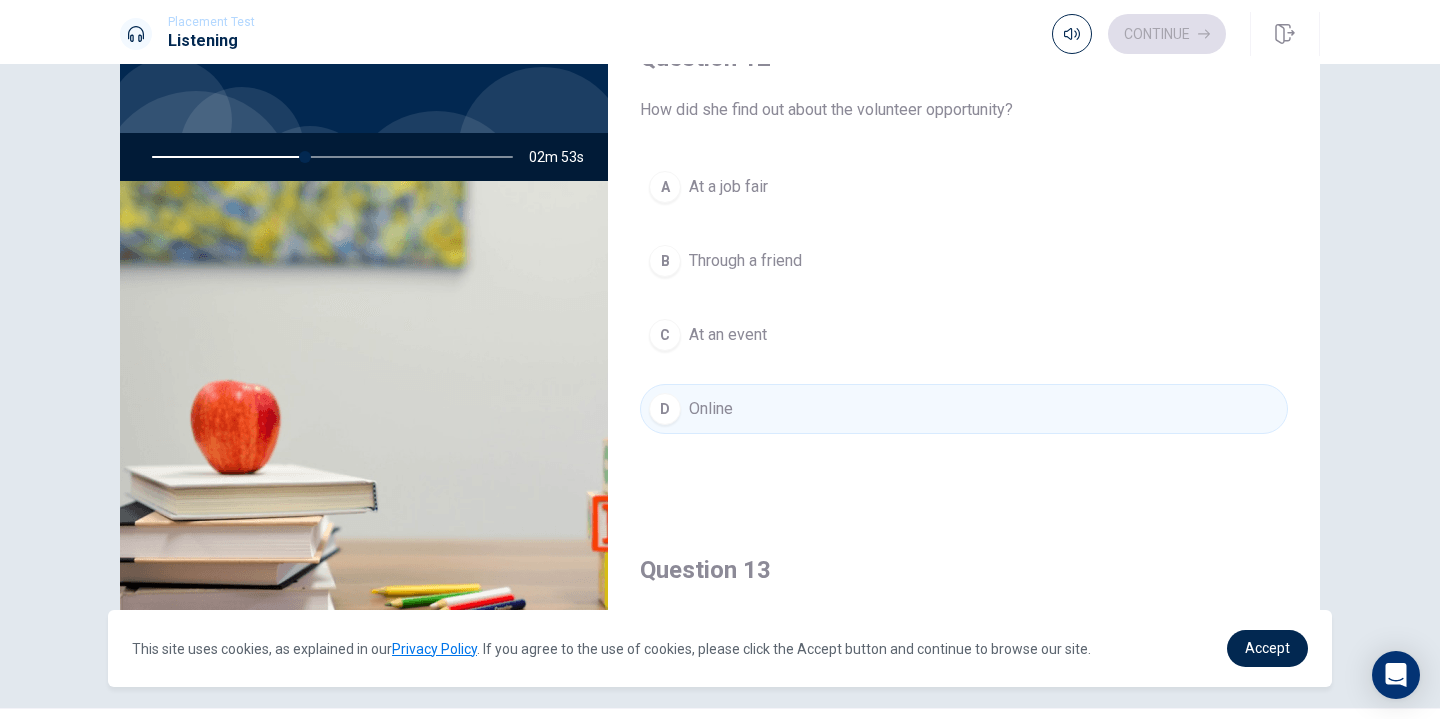 scroll, scrollTop: 0, scrollLeft: 0, axis: both 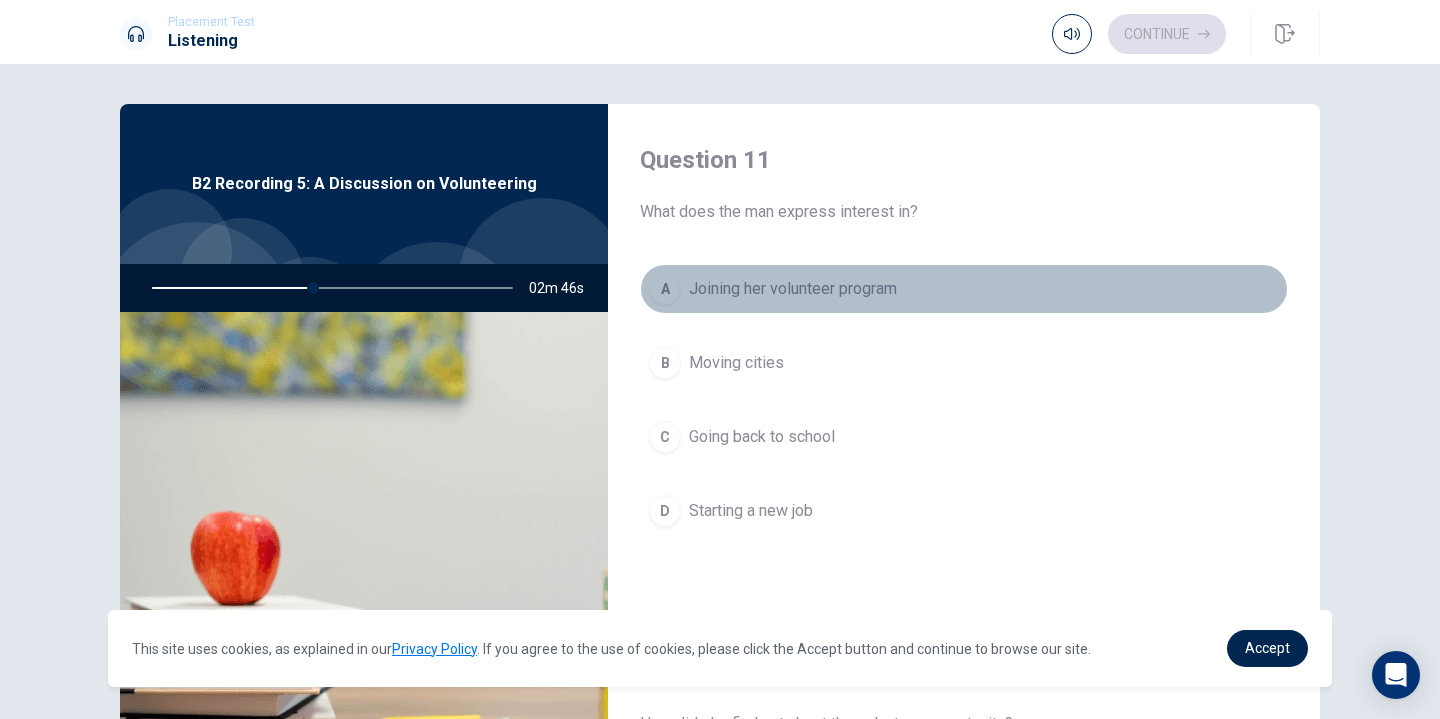 click on "A Joining her volunteer program" at bounding box center [964, 289] 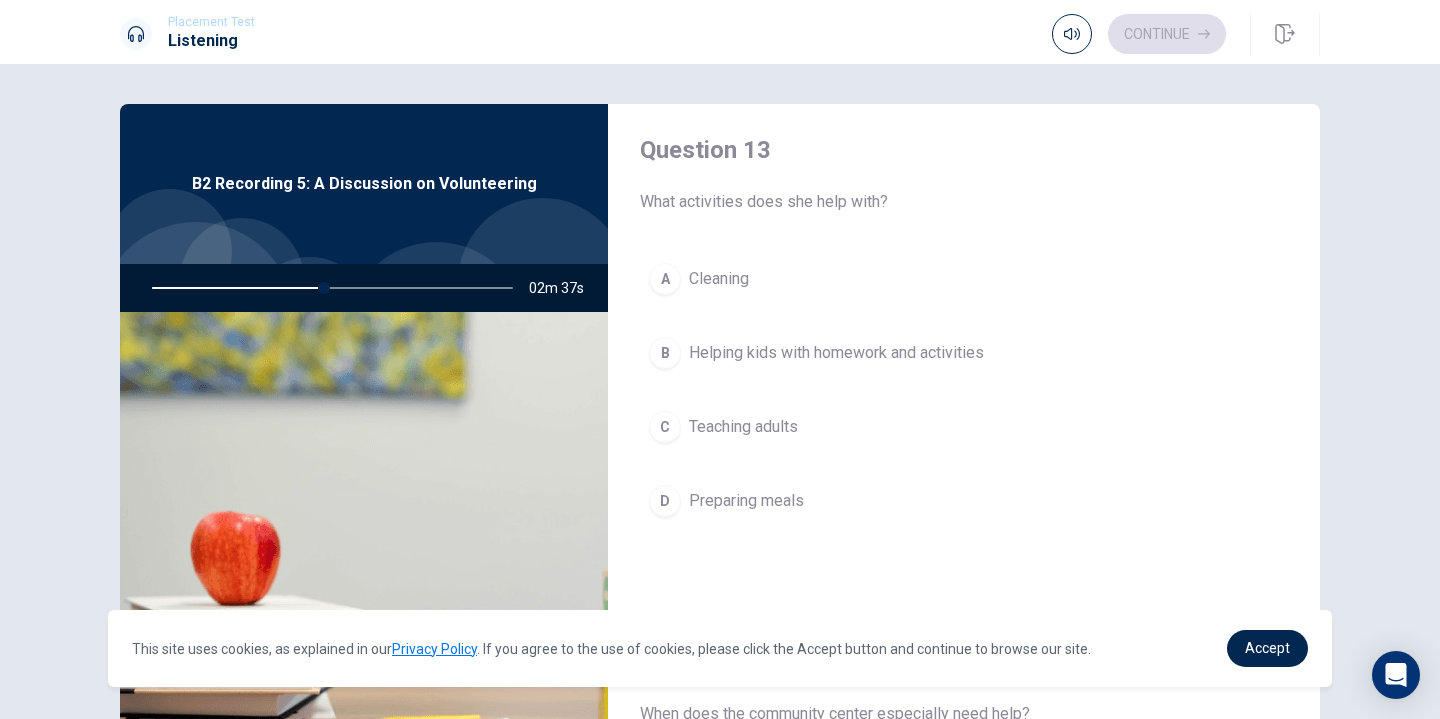 scroll, scrollTop: 1035, scrollLeft: 0, axis: vertical 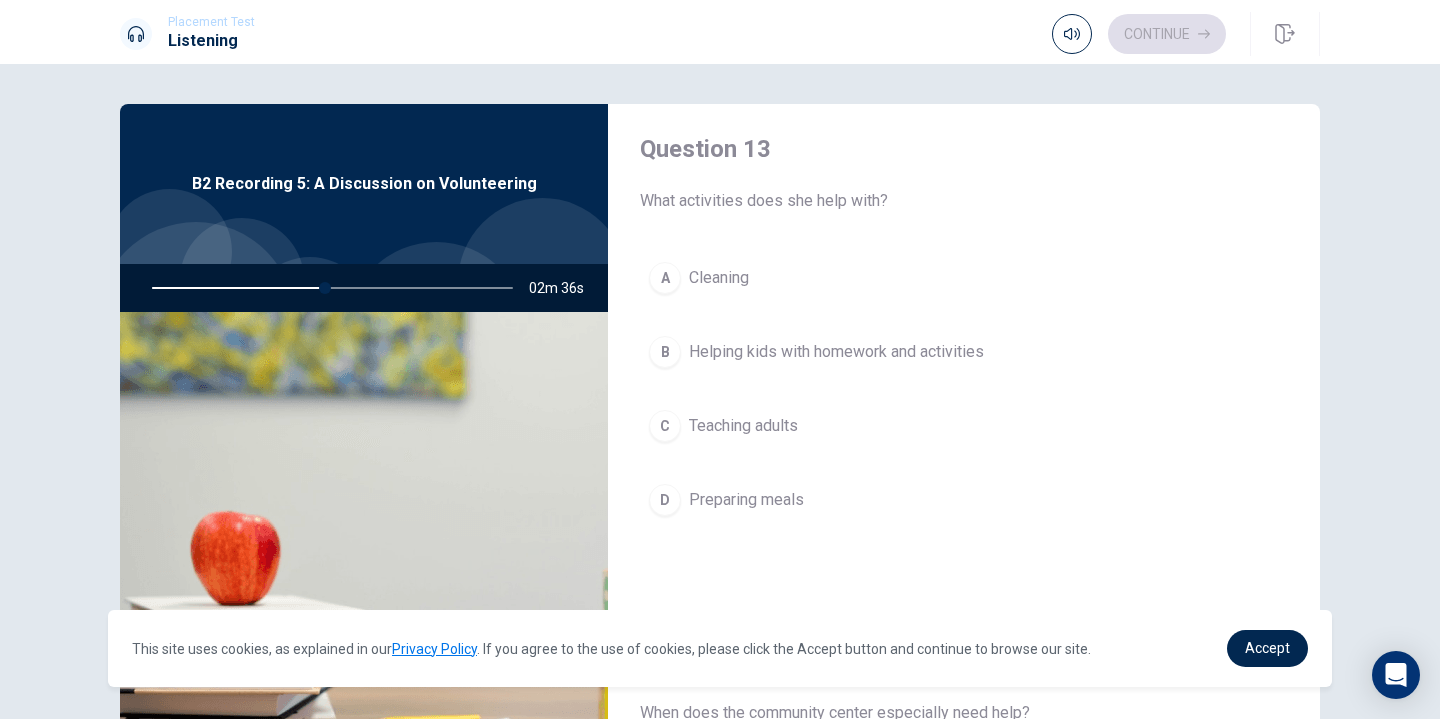 click on "Helping kids with homework and activities" at bounding box center (836, 352) 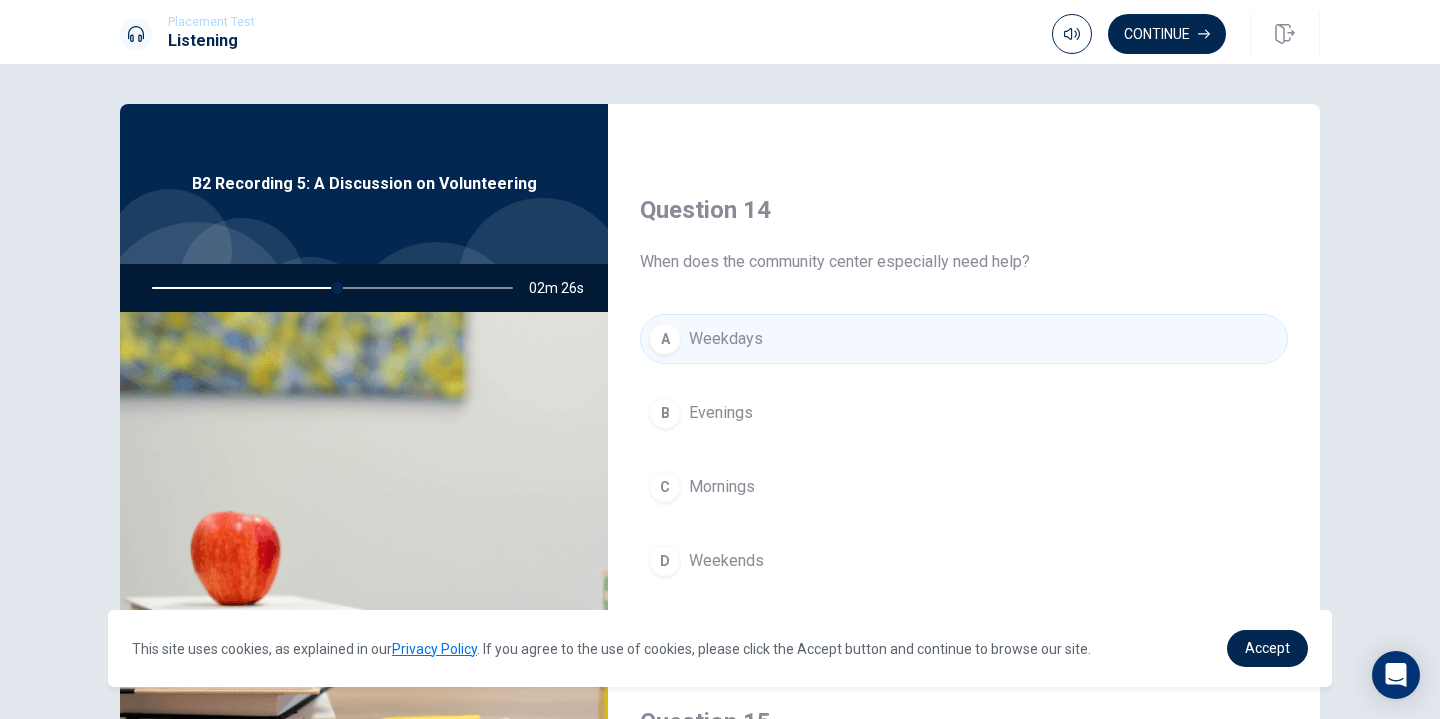 scroll, scrollTop: 1500, scrollLeft: 0, axis: vertical 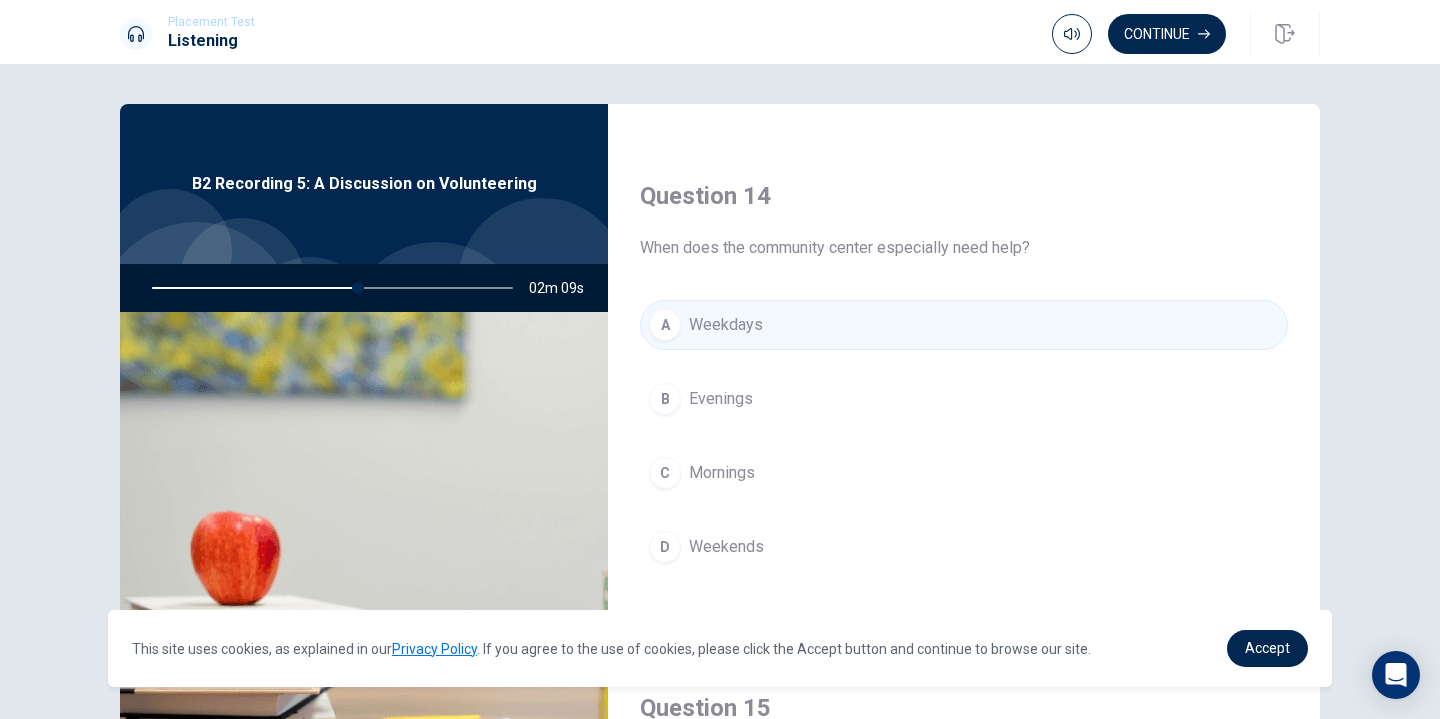 click on "D Weekends" at bounding box center [964, 547] 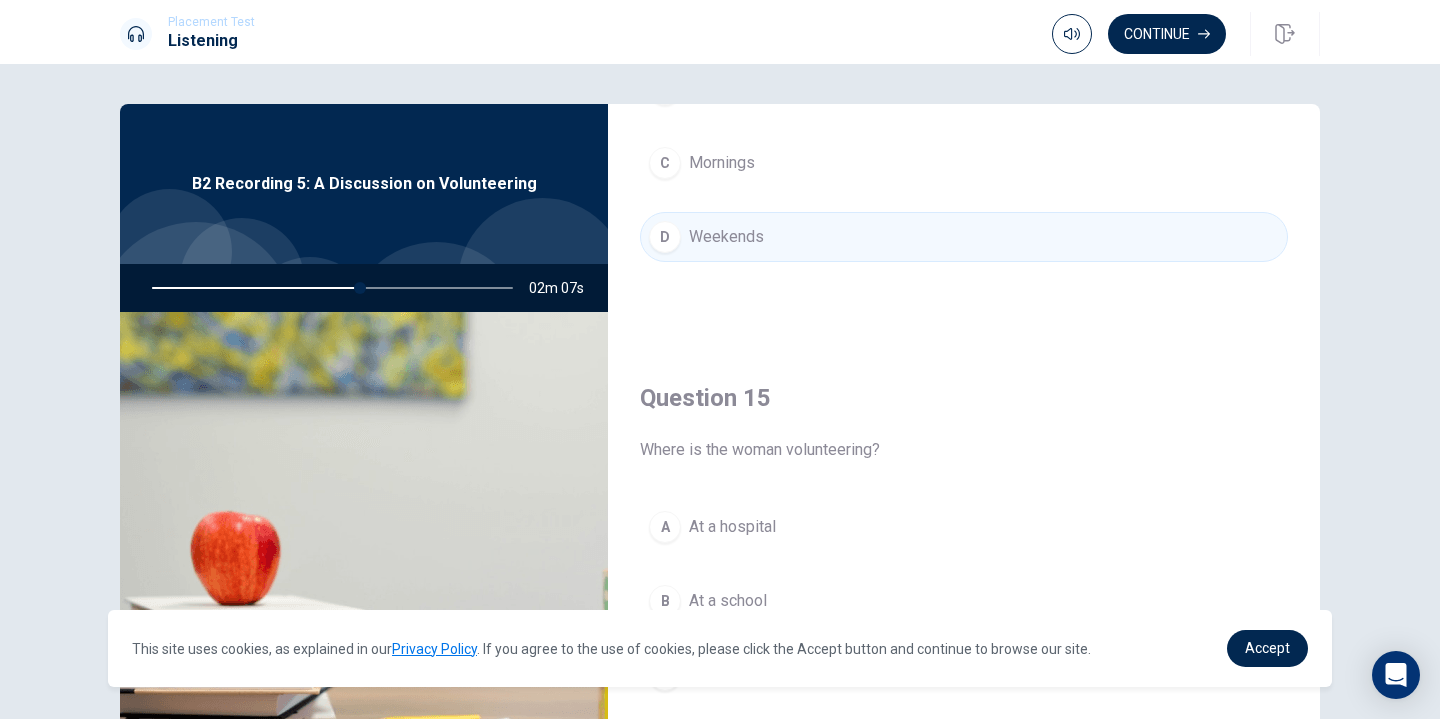 scroll, scrollTop: 1865, scrollLeft: 0, axis: vertical 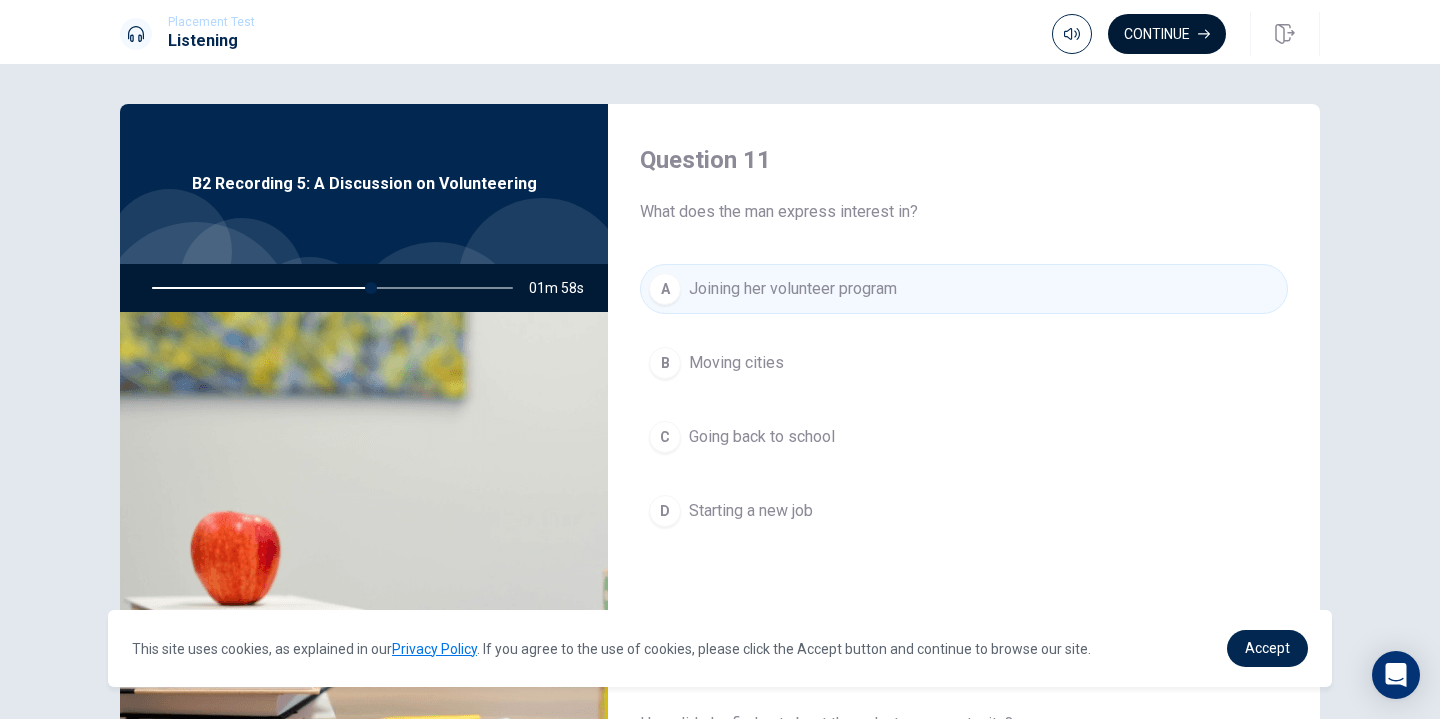 click on "Continue" at bounding box center [1167, 34] 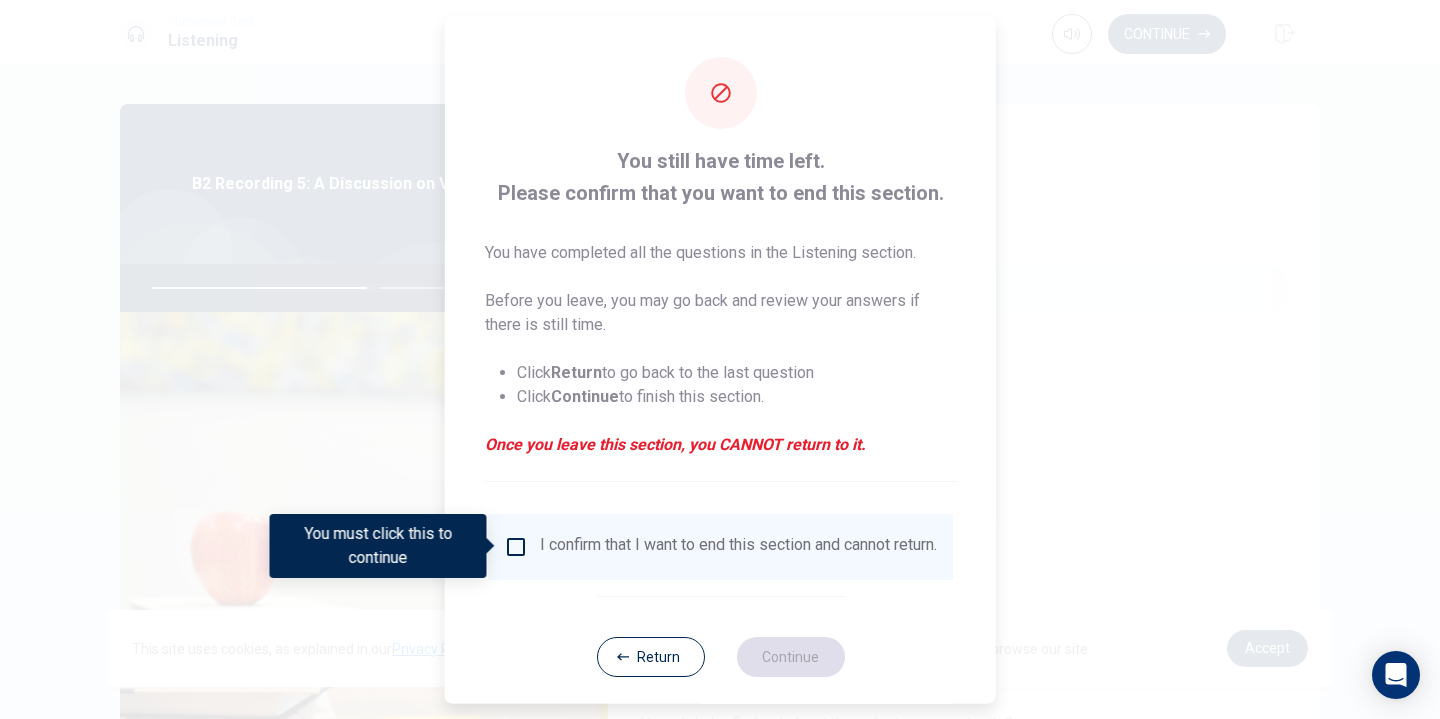 click on "I confirm that I want to end this section and cannot return." at bounding box center [738, 546] 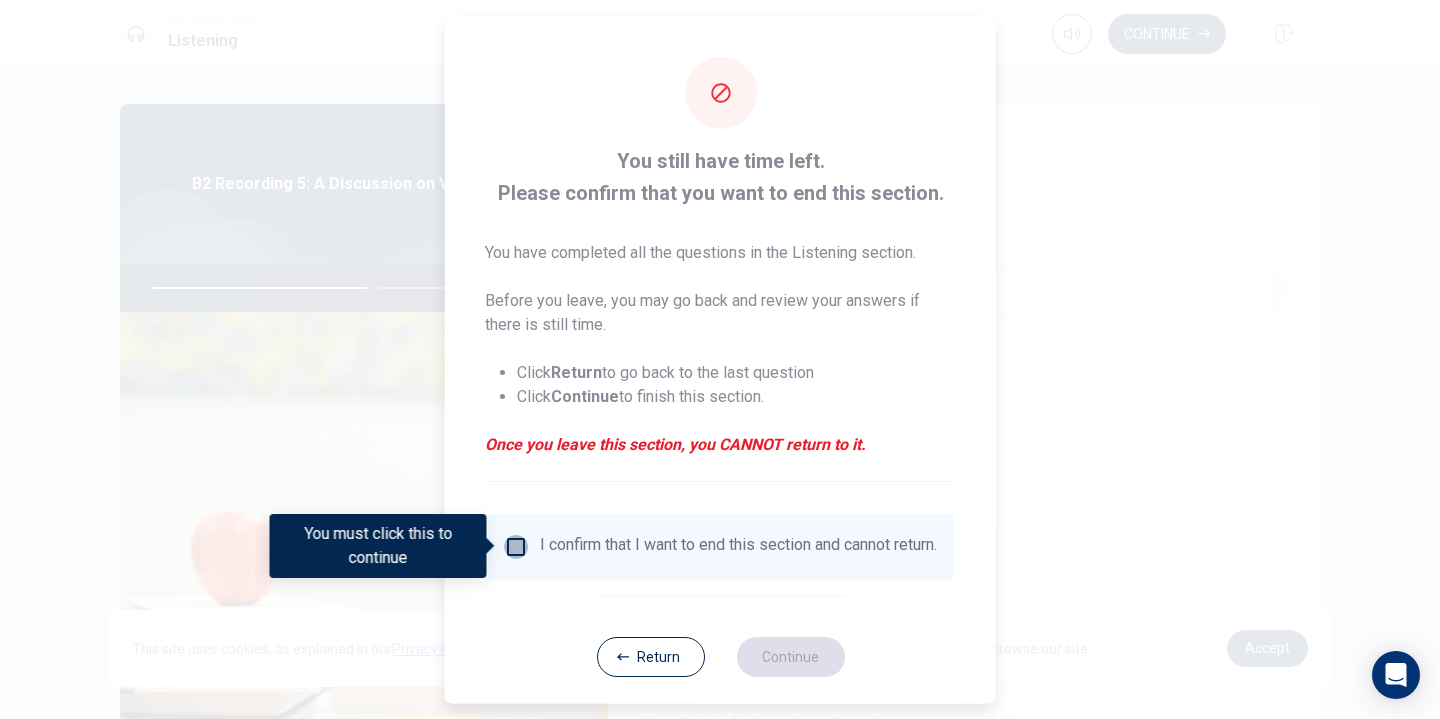click at bounding box center [516, 546] 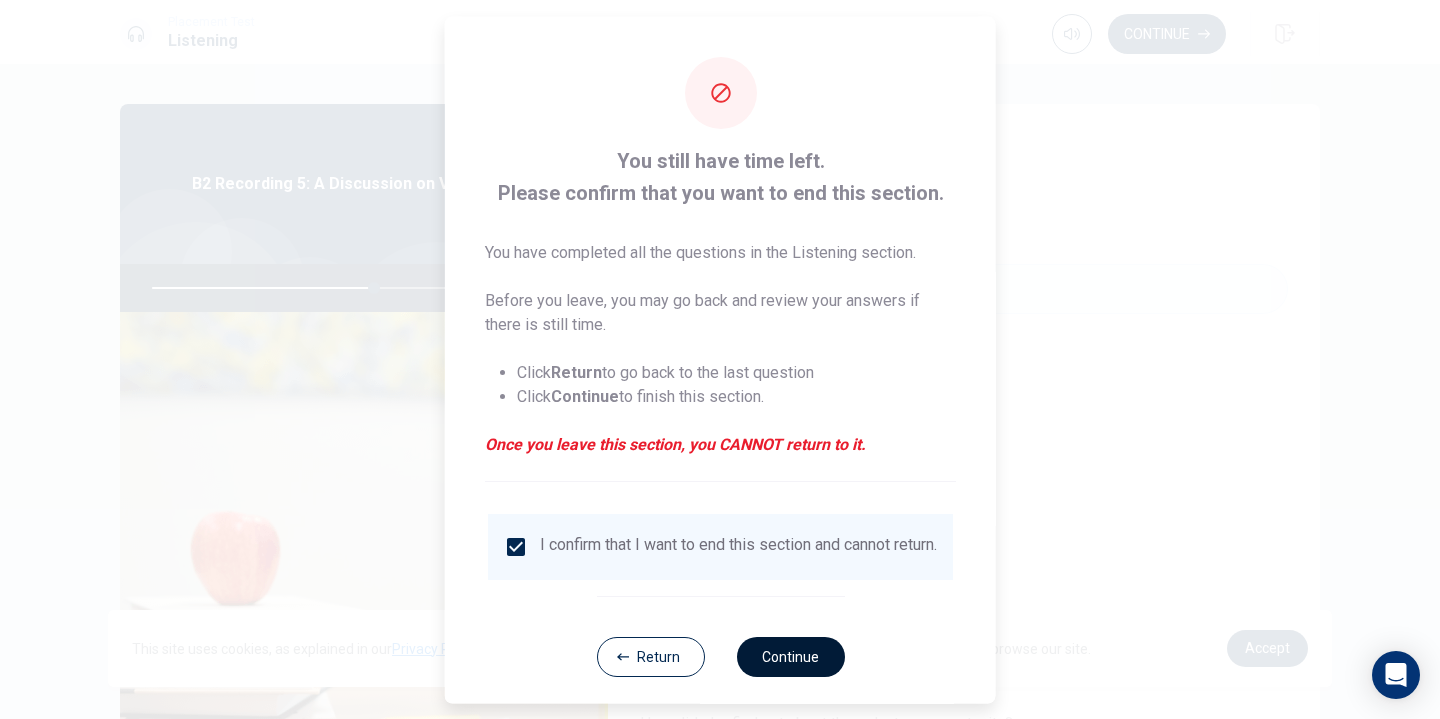 click on "Continue" at bounding box center (790, 656) 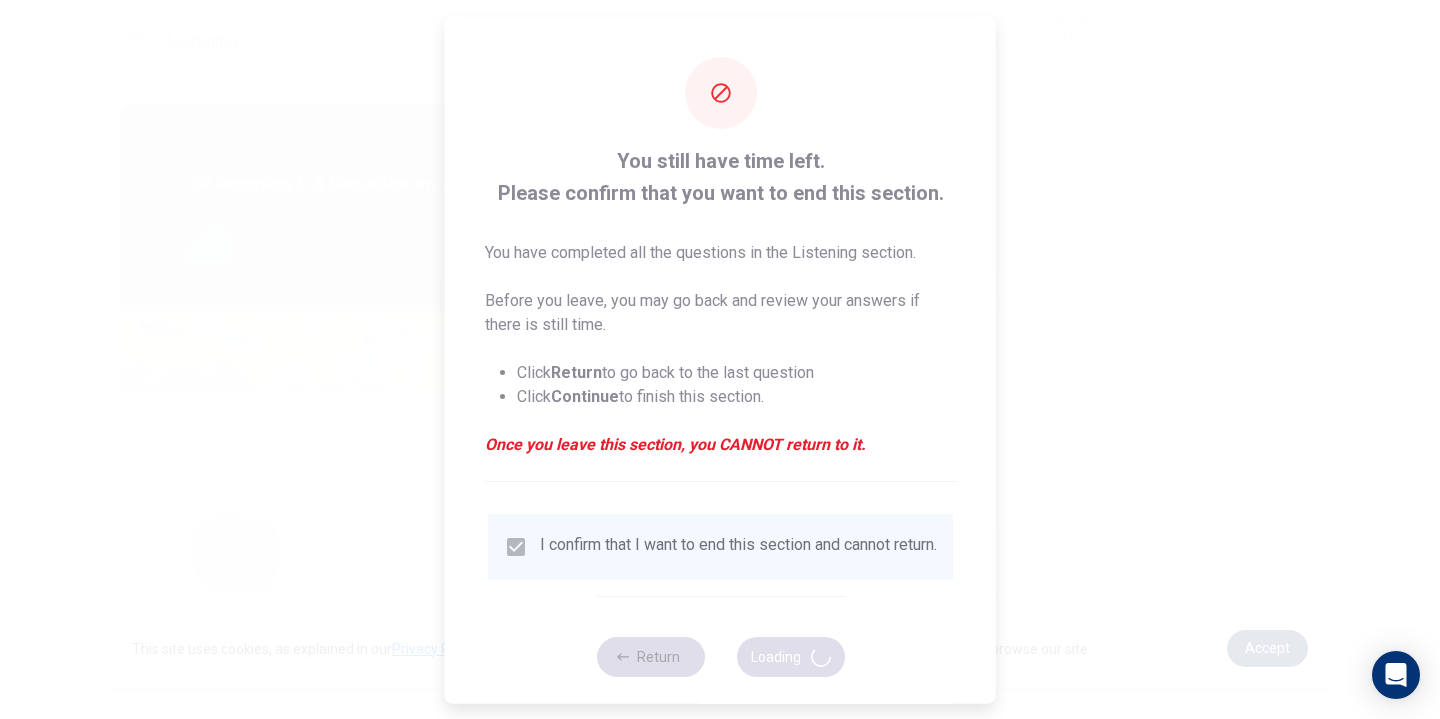 type on "62" 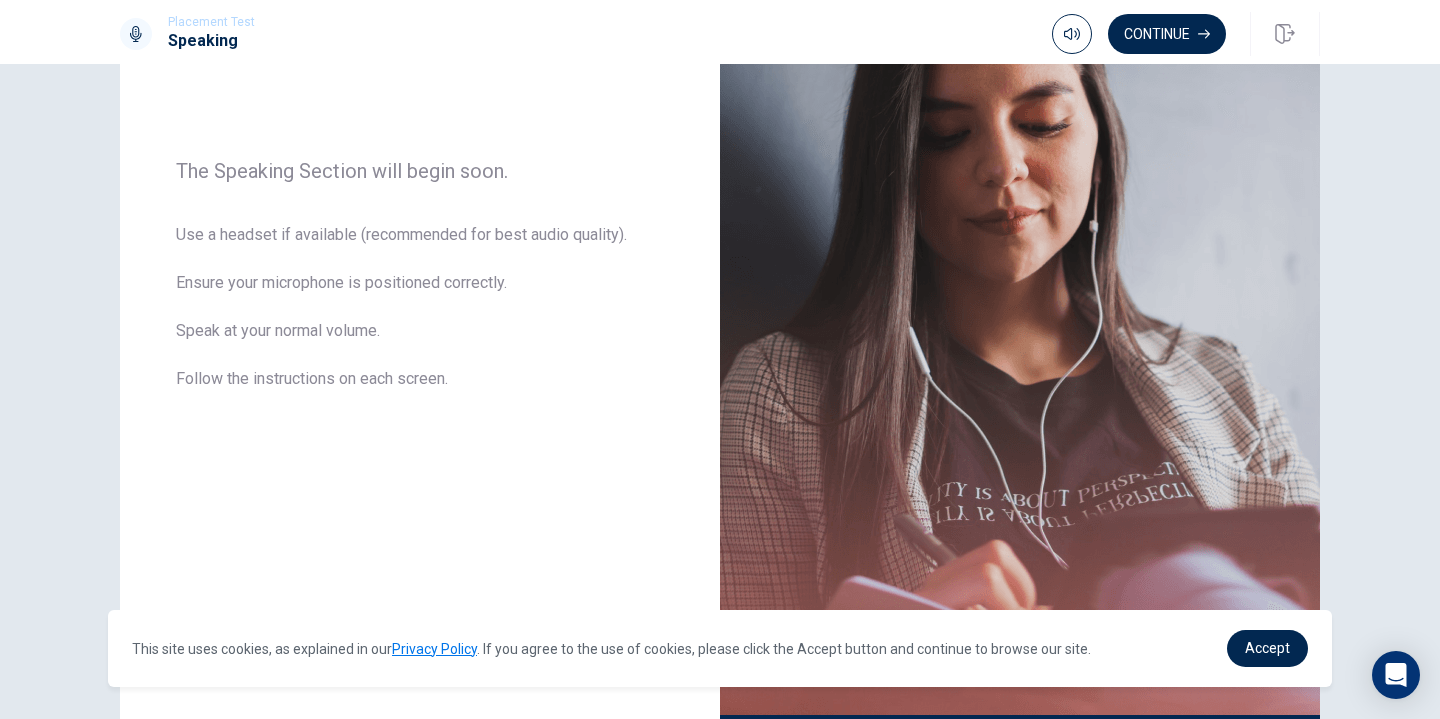 scroll, scrollTop: 280, scrollLeft: 0, axis: vertical 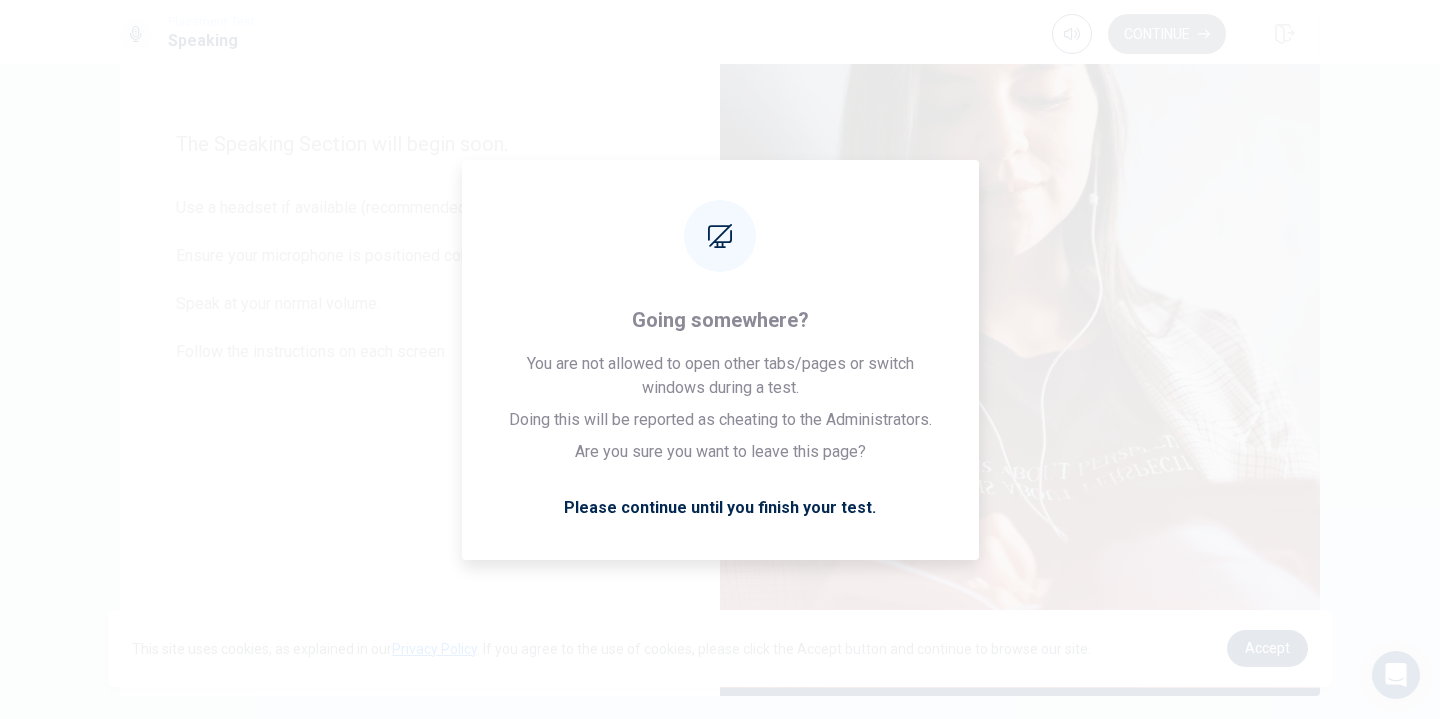 click on "Continue" at bounding box center [1167, 34] 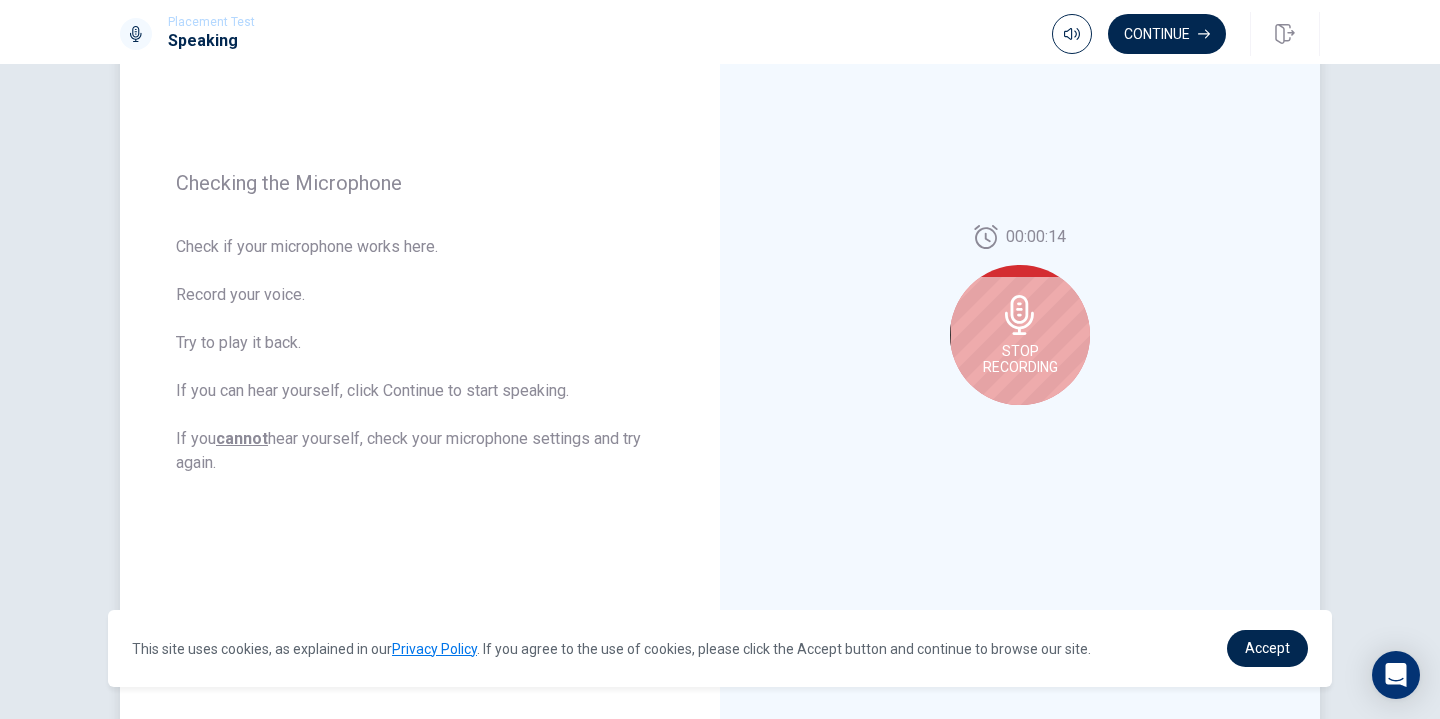 scroll, scrollTop: 207, scrollLeft: 0, axis: vertical 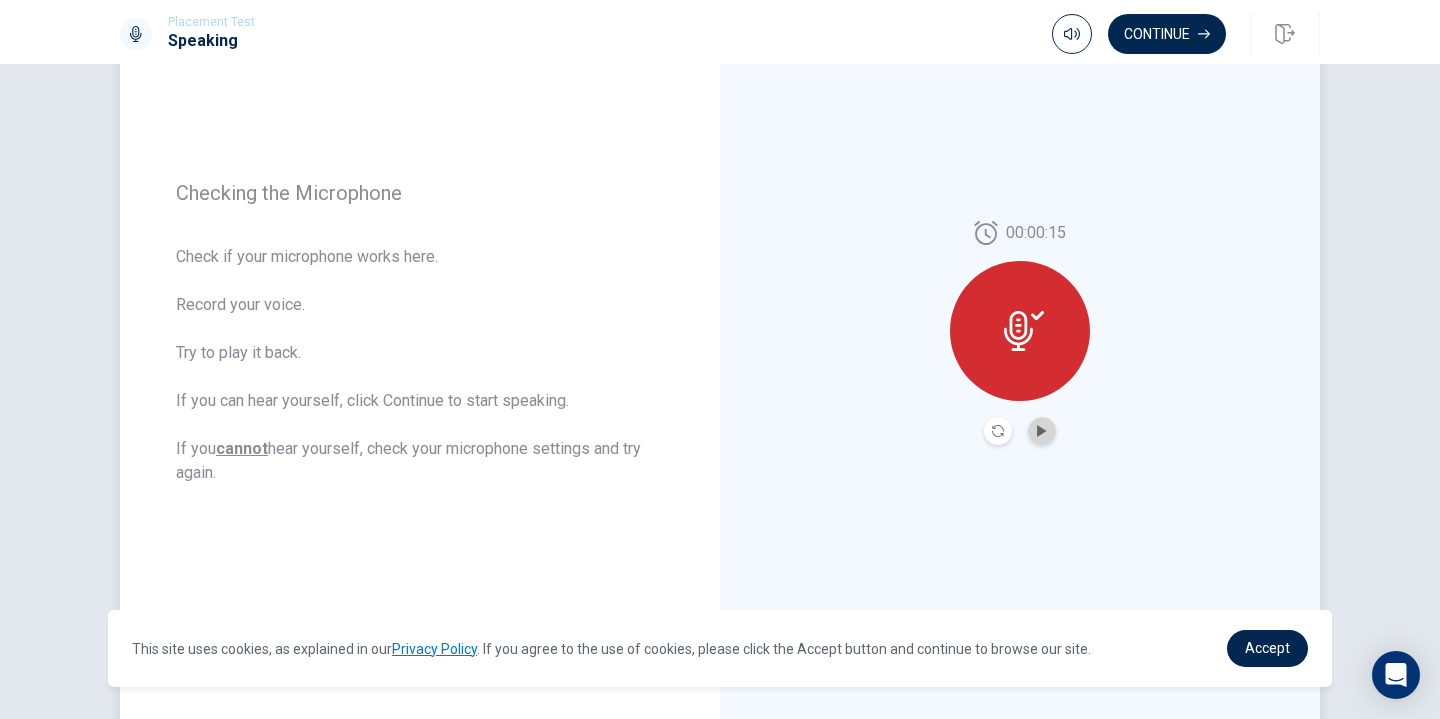 click at bounding box center [1042, 431] 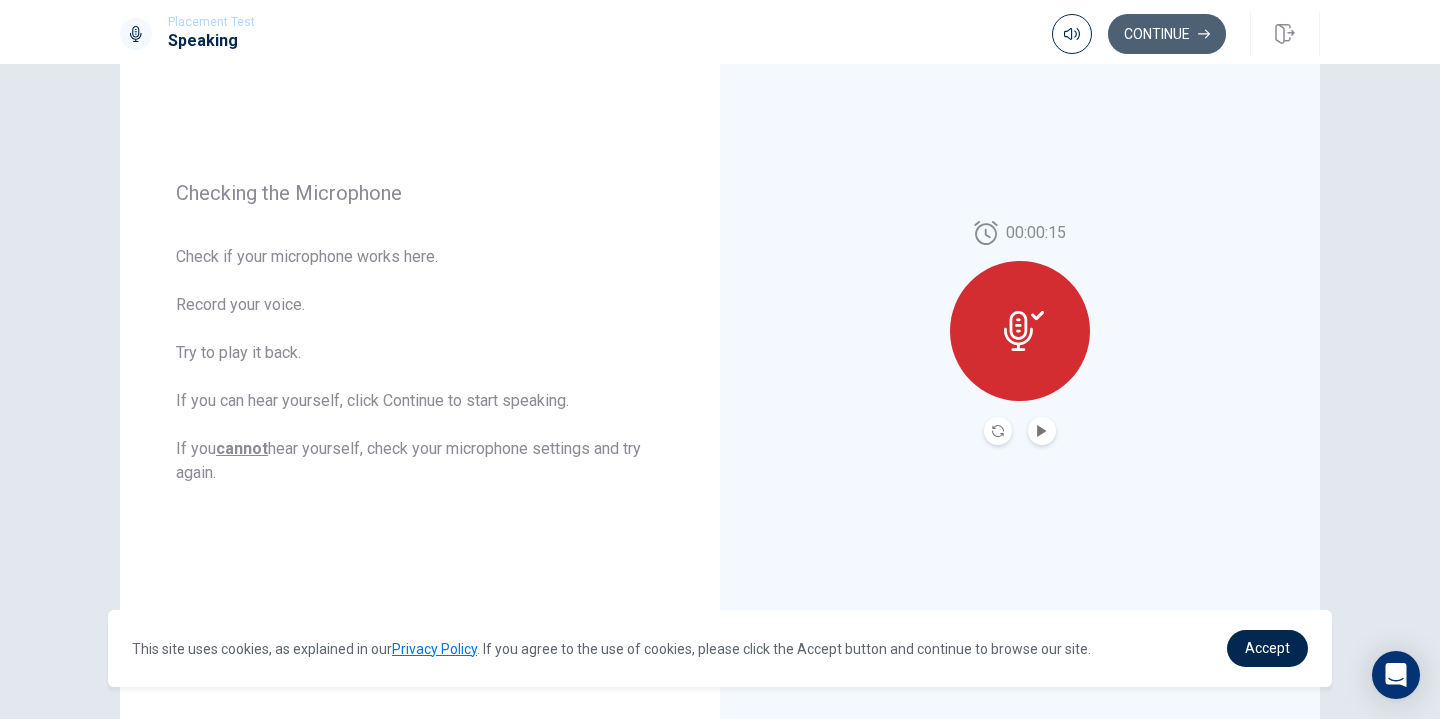 click on "Continue" at bounding box center (1167, 34) 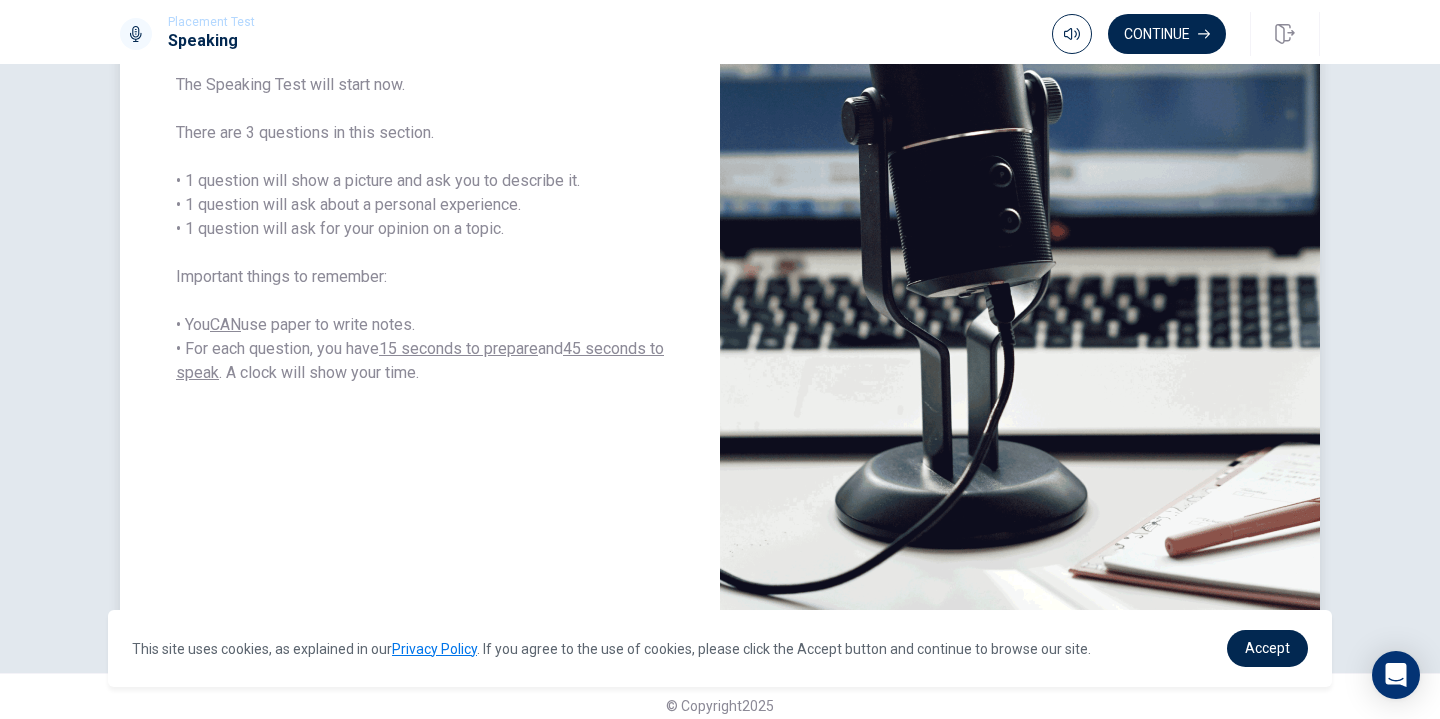 scroll, scrollTop: 344, scrollLeft: 0, axis: vertical 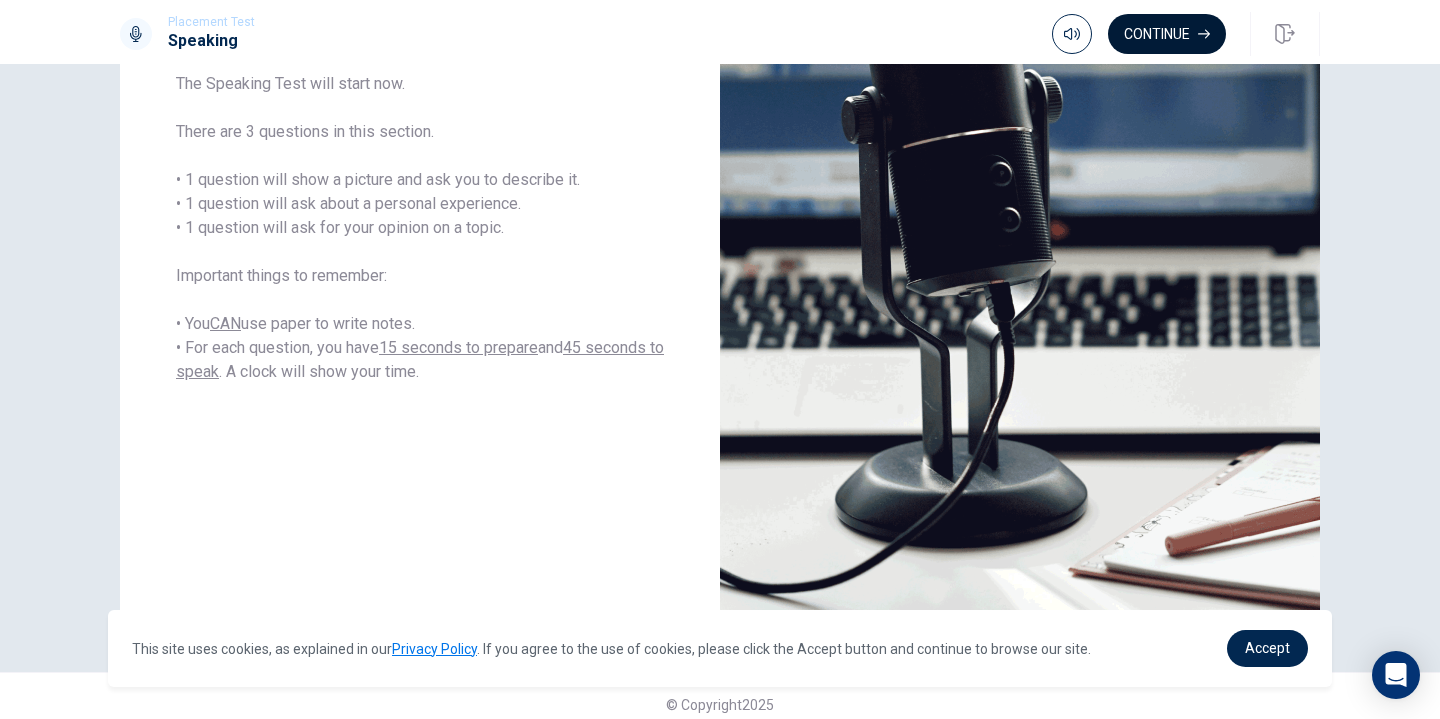 click on "Continue" at bounding box center (1167, 34) 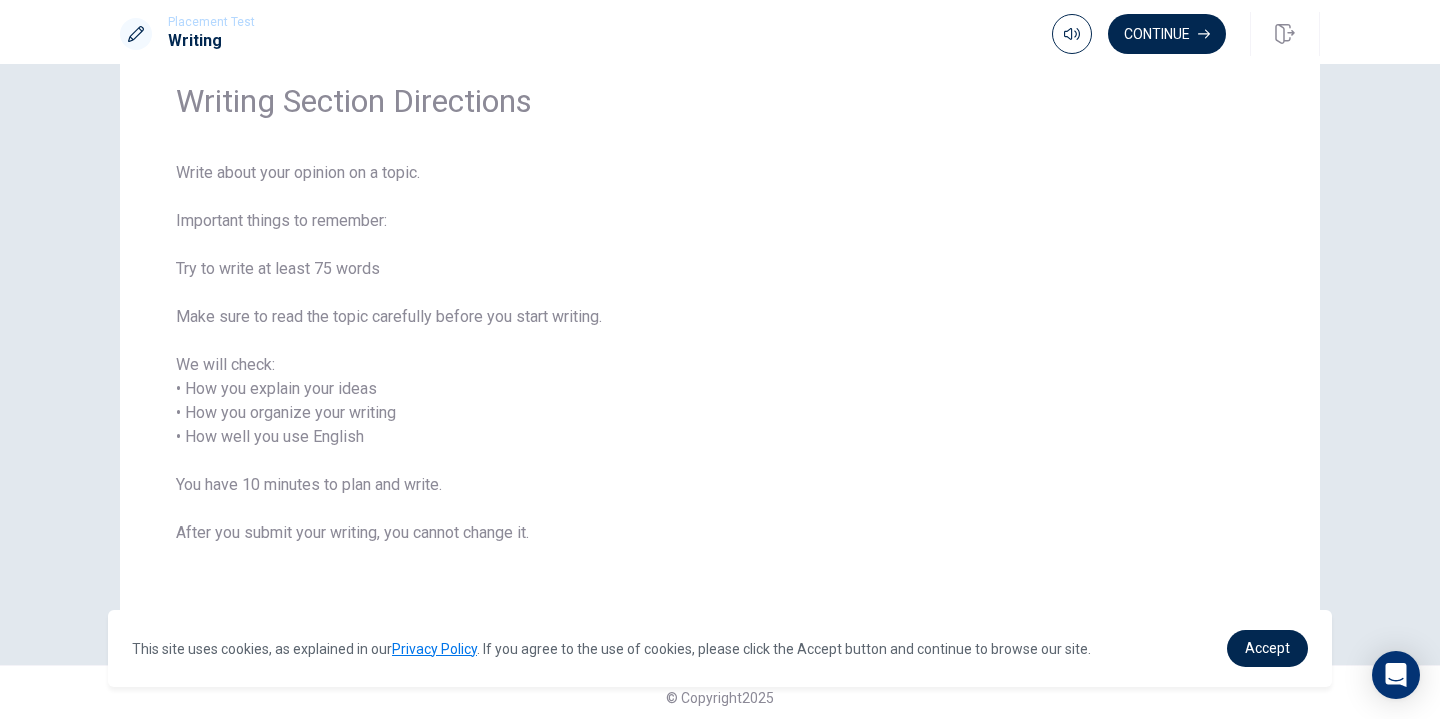 scroll, scrollTop: 89, scrollLeft: 0, axis: vertical 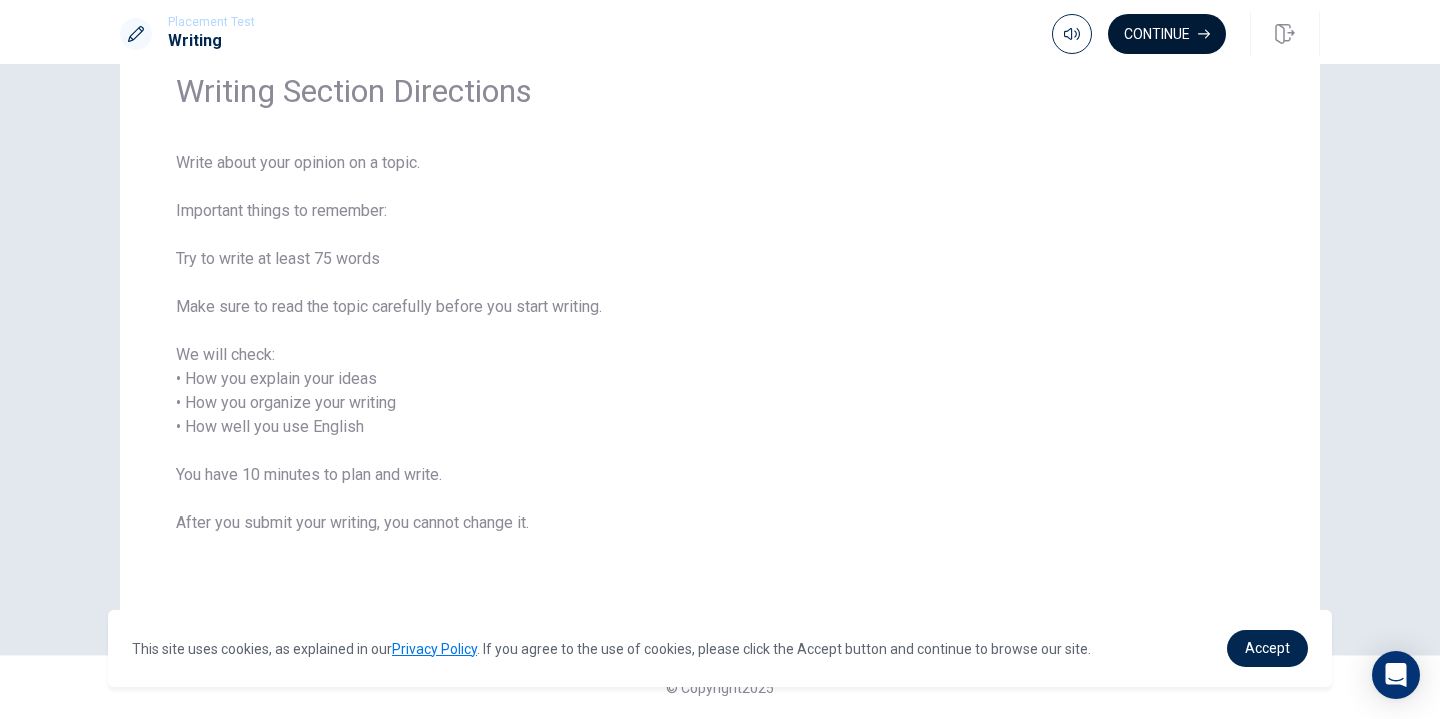 click on "Continue" at bounding box center (1167, 34) 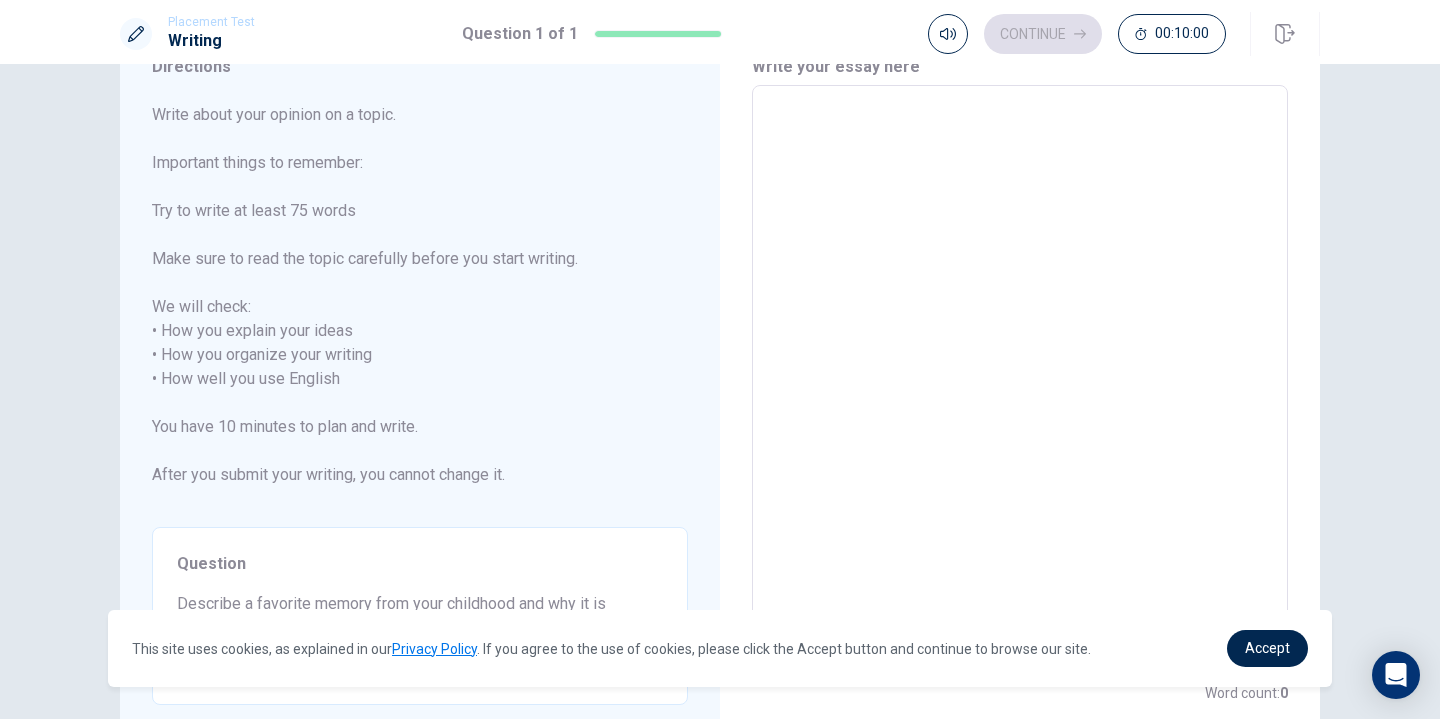 click at bounding box center (1020, 379) 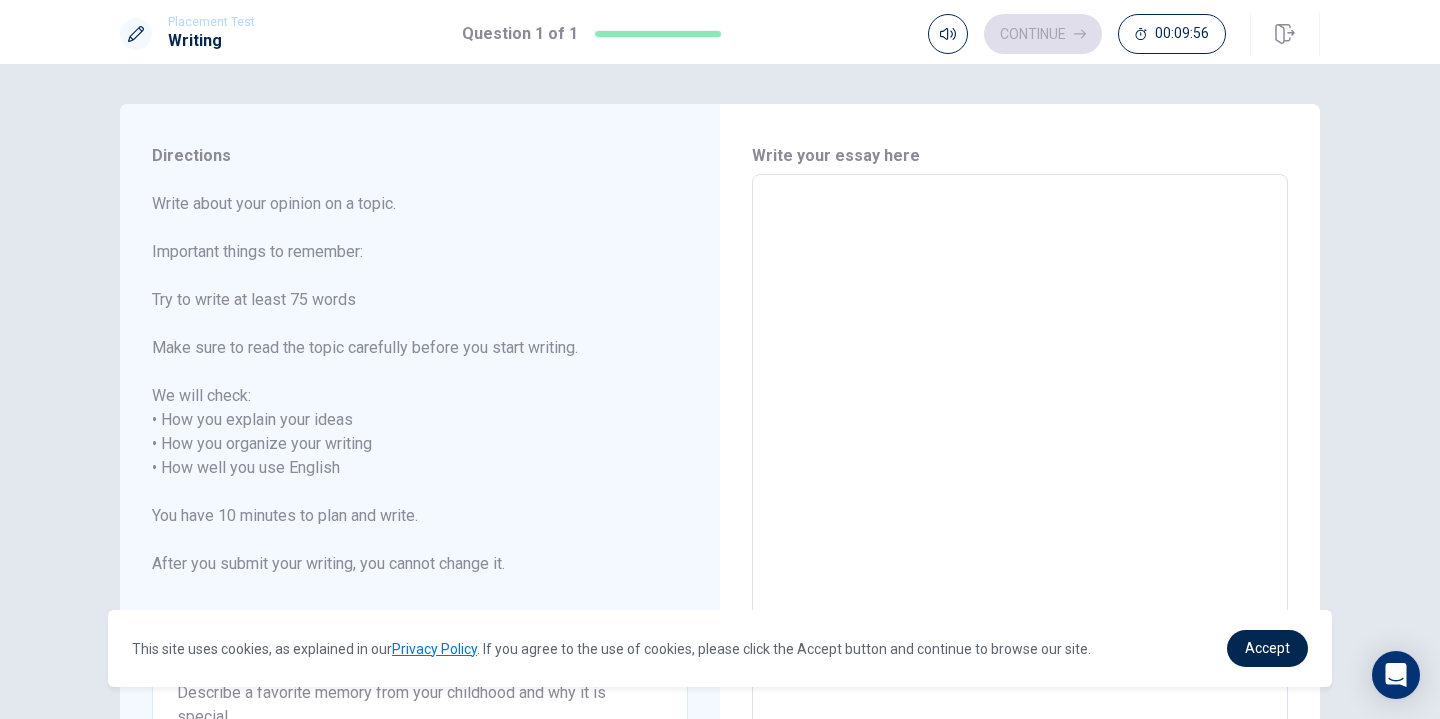 type on "M" 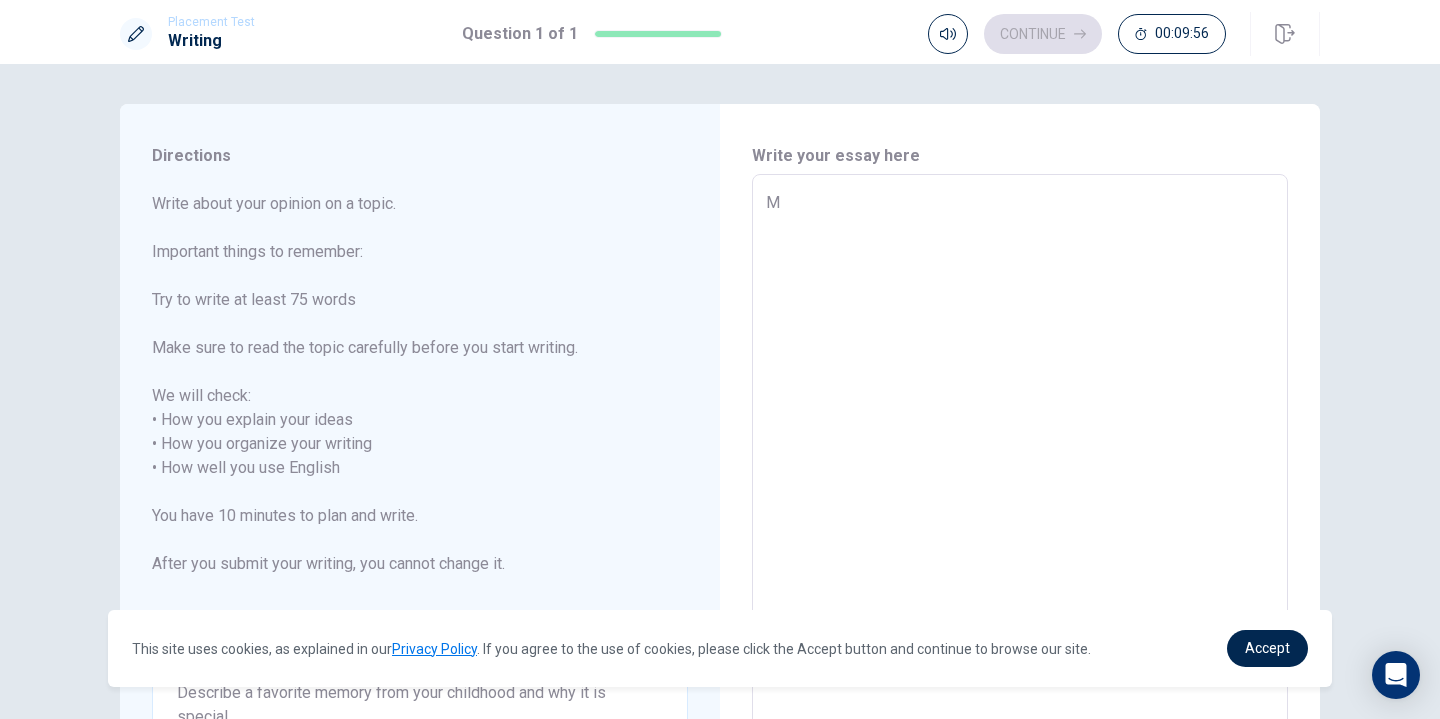 type on "x" 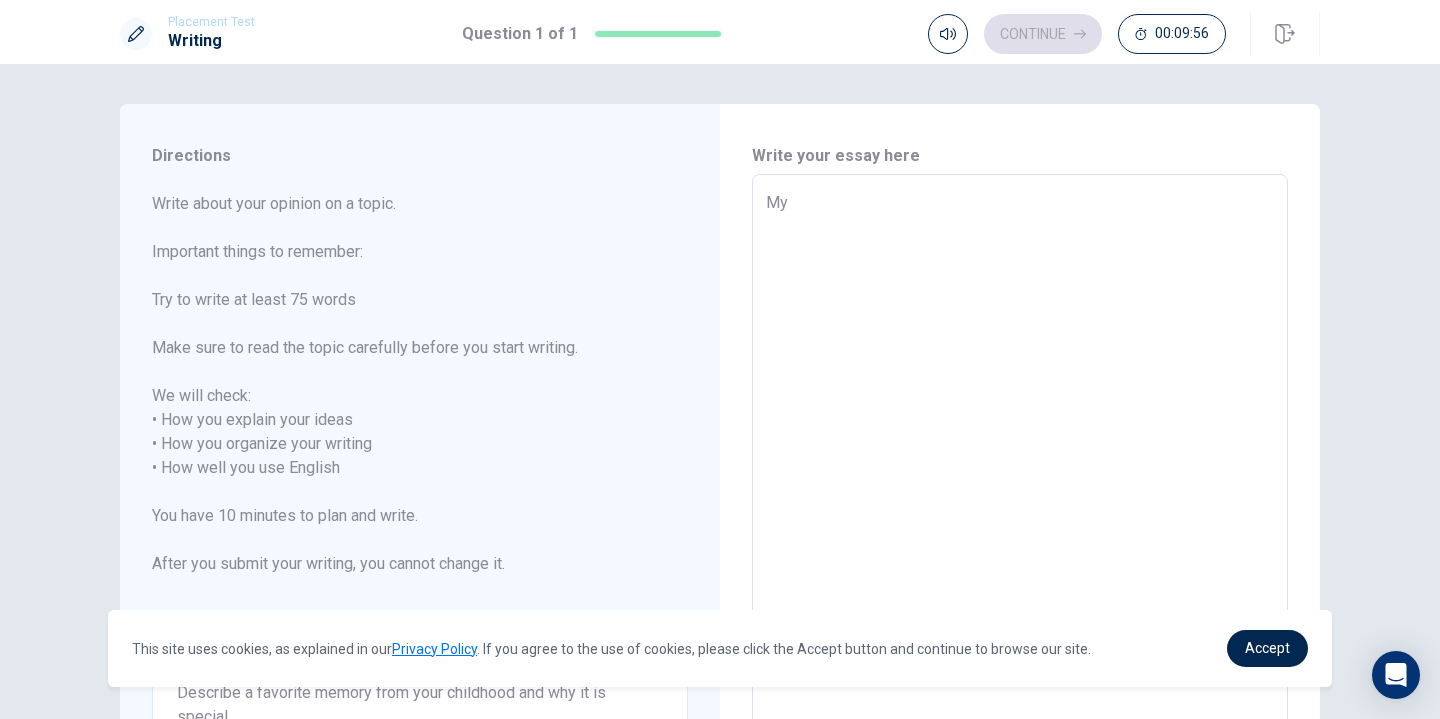 type on "x" 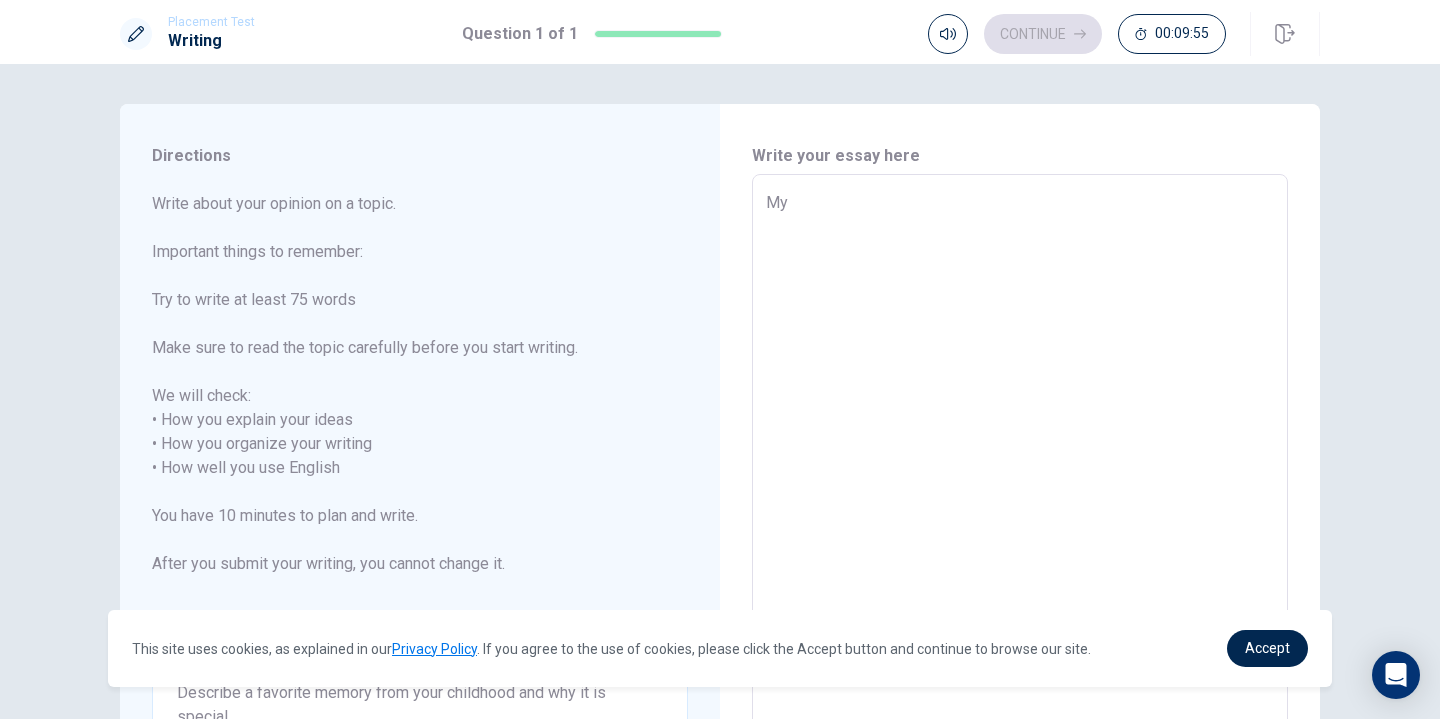 type on "x" 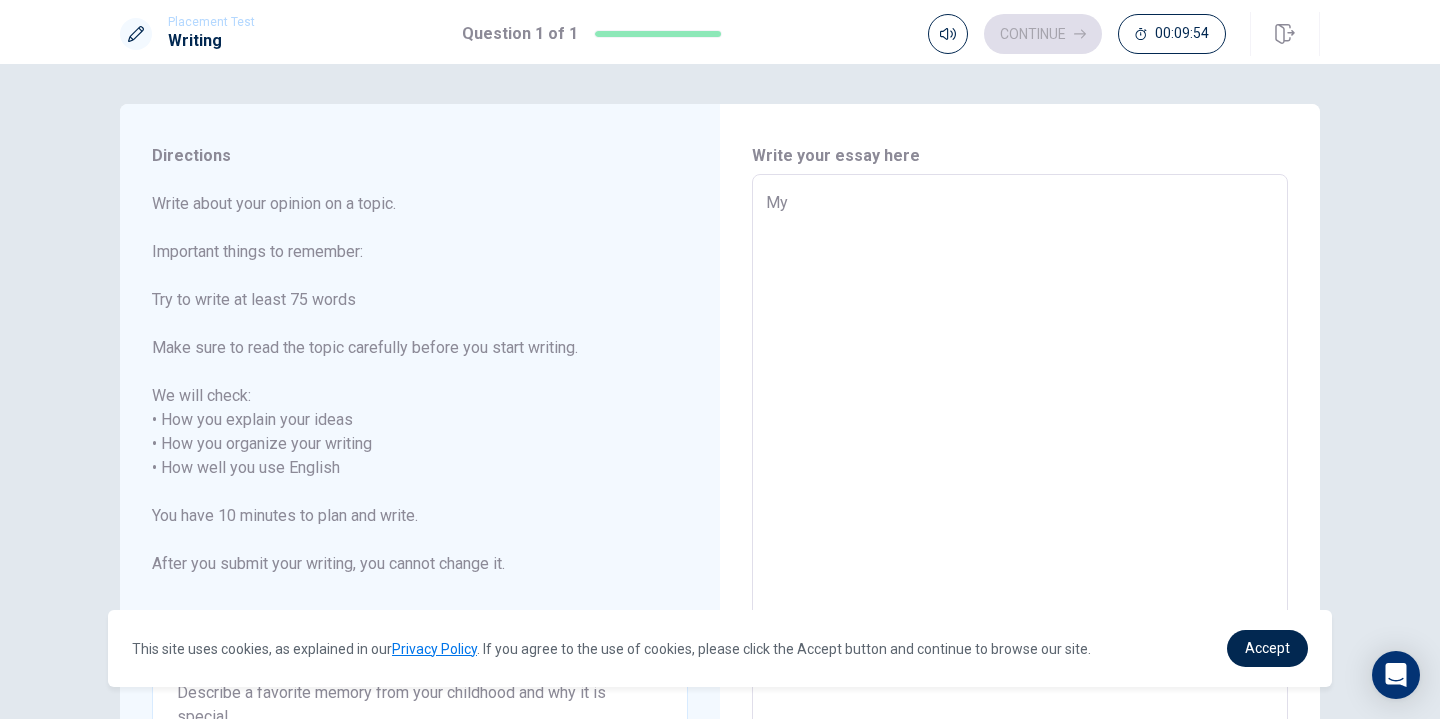 type on "My b" 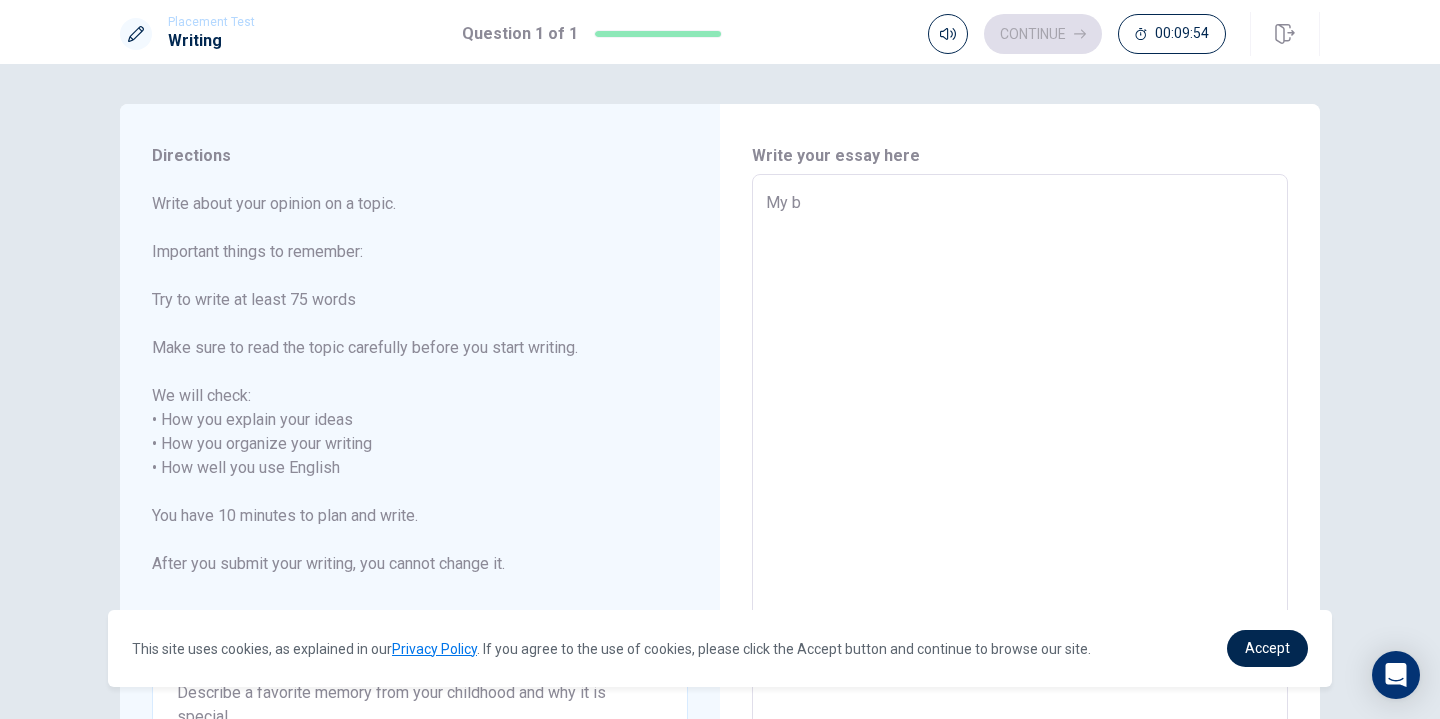 type on "x" 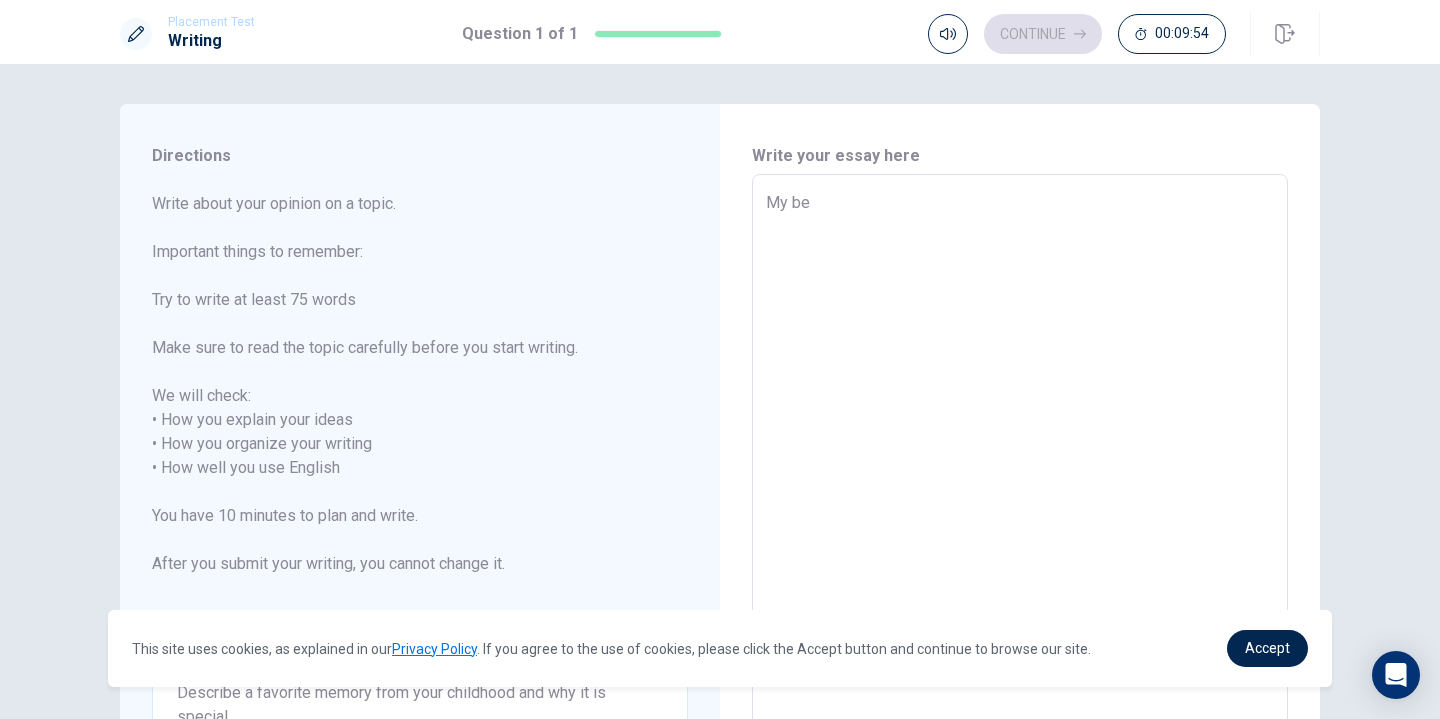 type on "x" 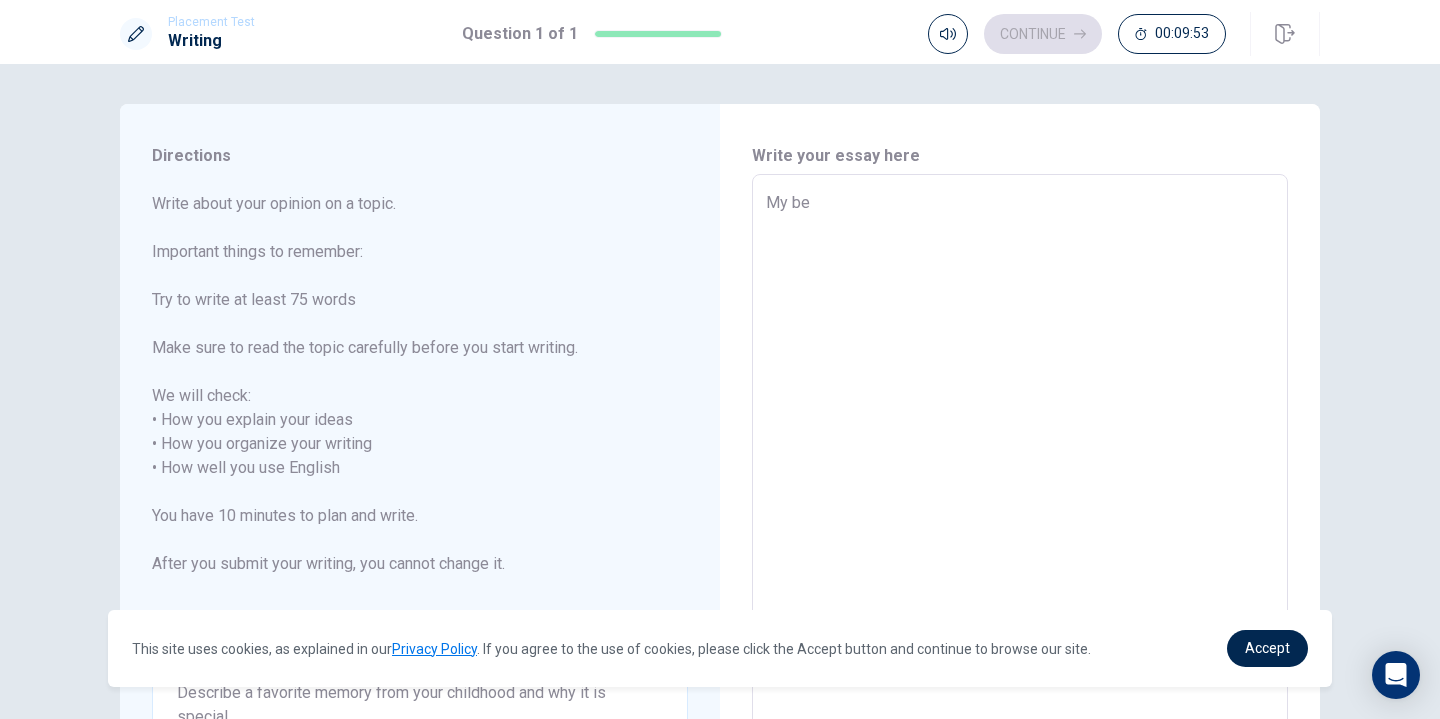 type on "My bea" 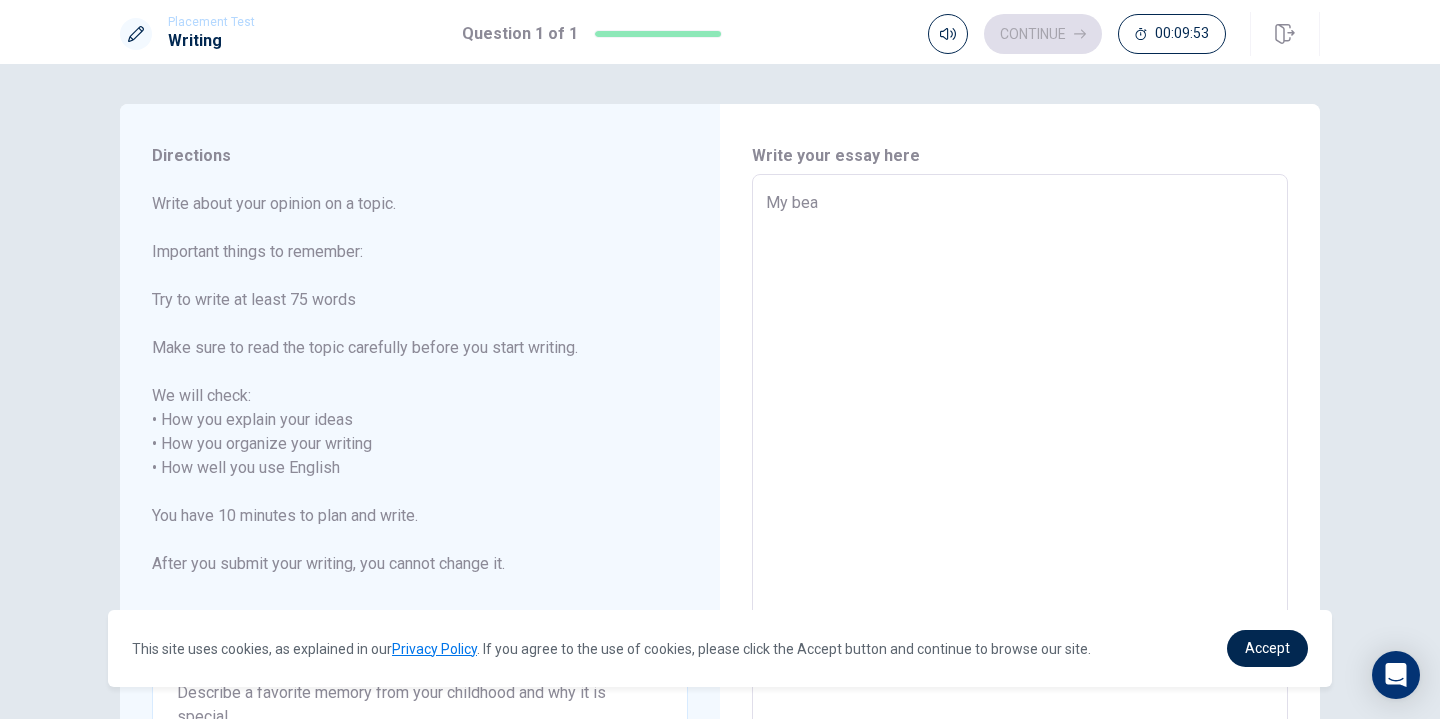 type on "x" 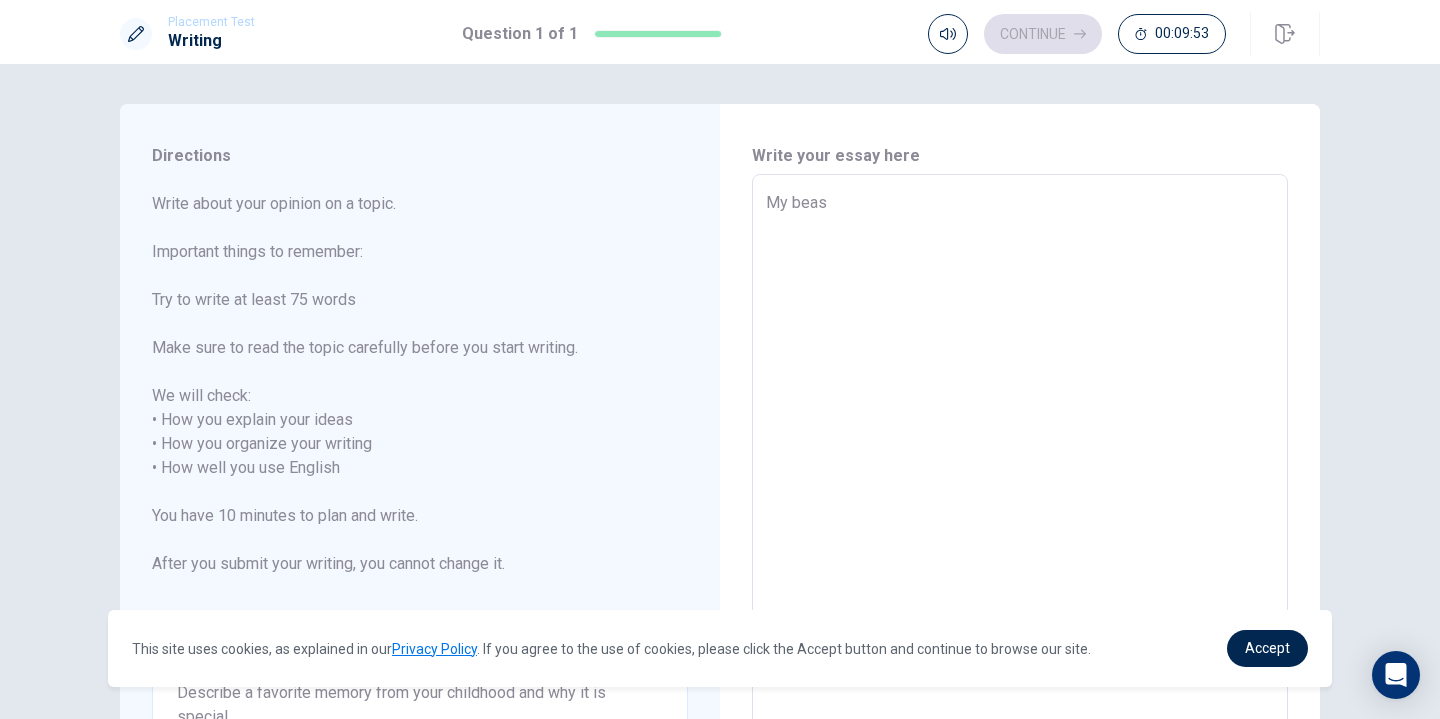 type on "x" 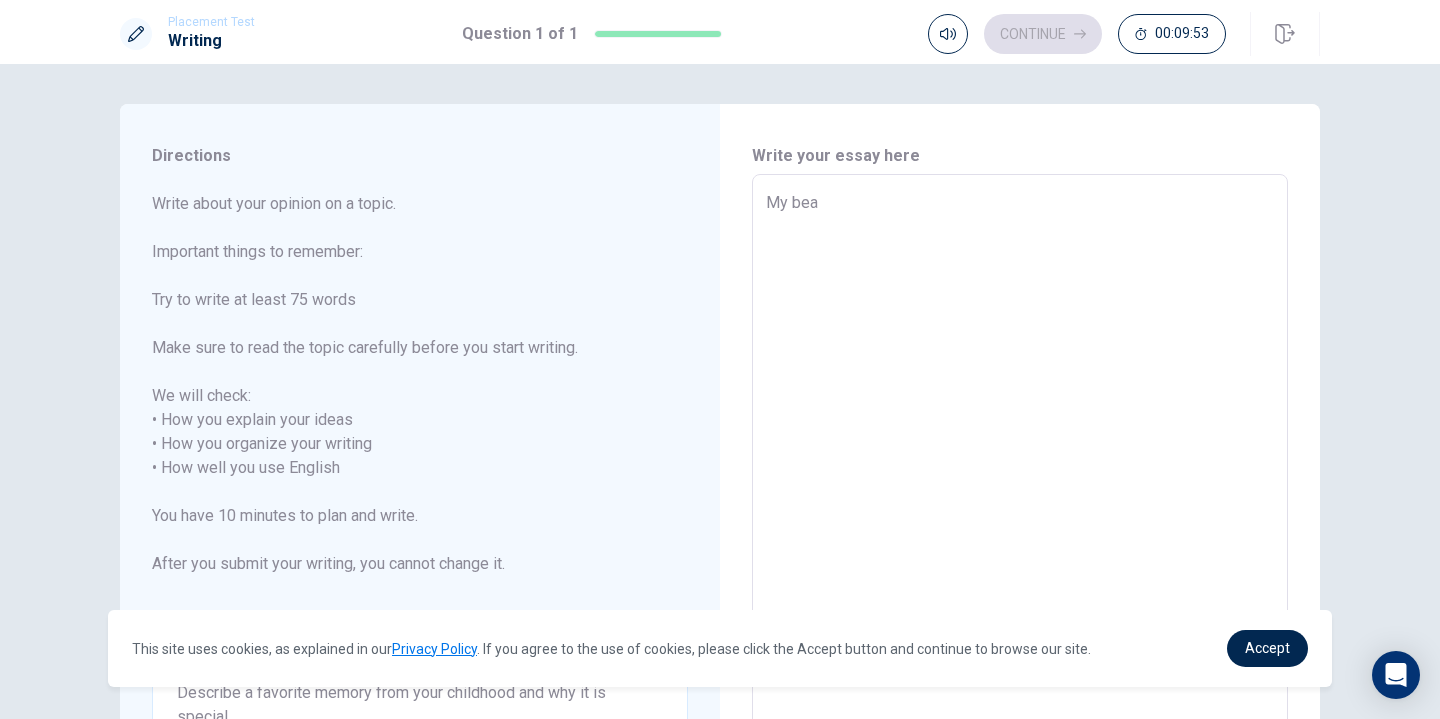 type on "x" 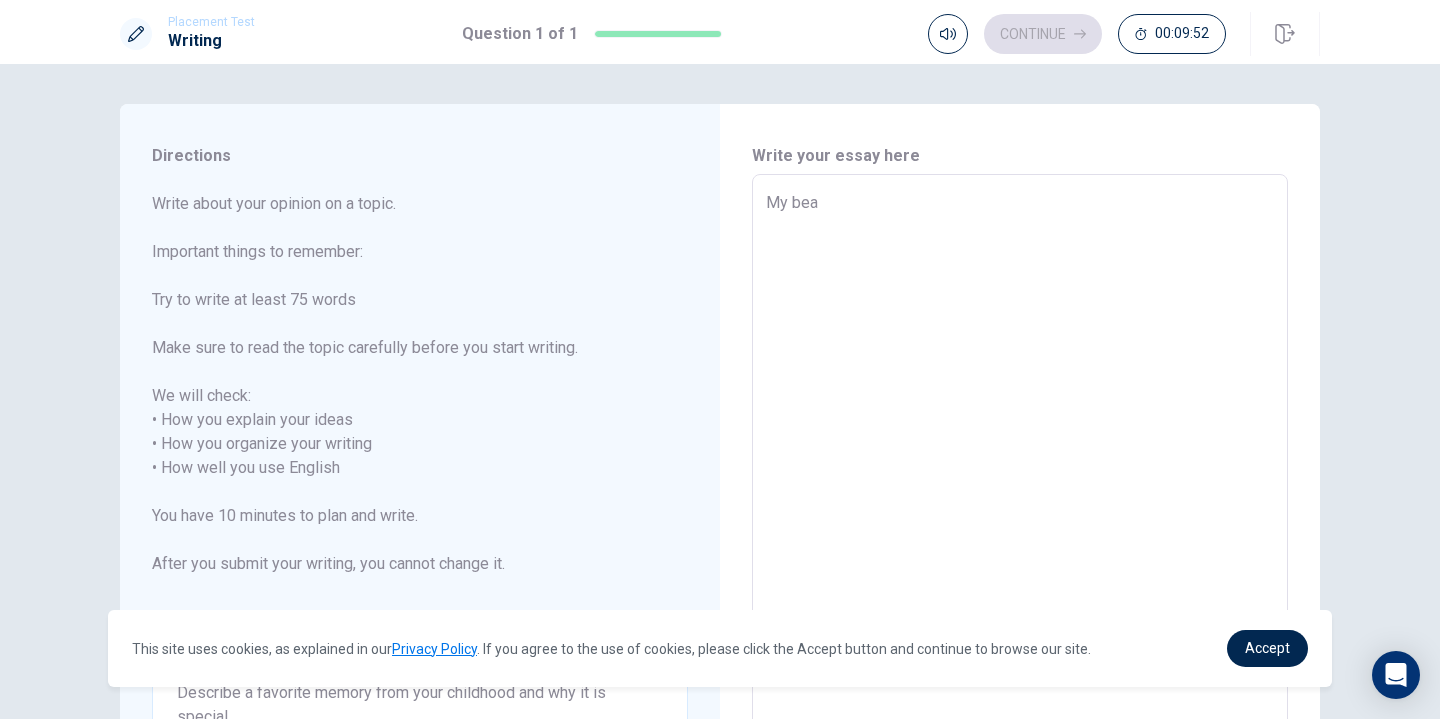 type on "My be" 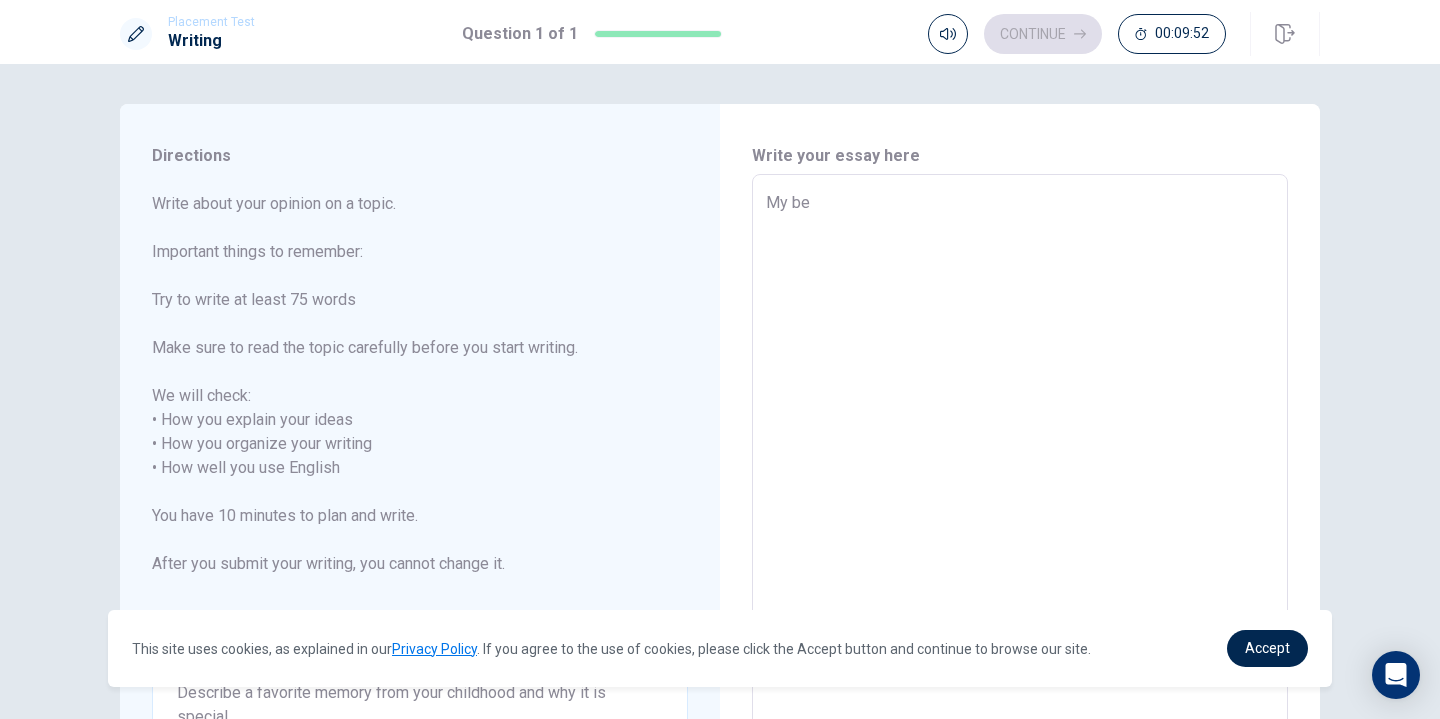 type on "x" 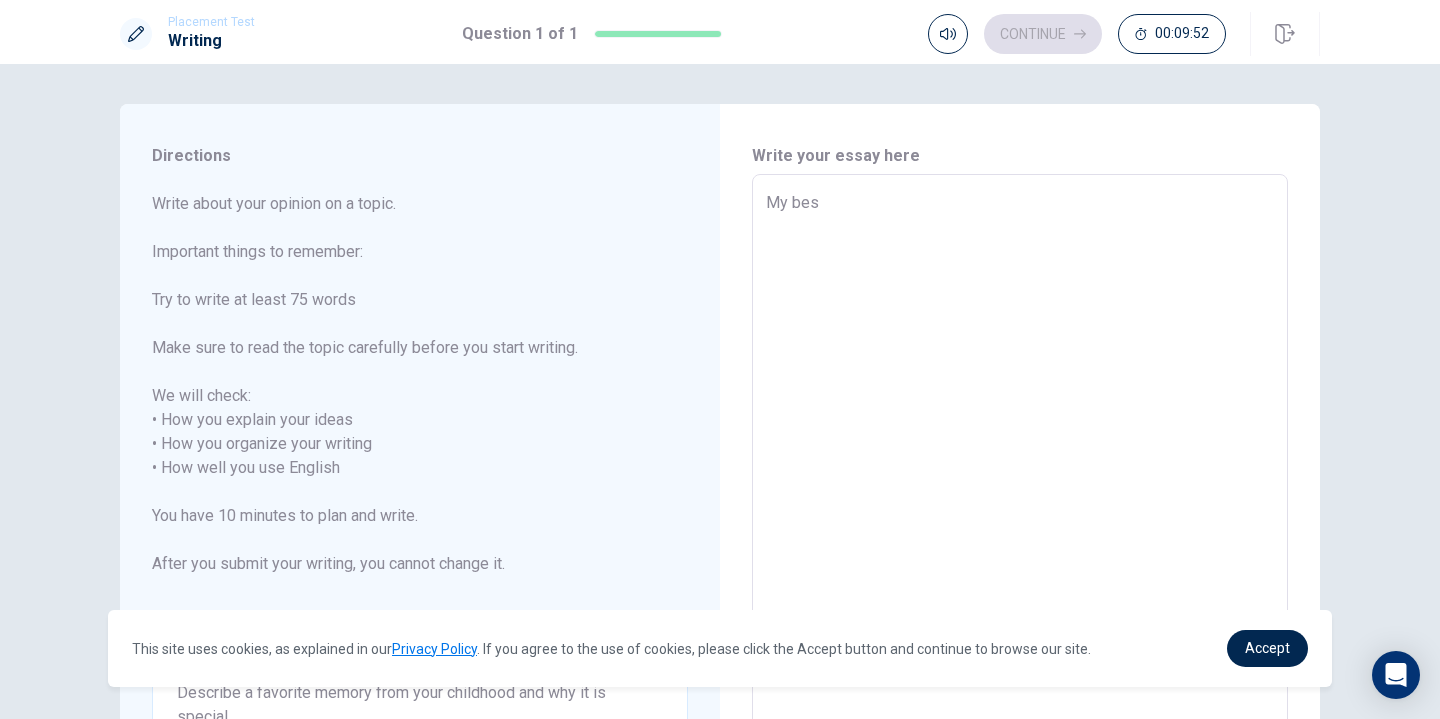 type on "x" 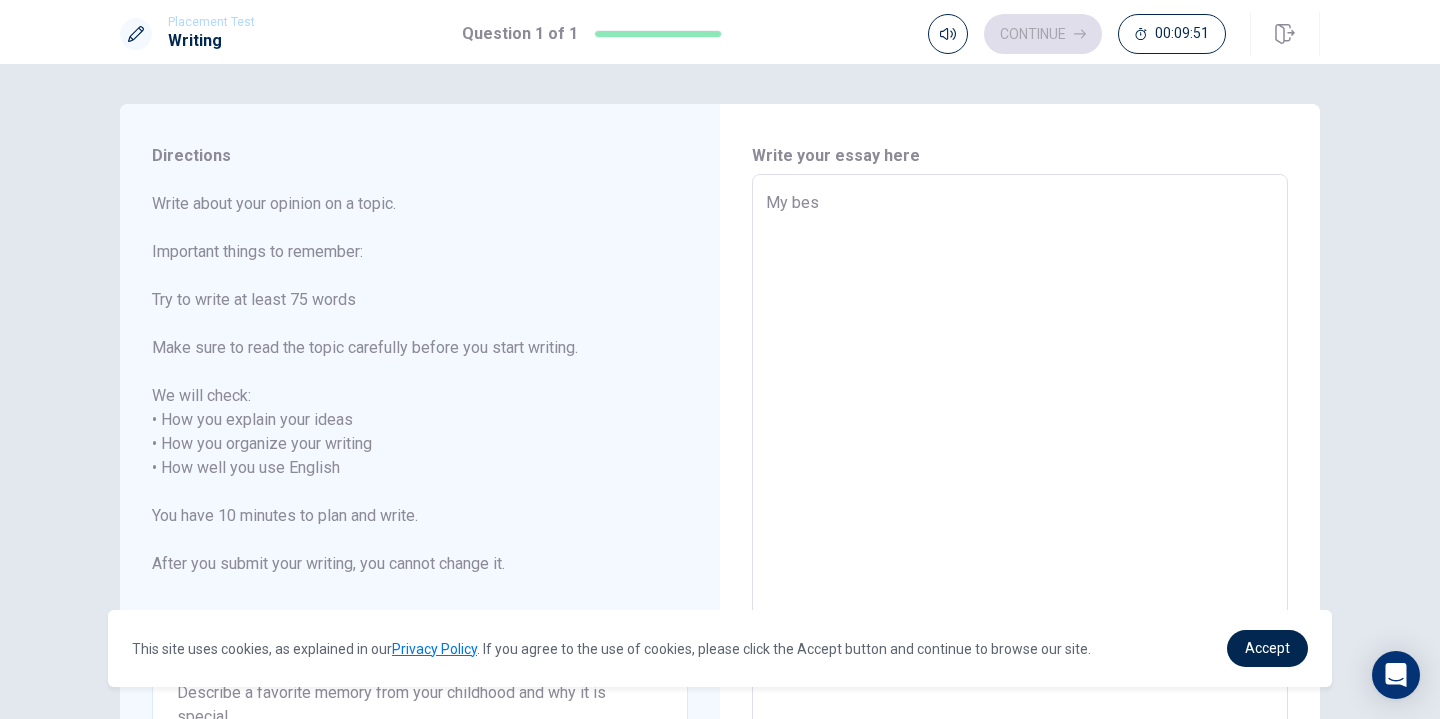 type on "My be" 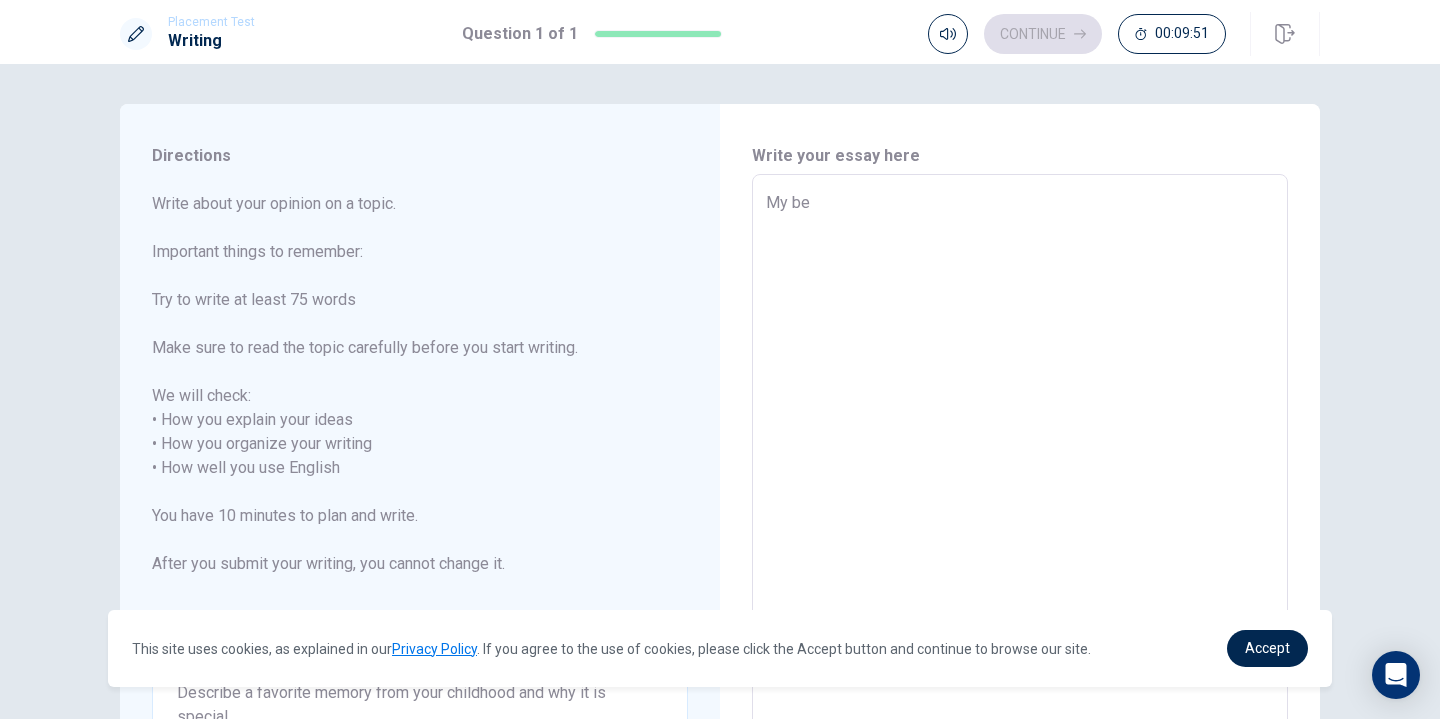 type on "x" 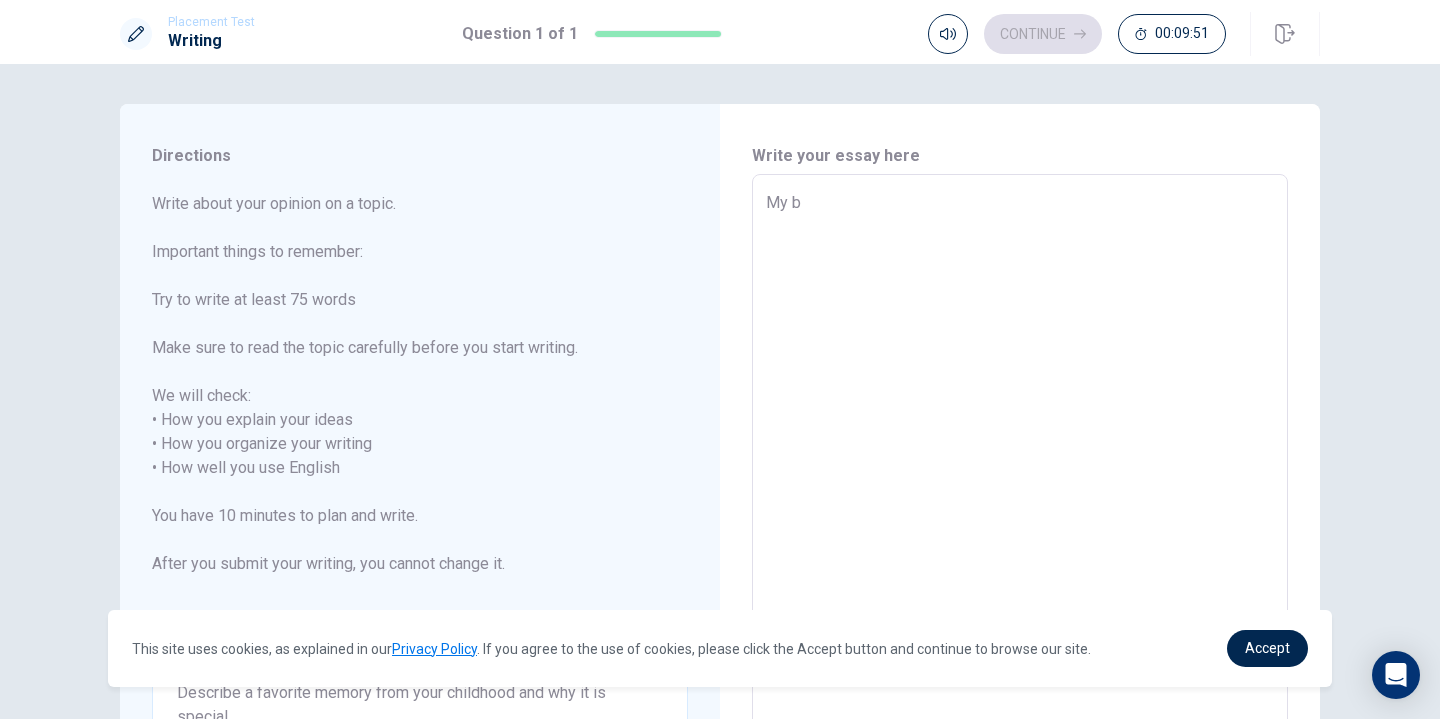 type on "x" 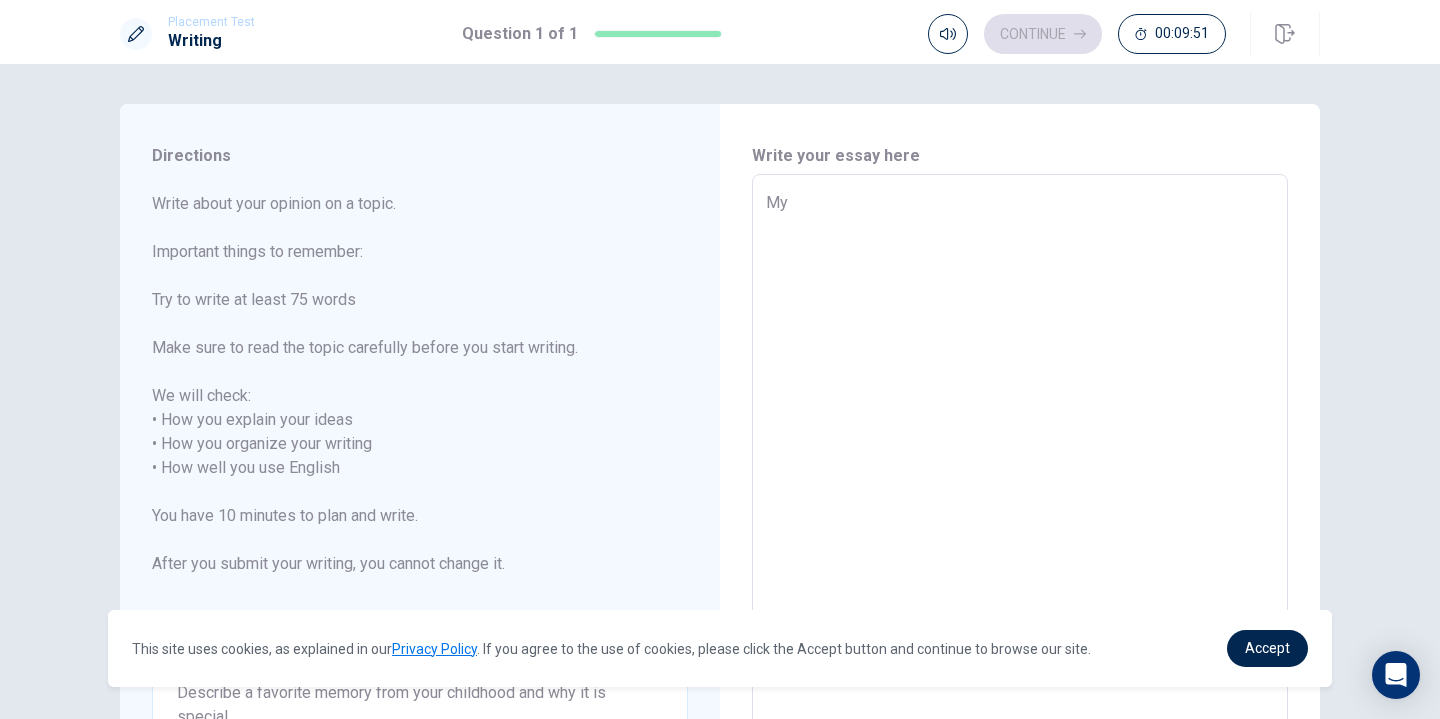 type on "x" 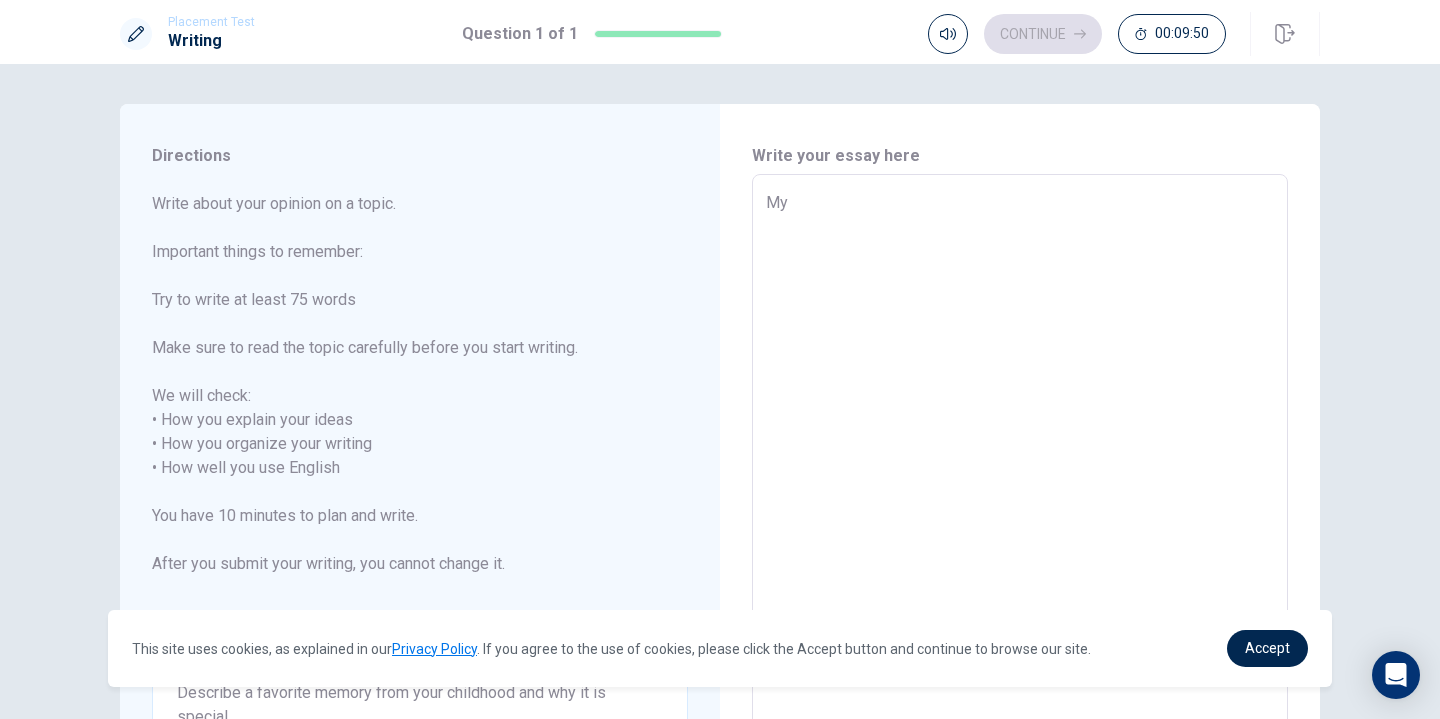 type on "My b" 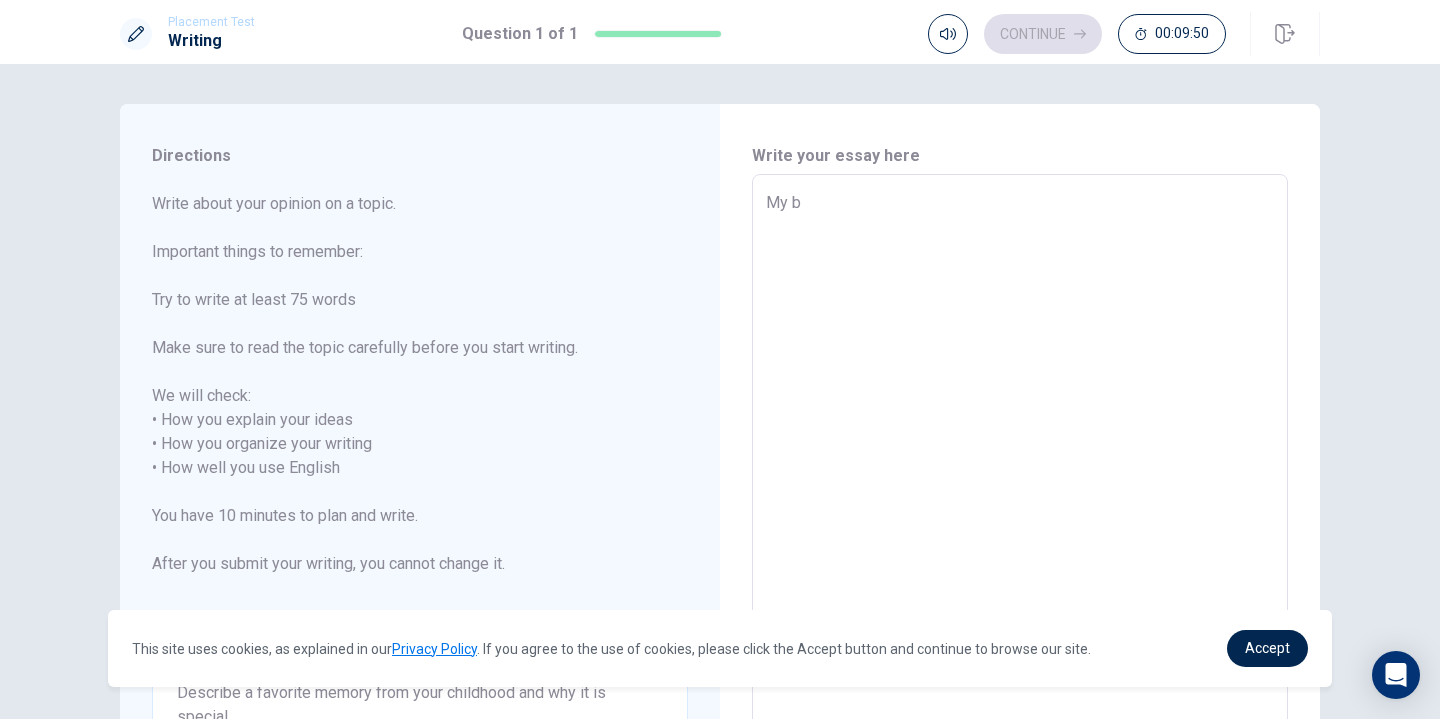 type on "x" 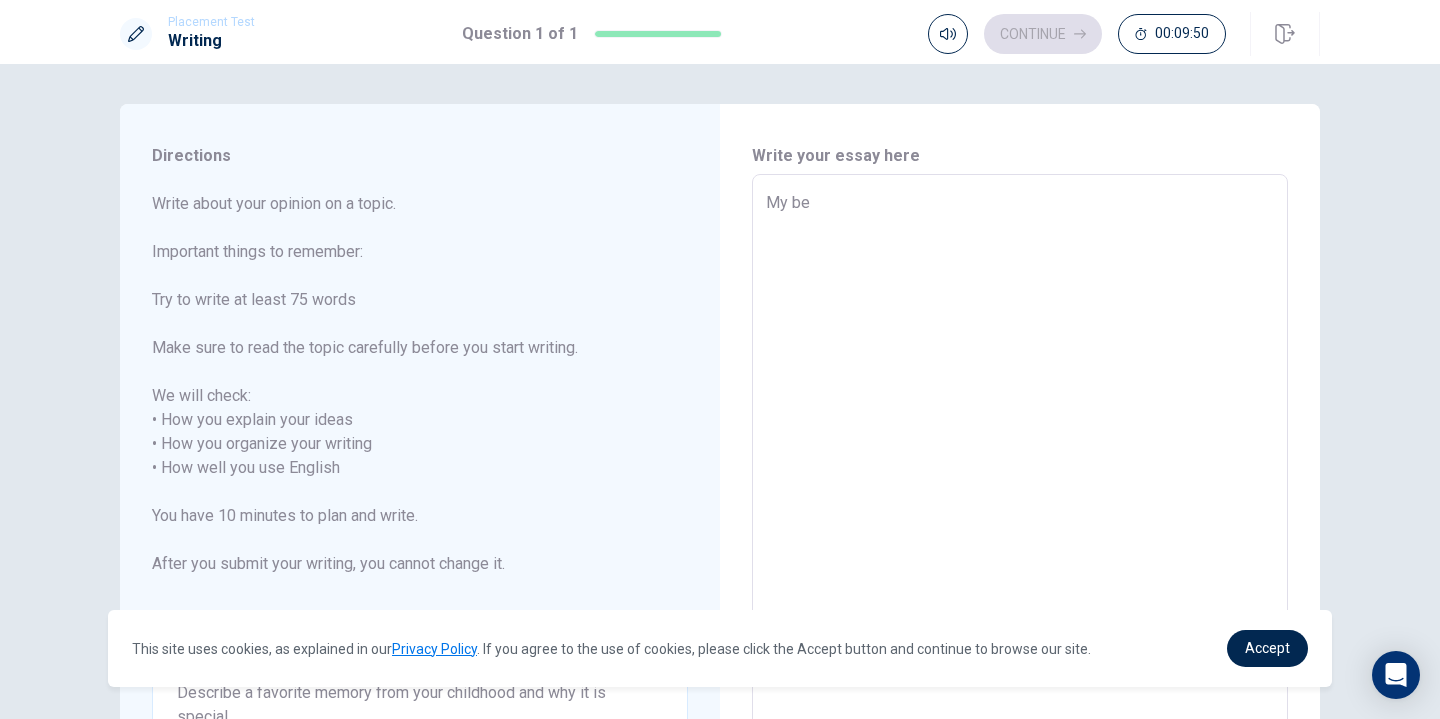 type on "x" 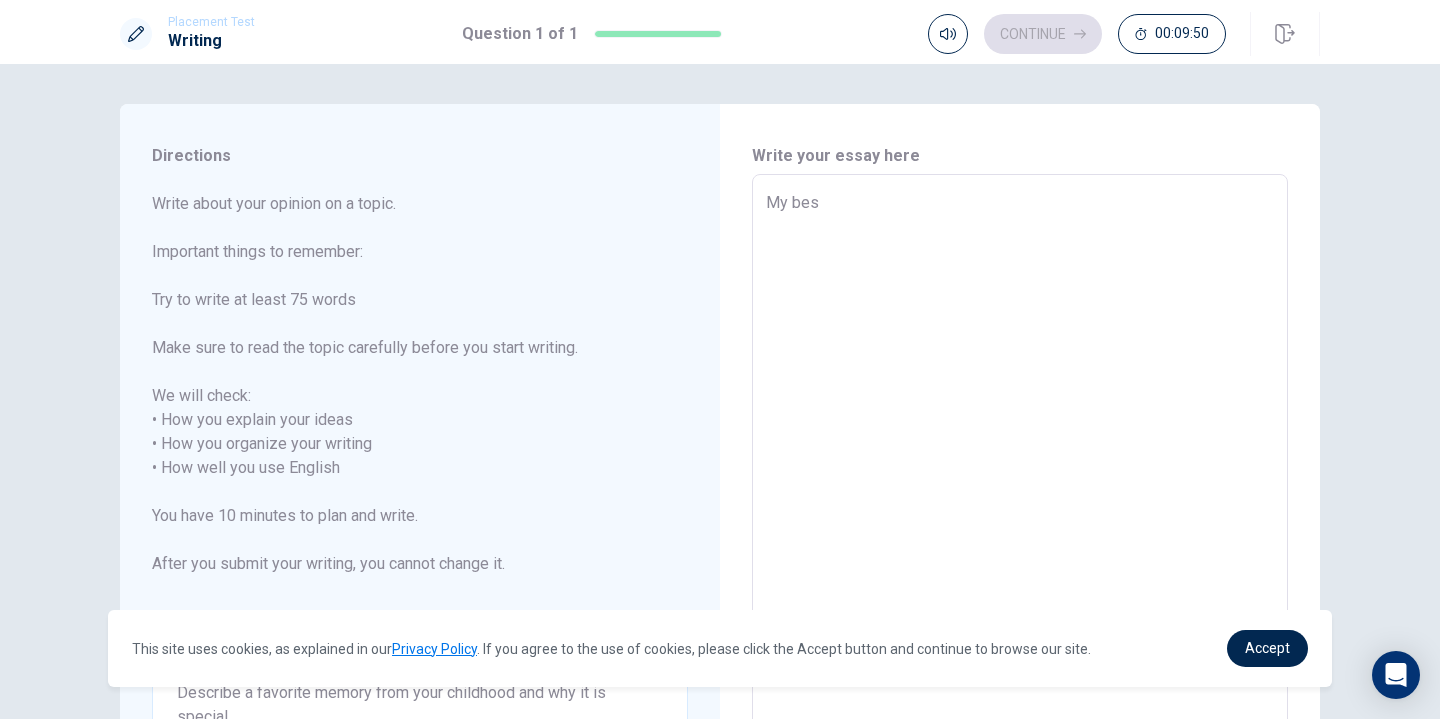 type on "x" 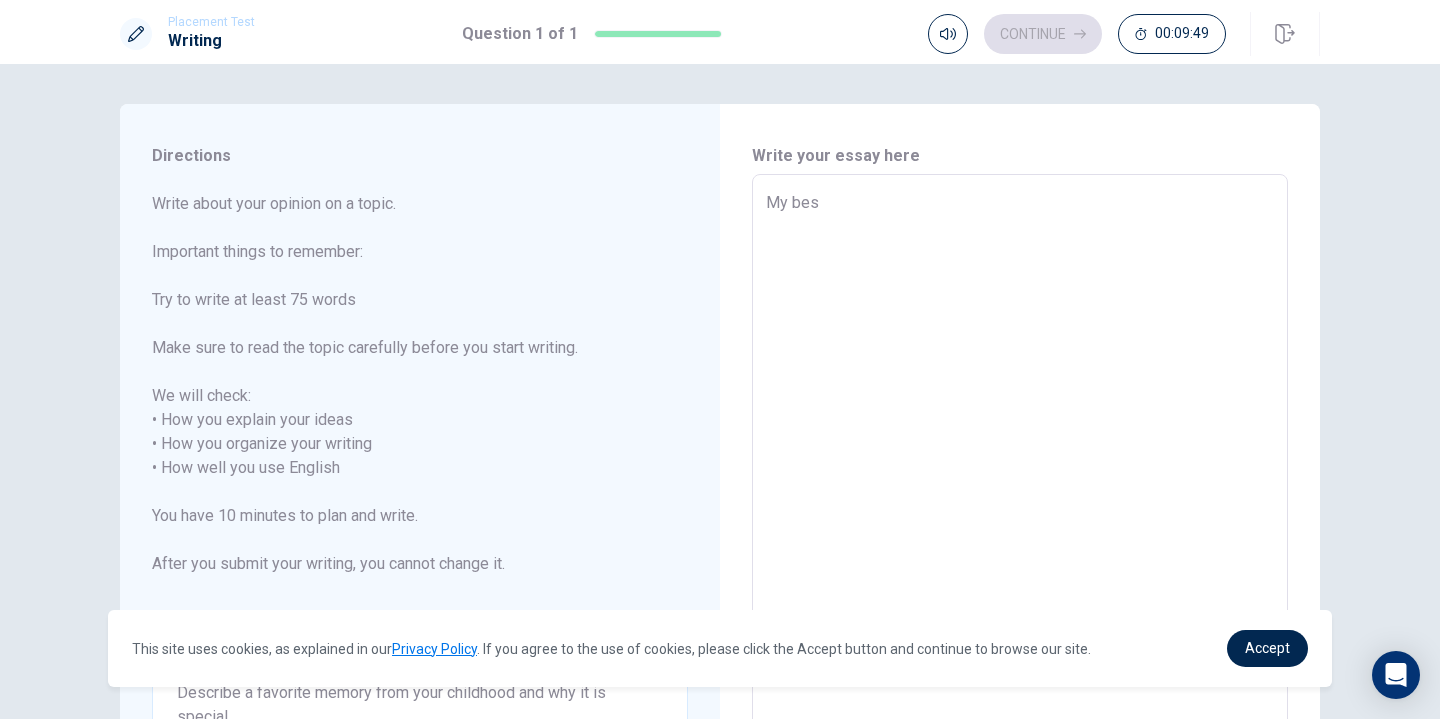 type on "My best" 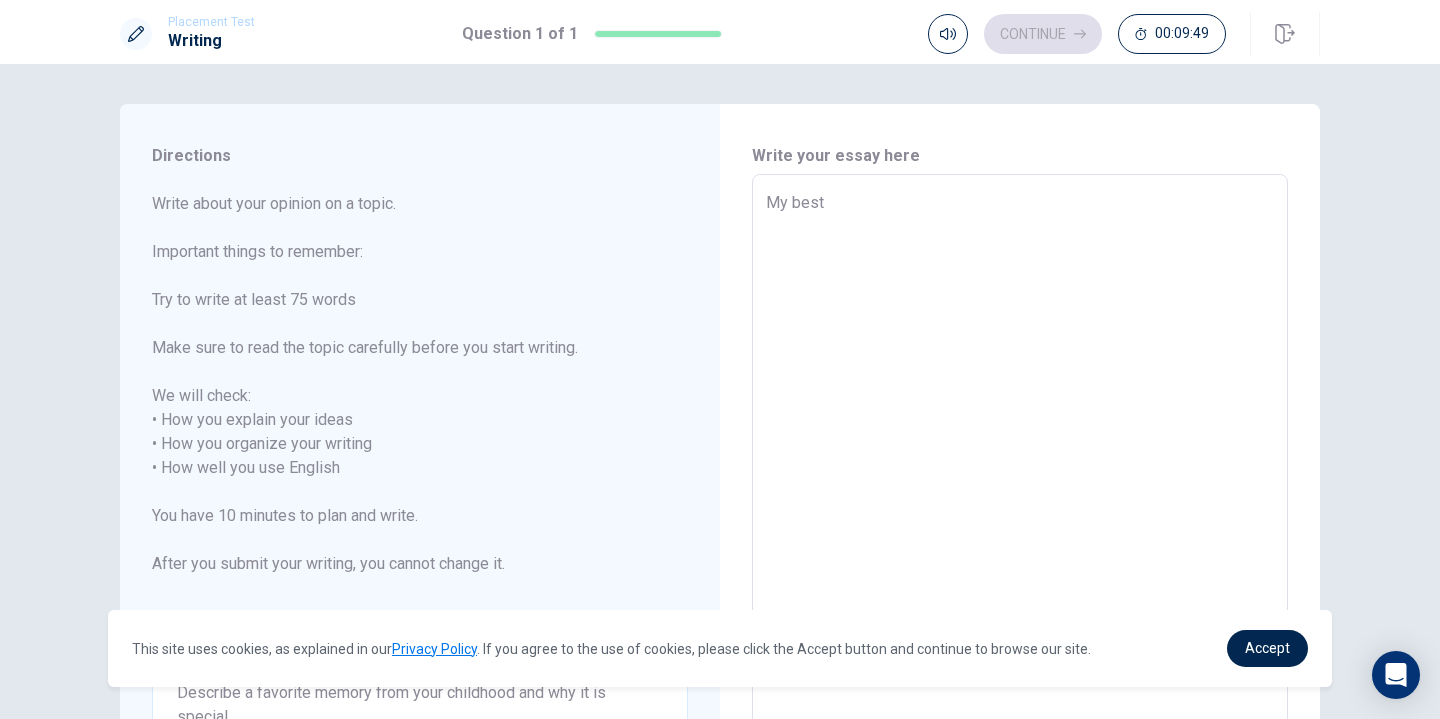 type on "x" 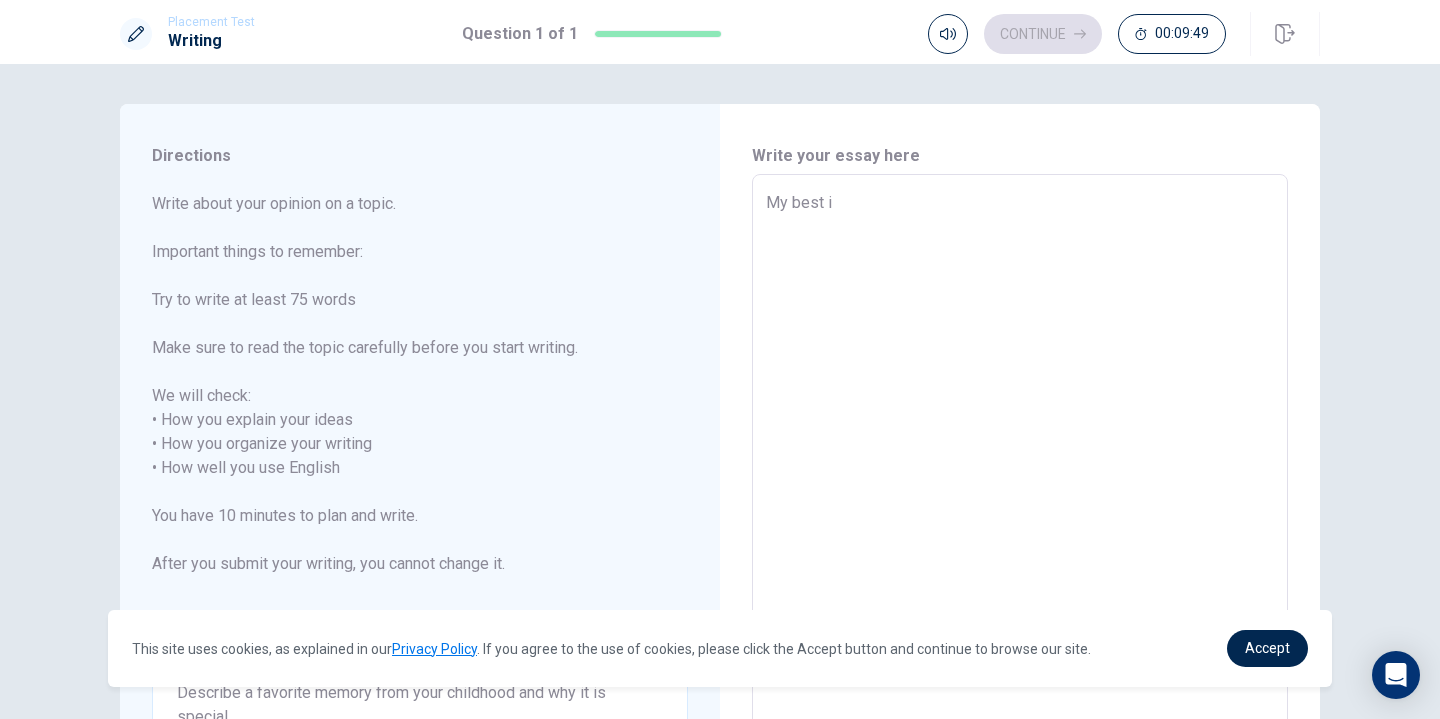 type on "x" 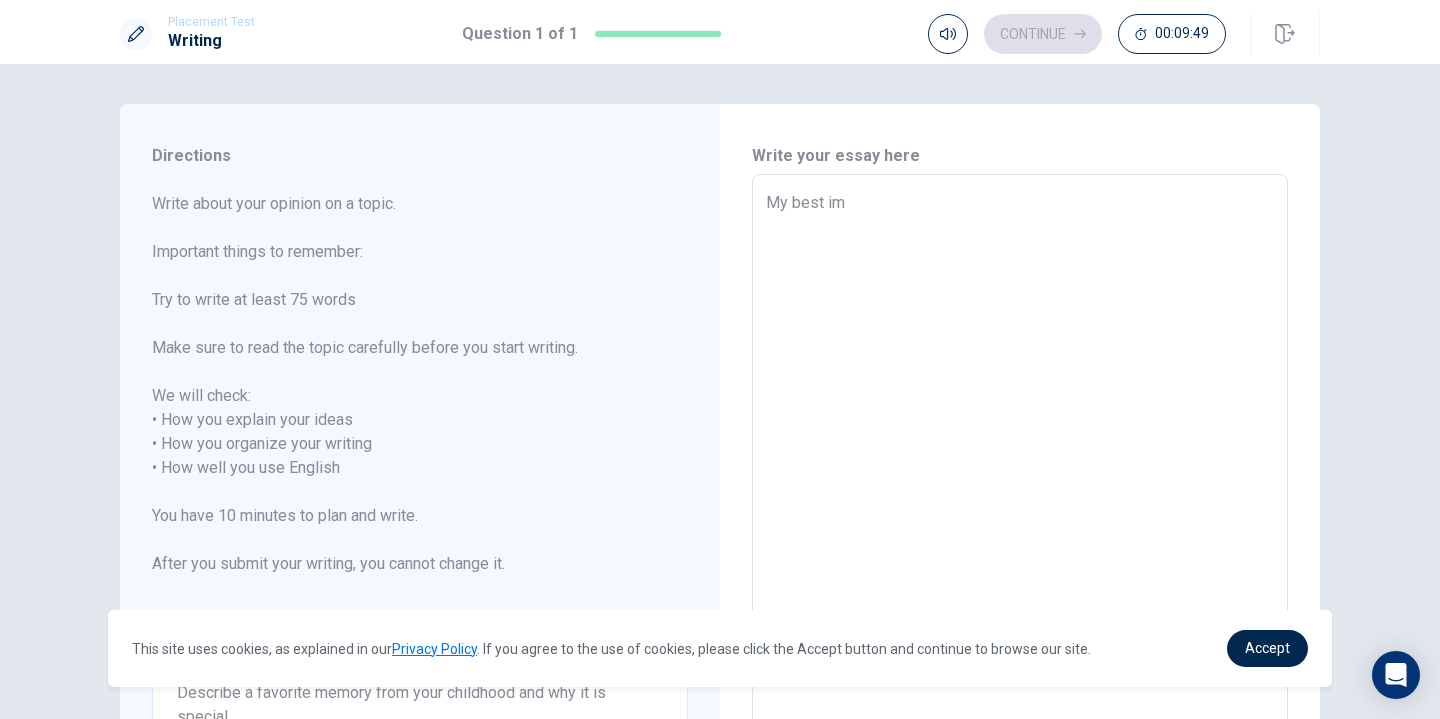 type on "x" 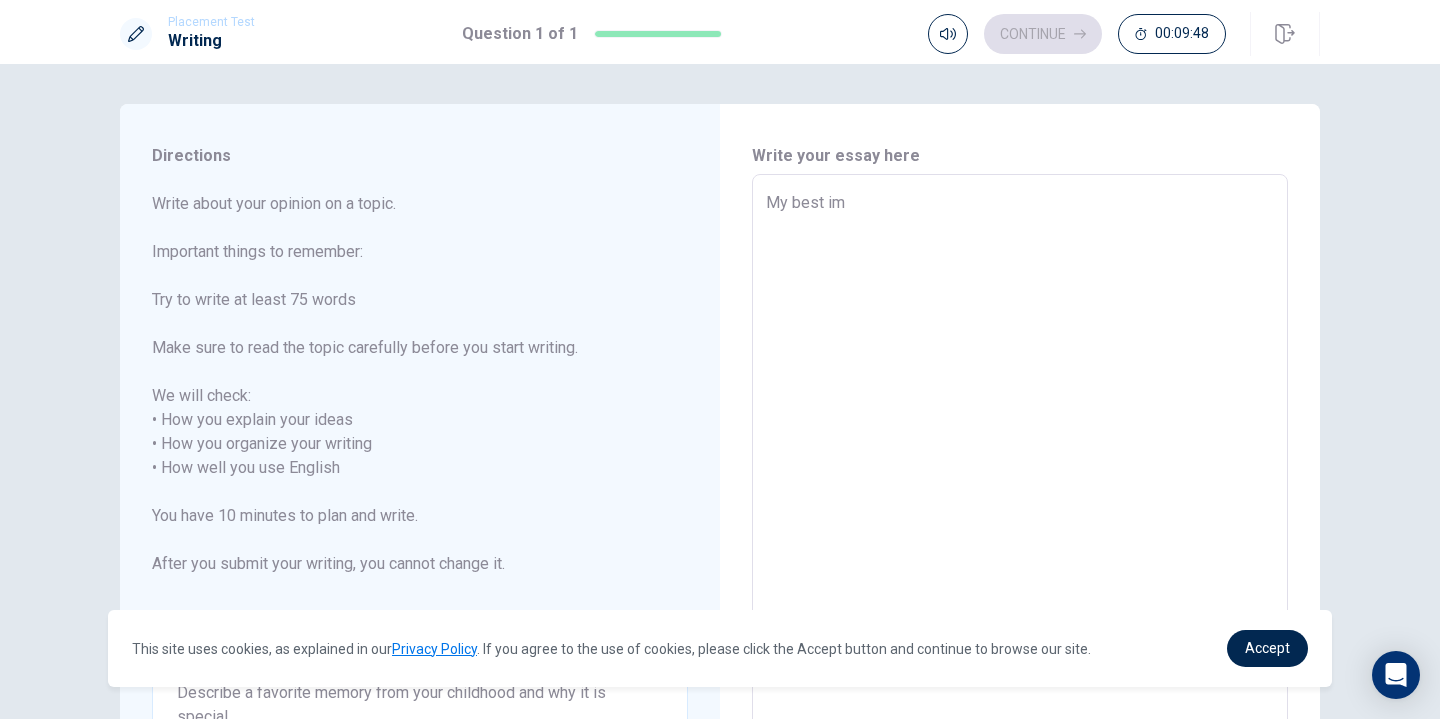 type on "My best imp" 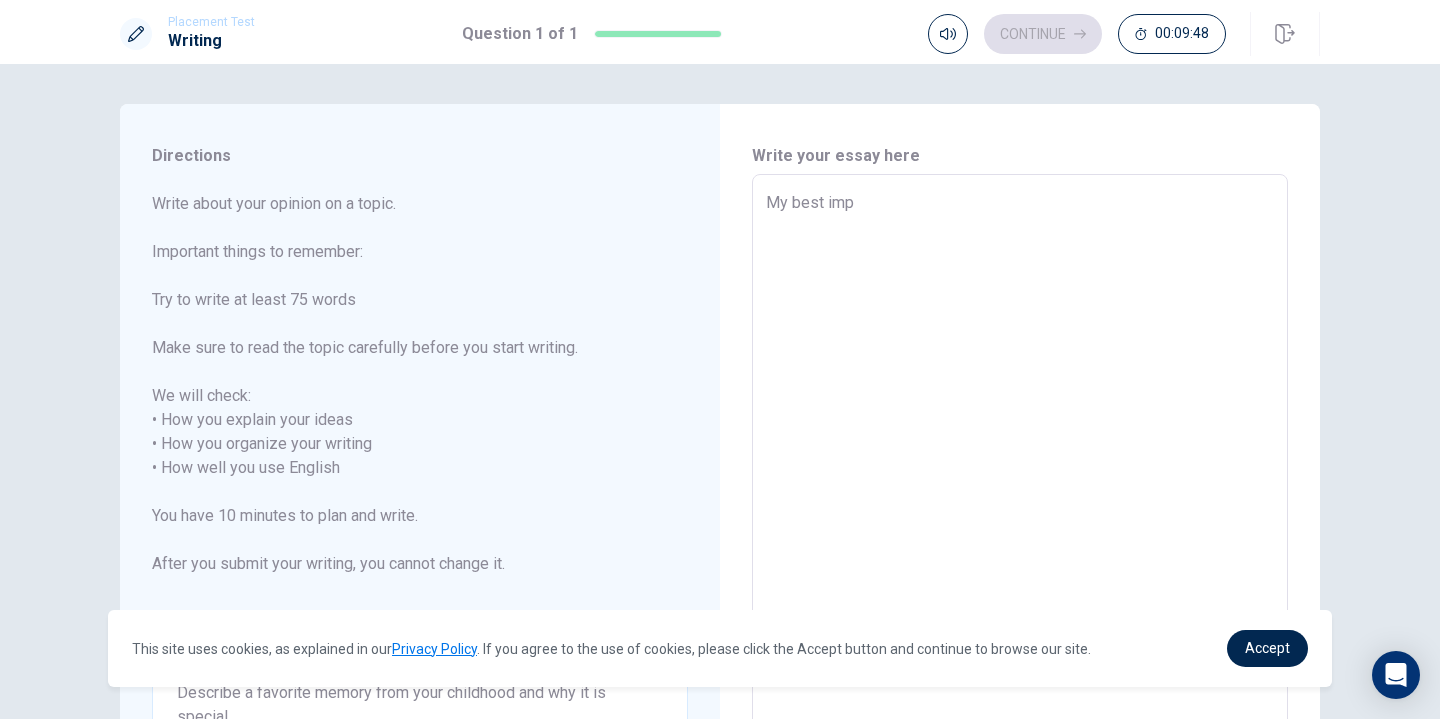 type on "x" 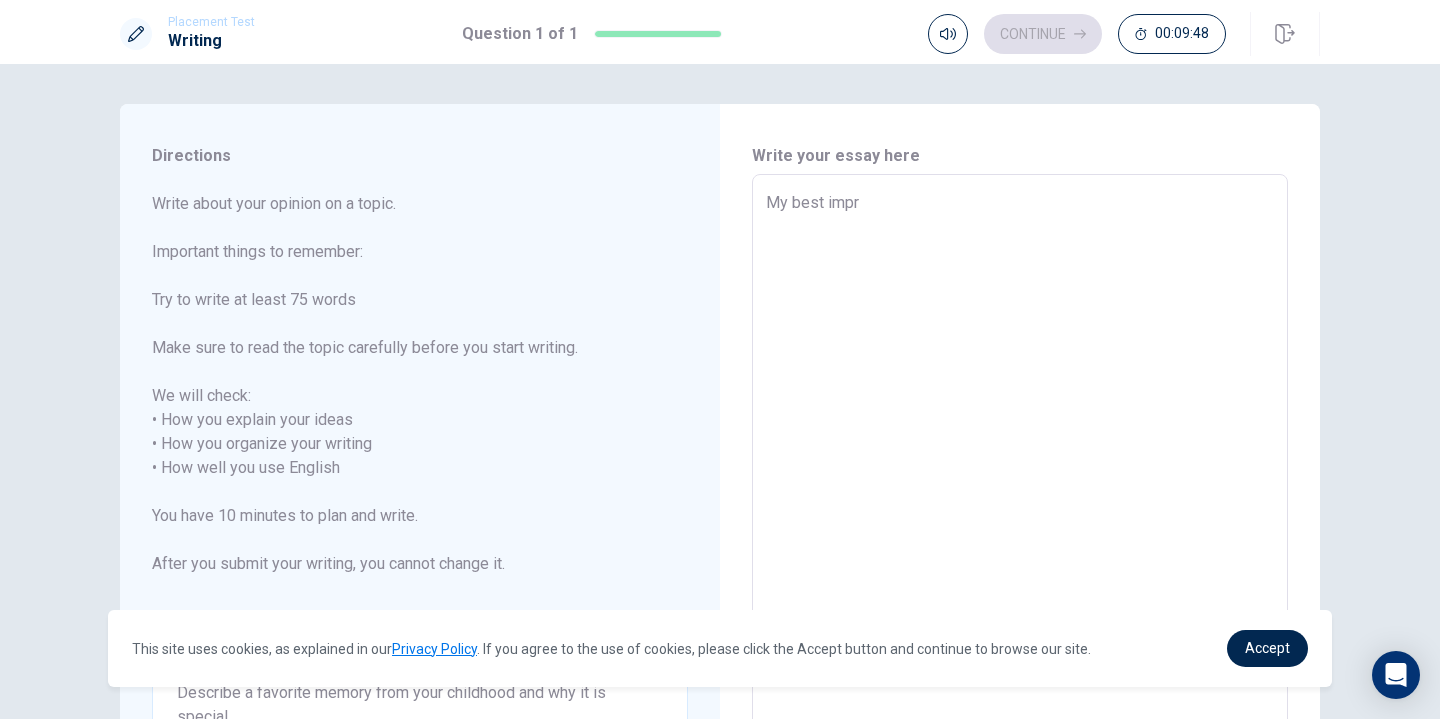 type on "x" 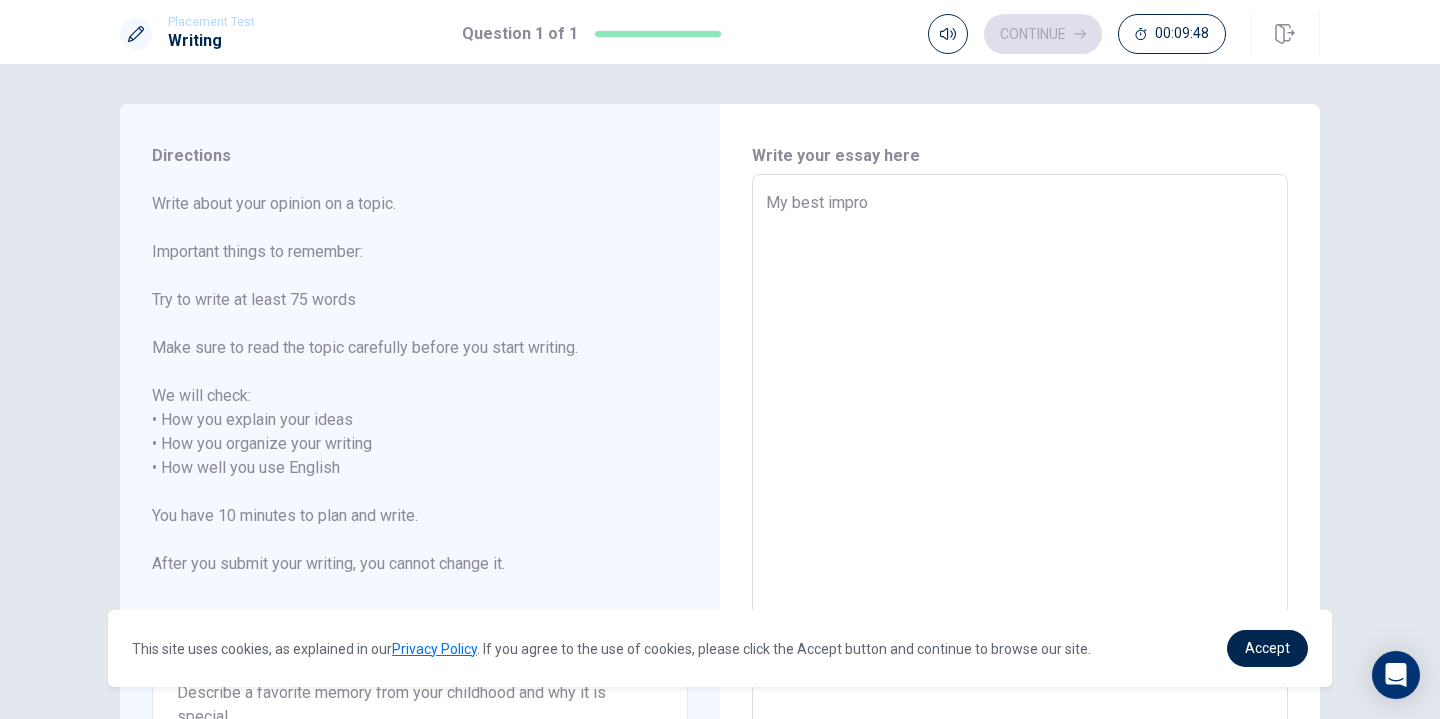 type on "x" 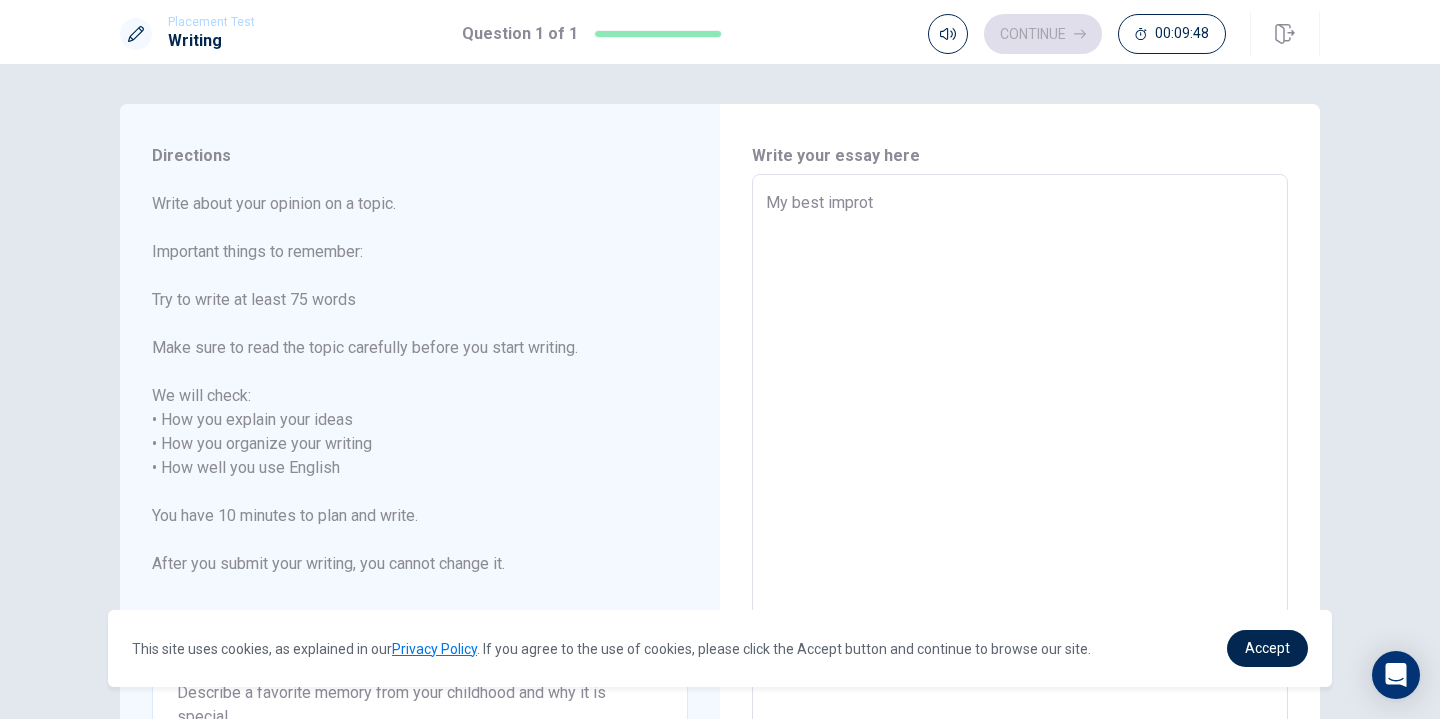 type on "x" 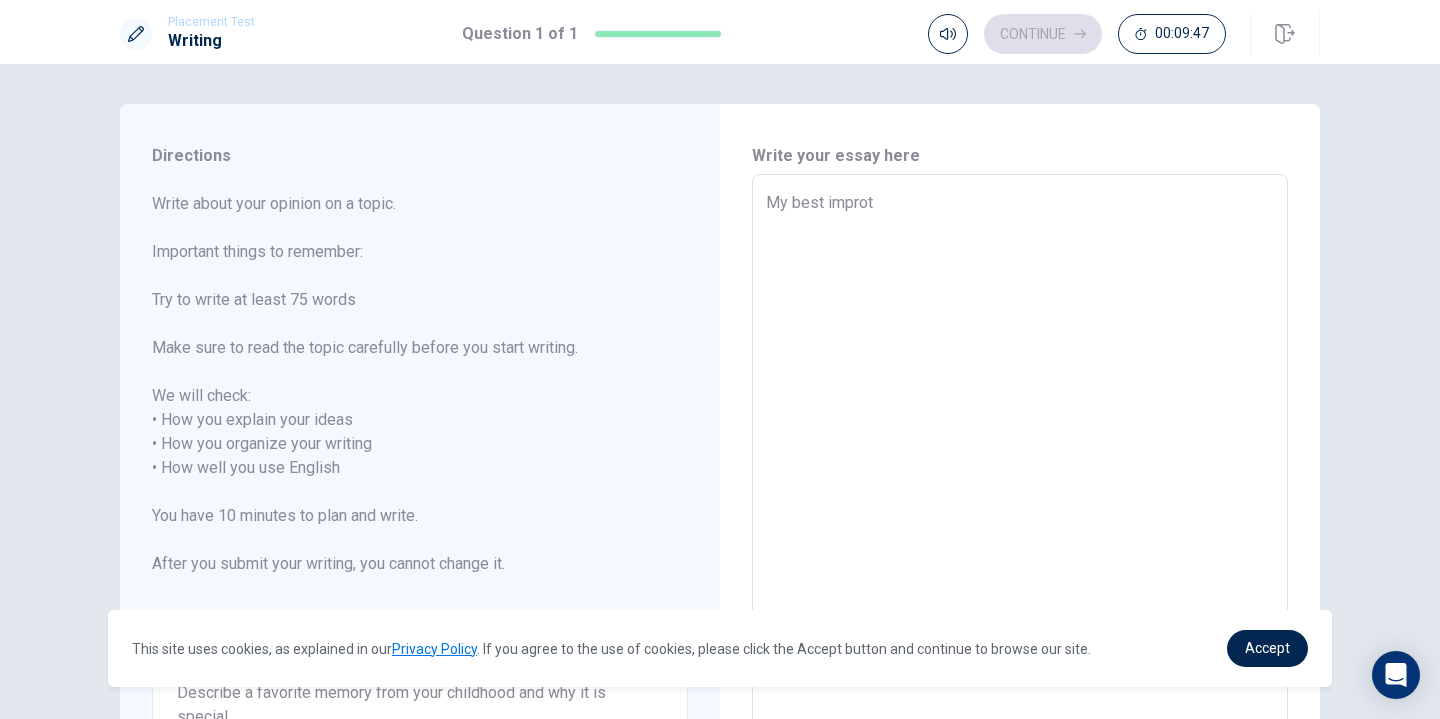 type on "My best [PERSON_NAME]" 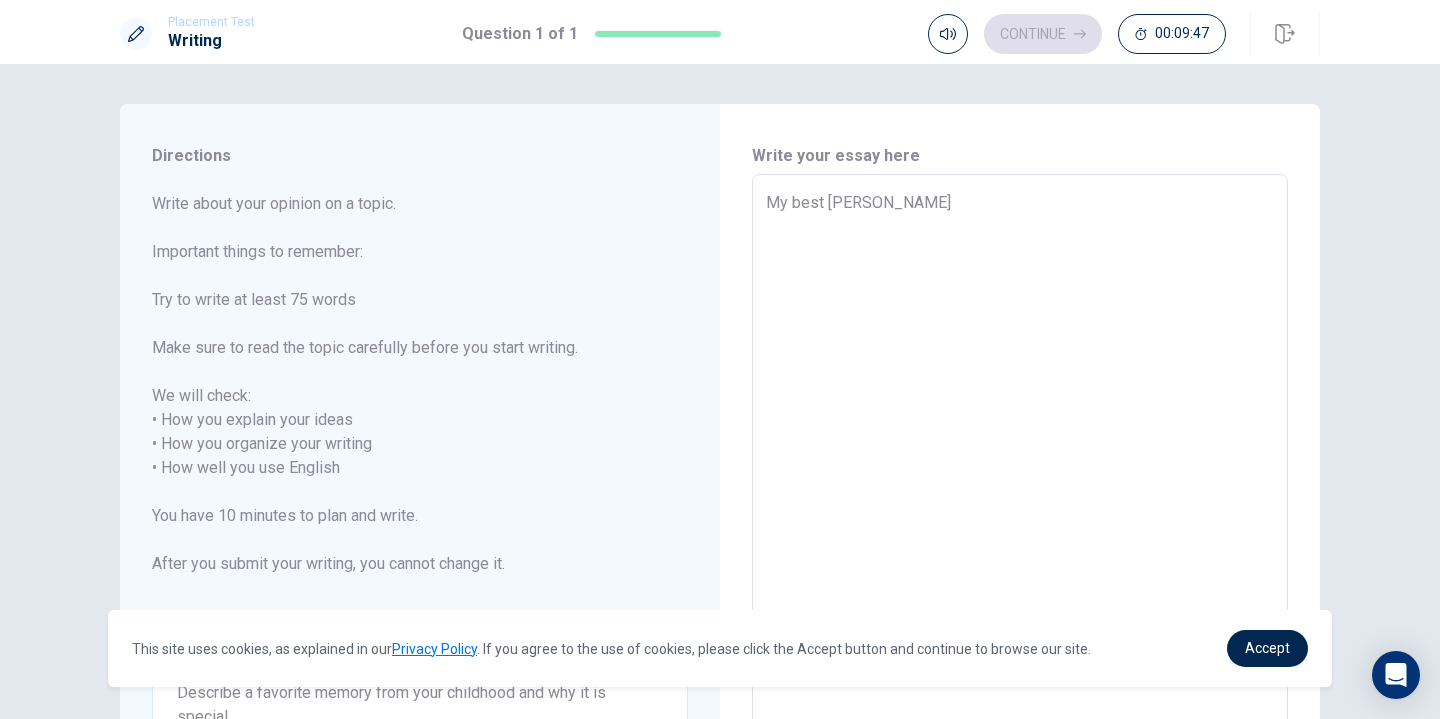 type on "x" 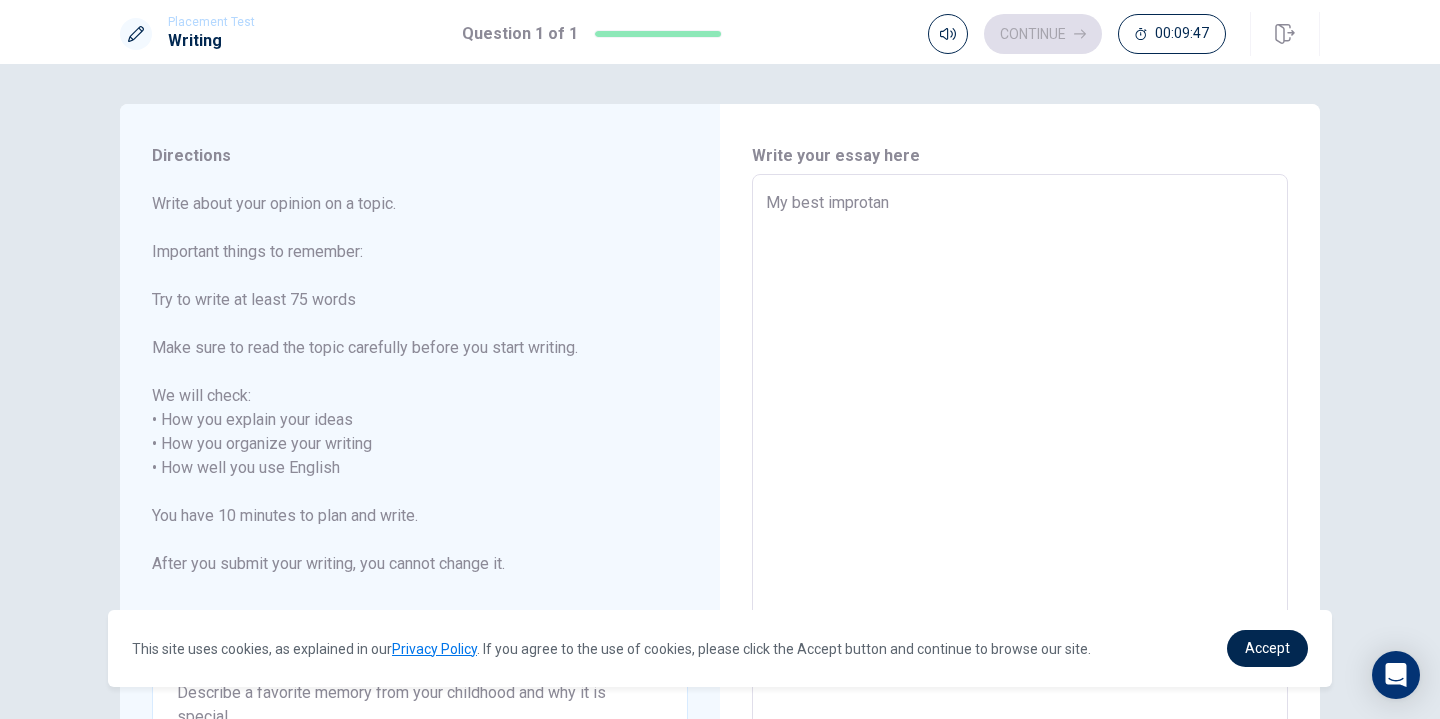 type on "My best improtant" 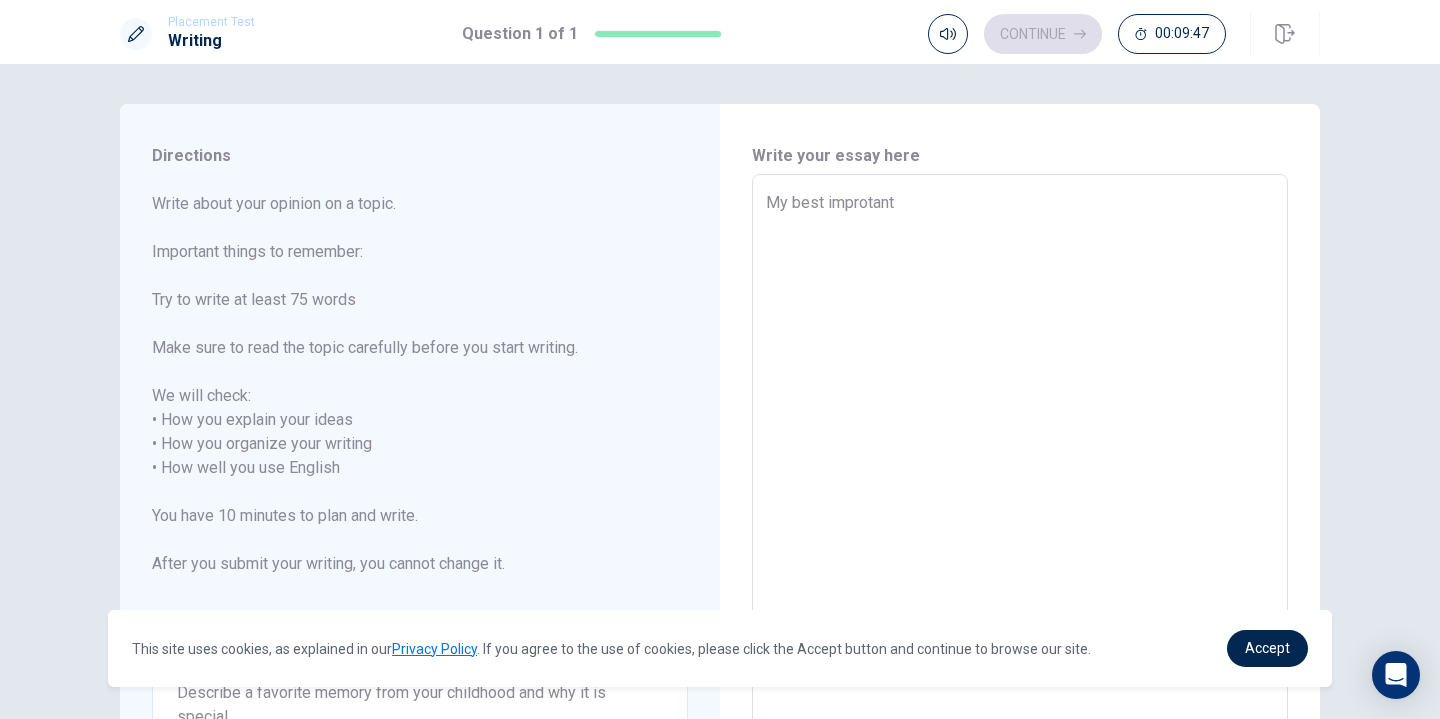 type on "x" 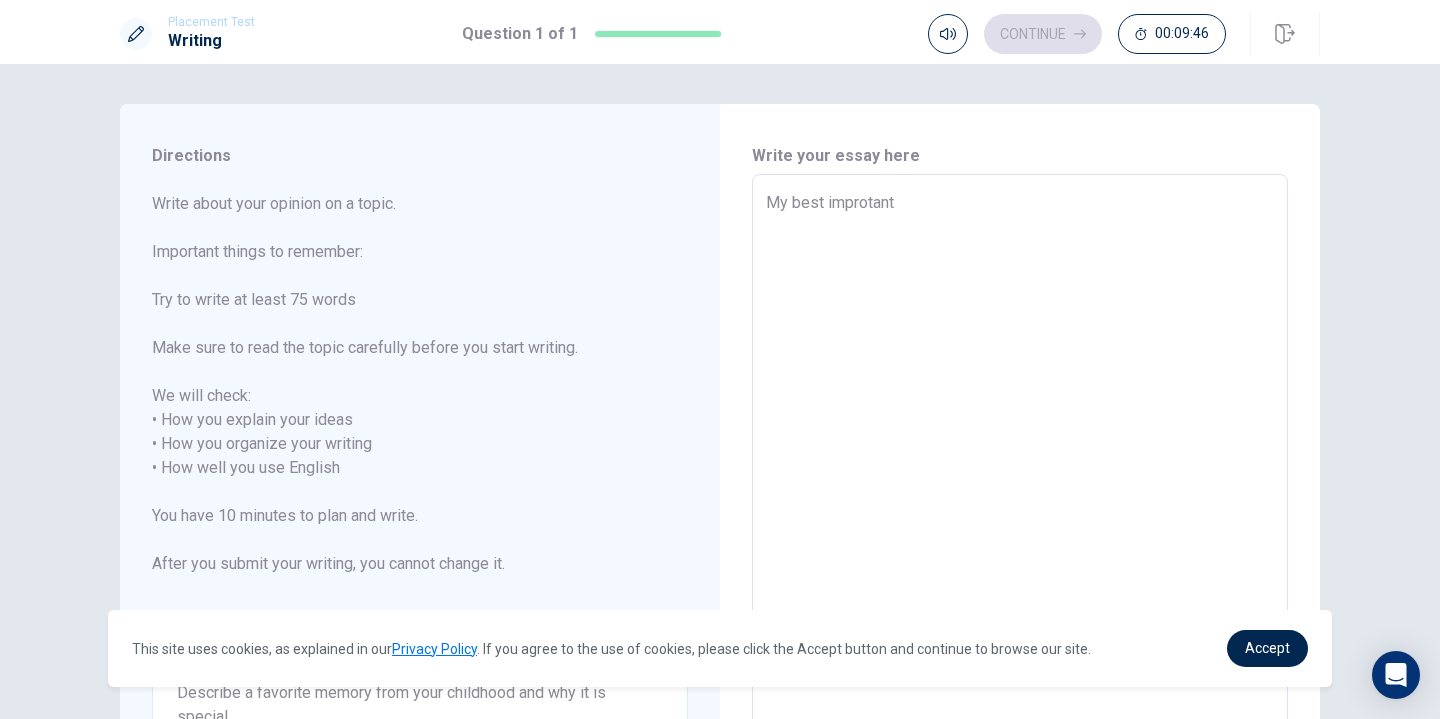 type on "My best improtant t" 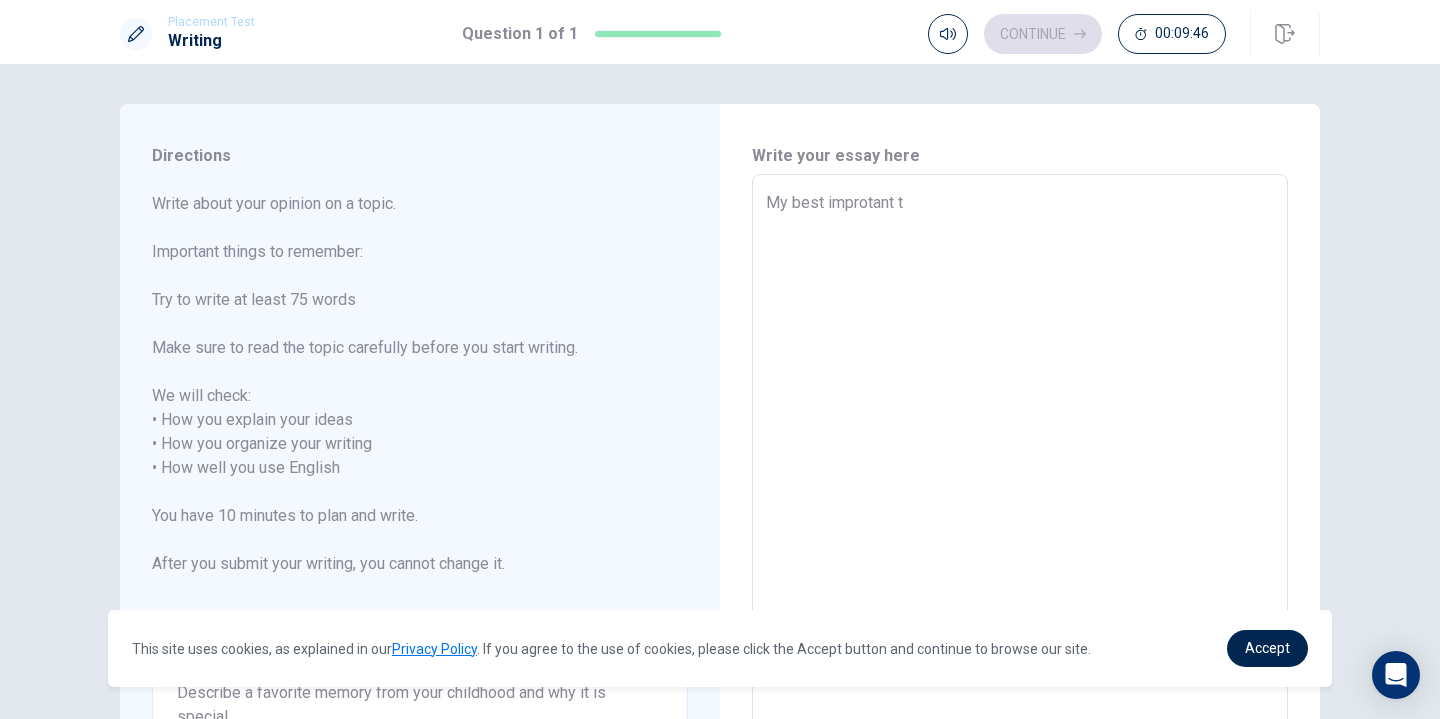 type on "x" 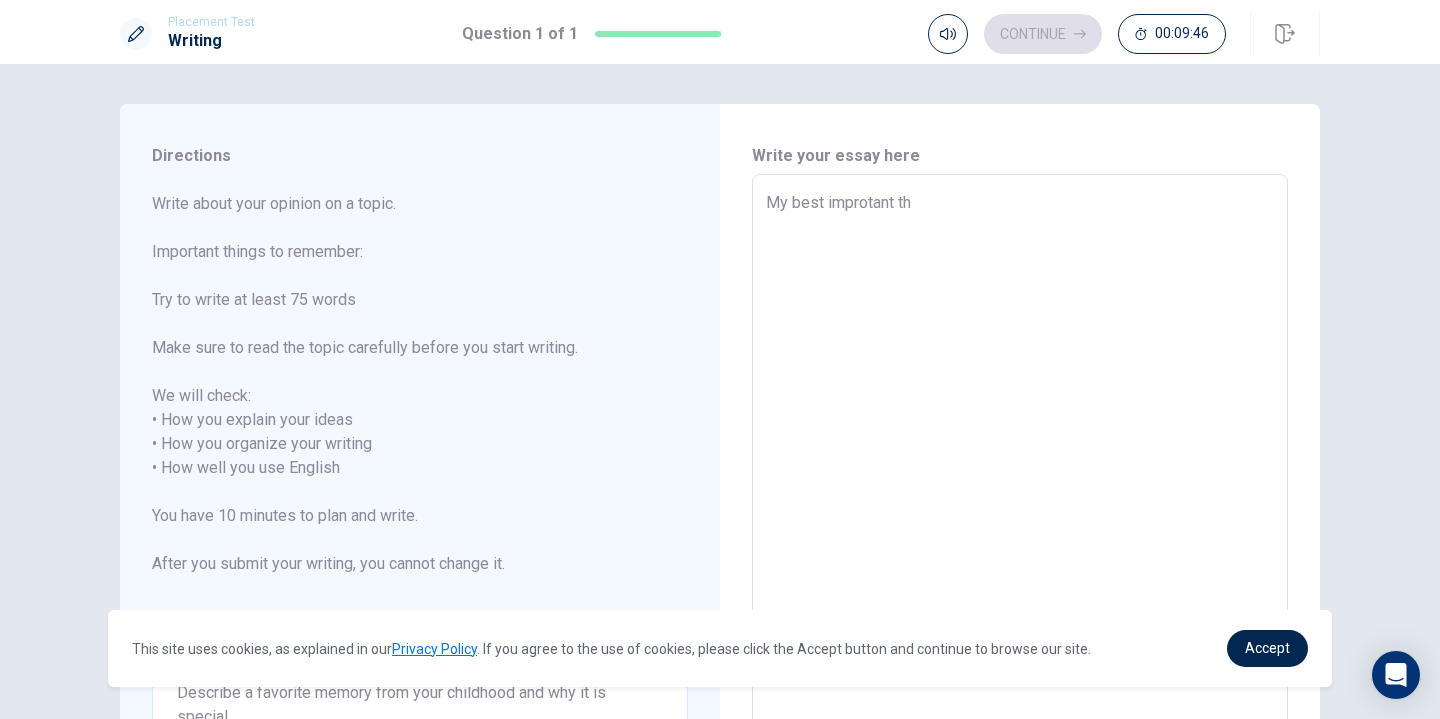type on "My best improtant thi" 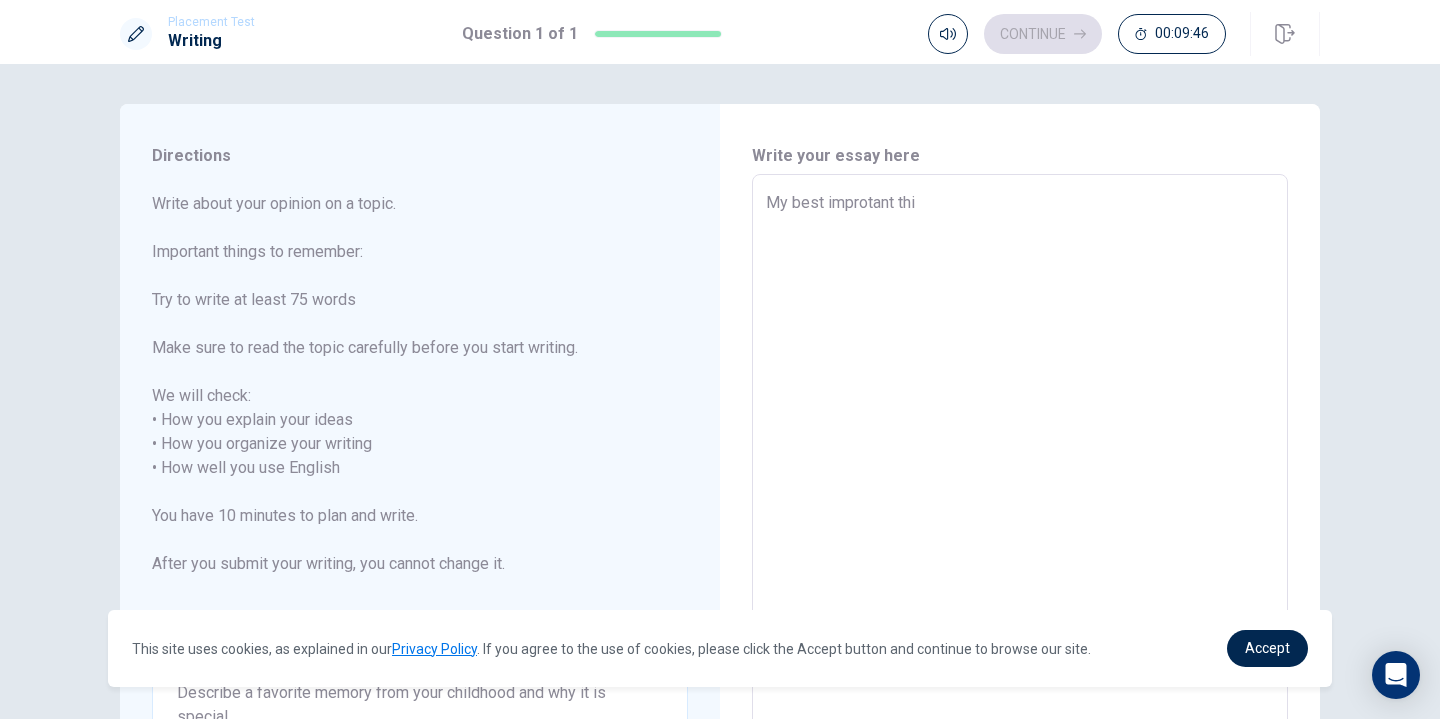 type on "x" 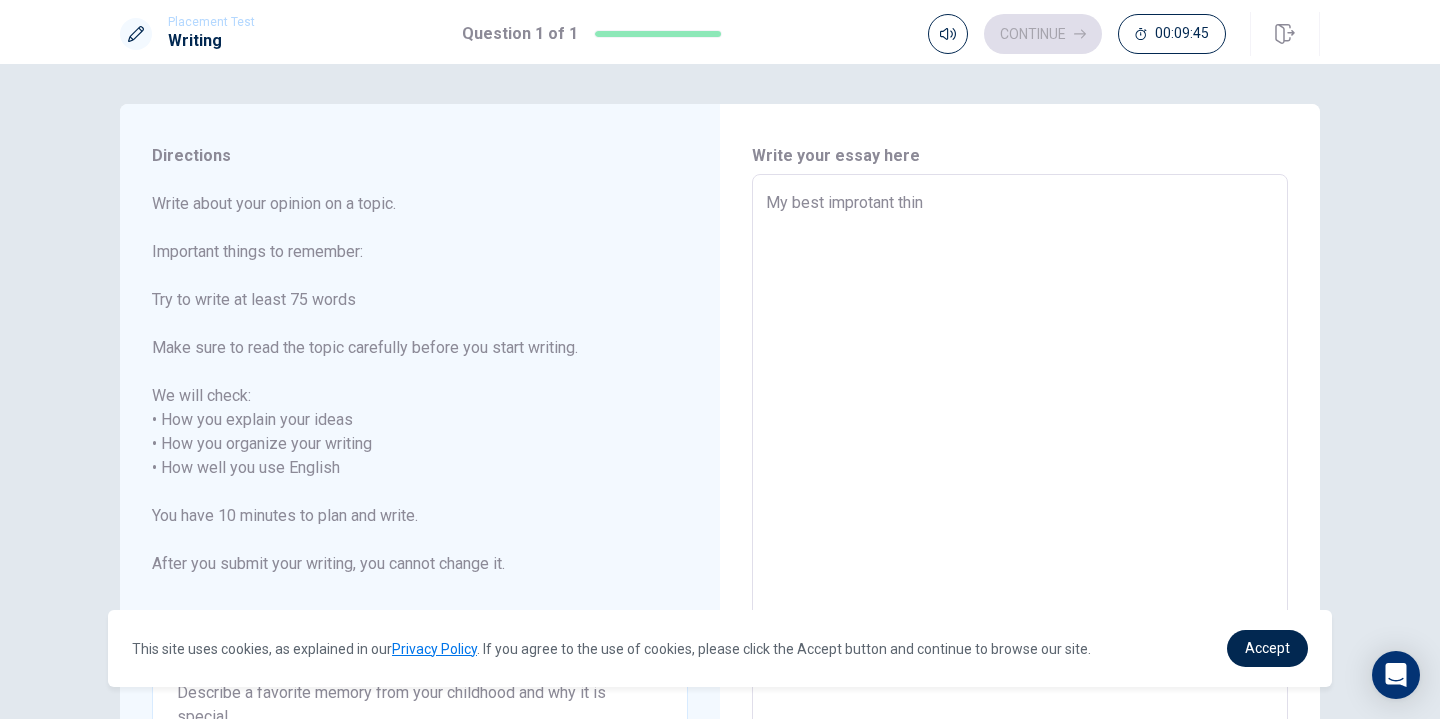 type on "x" 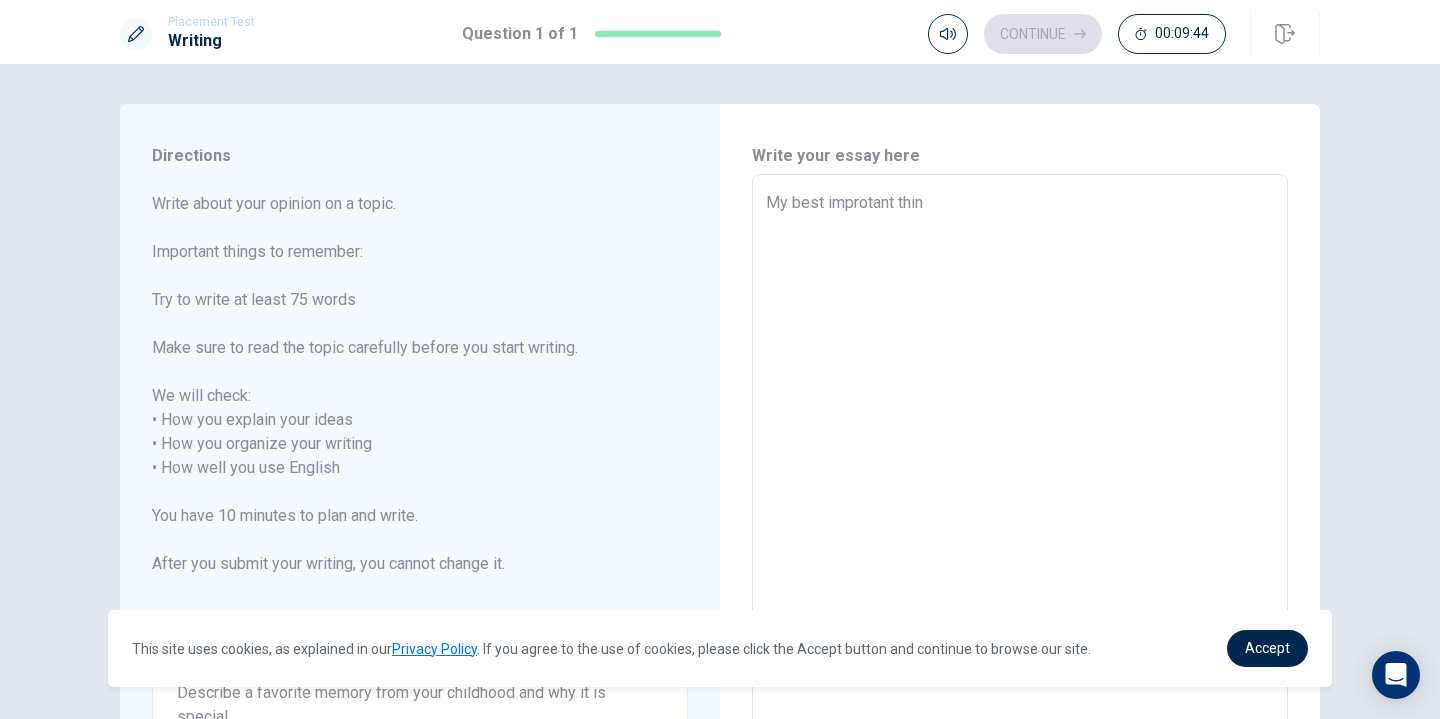 type on "My best improtant thing" 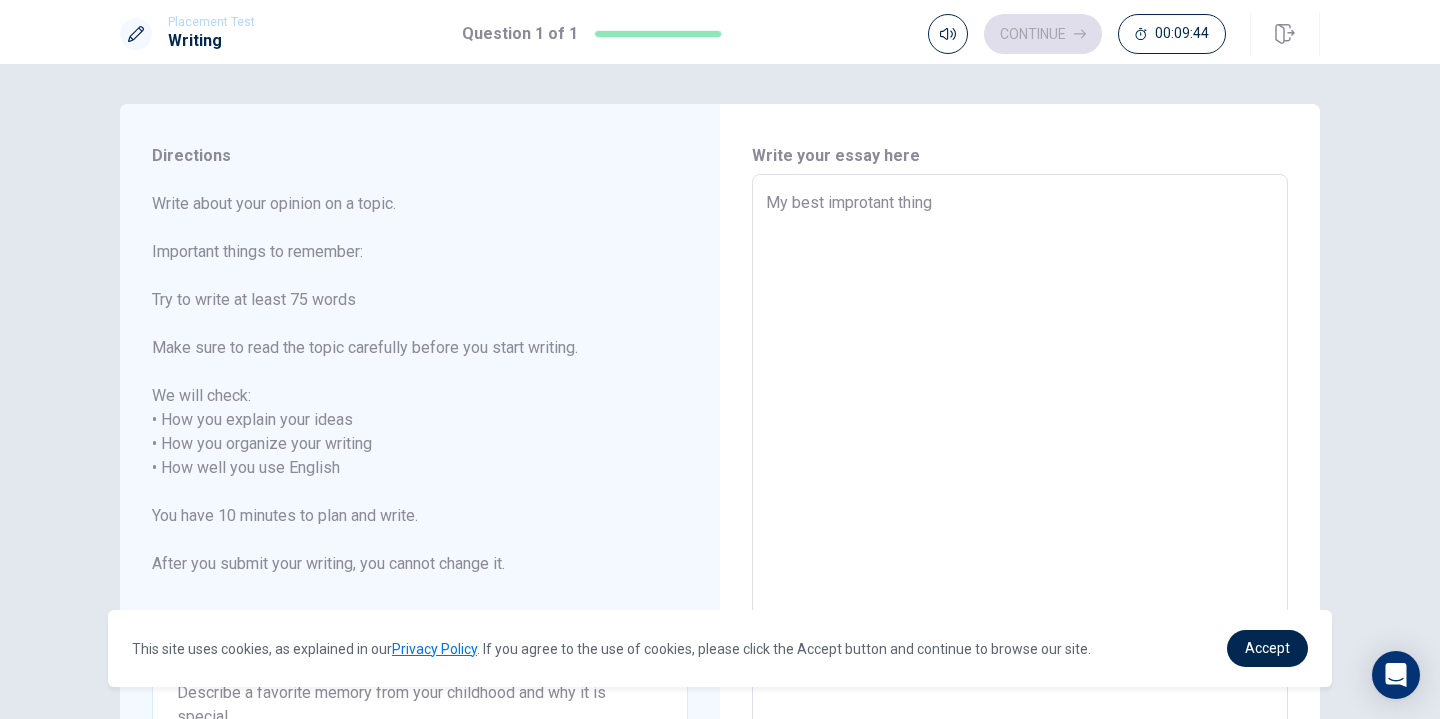 type on "x" 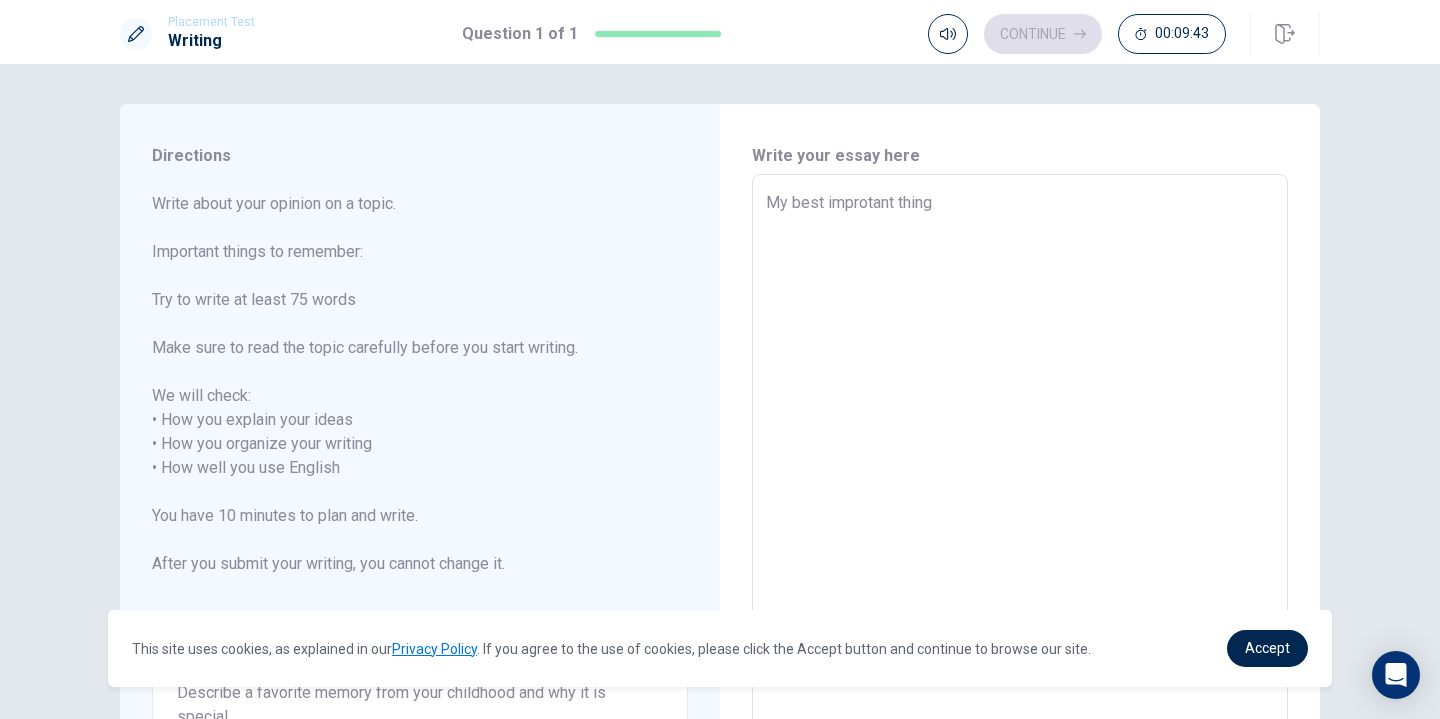 type on "My best improtant thing t" 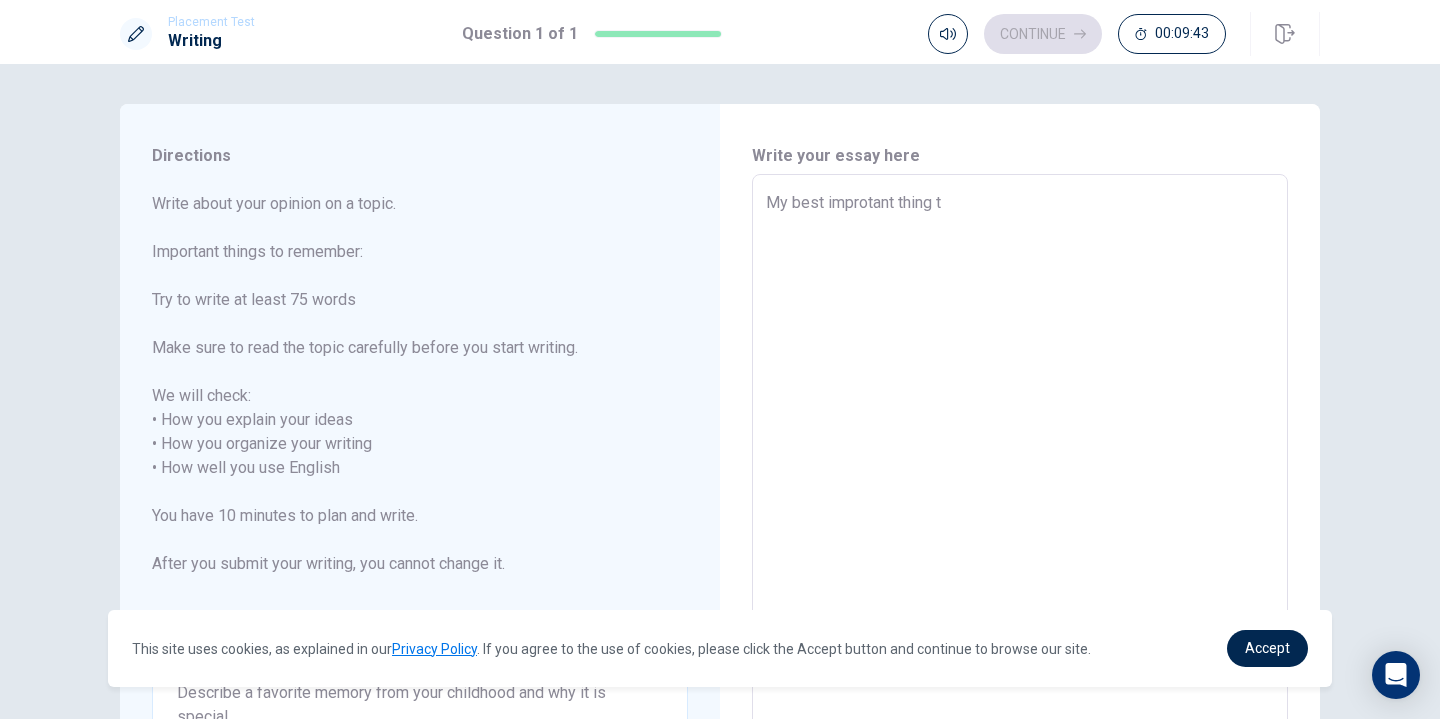 type on "x" 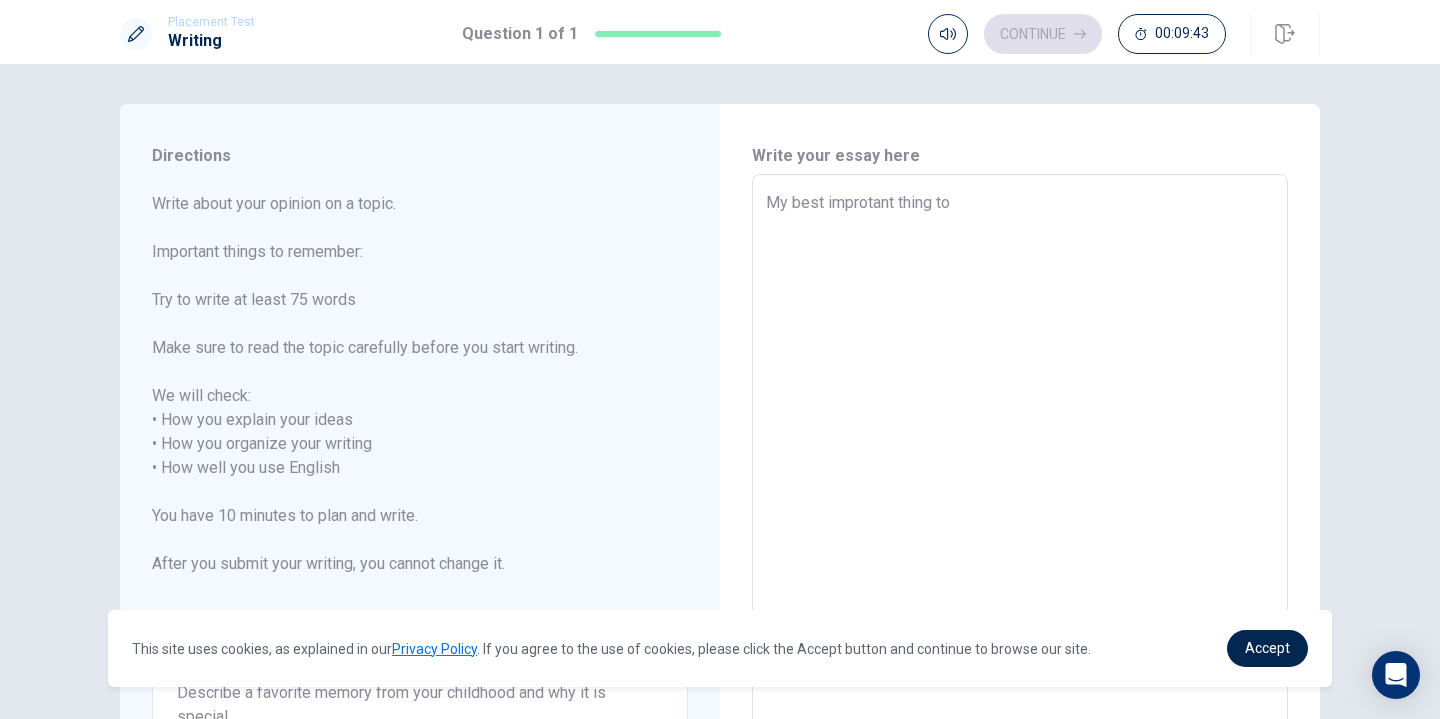 type on "x" 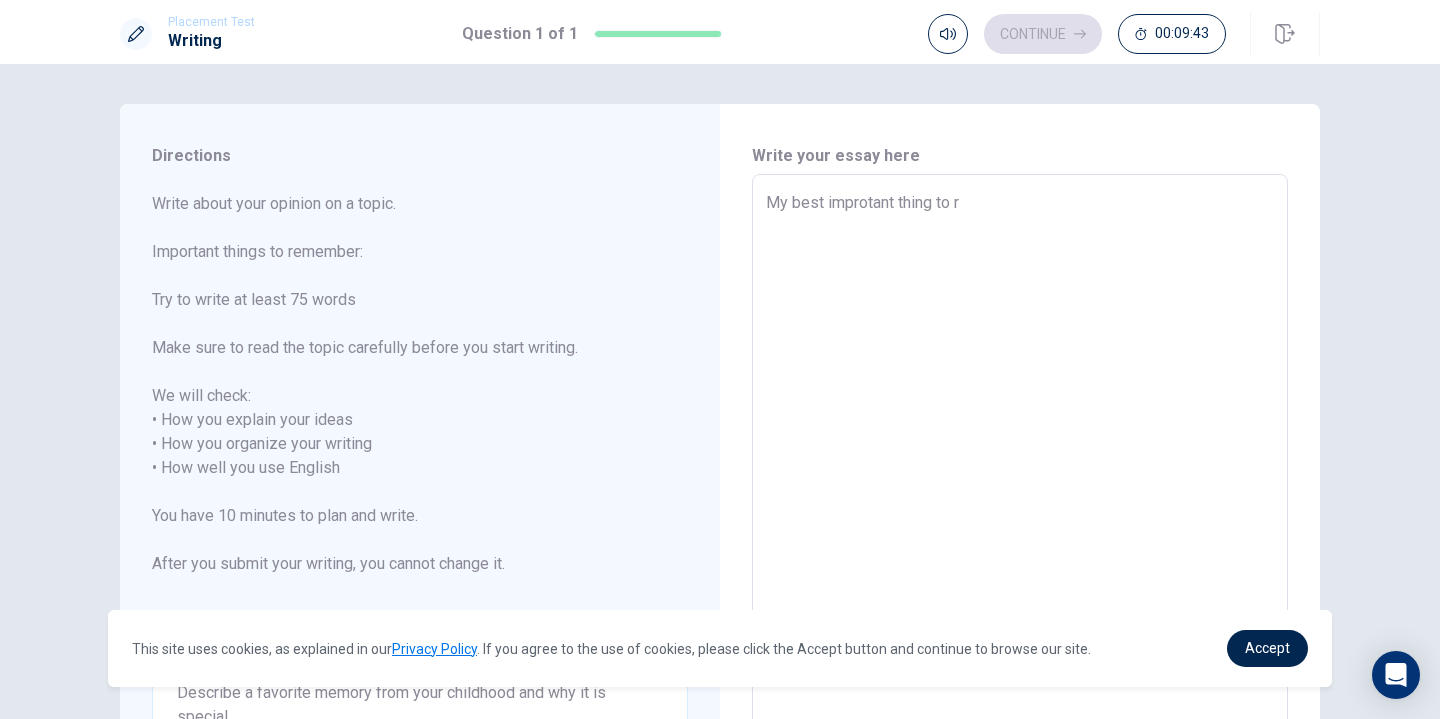 type on "x" 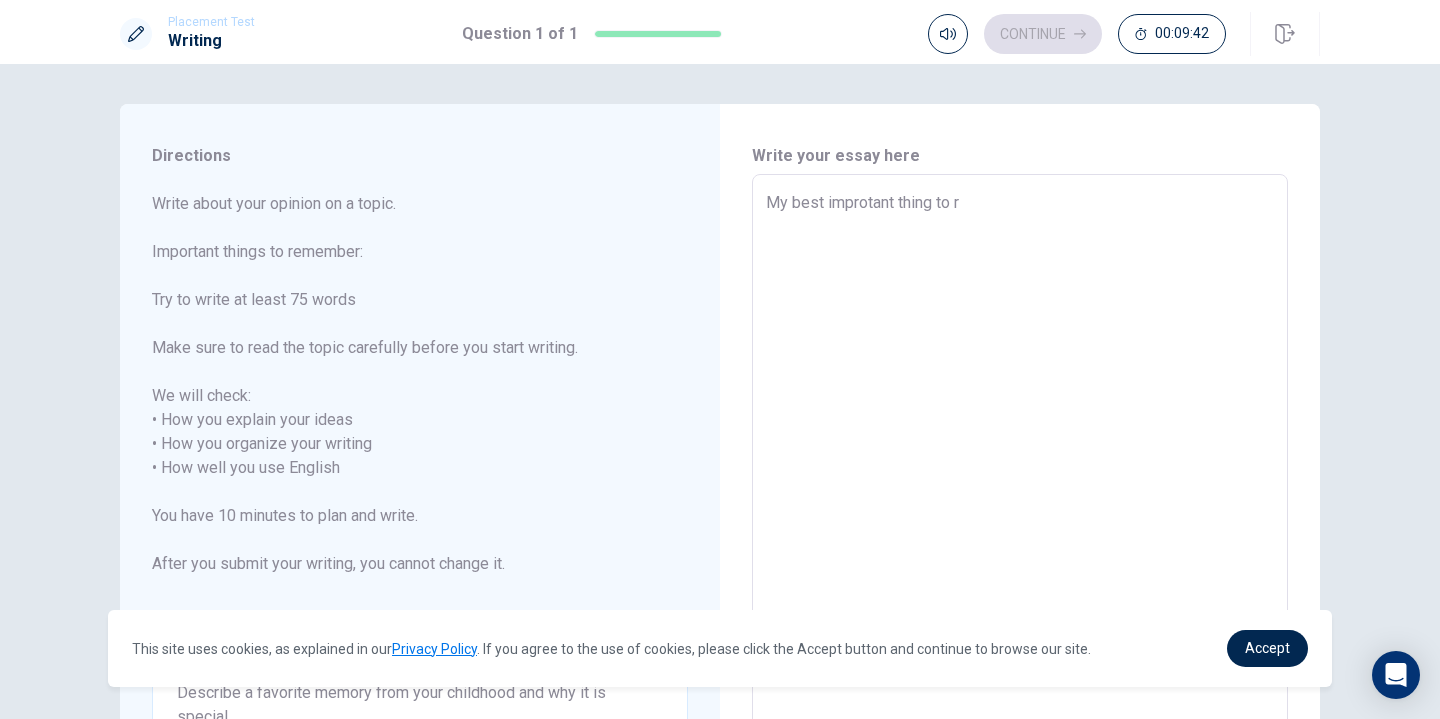 type on "My best improtant thing to re" 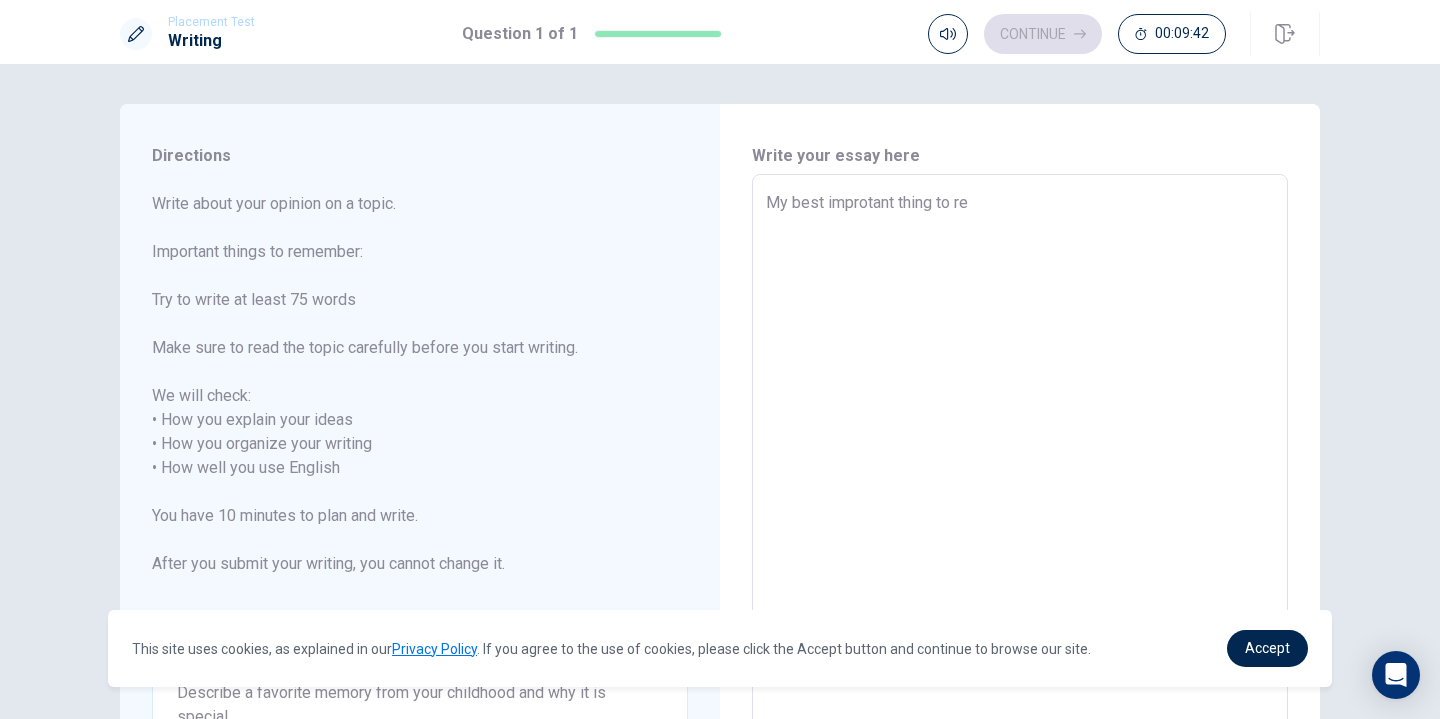 type on "My best improtant thing to rem" 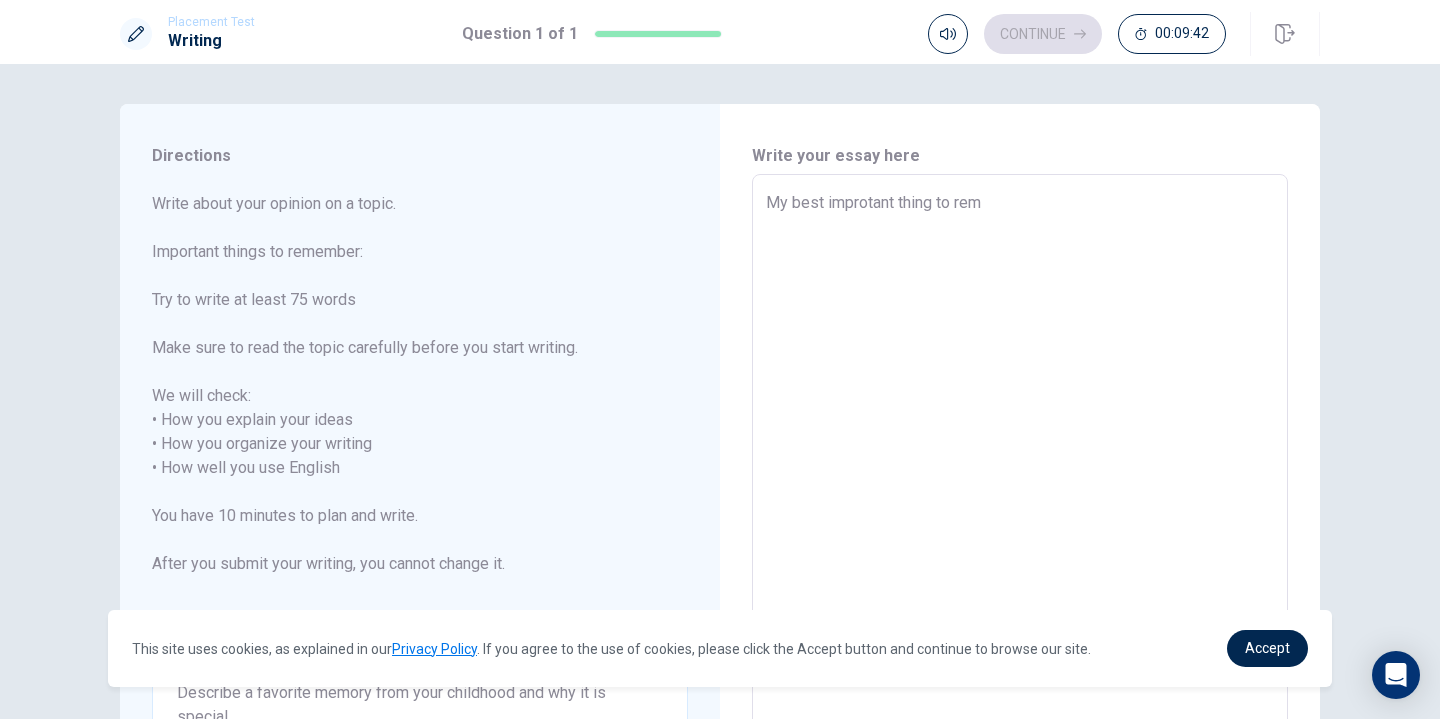 type on "x" 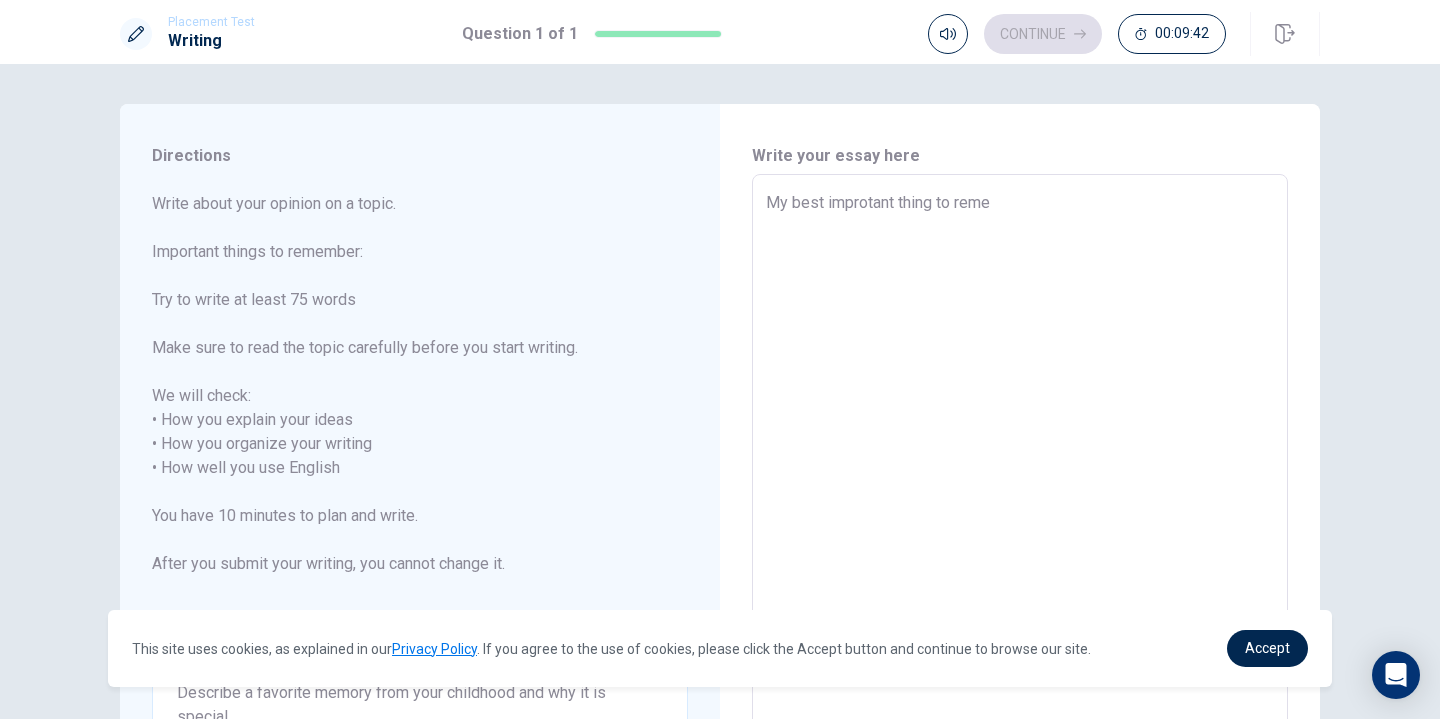 type on "x" 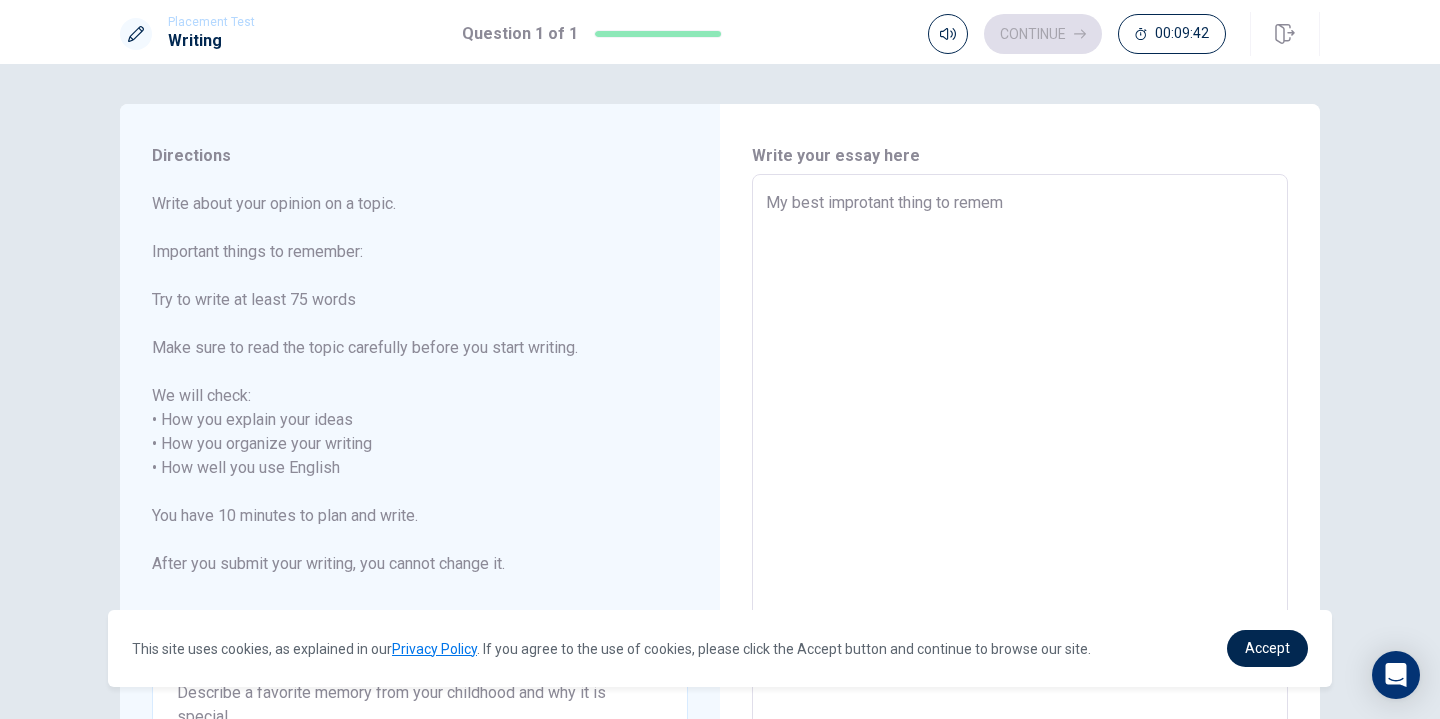 type on "x" 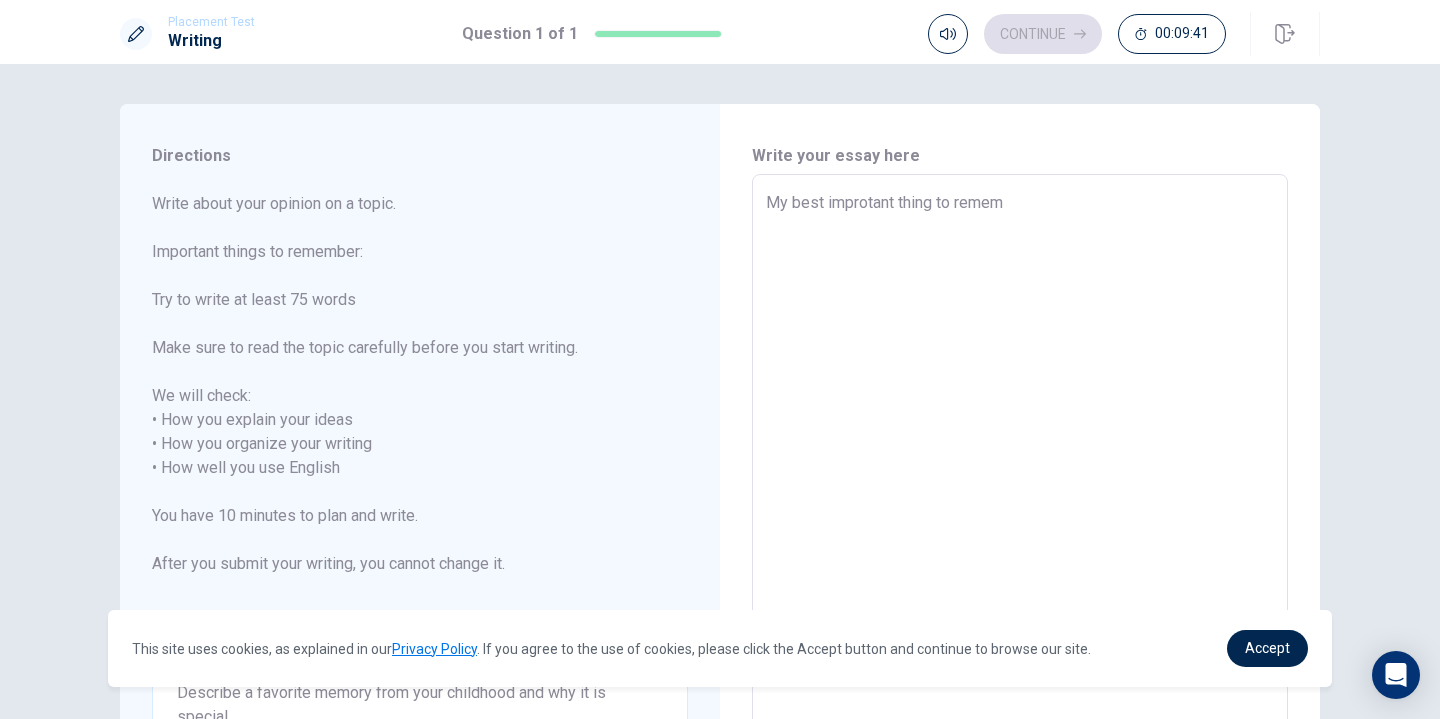 type on "My best improtant thing to rememb" 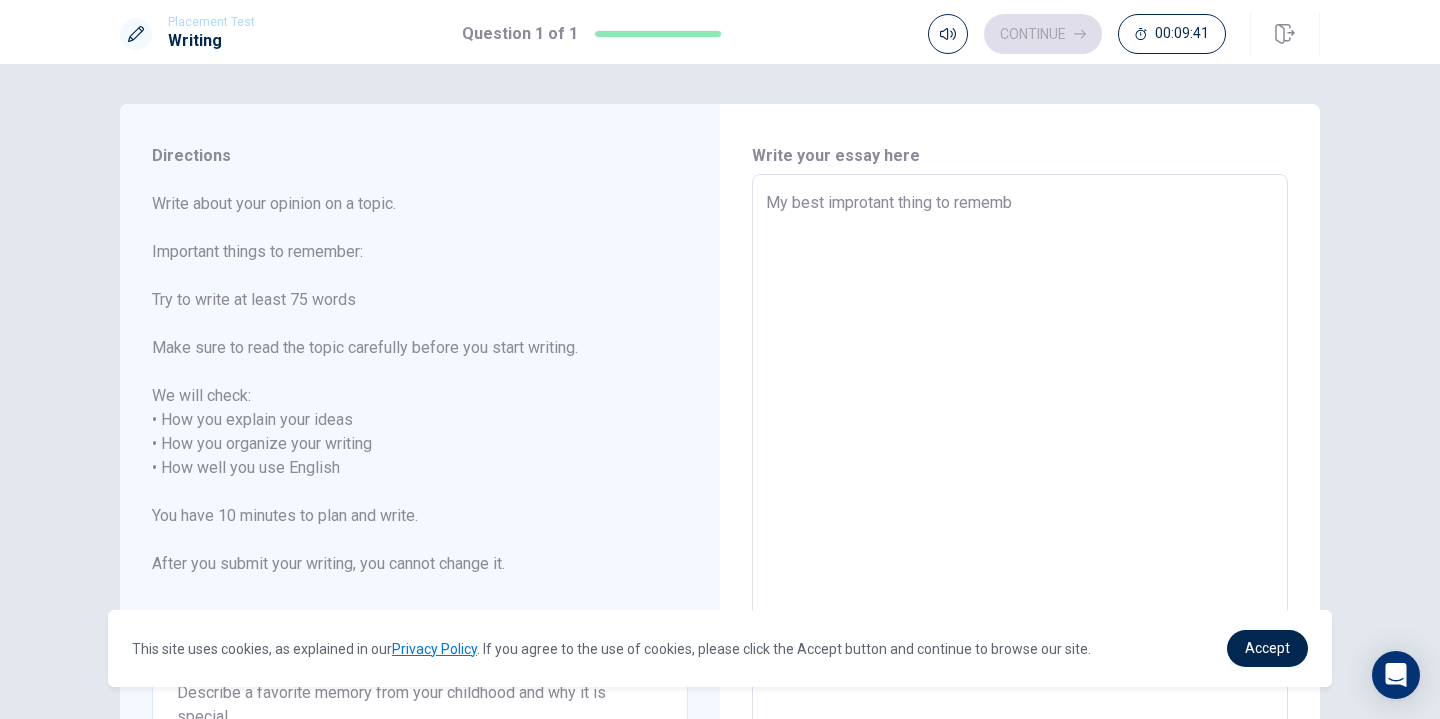 type on "x" 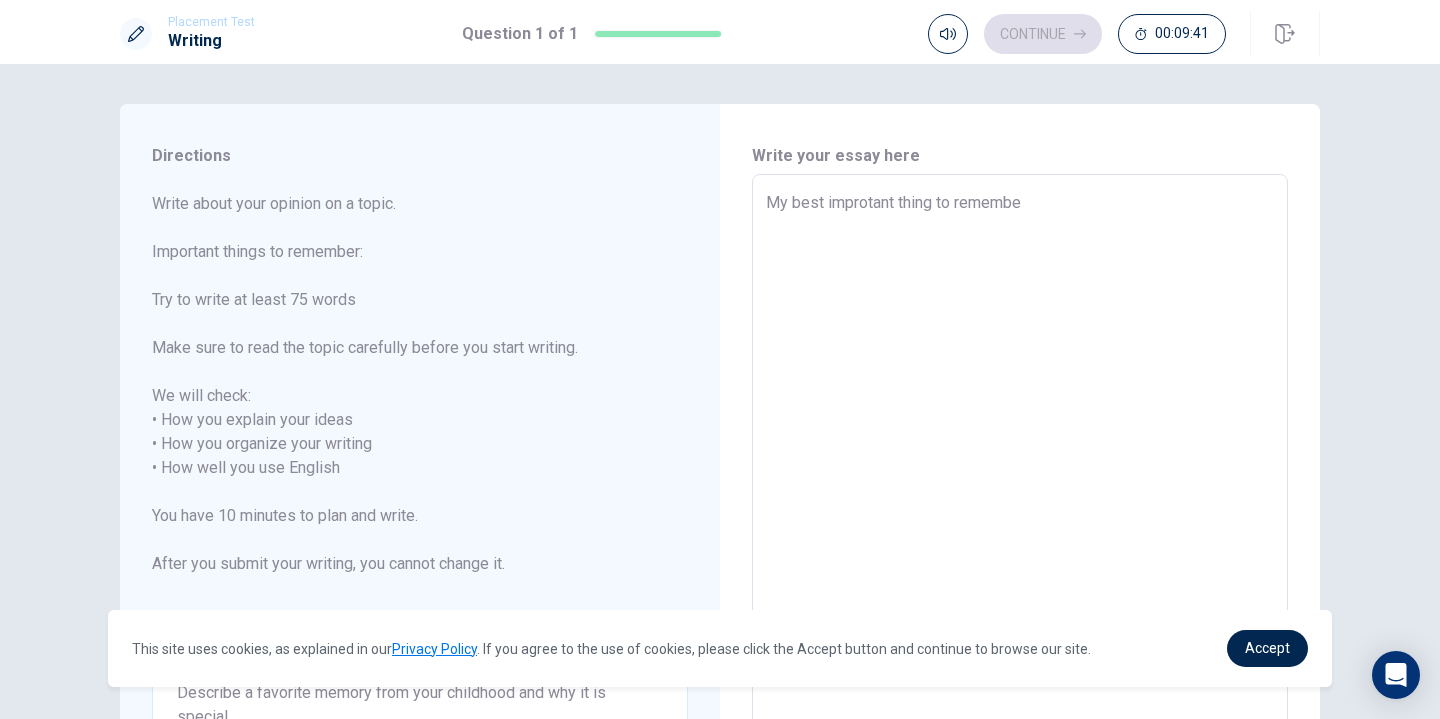 type on "x" 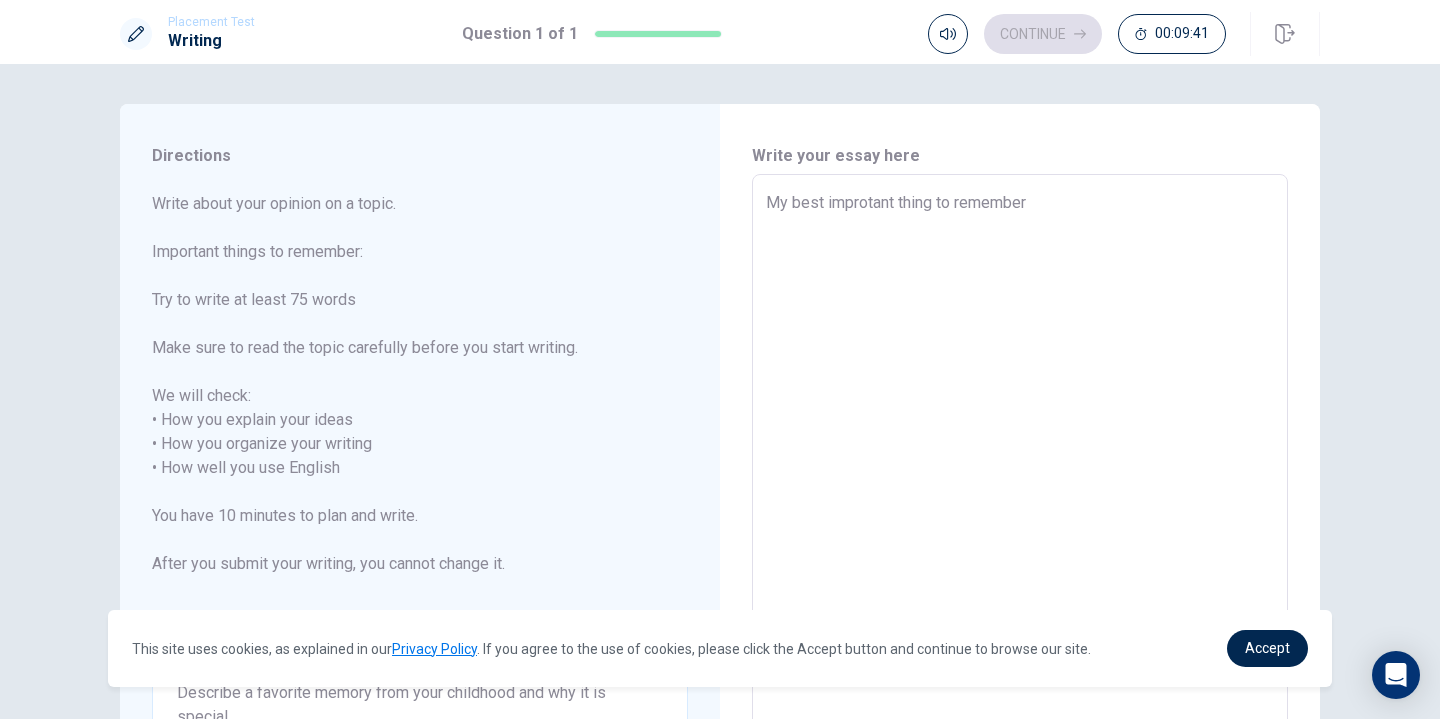 type on "x" 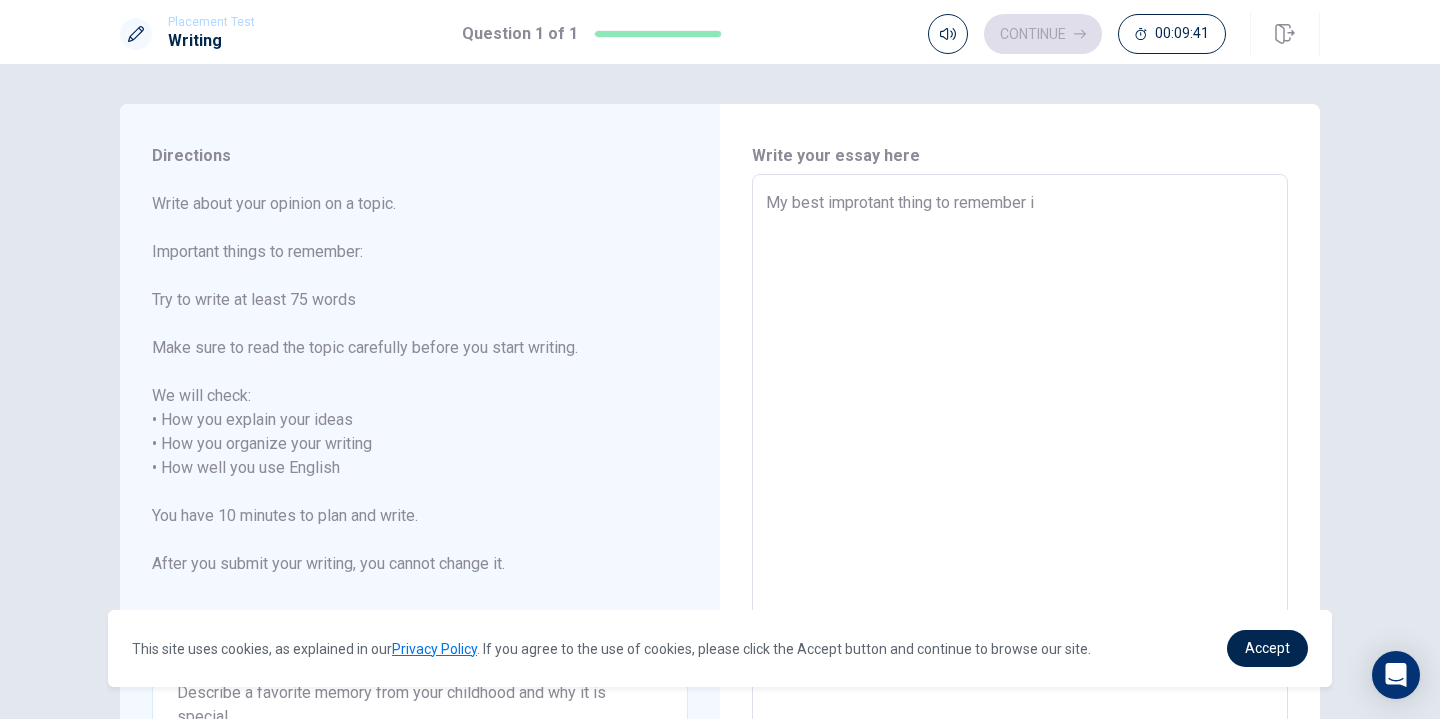 type on "x" 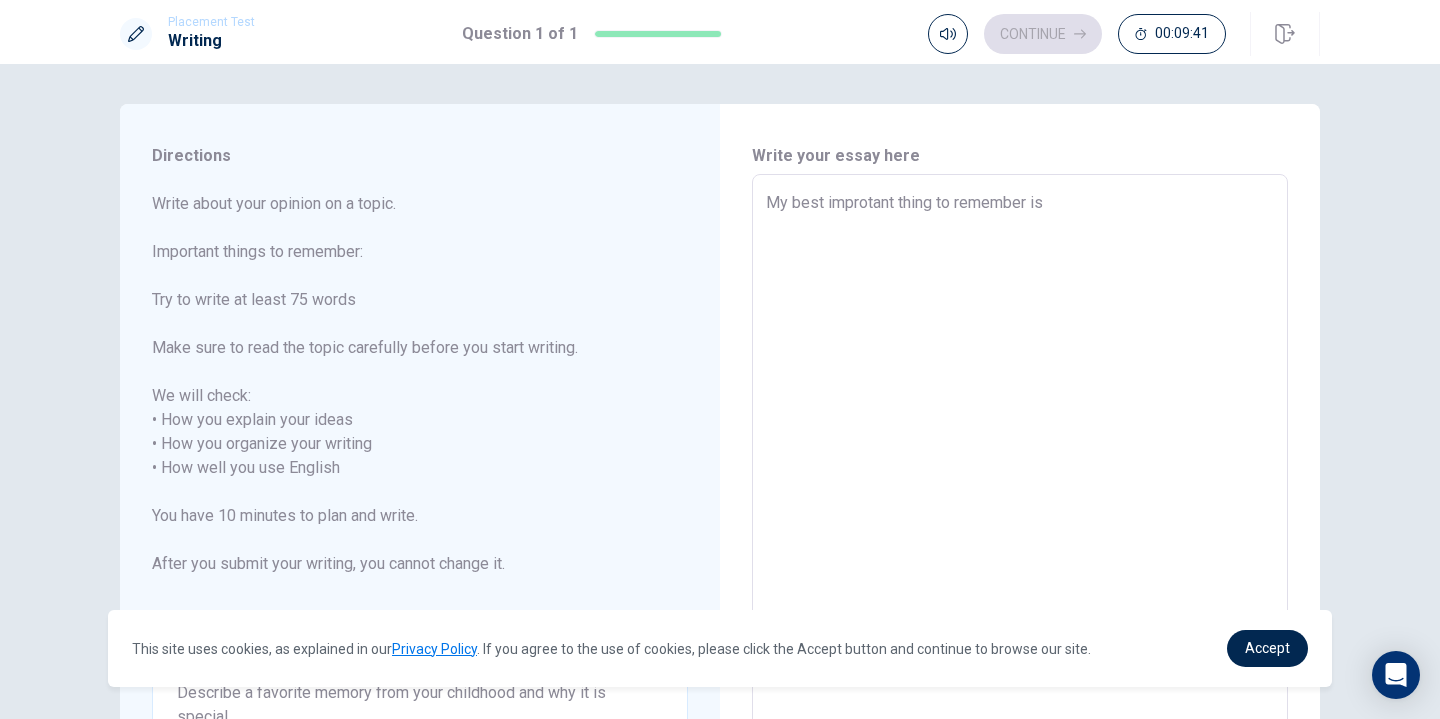 type on "x" 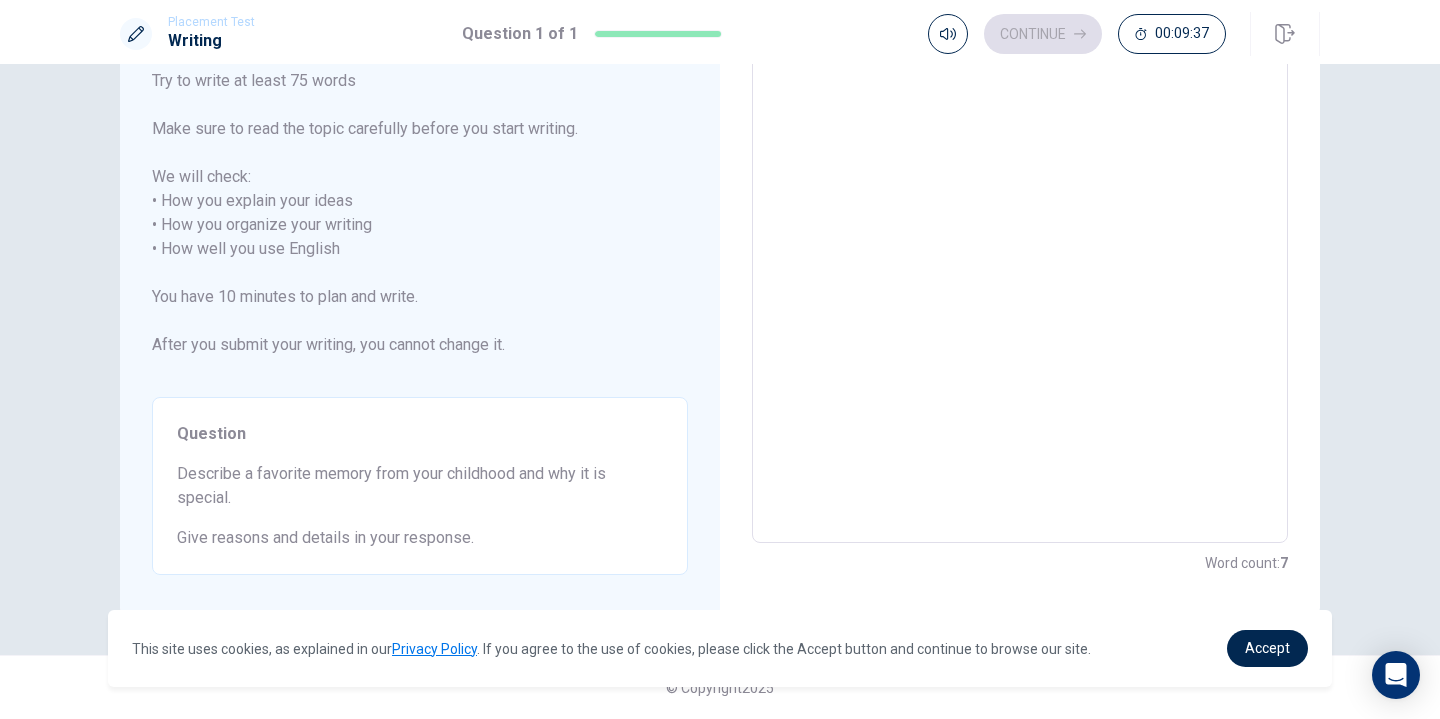 scroll, scrollTop: 0, scrollLeft: 0, axis: both 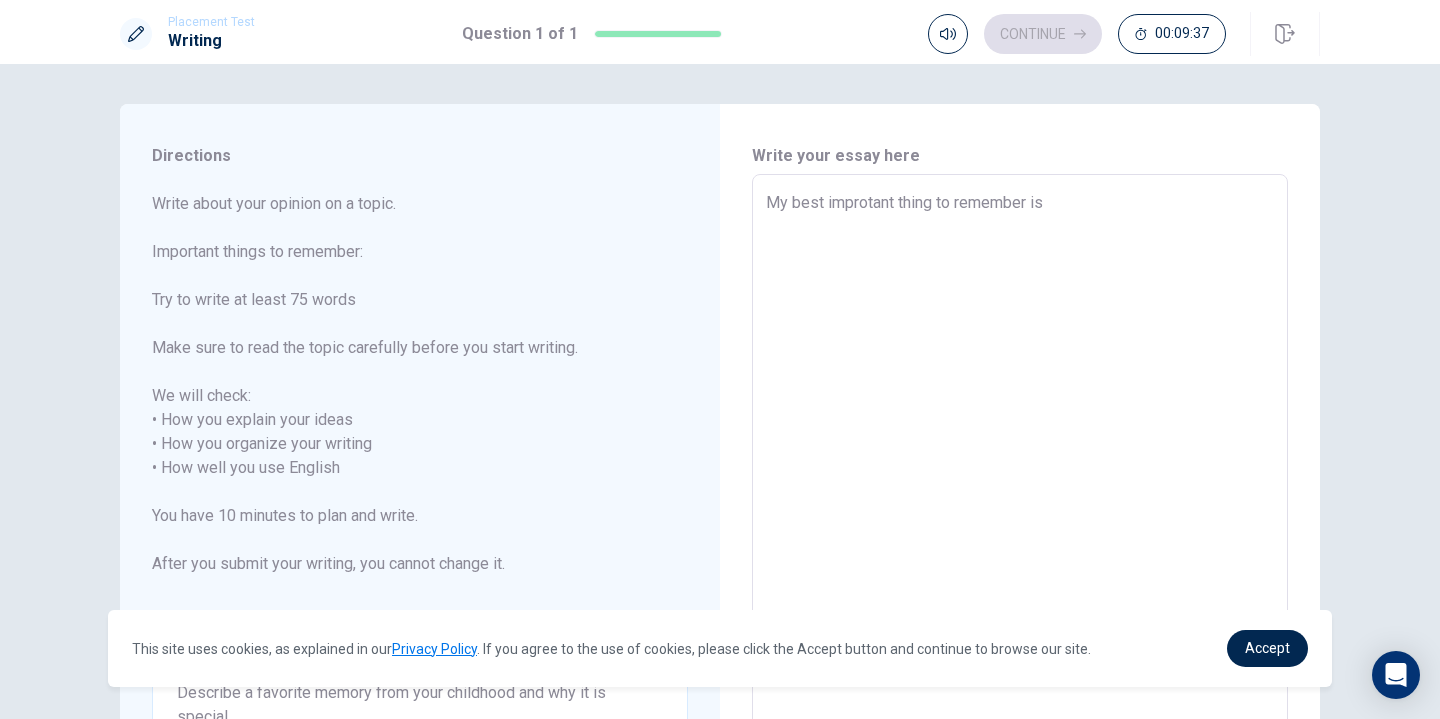 type on "x" 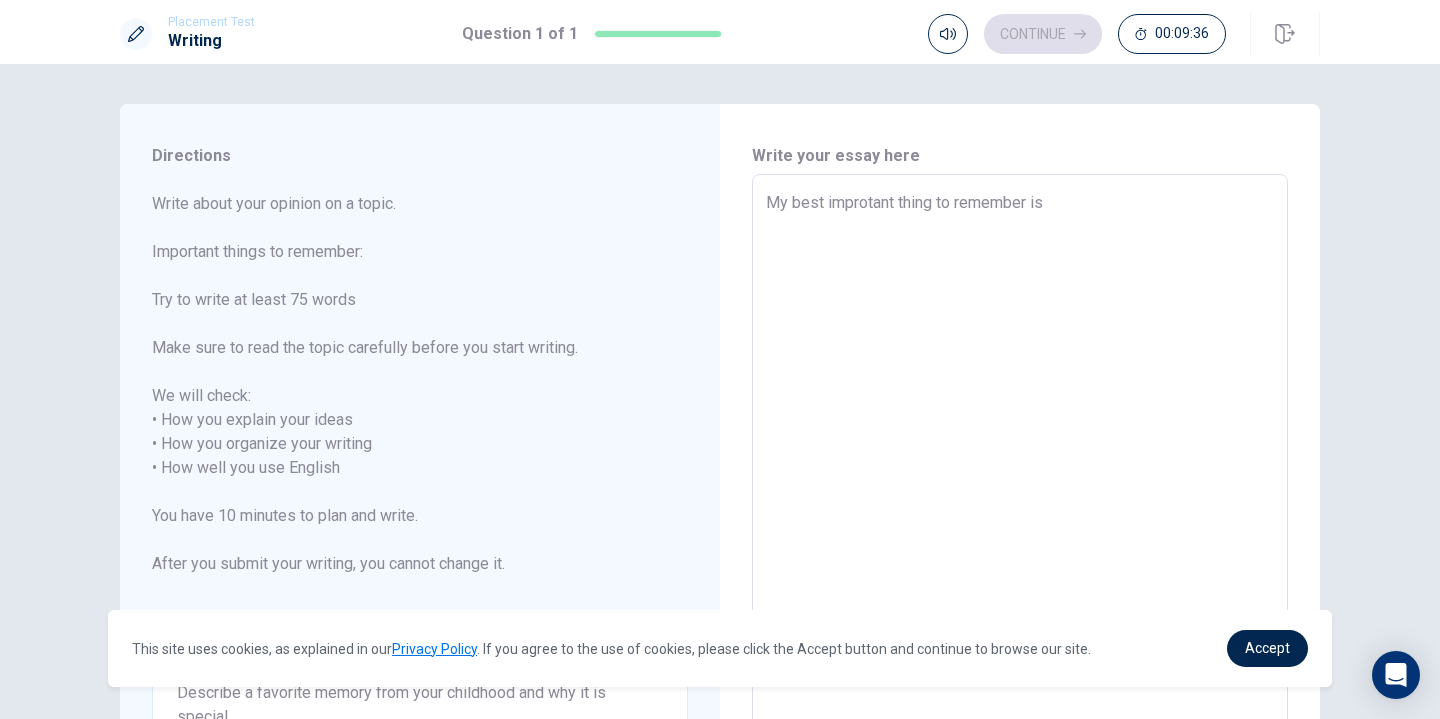 type on "My best improtant thing to remember is t" 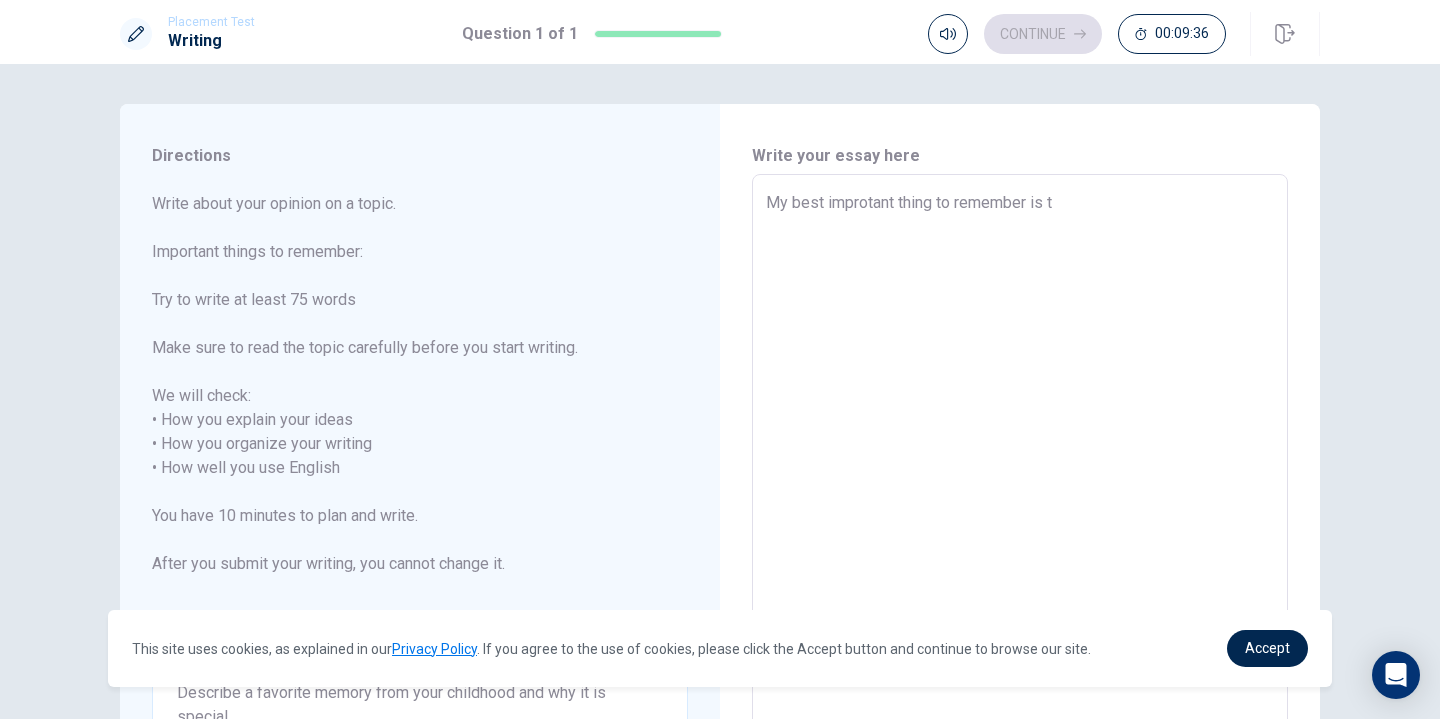 type on "x" 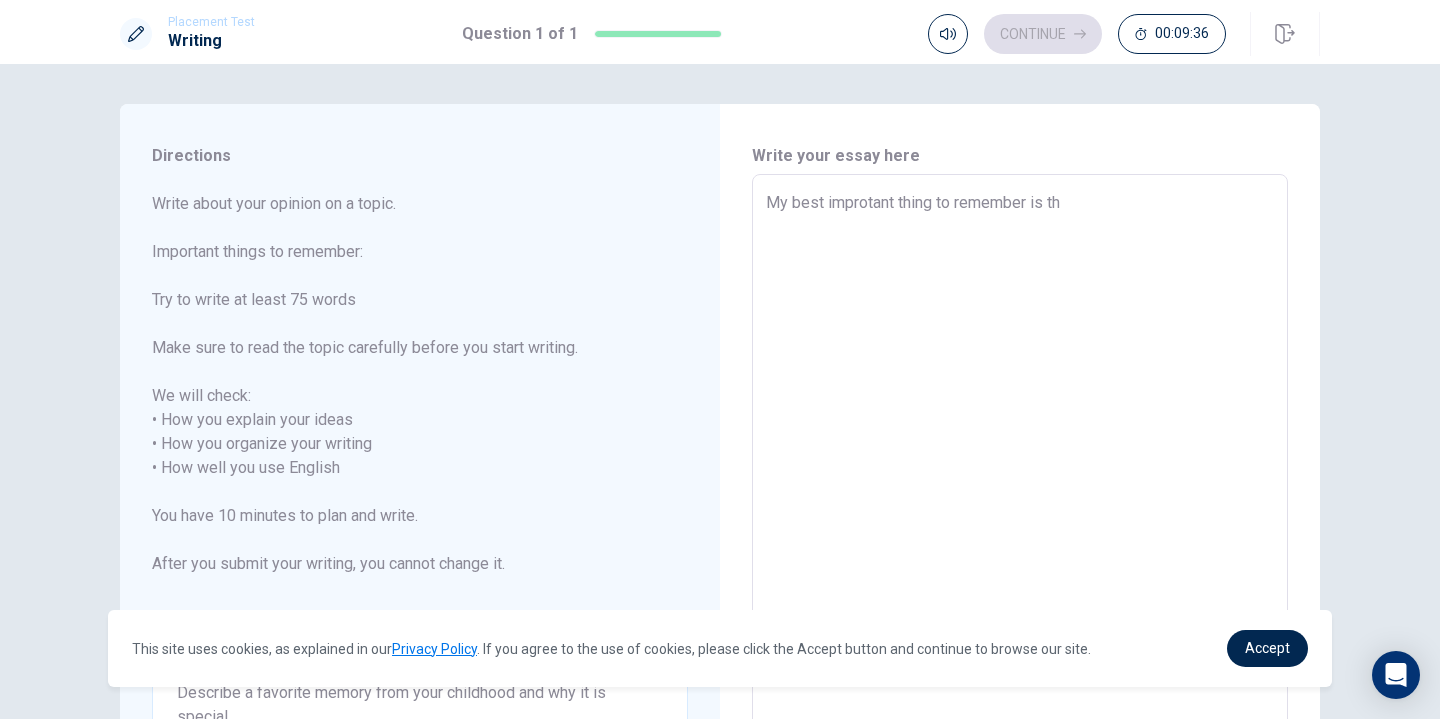 type on "My best improtant thing to remember is the" 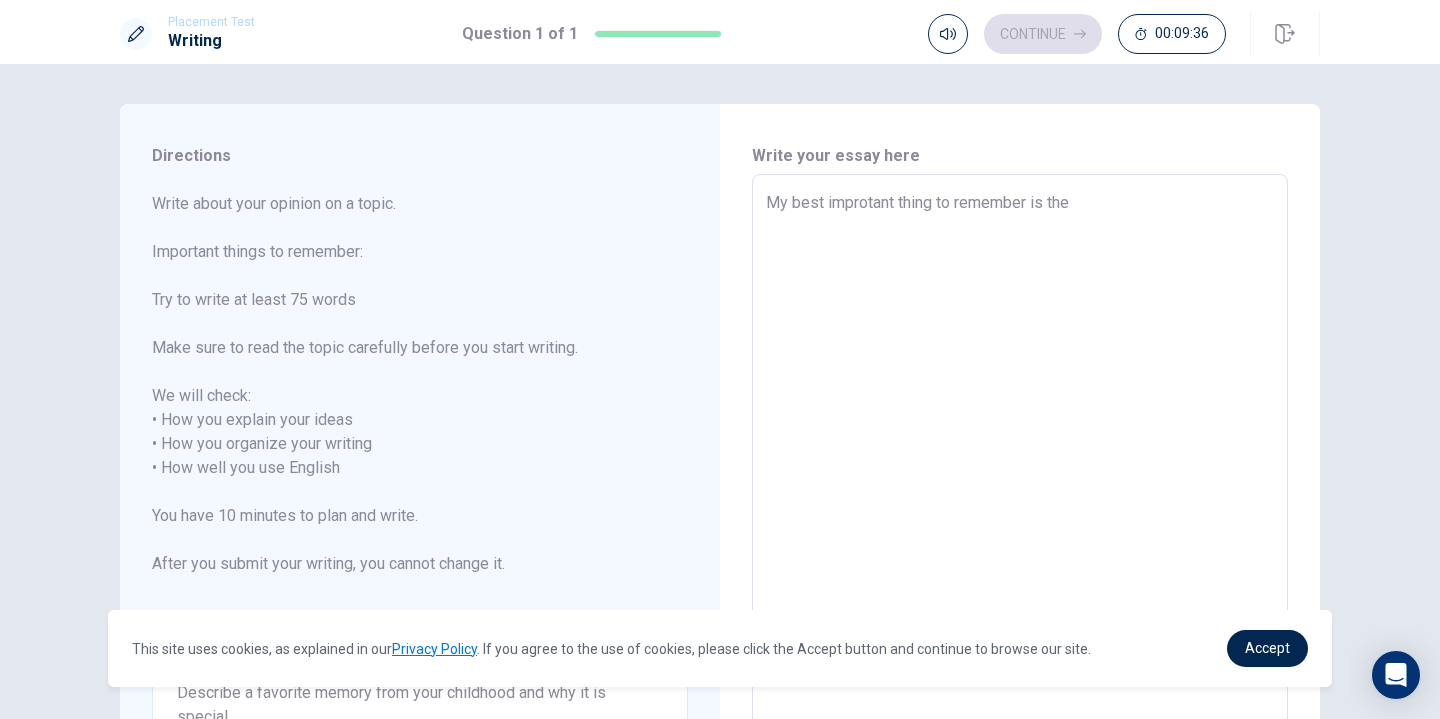 type on "x" 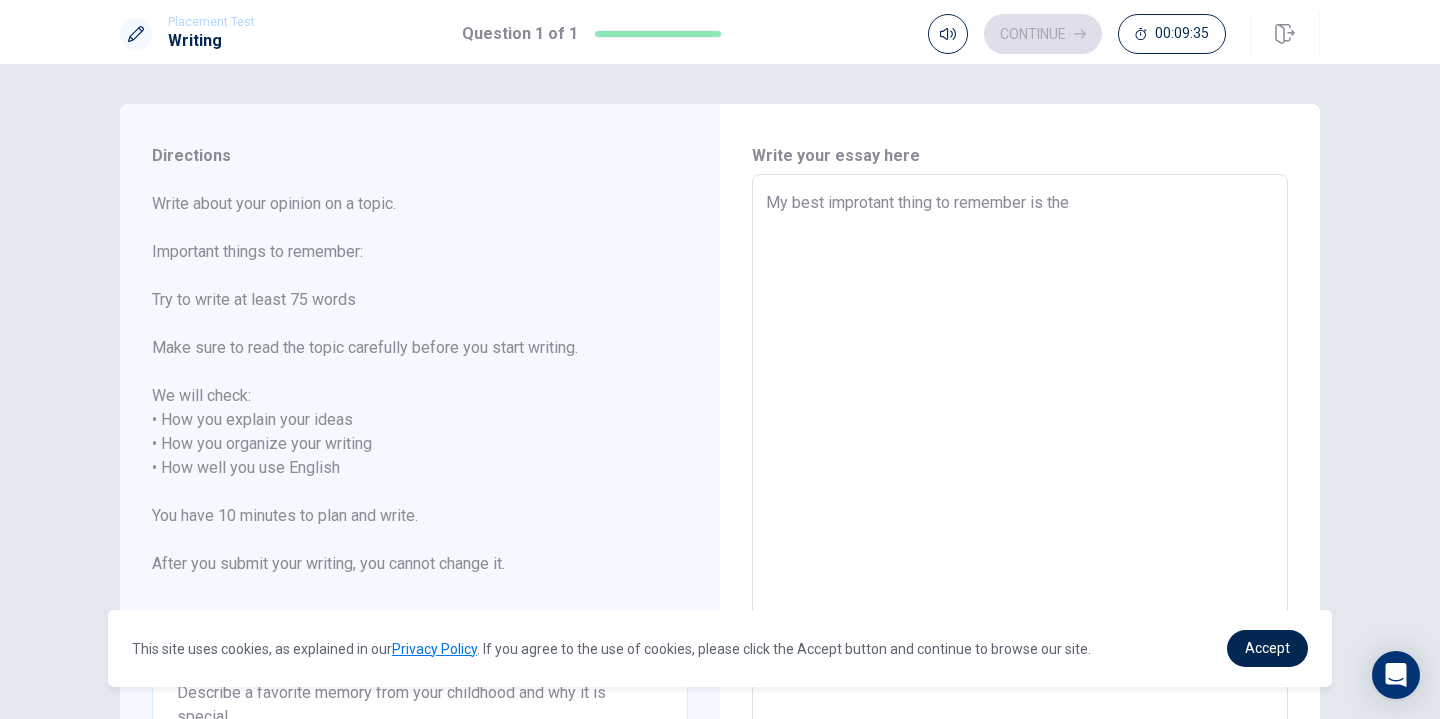 type on "My best improtant thing to remember is the g" 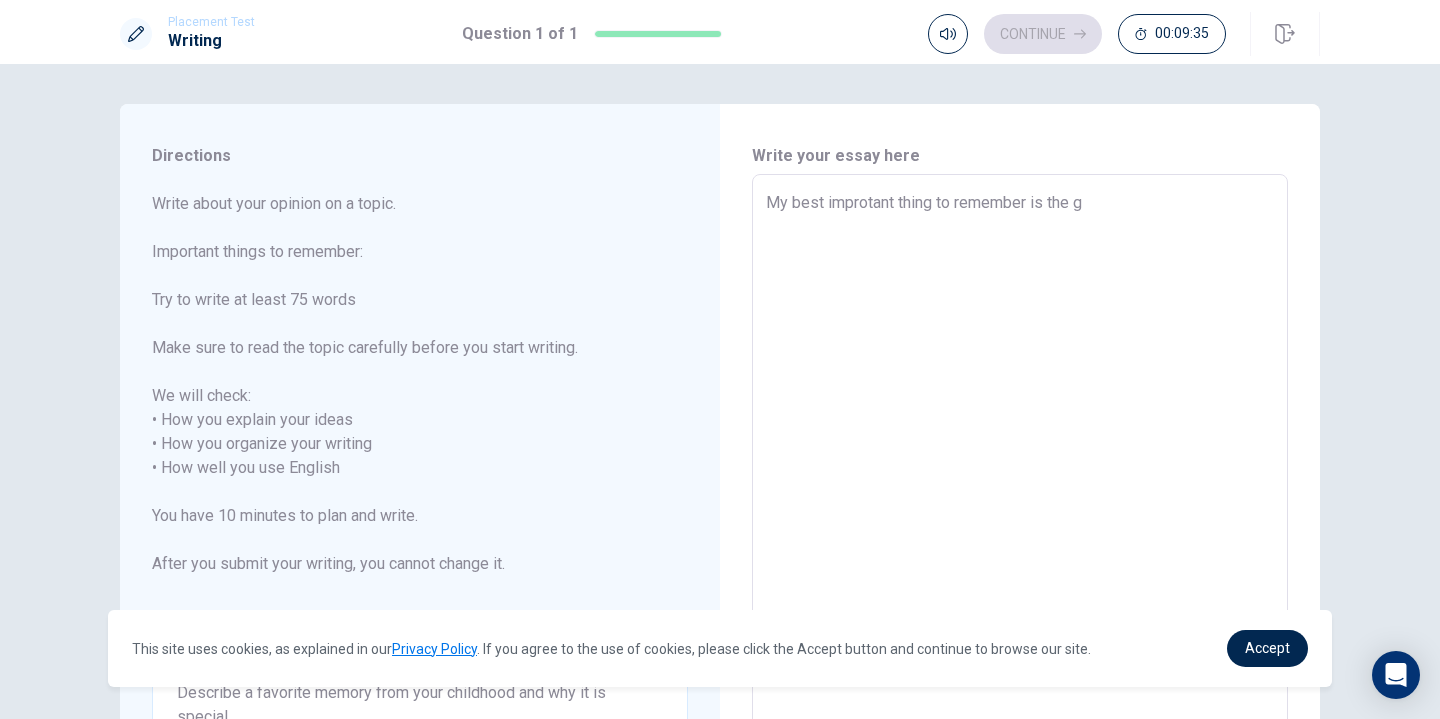 type on "x" 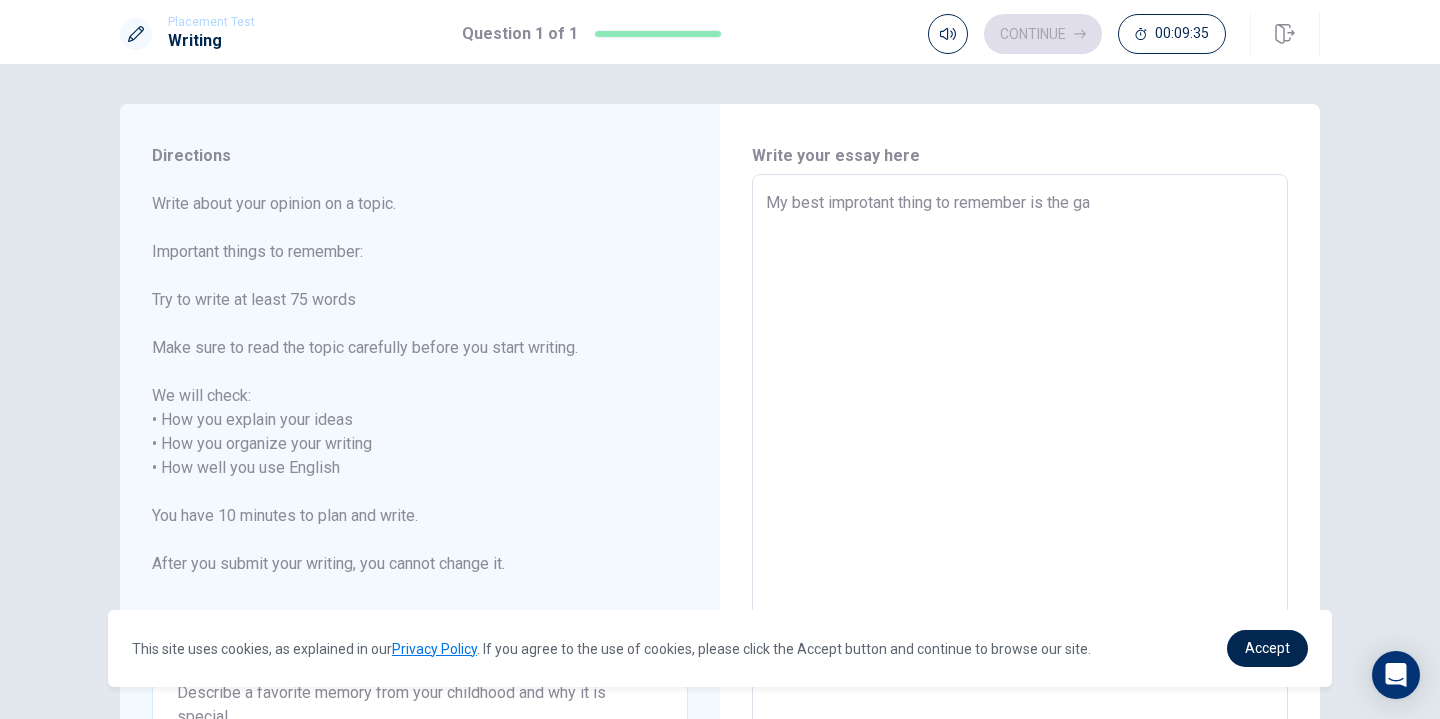 type on "x" 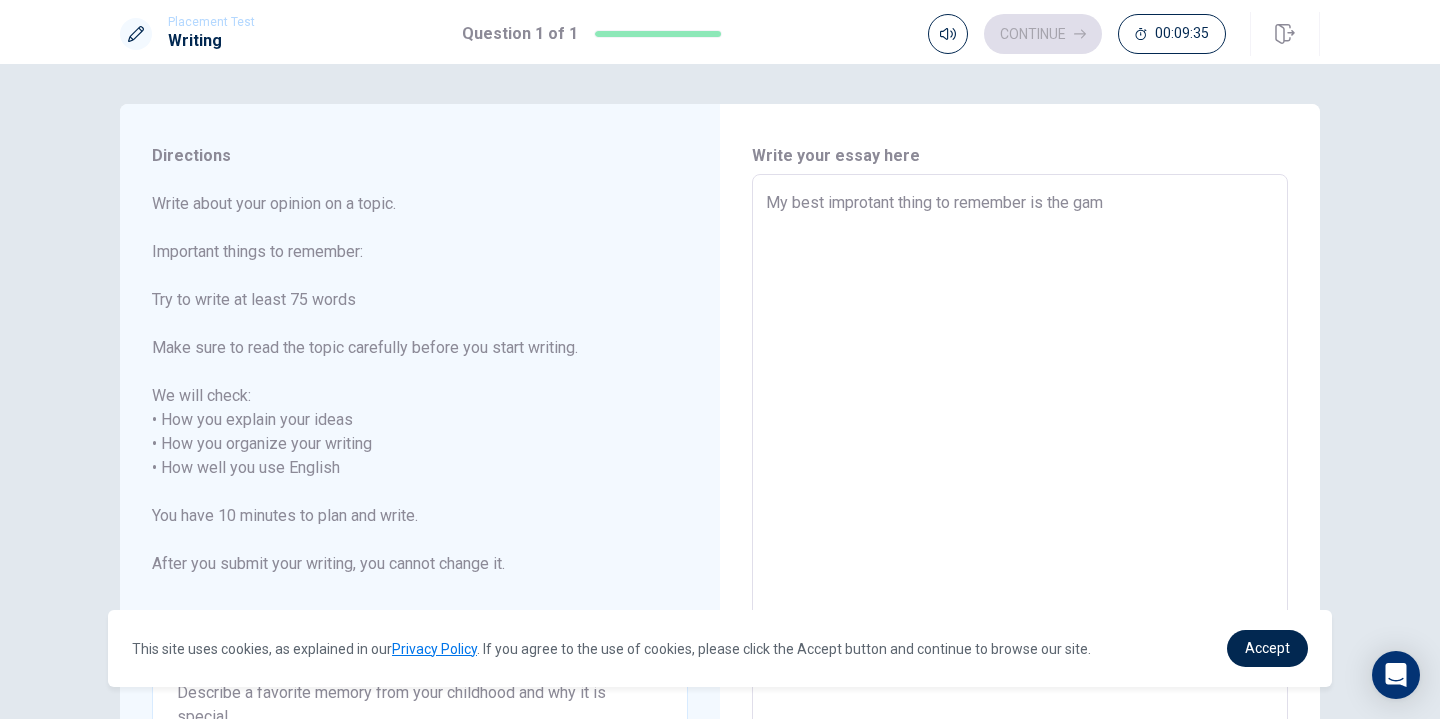type on "x" 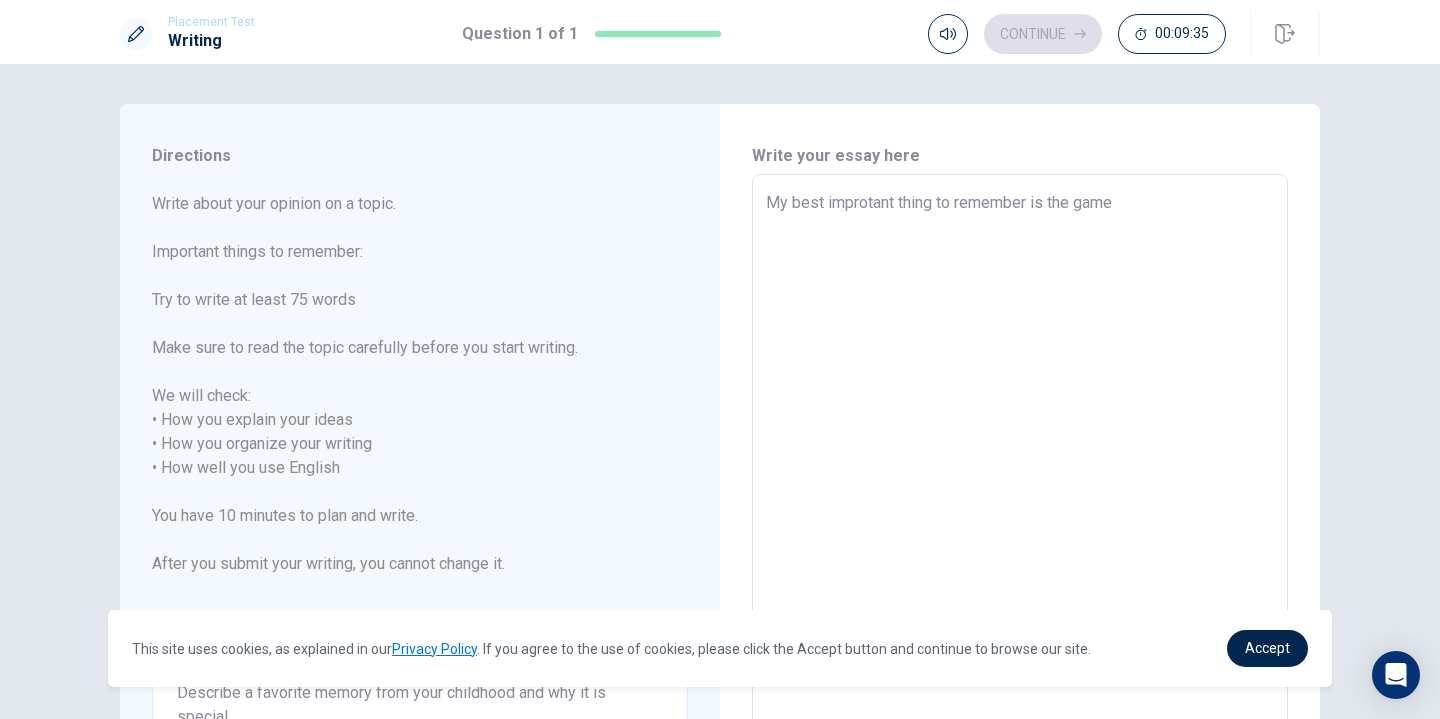 type on "x" 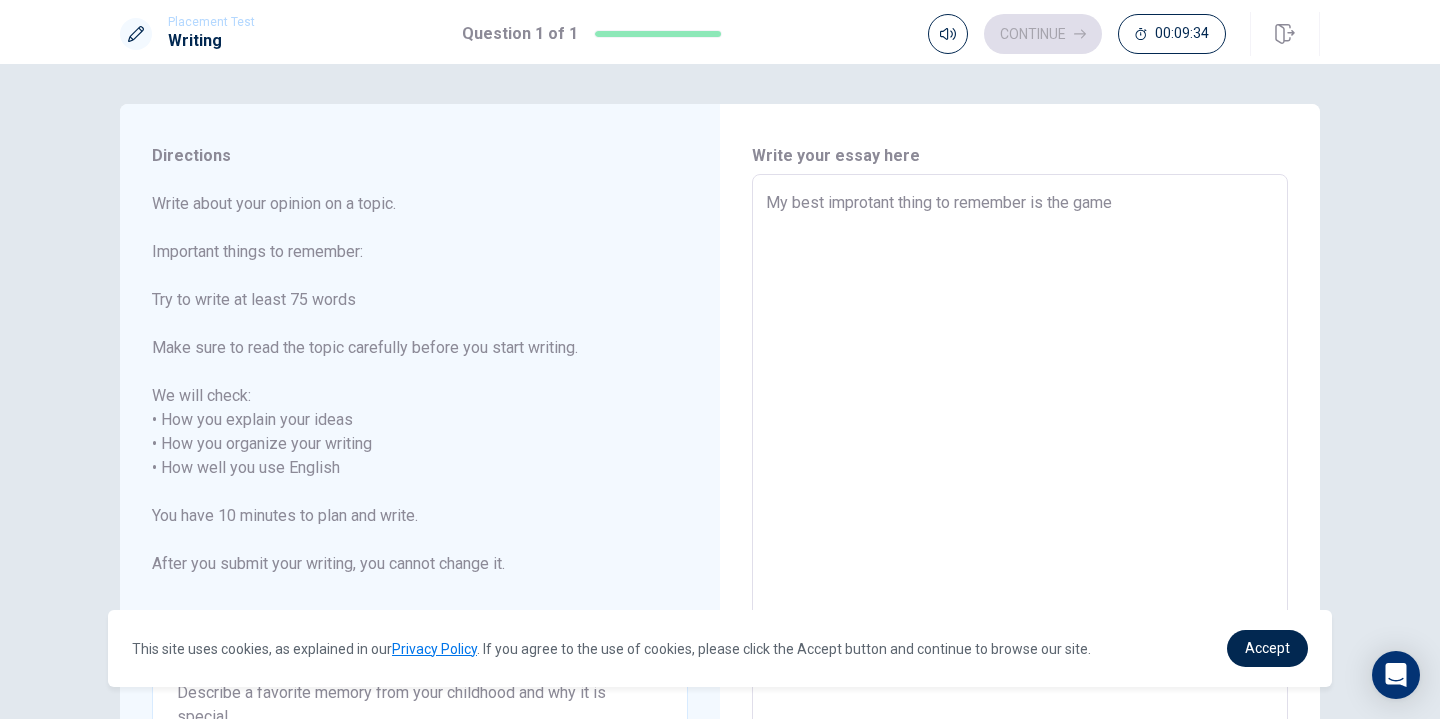 type on "My best improtant thing to remember is the game w" 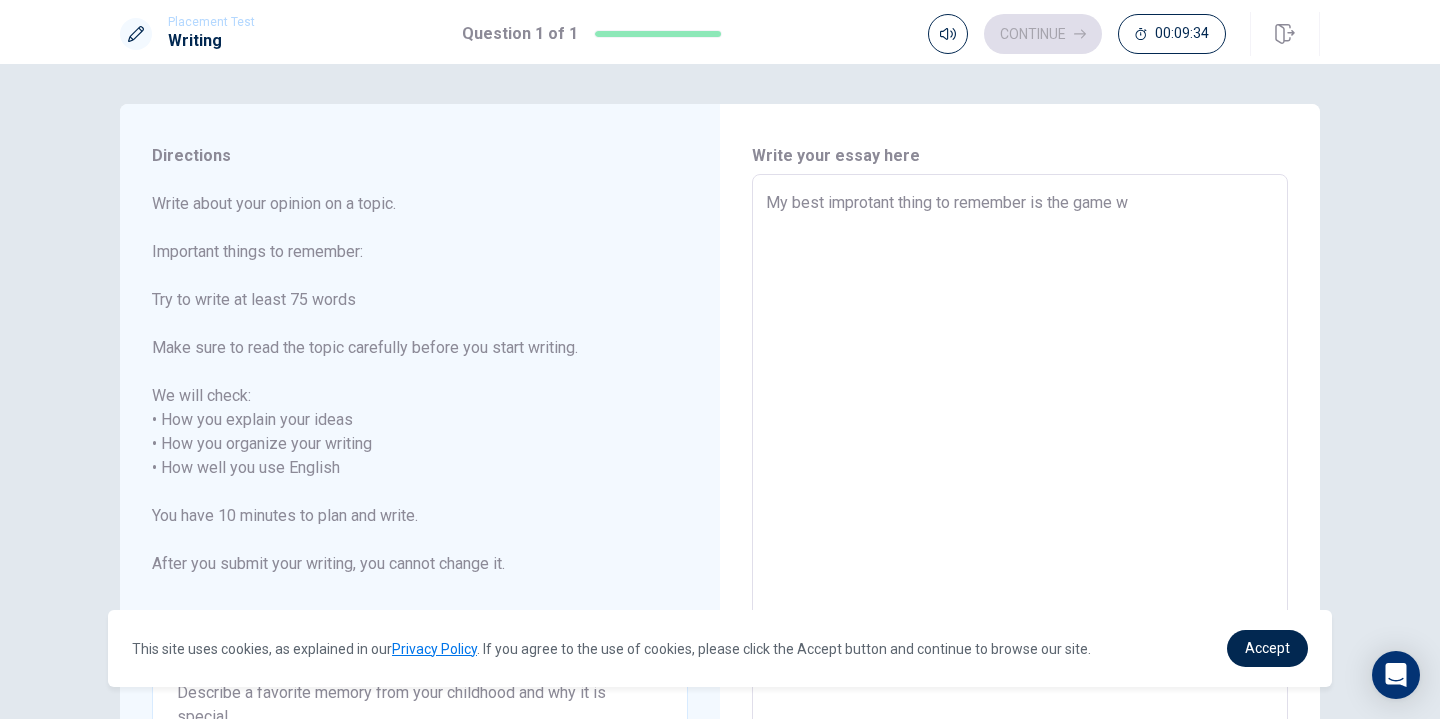 type on "x" 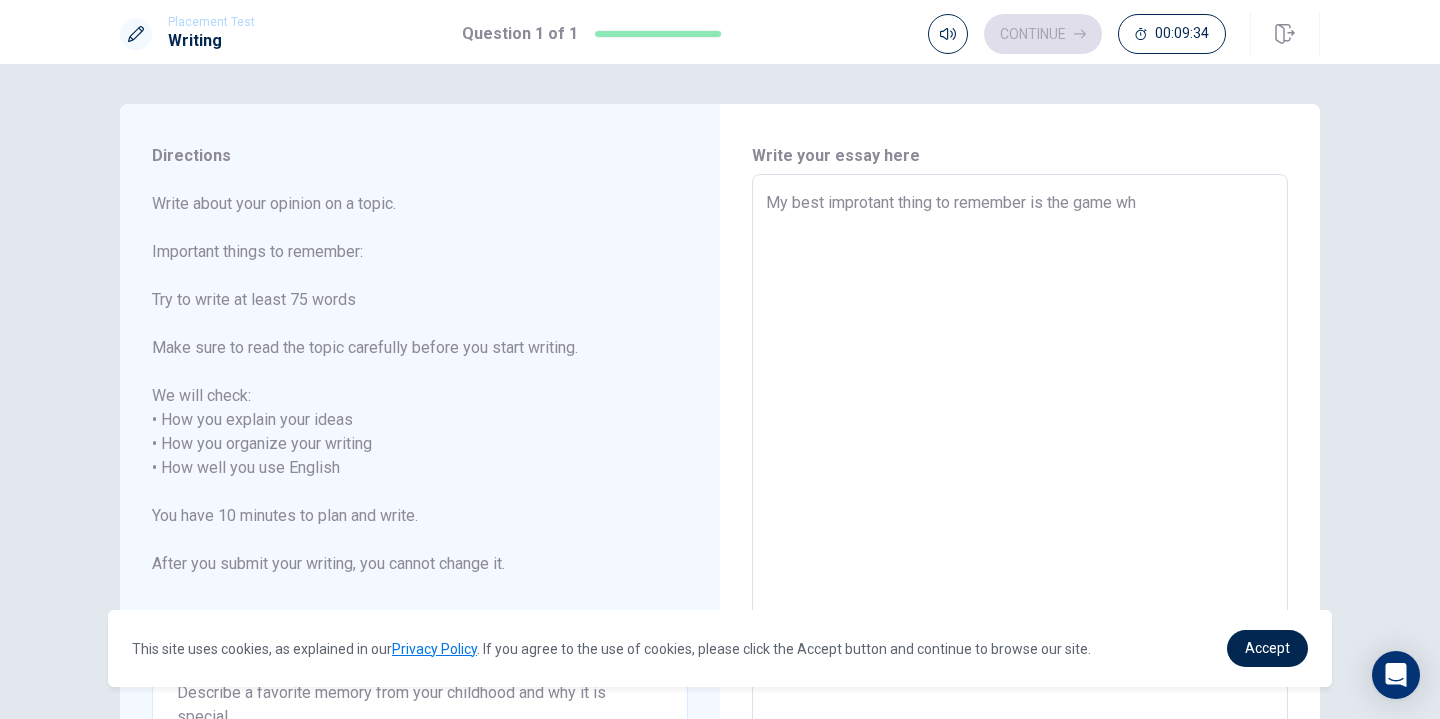 type on "x" 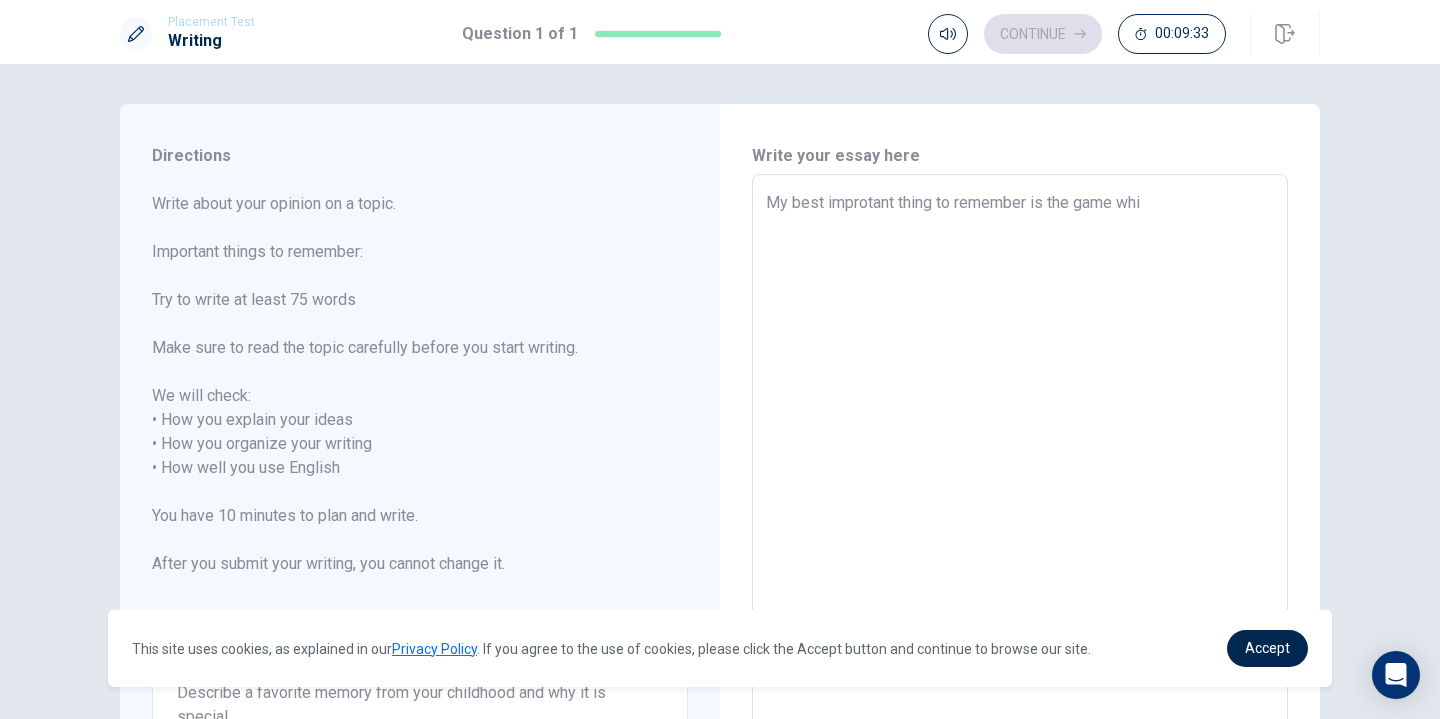 type on "x" 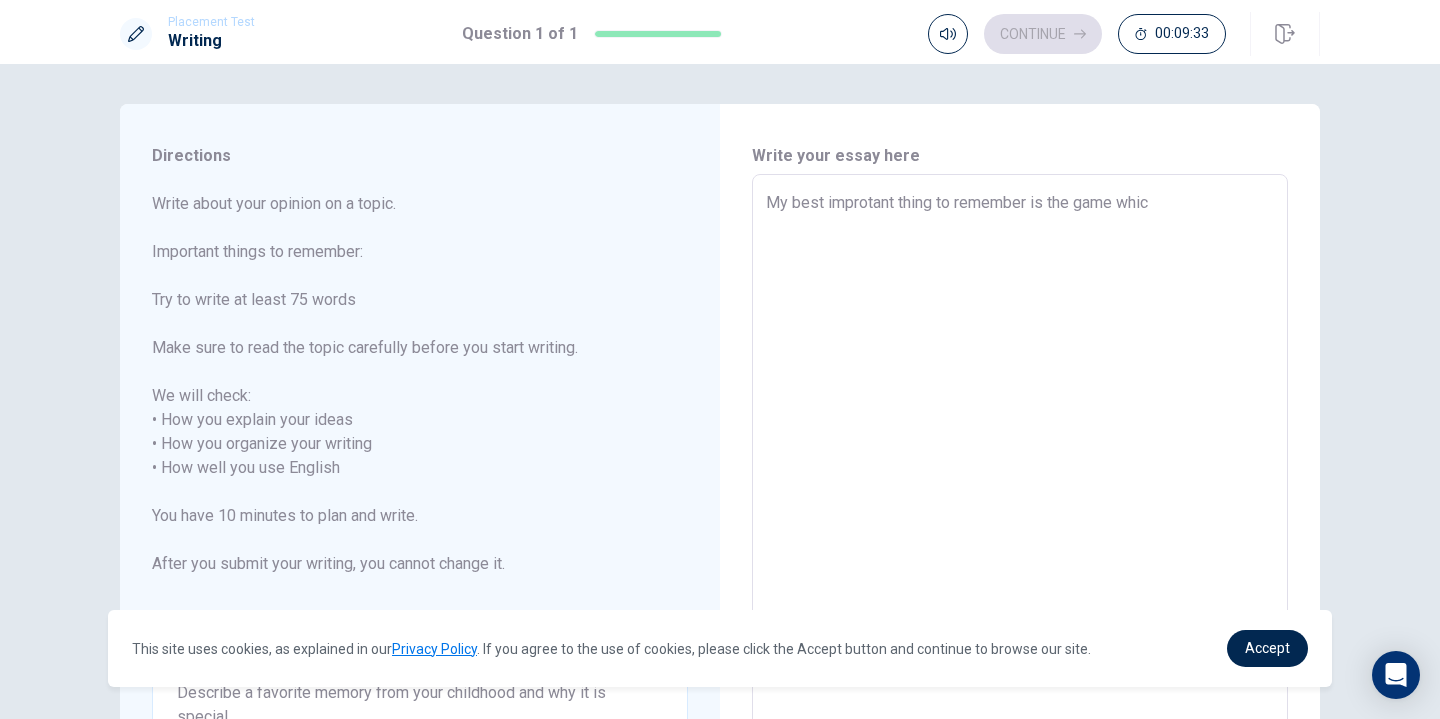 type on "x" 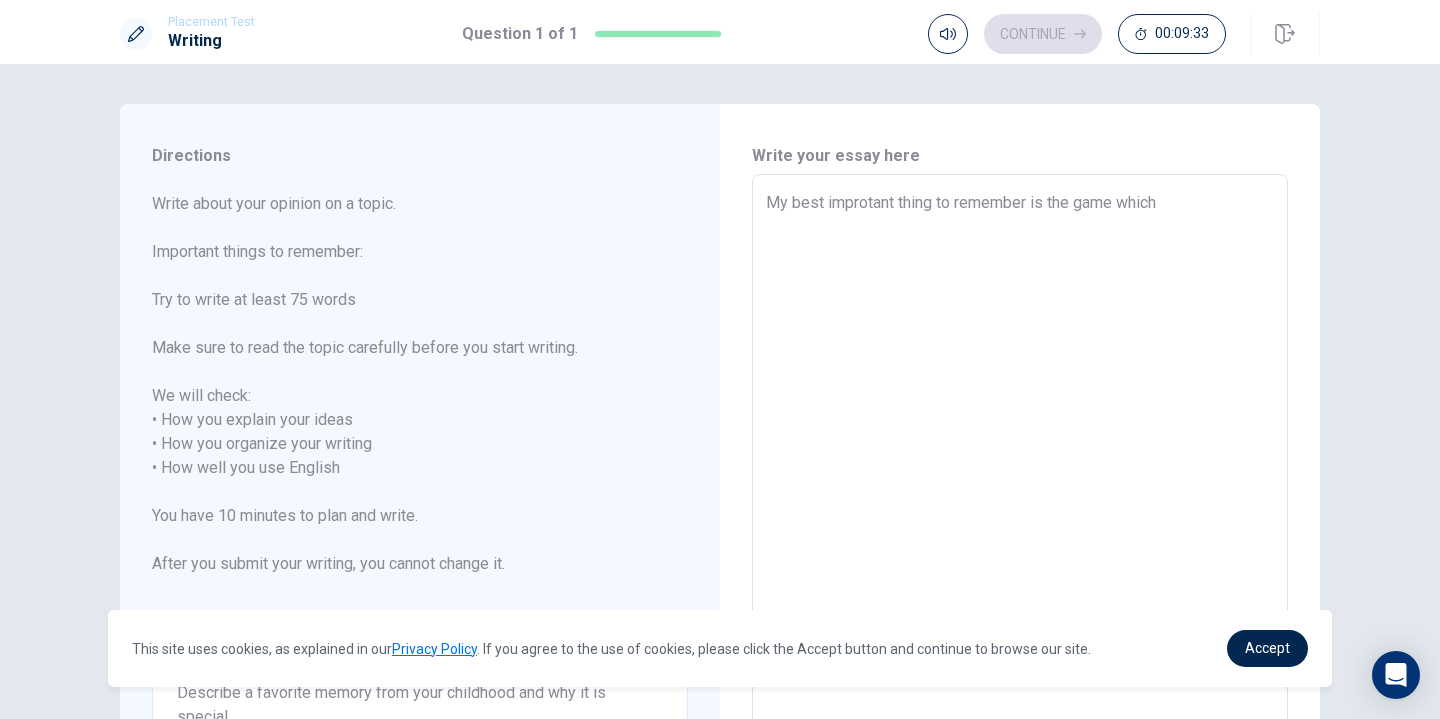 type on "x" 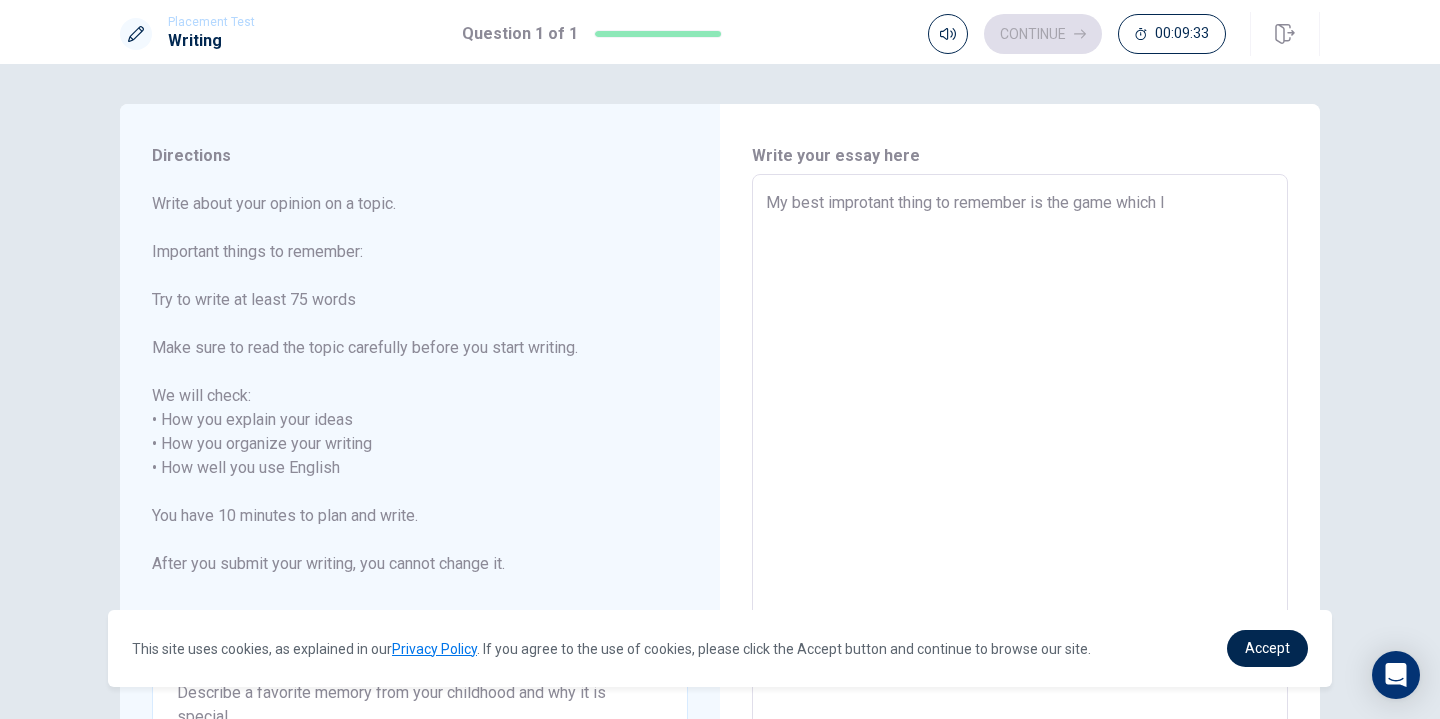 type on "x" 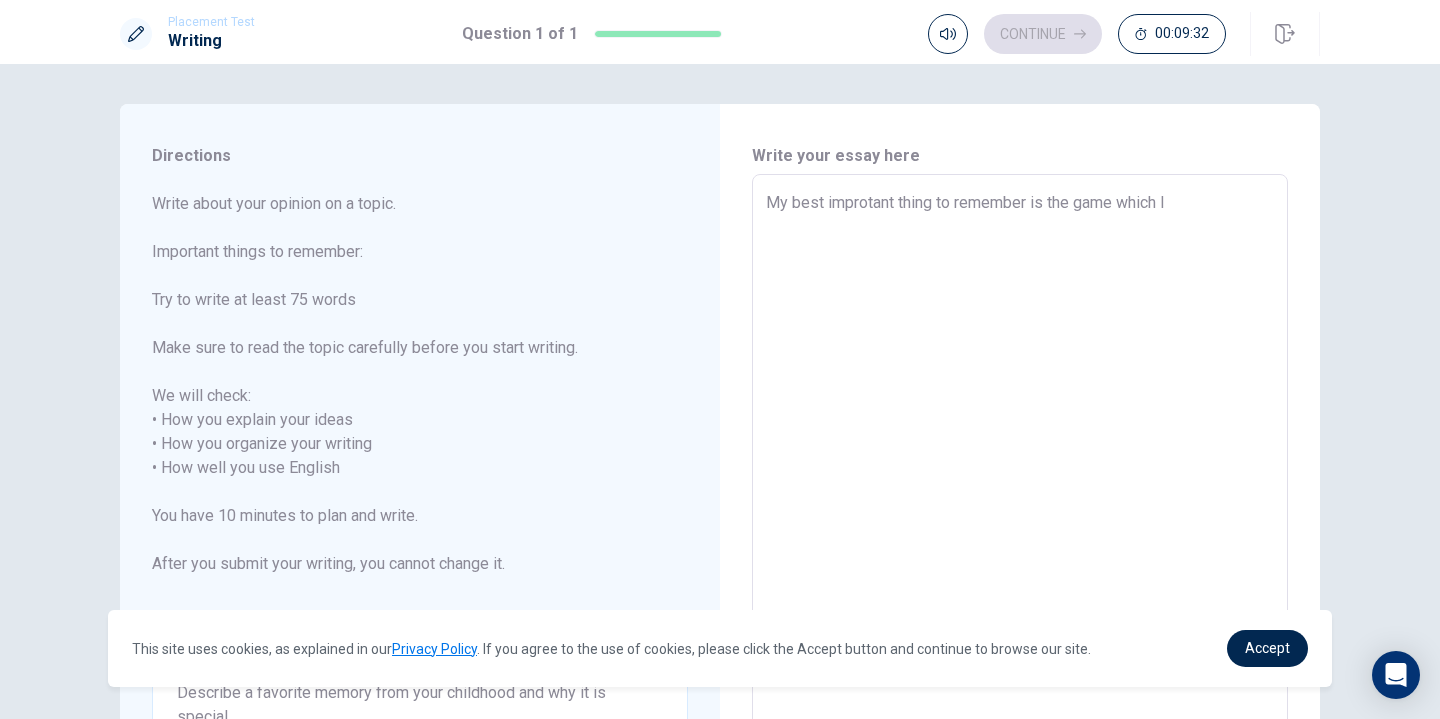 type on "My best improtant thing to remember is the game which I" 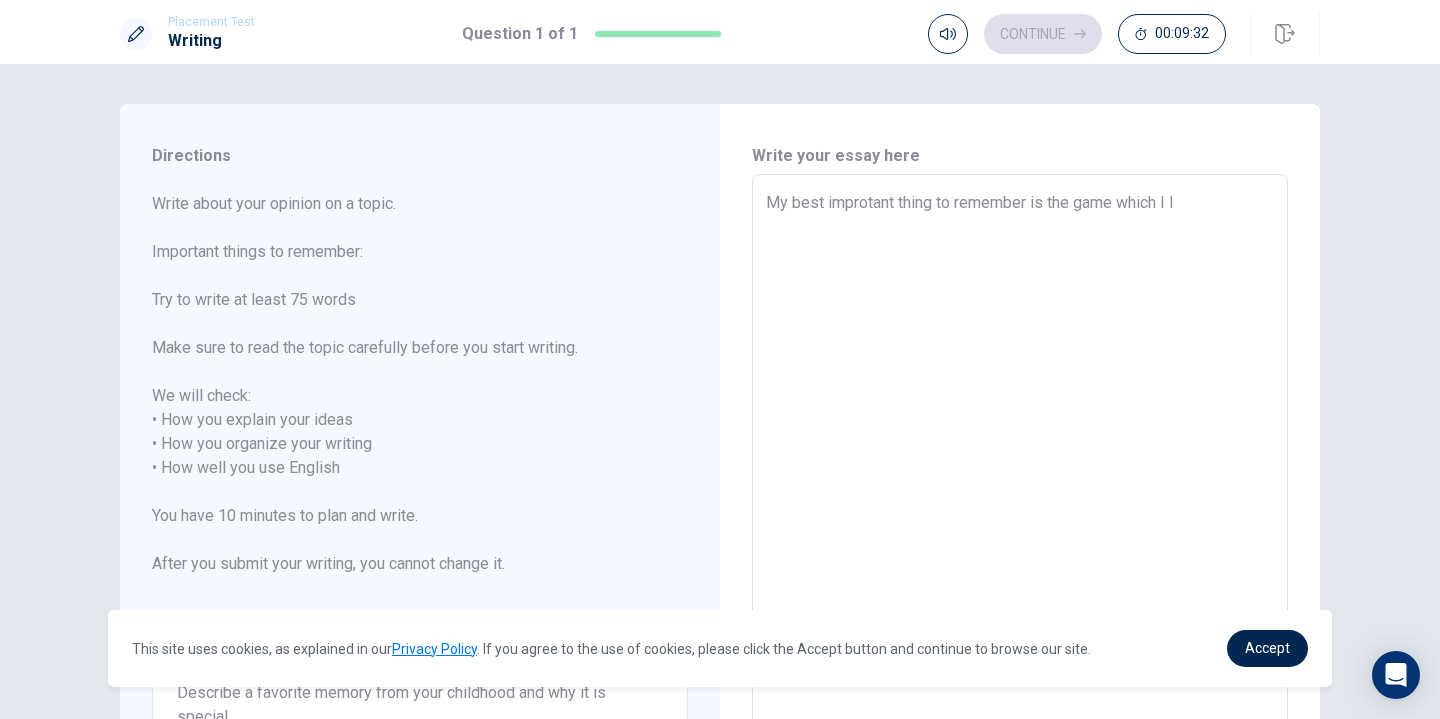 type on "x" 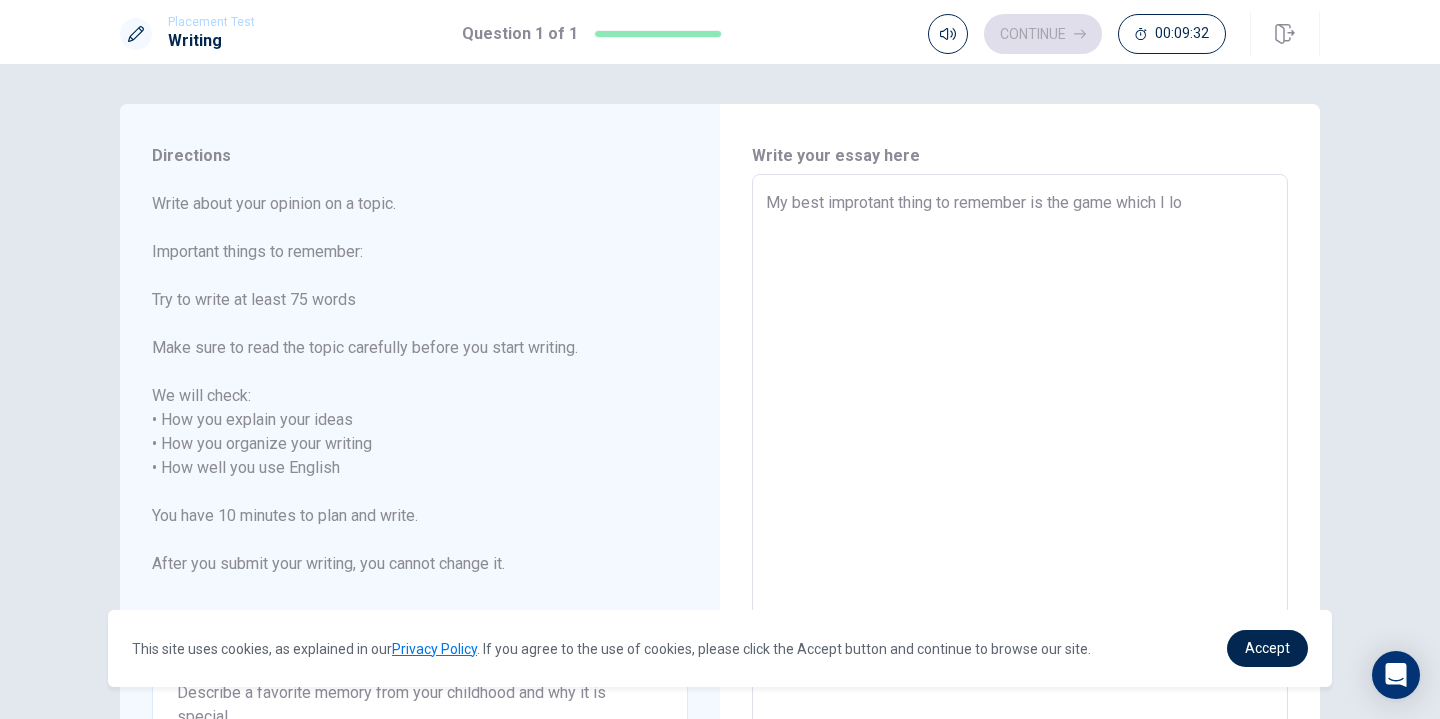 type on "x" 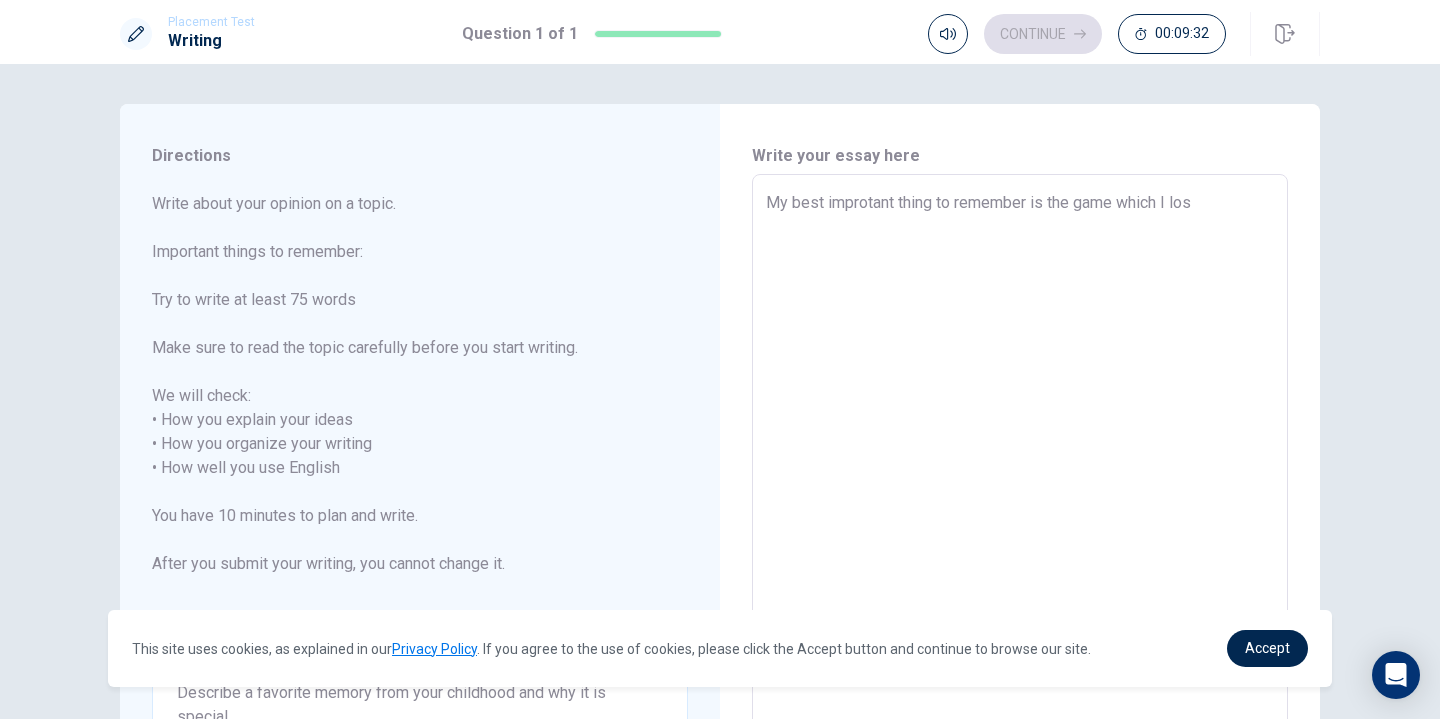 type on "x" 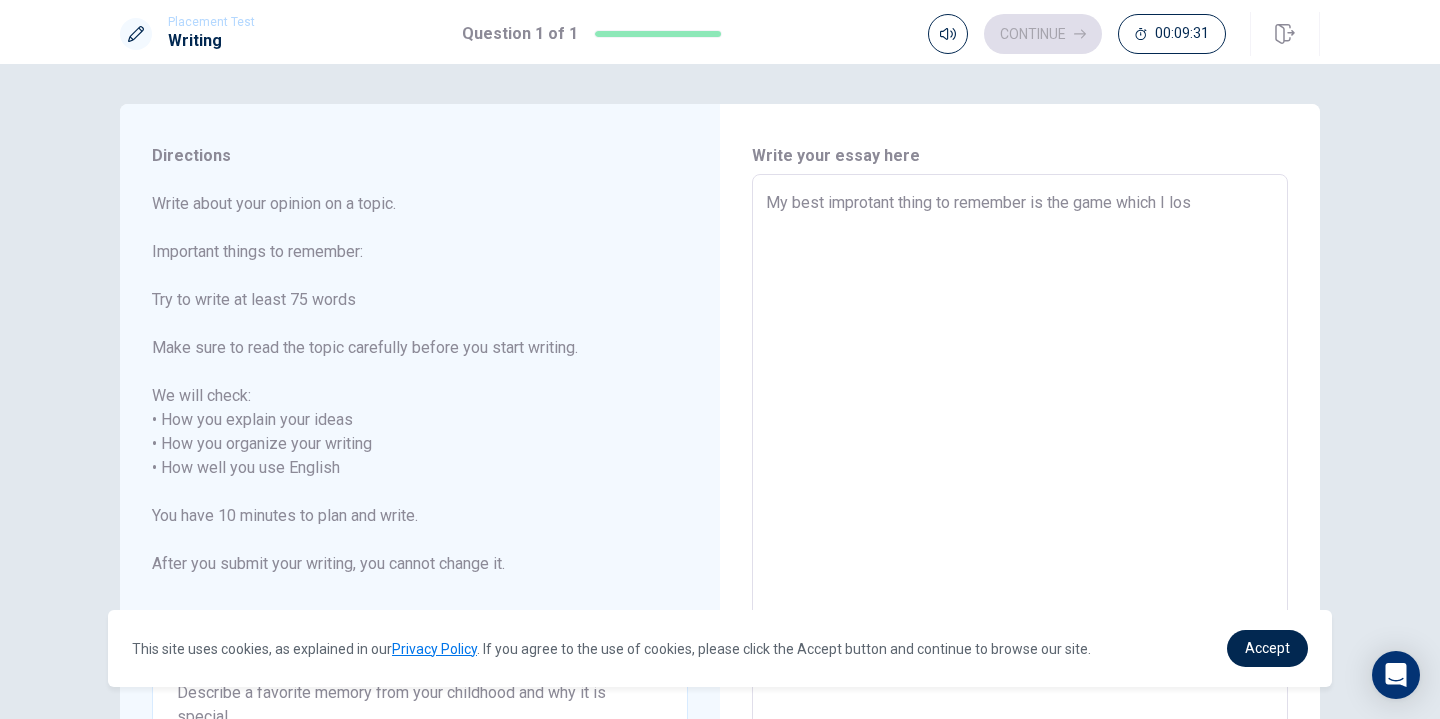 type on "My best improtant thing to remember is the game which I lost" 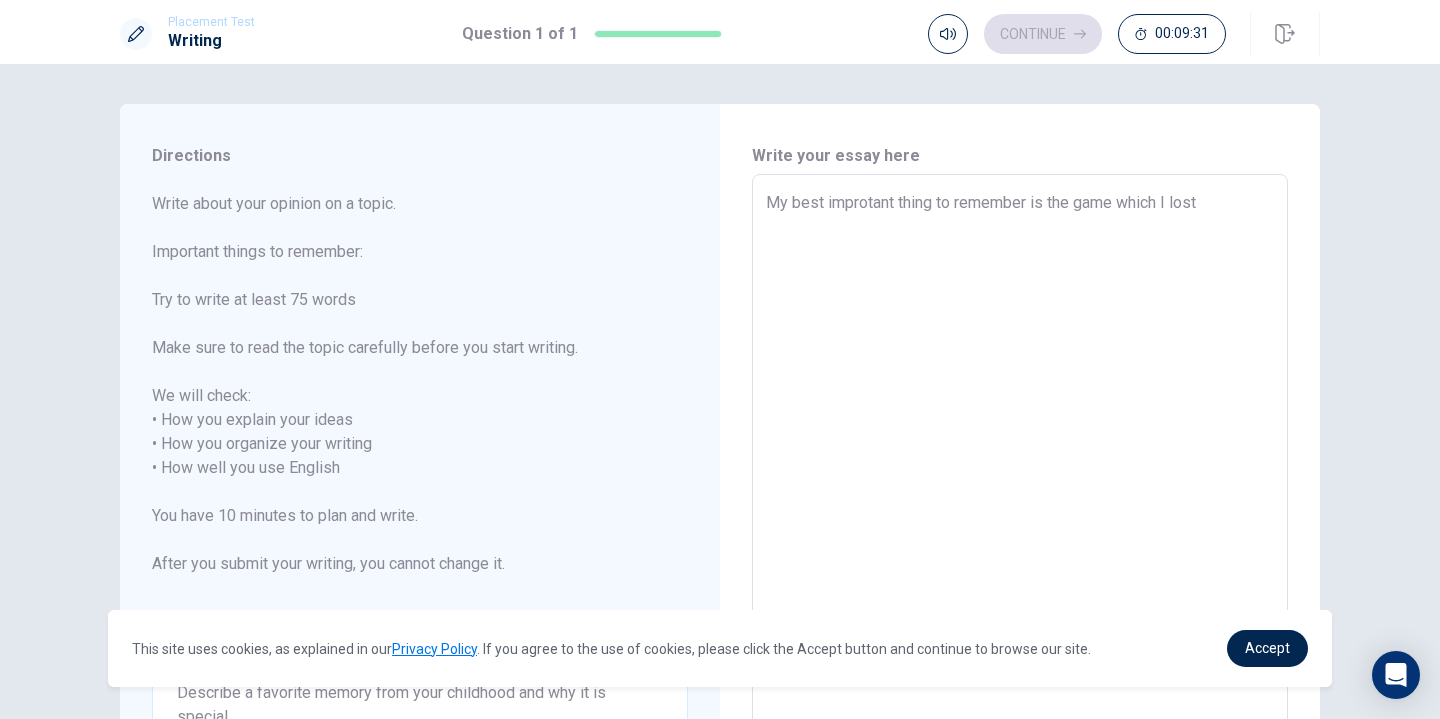 type on "x" 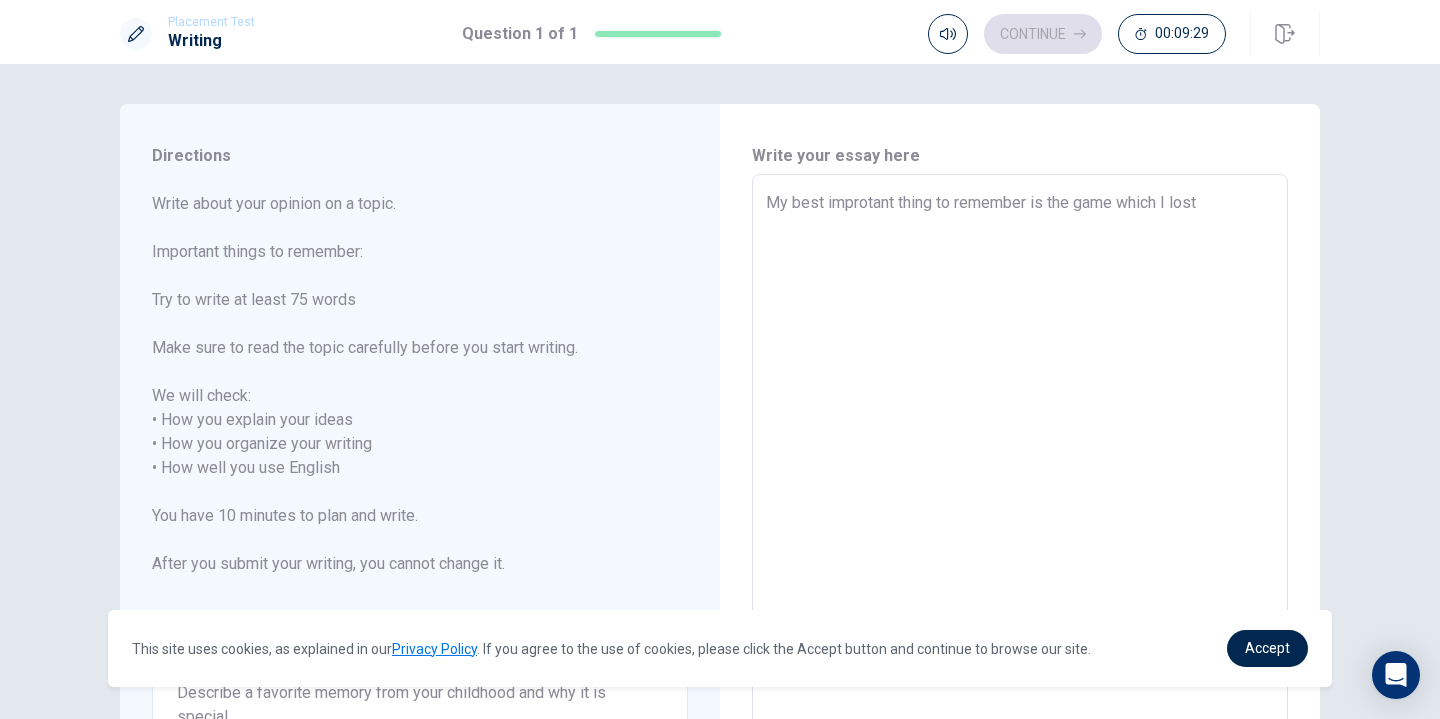 type on "x" 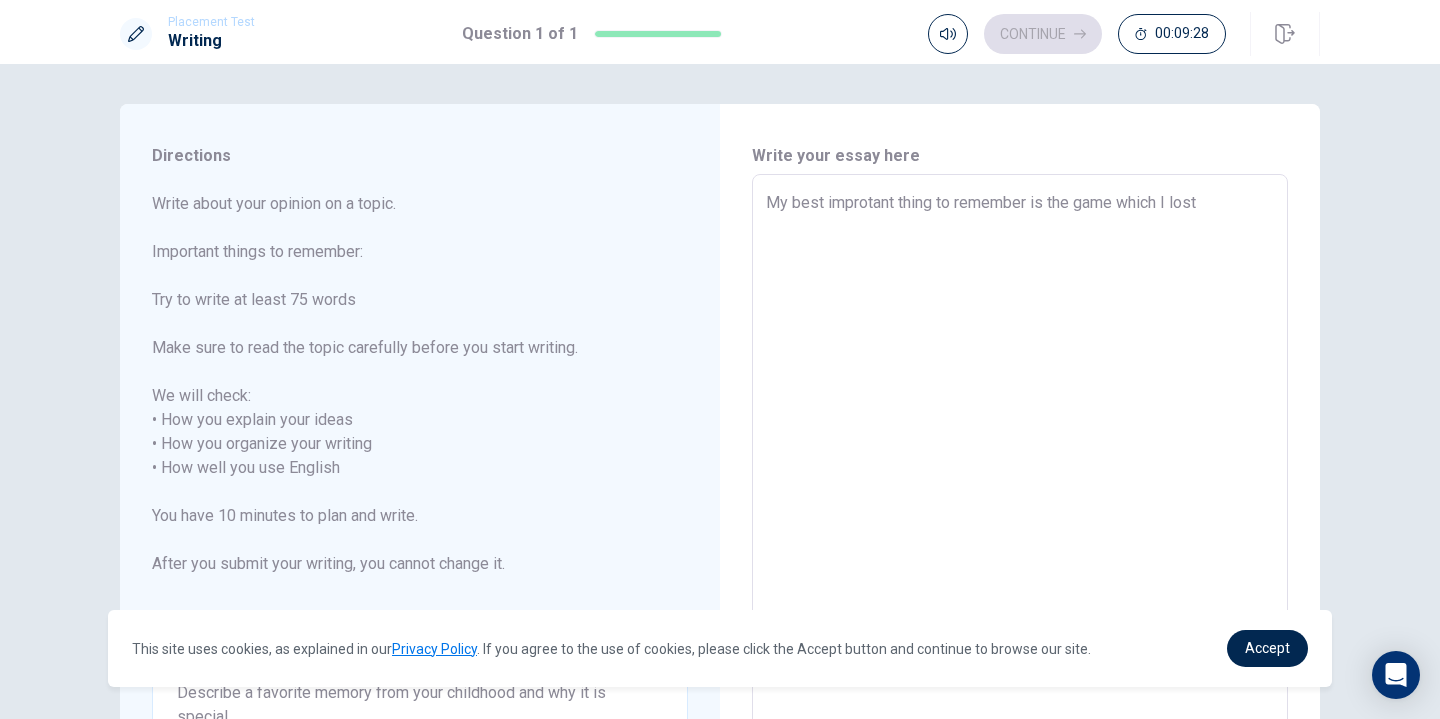 type on "My best improtant thing to remember is the game which I los" 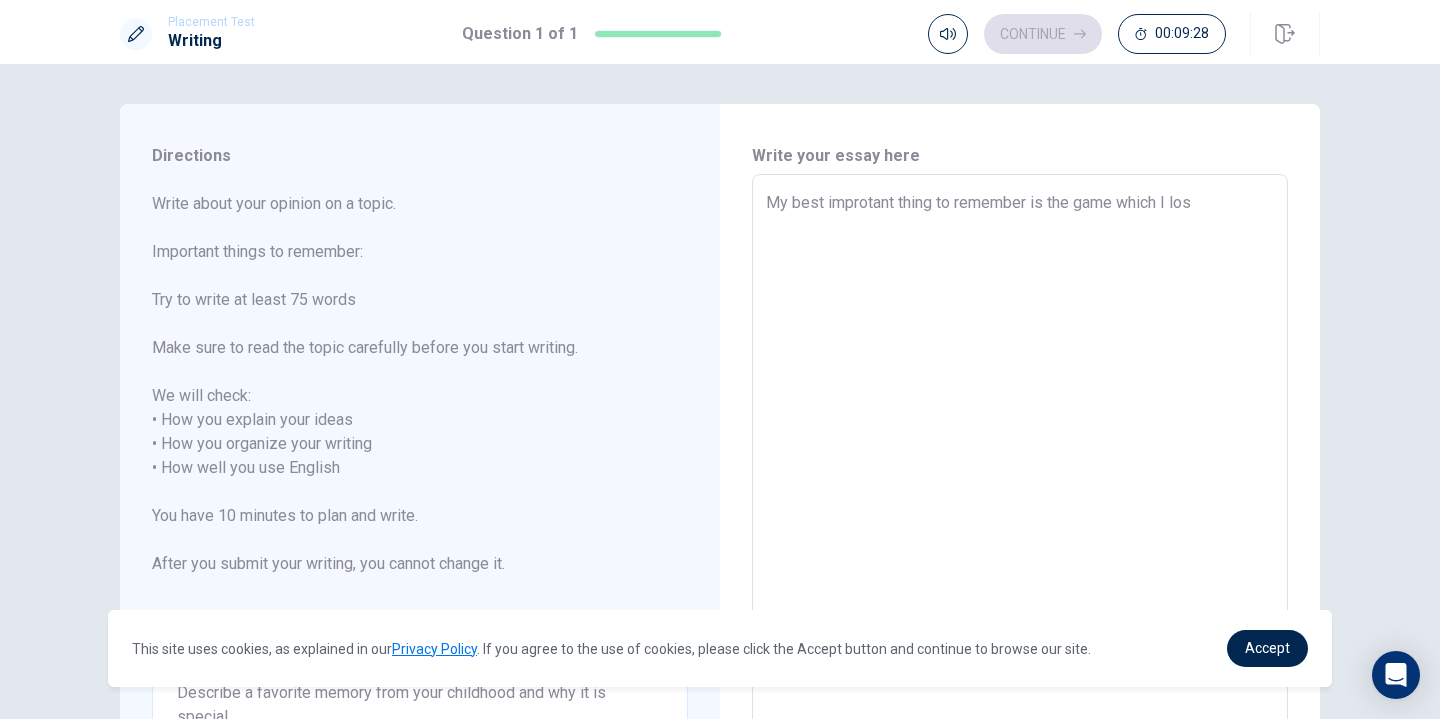 type on "x" 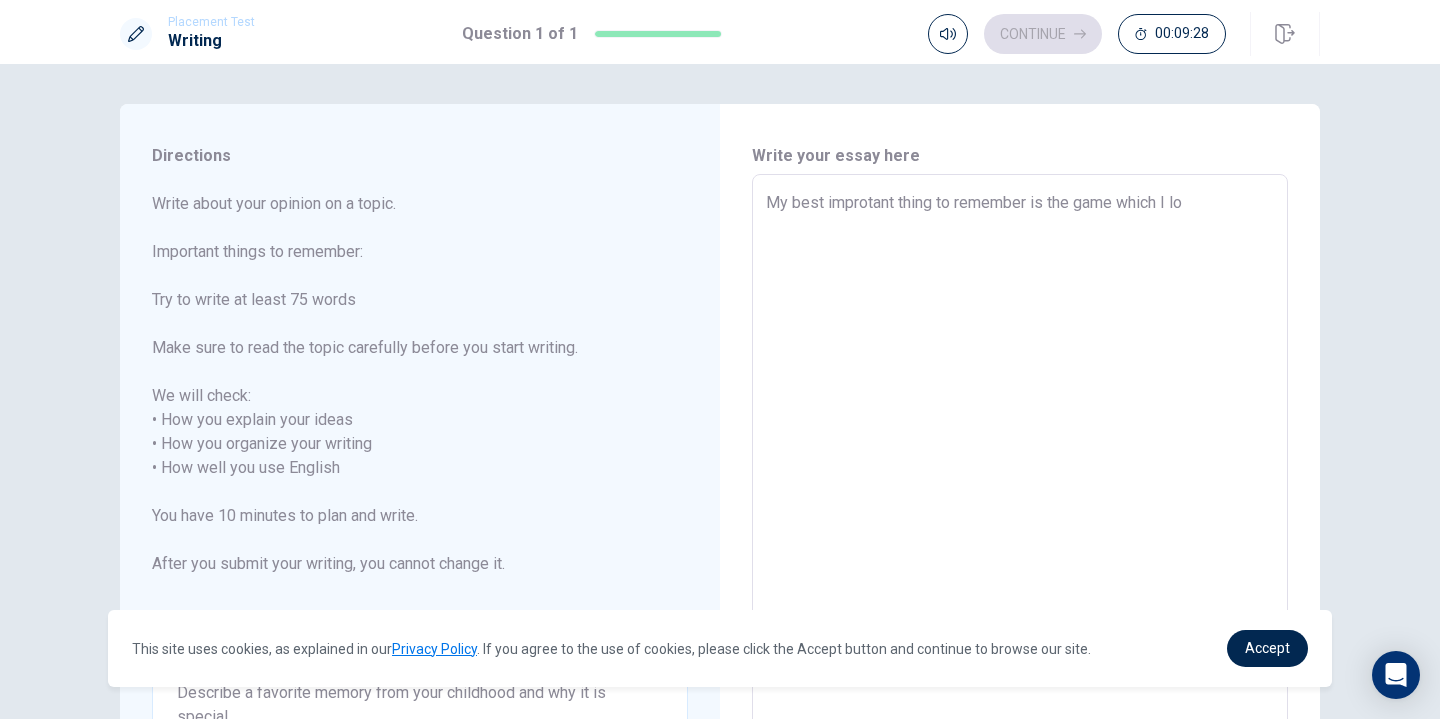 type on "x" 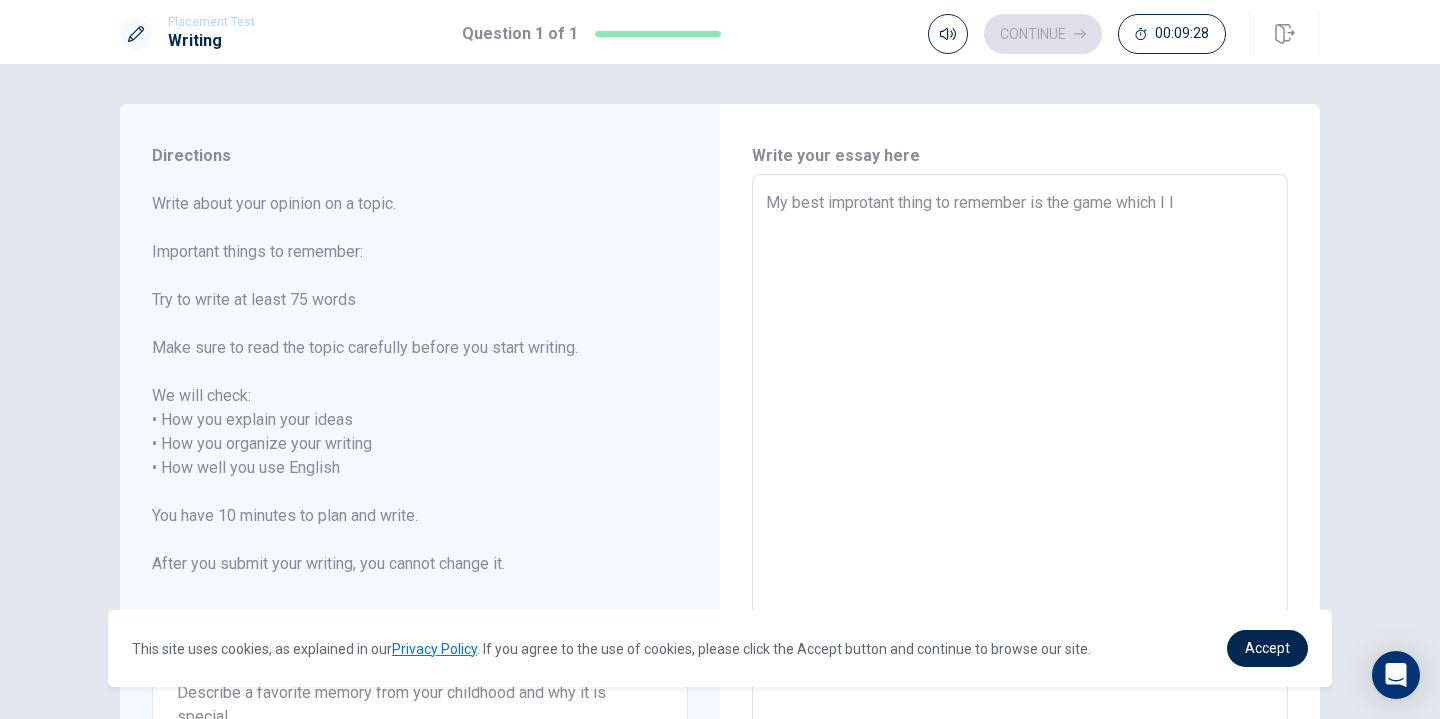 type on "x" 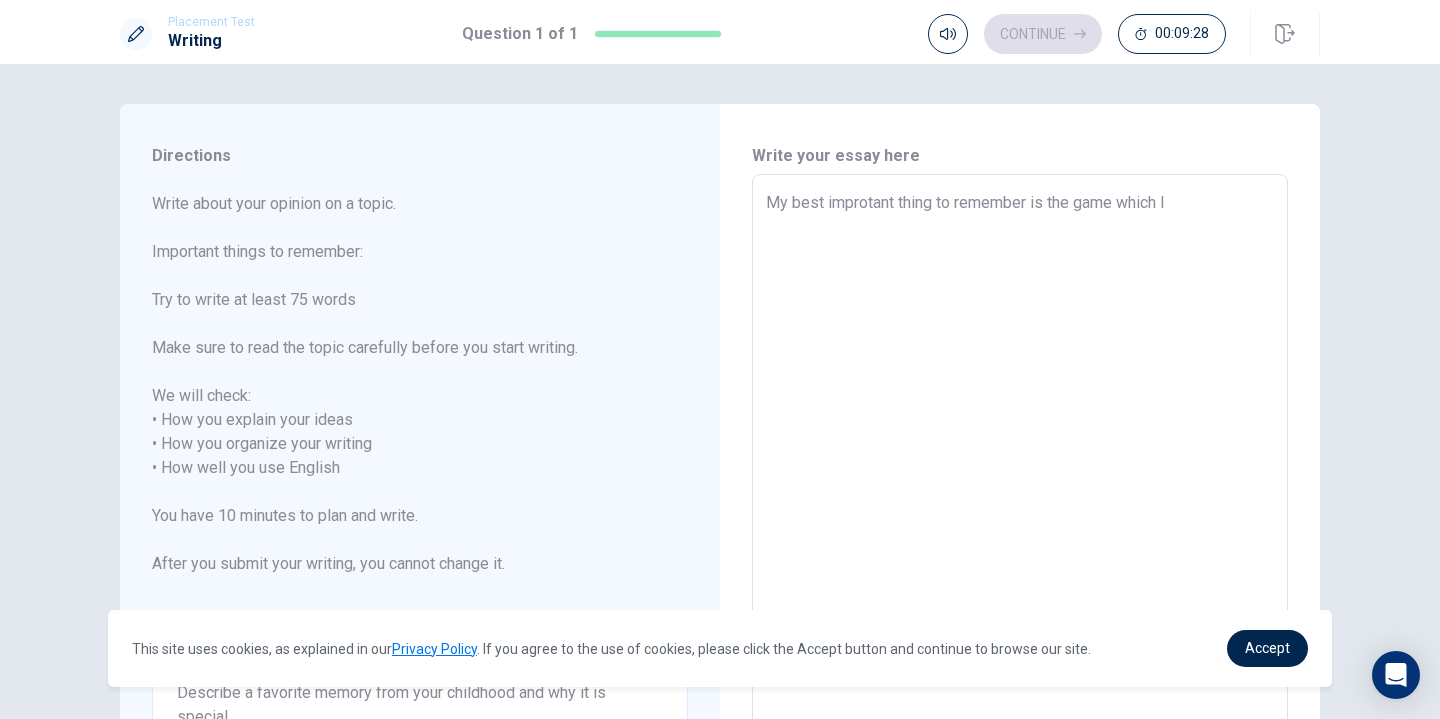 type on "x" 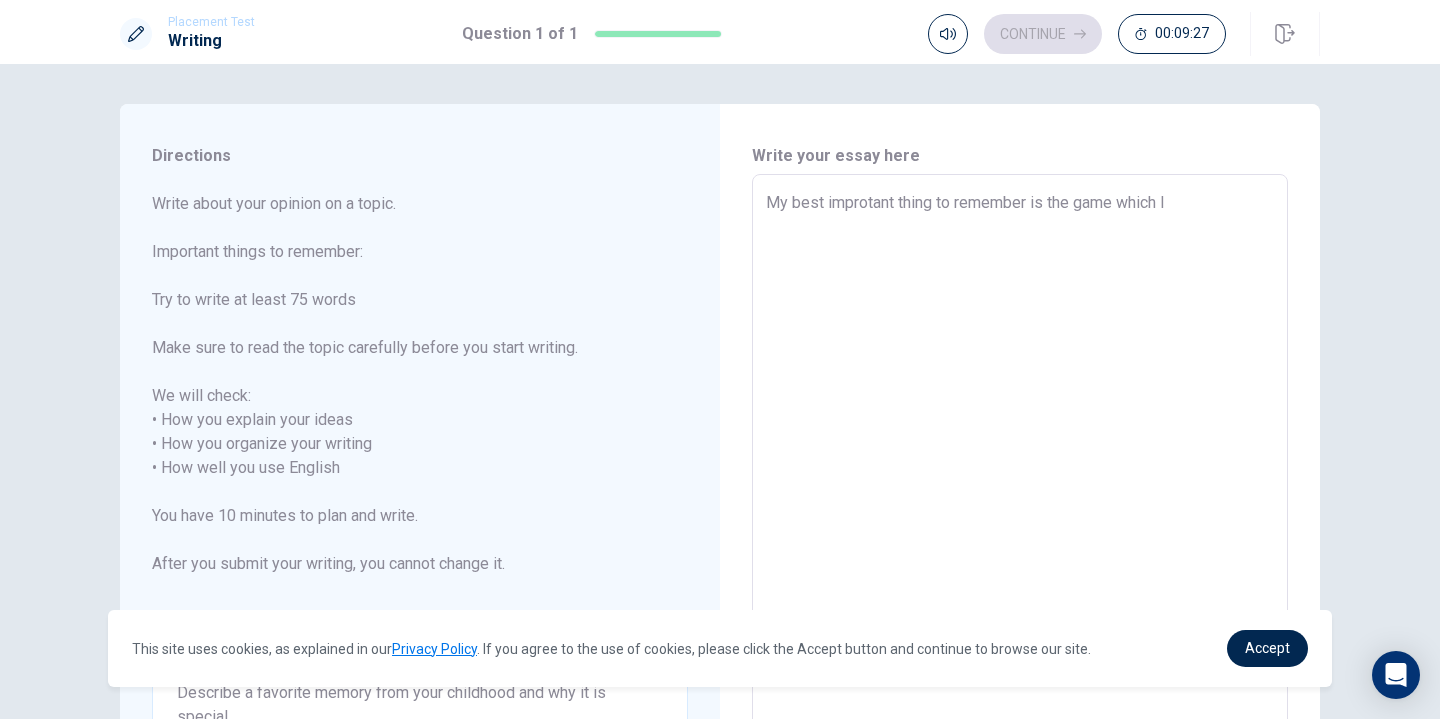 type on "My best improtant thing to remember is the game which" 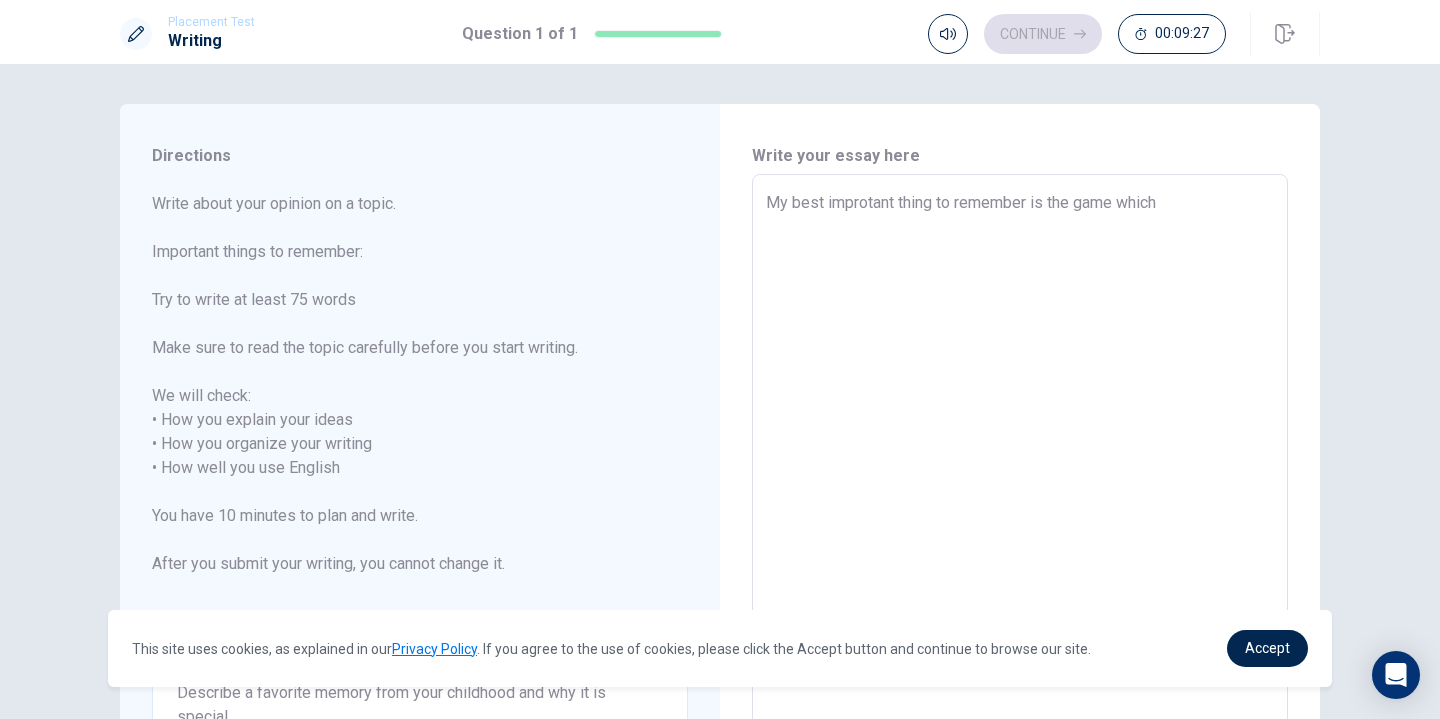 type on "x" 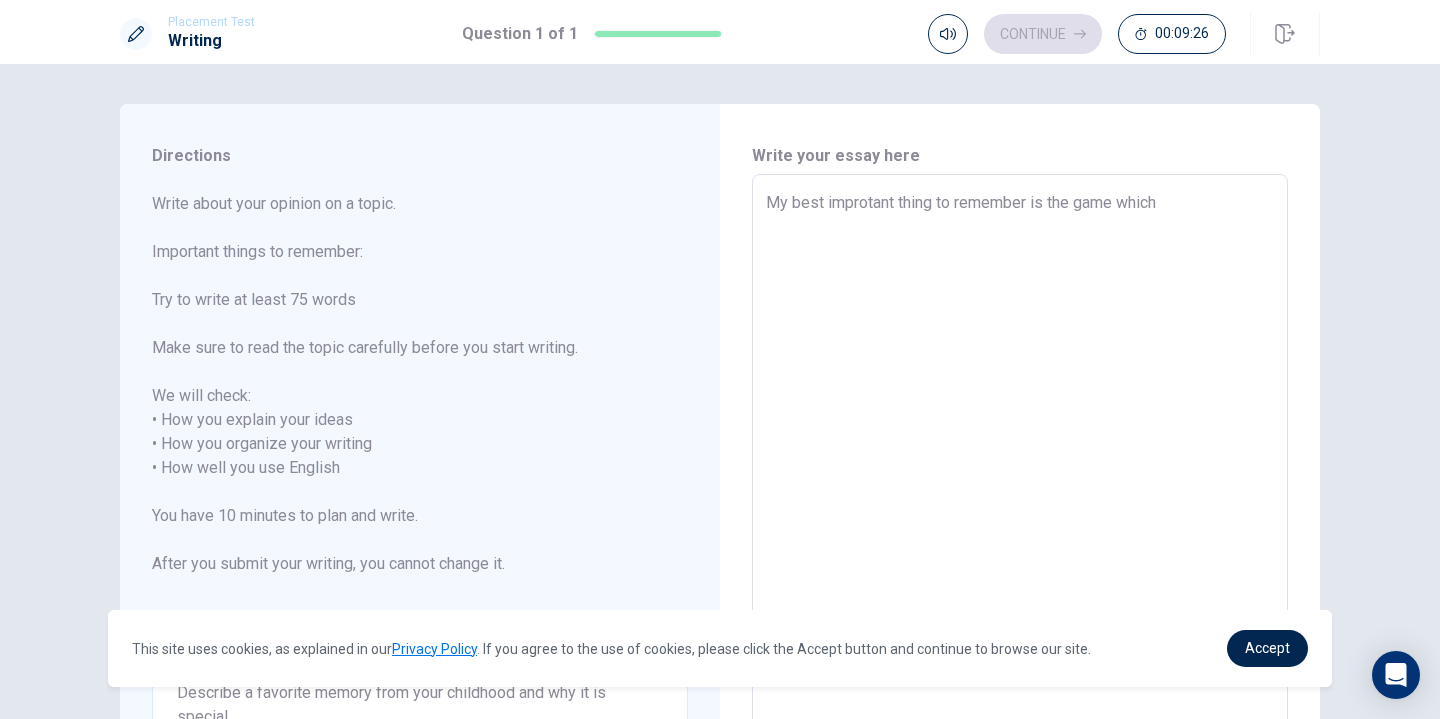 type on "My best improtant thing to remember is the game which i" 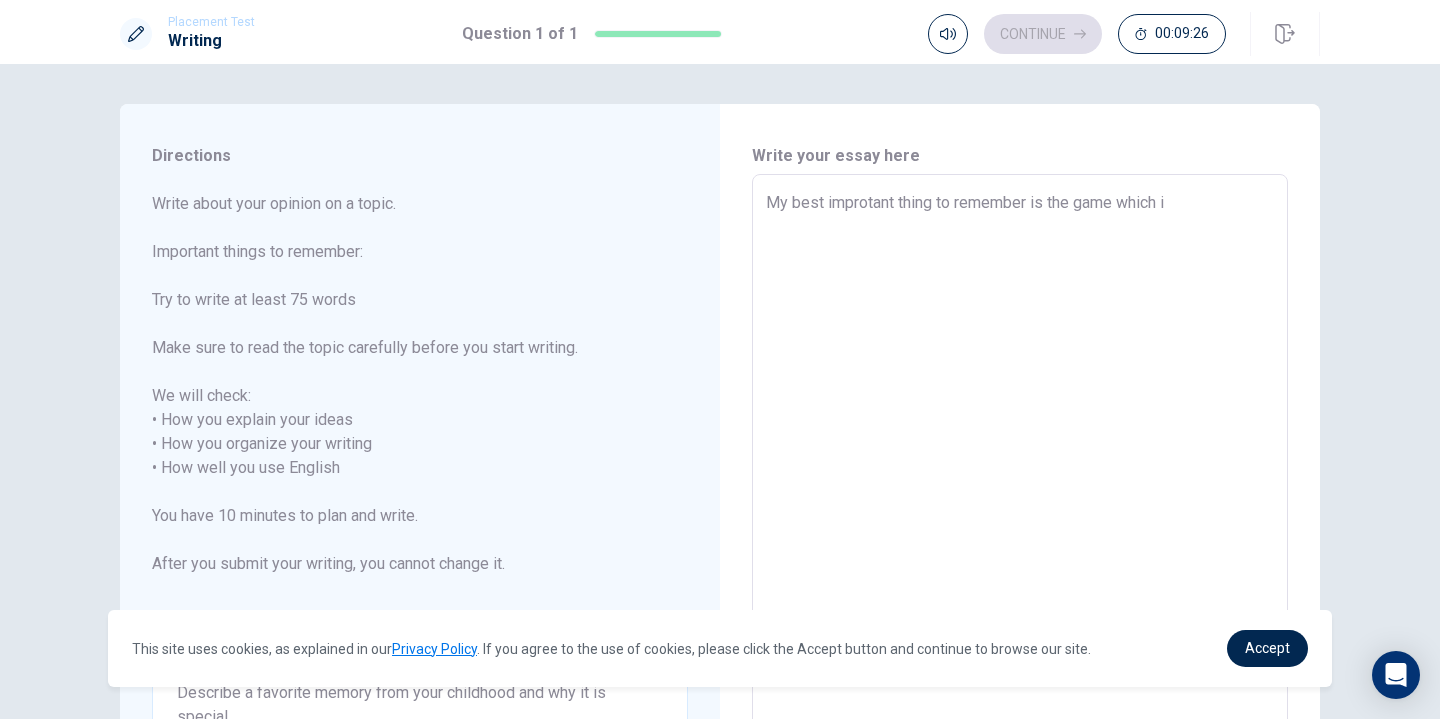 type on "x" 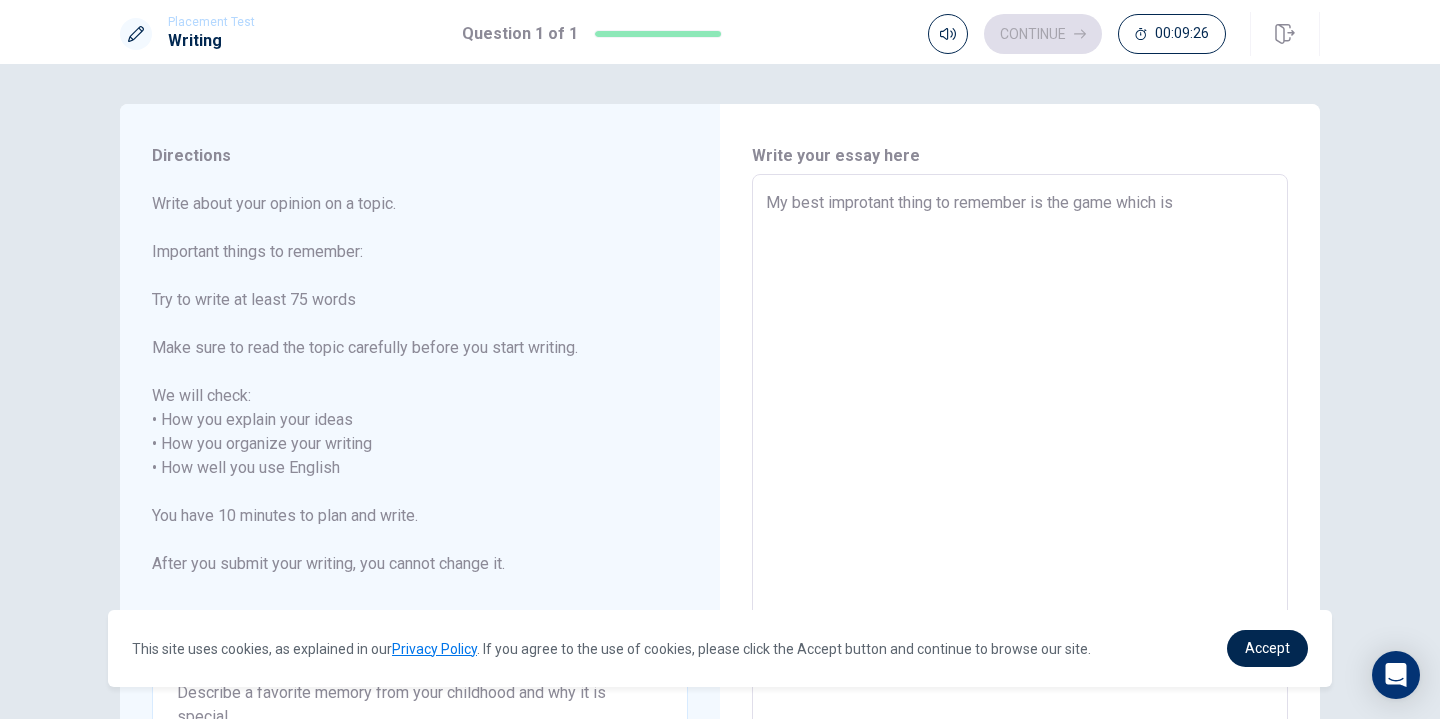 type on "x" 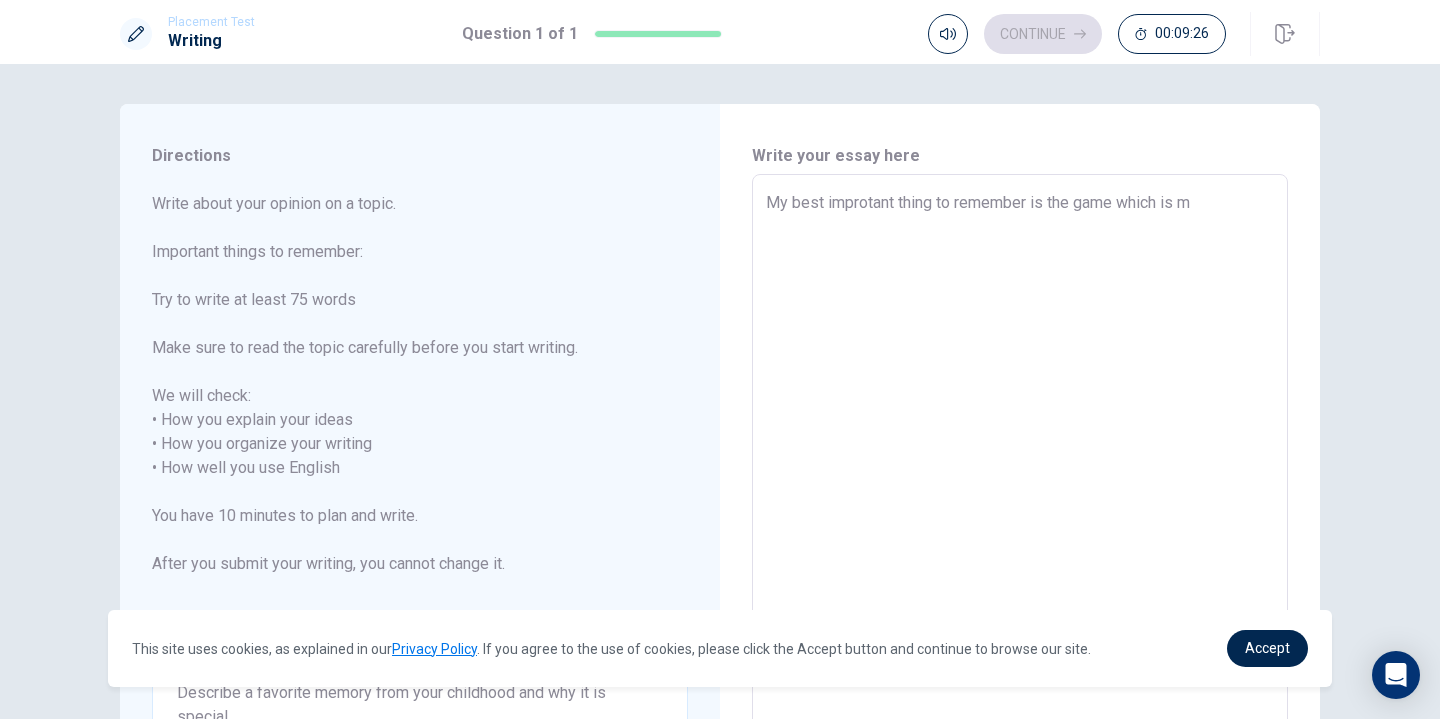 type on "x" 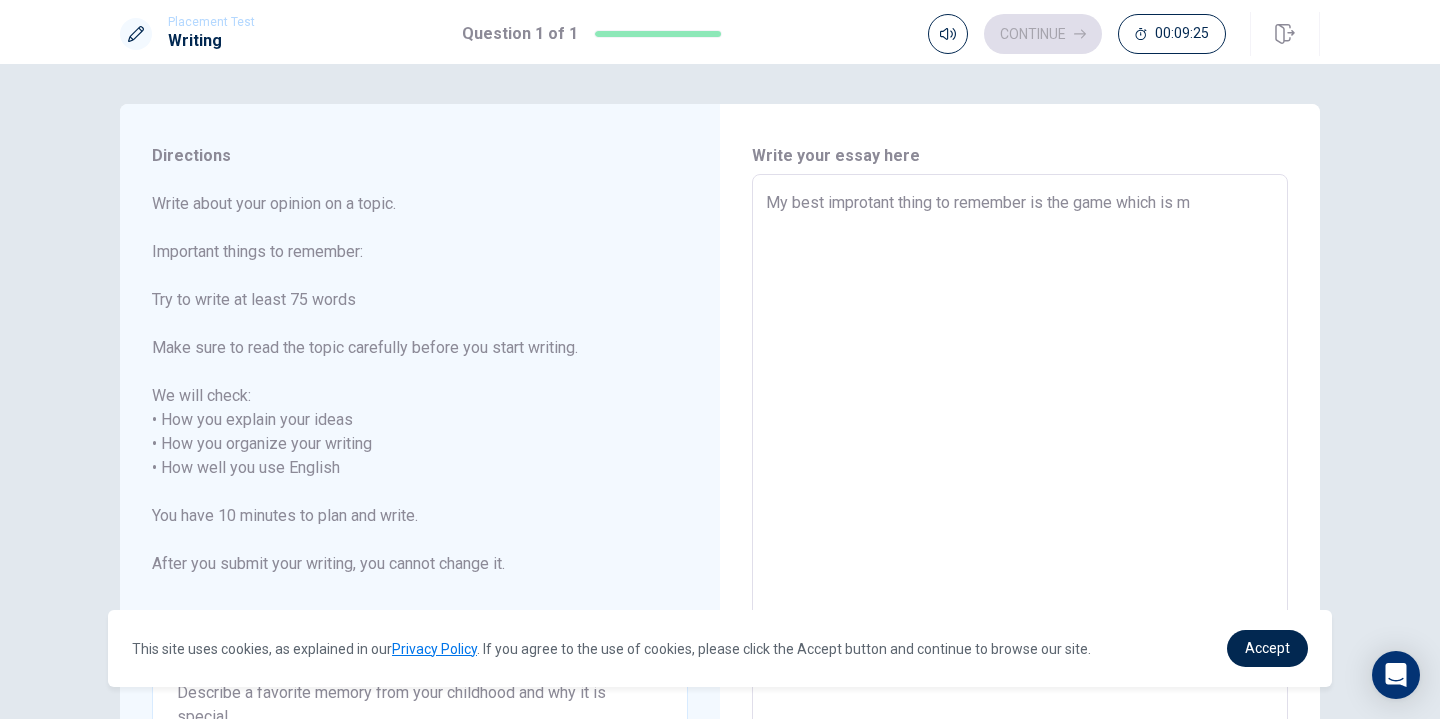 type on "My best improtant thing to remember is the game which is my" 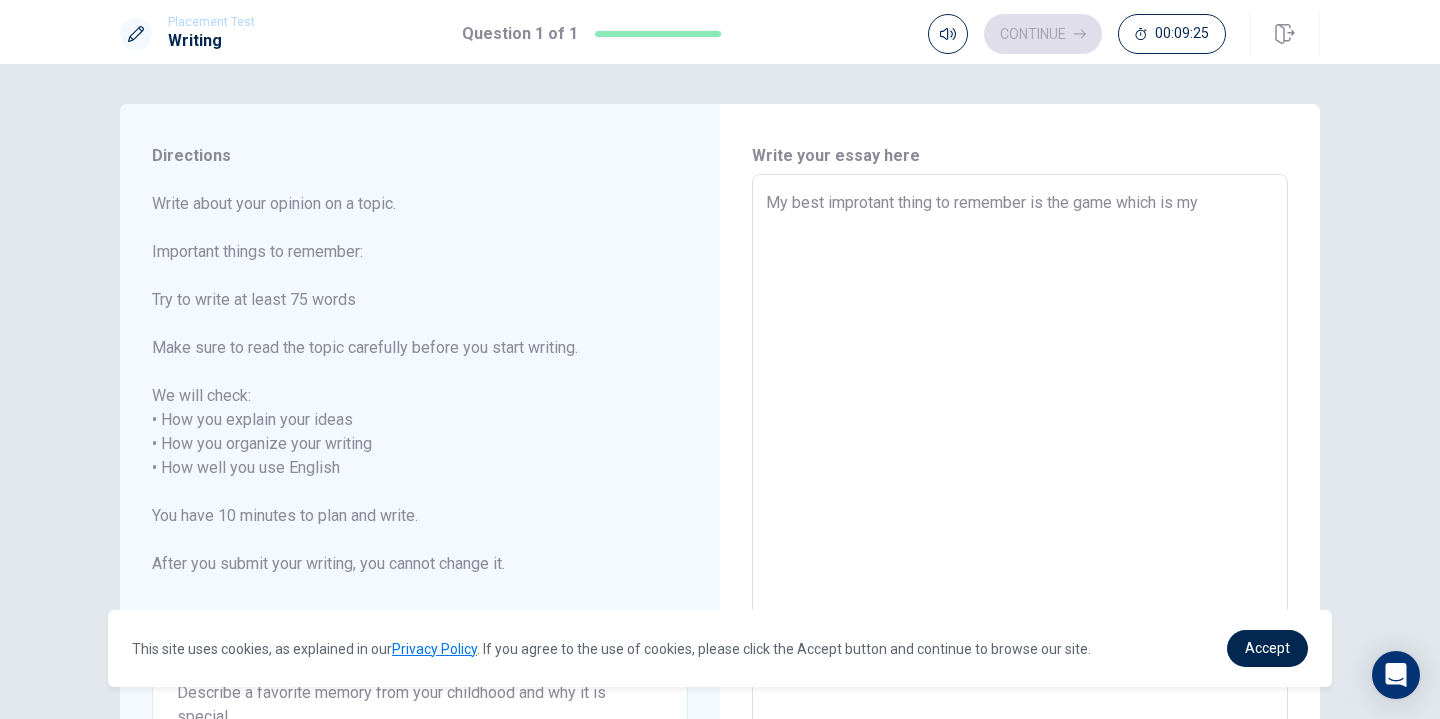 type on "x" 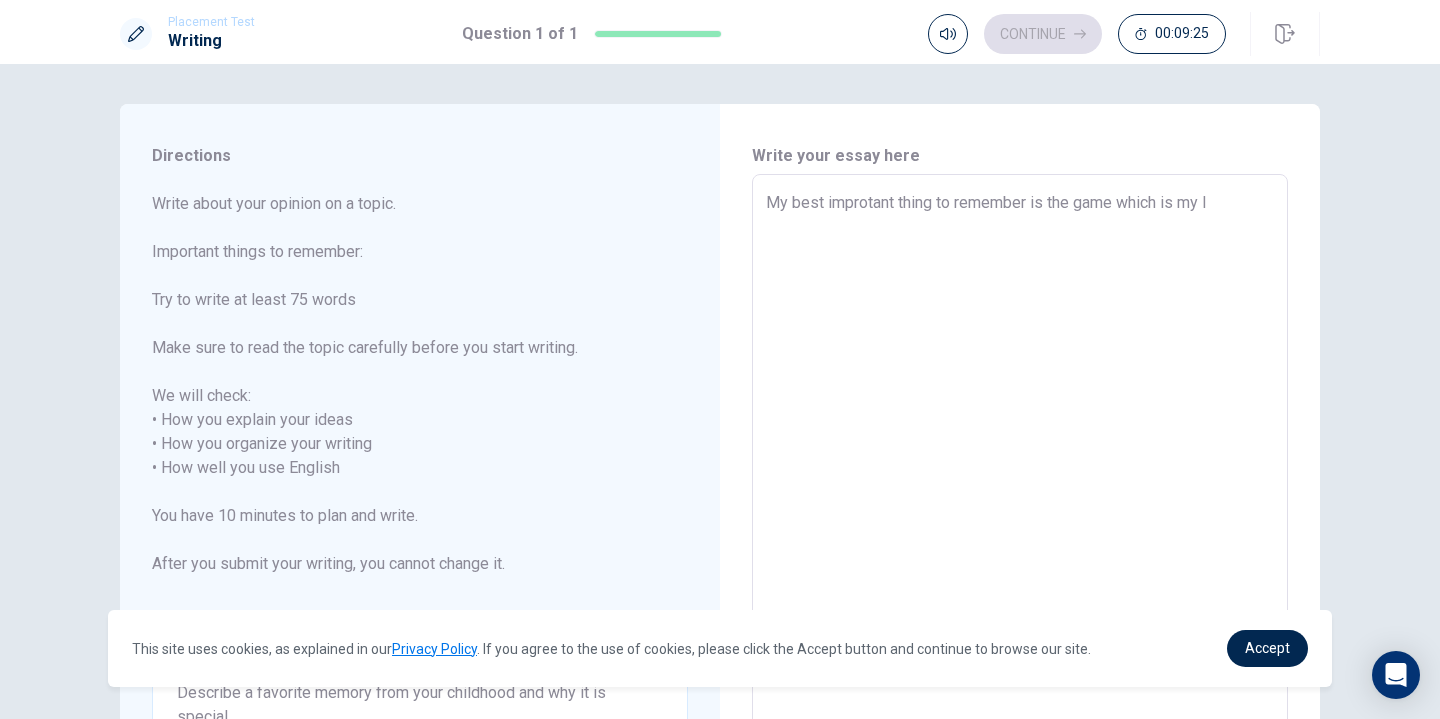 type on "x" 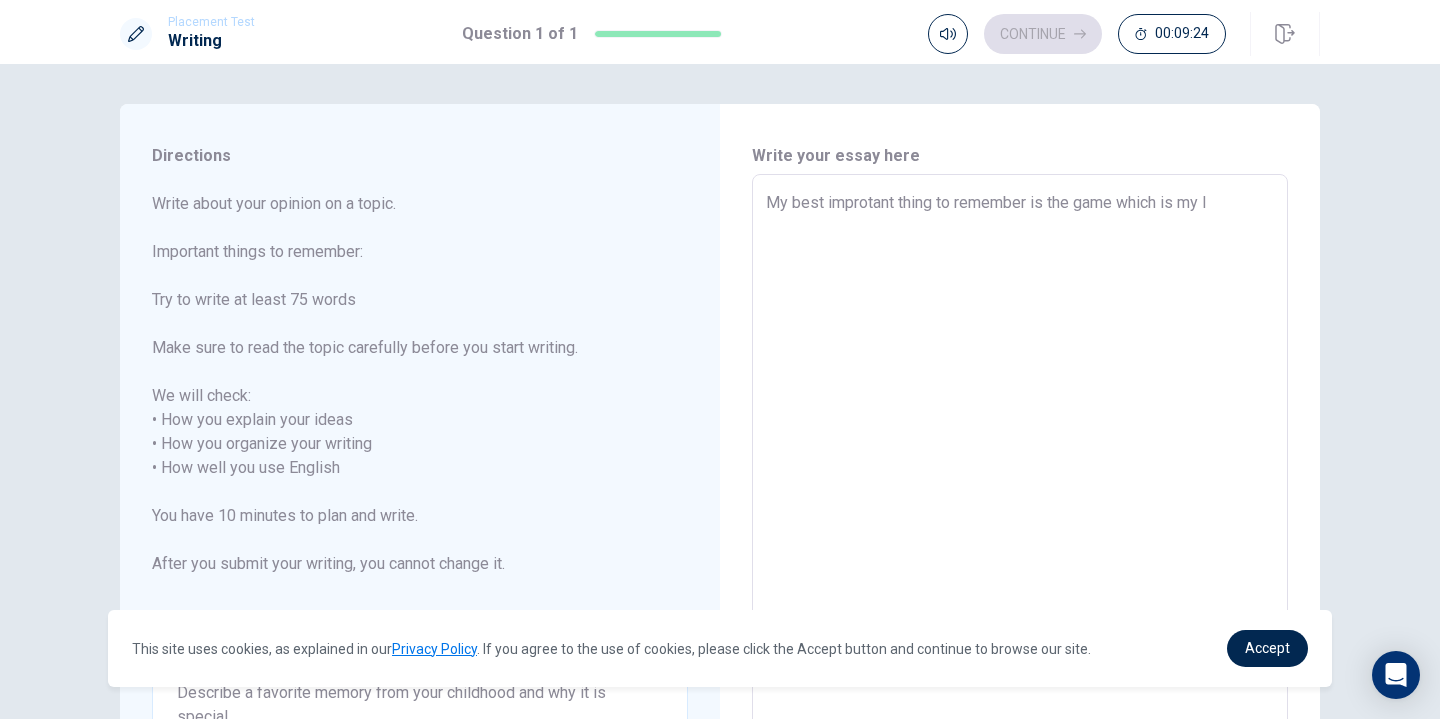 type on "My best improtant thing to remember is the game which is my la" 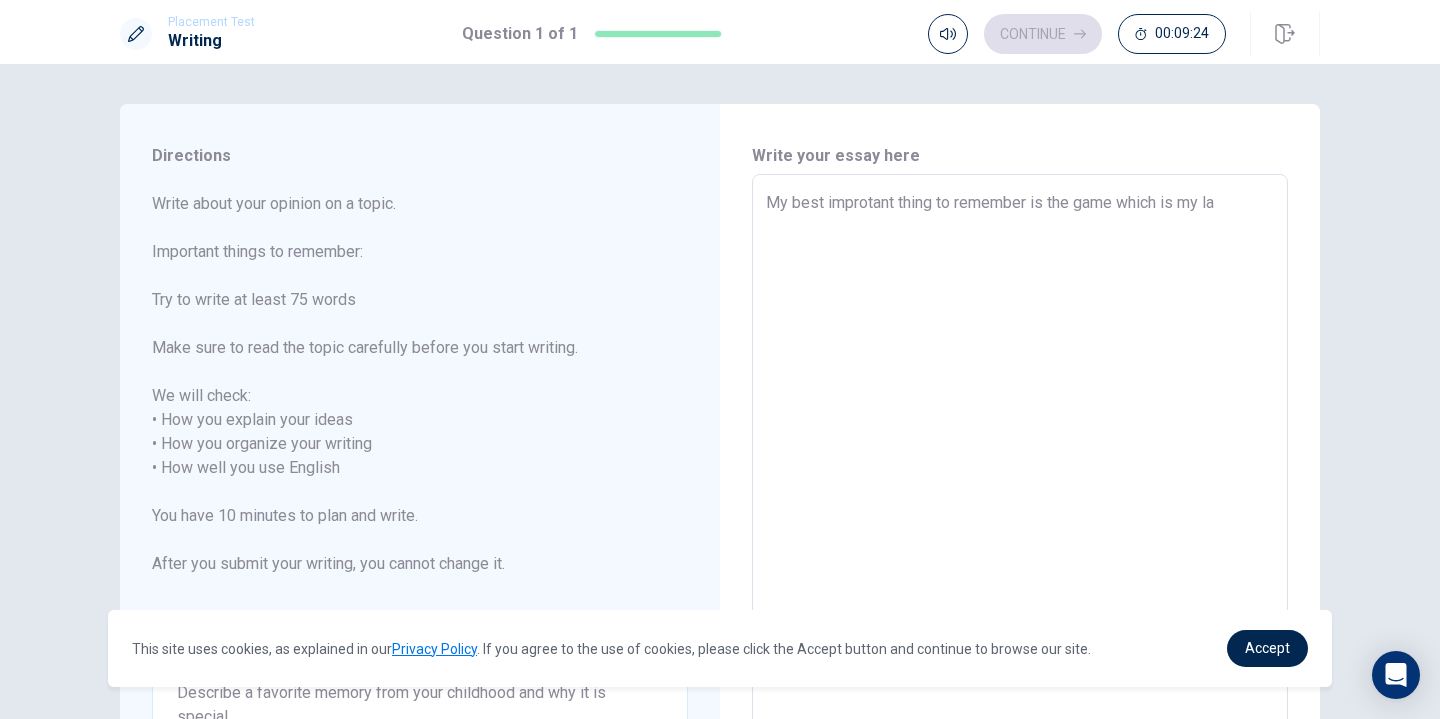 type on "x" 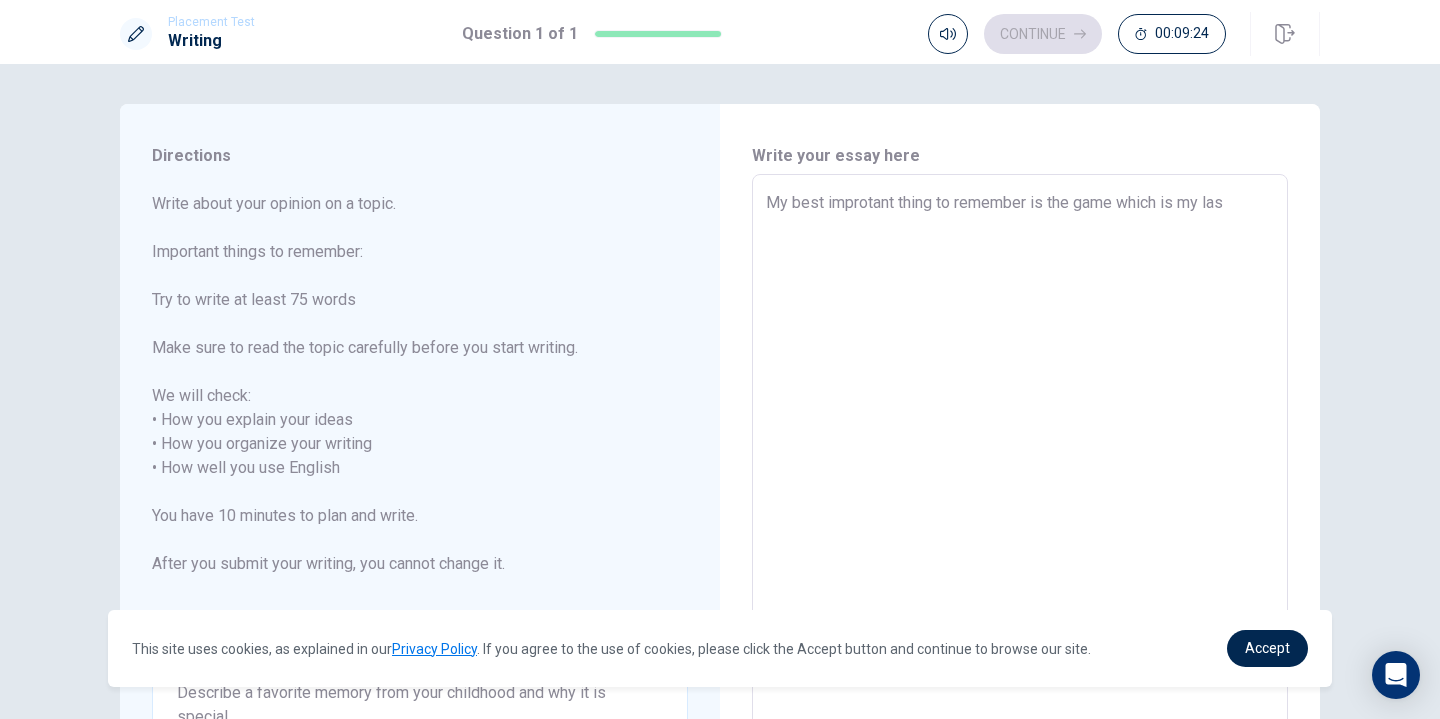 type on "x" 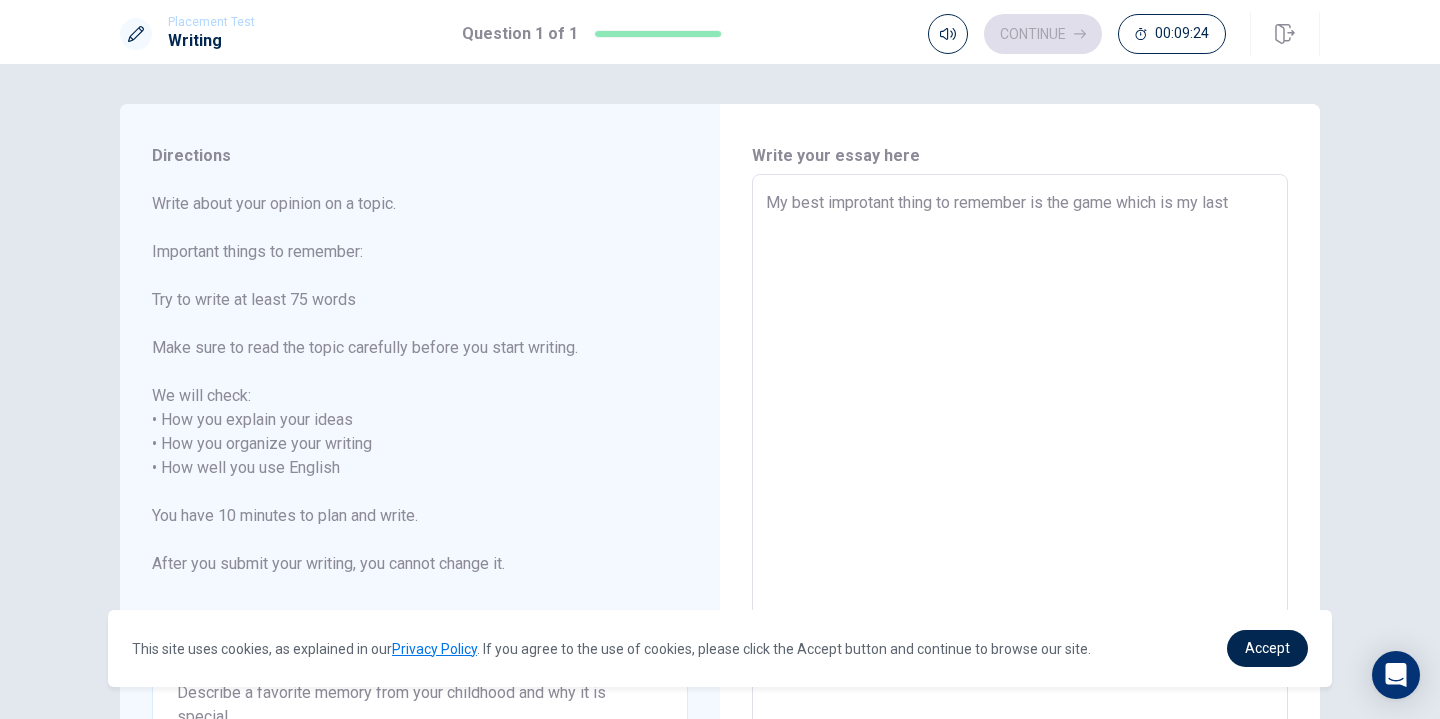type on "x" 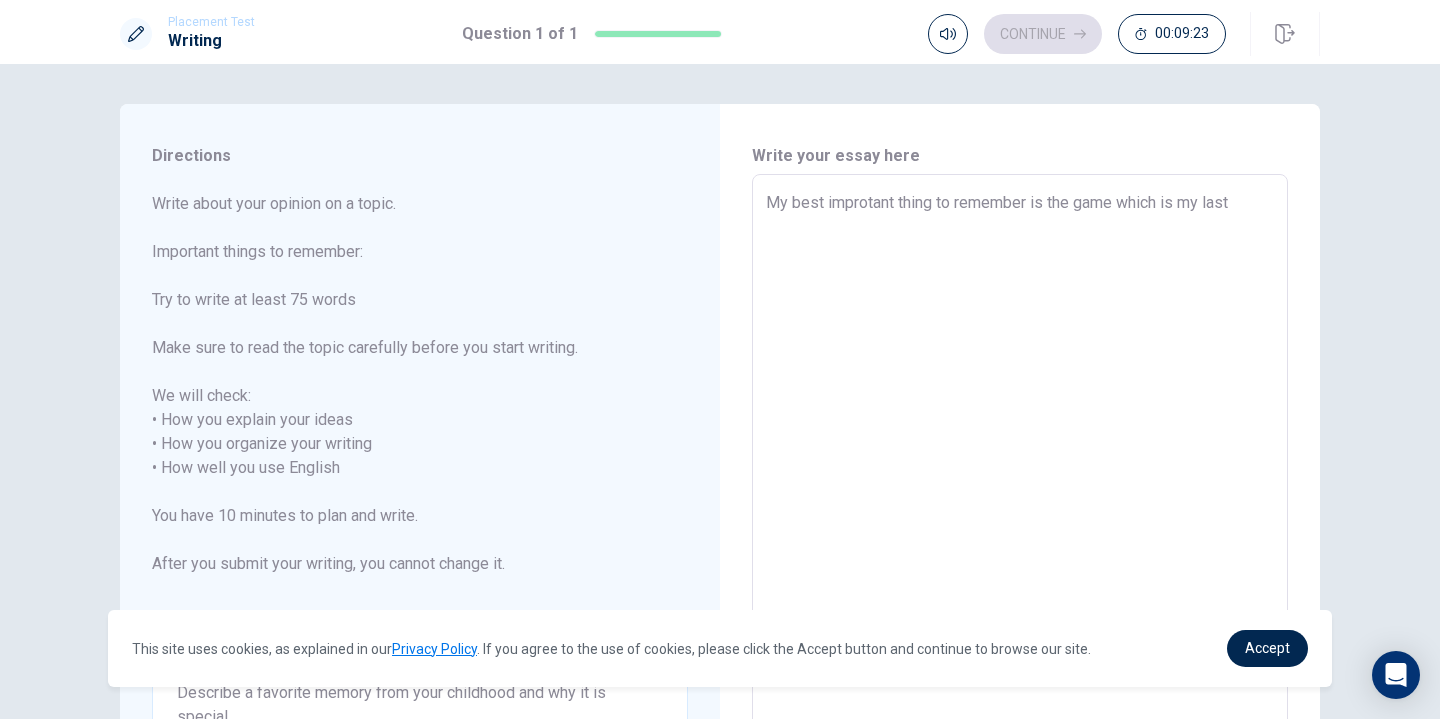 type on "x" 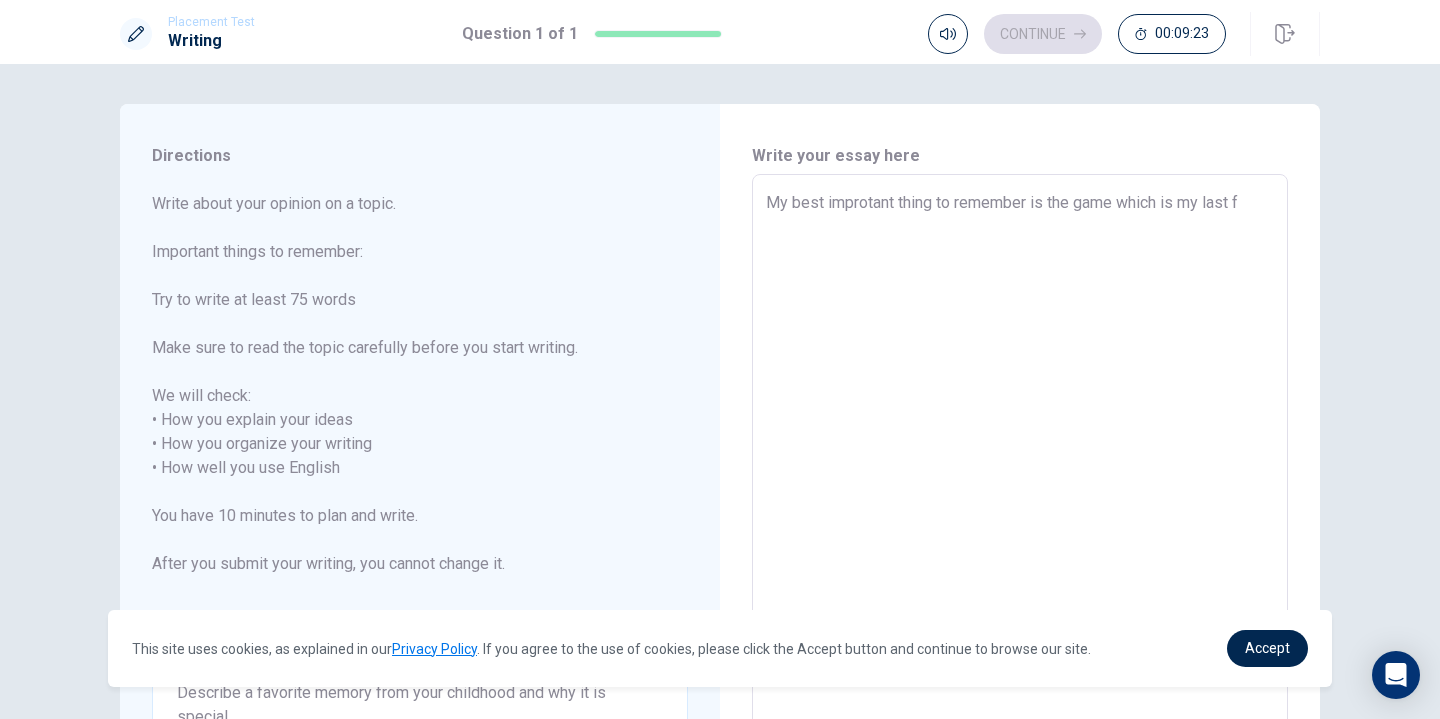 type on "x" 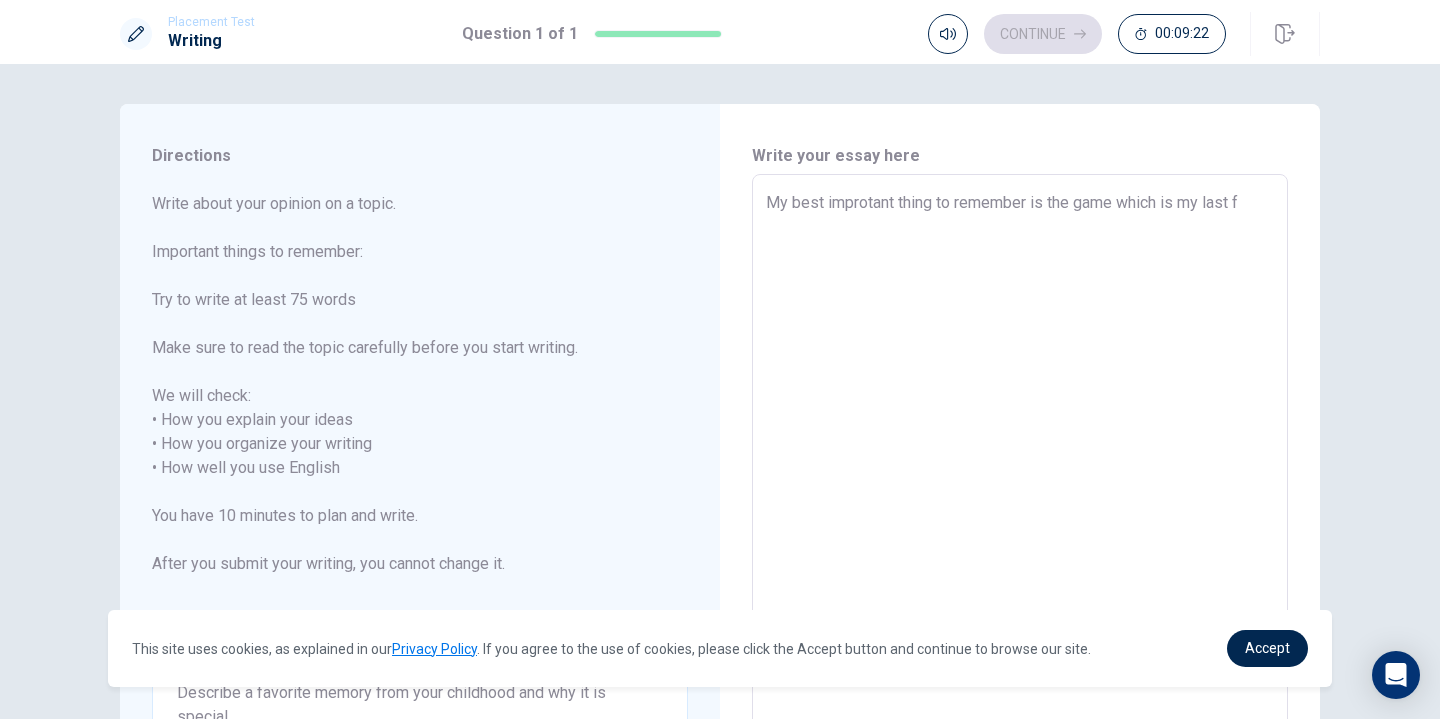 type on "My best improtant thing to remember is the game which is my last fo" 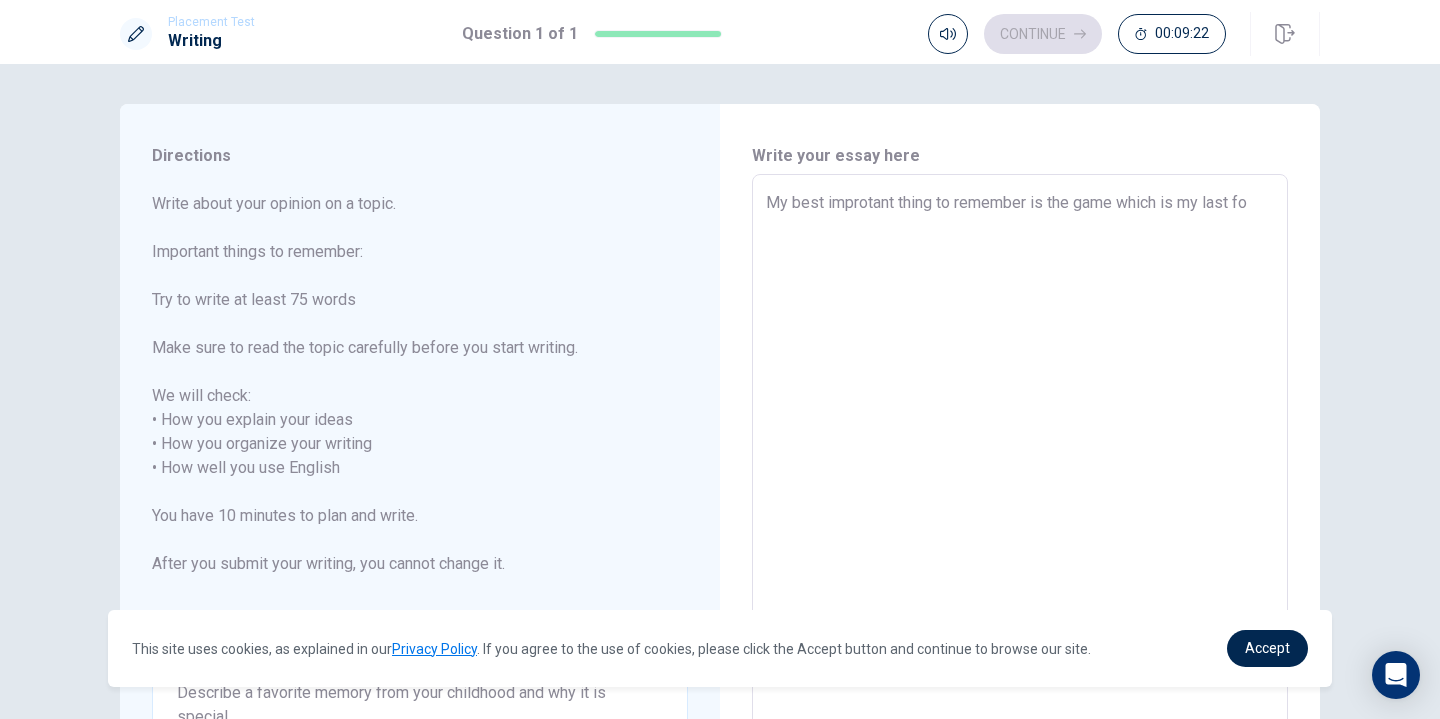 type on "x" 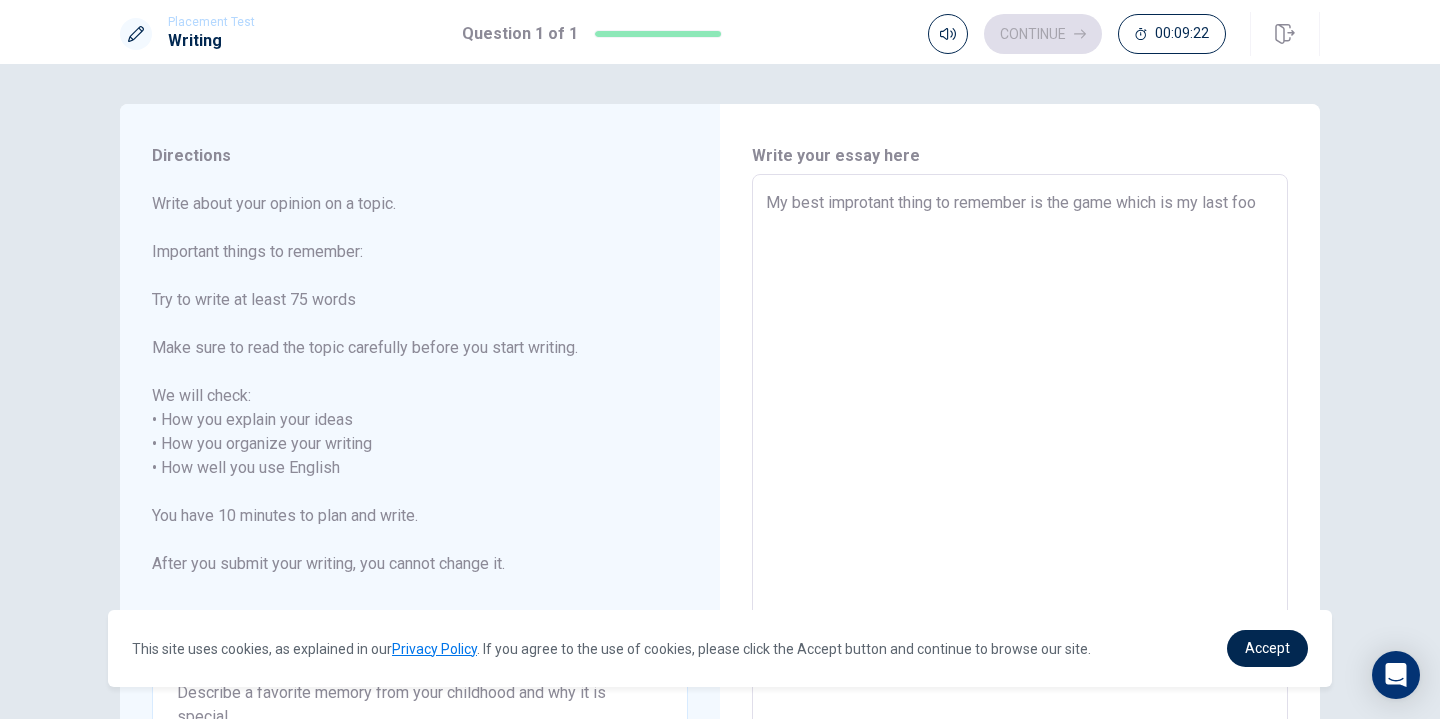type on "x" 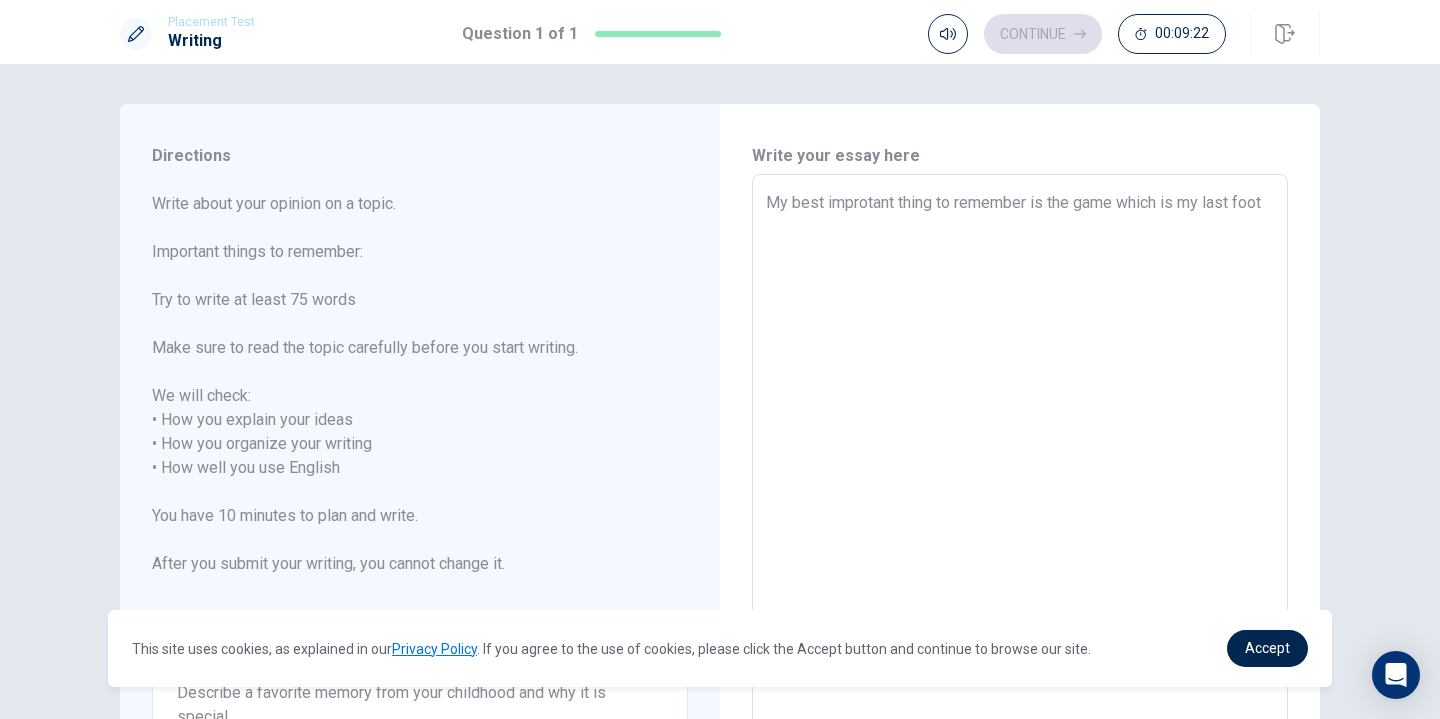 type on "x" 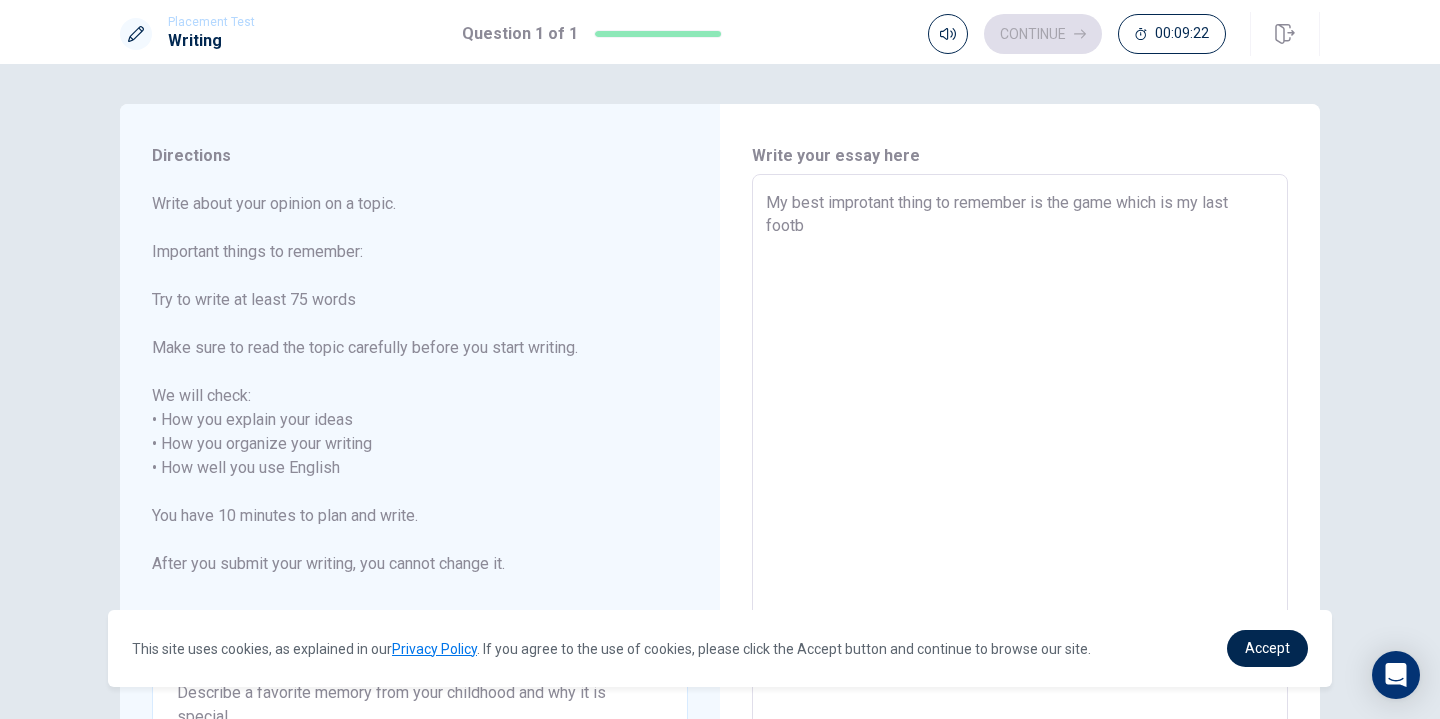 type on "x" 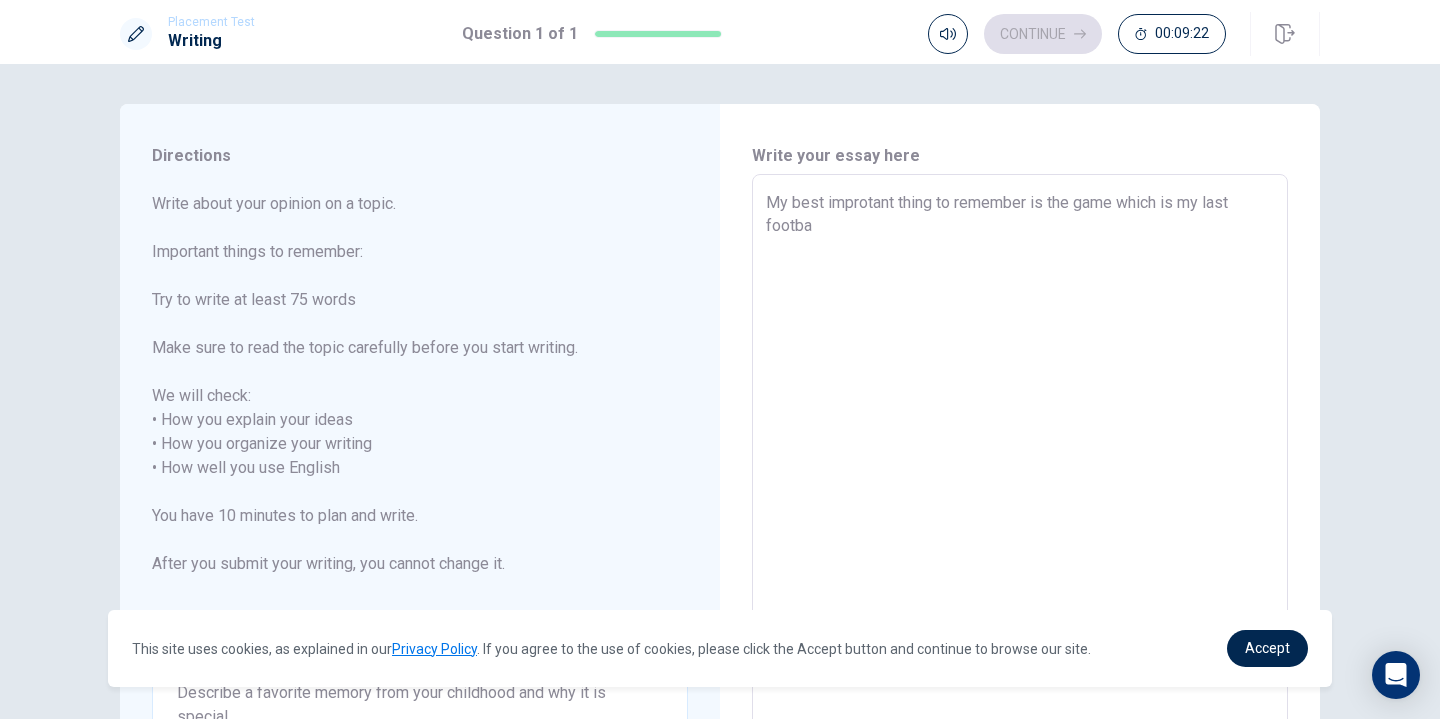 type on "x" 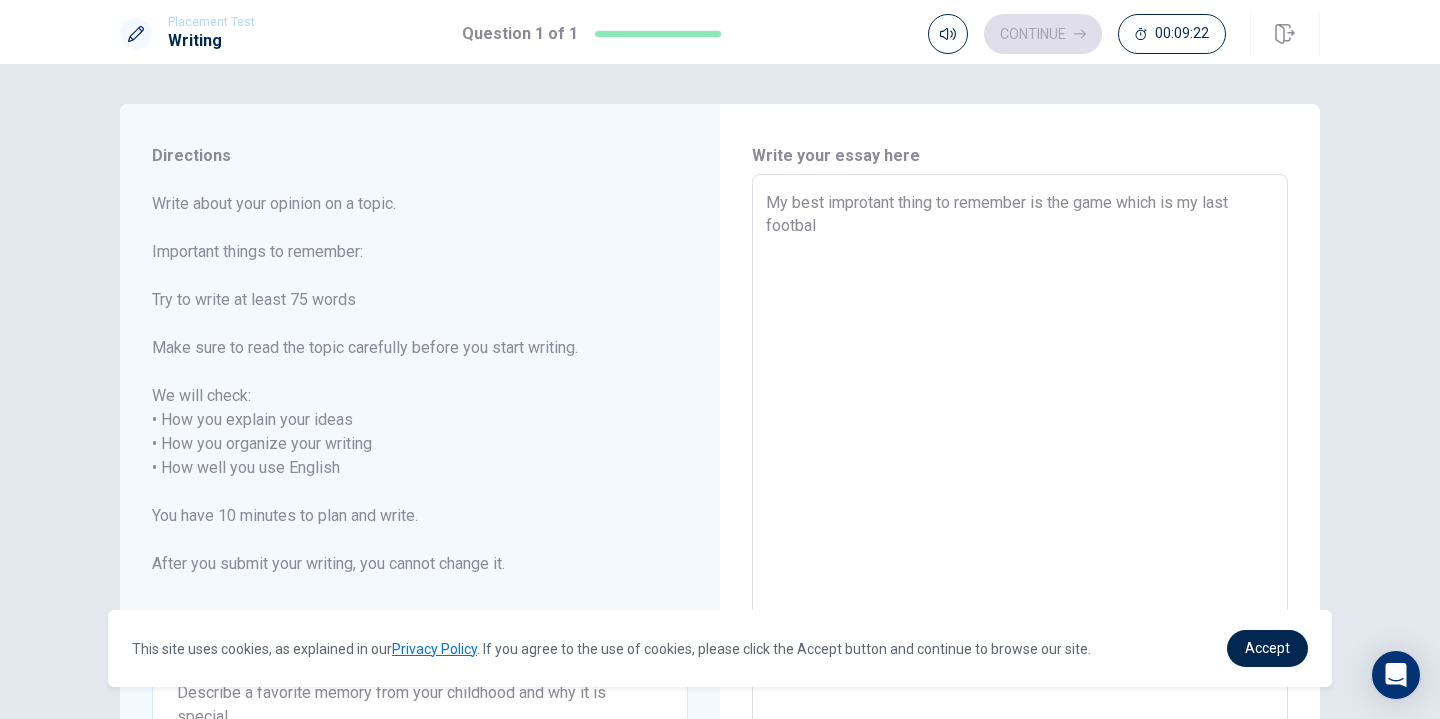 type on "x" 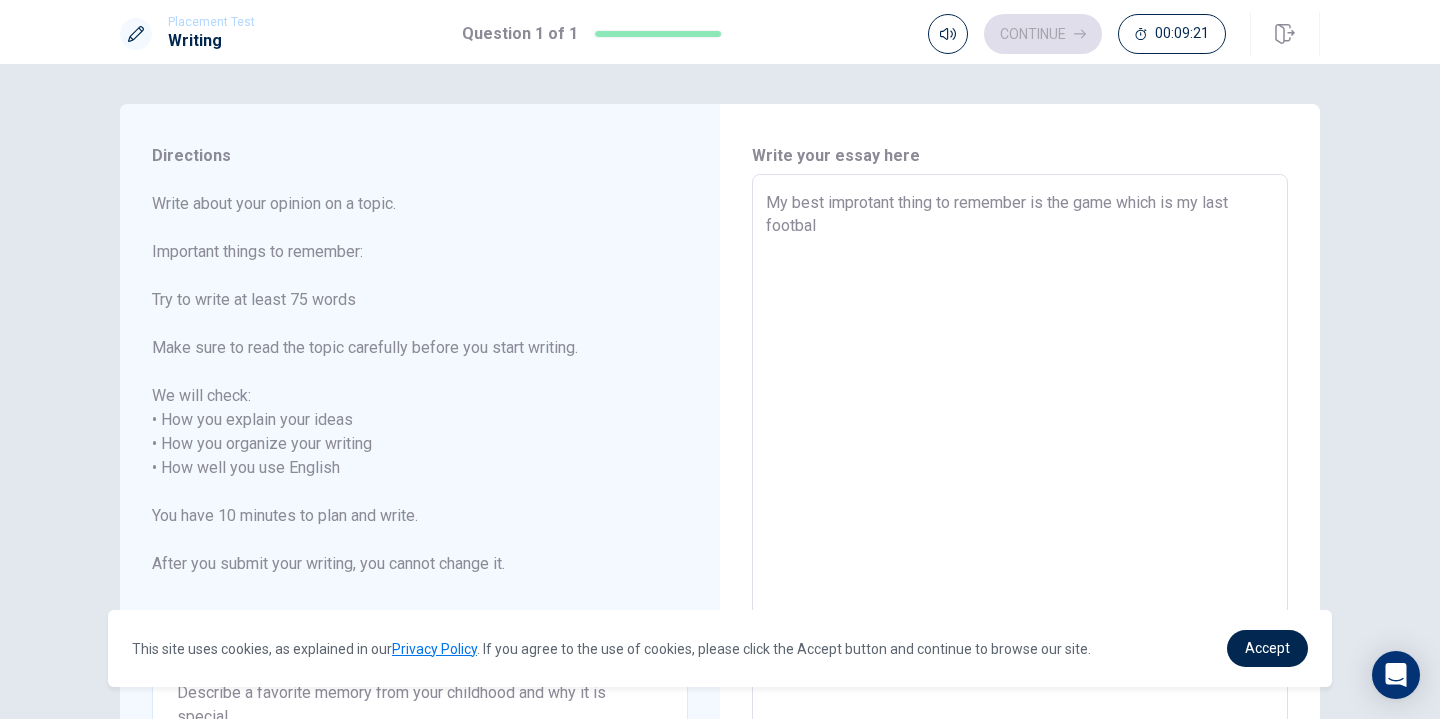 type on "My best improtant thing to remember is the game which is my last football" 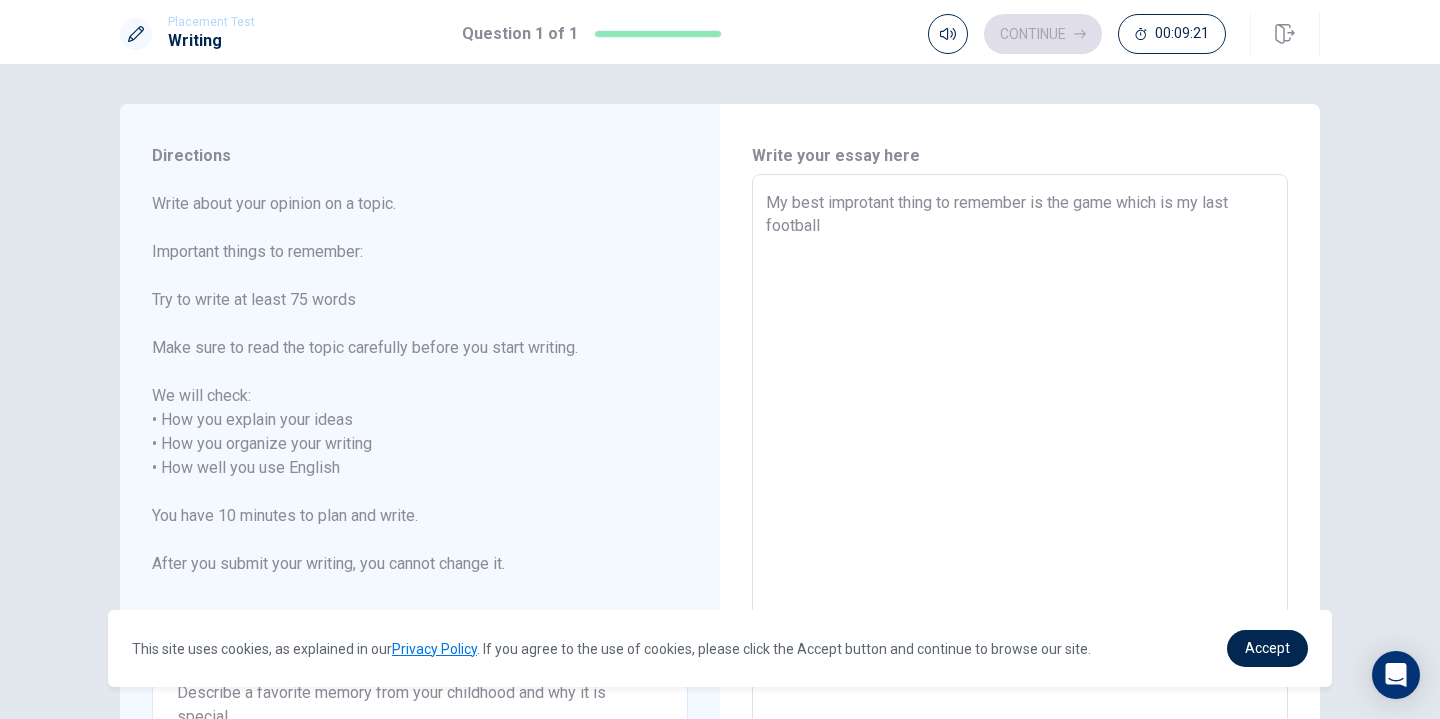 type on "x" 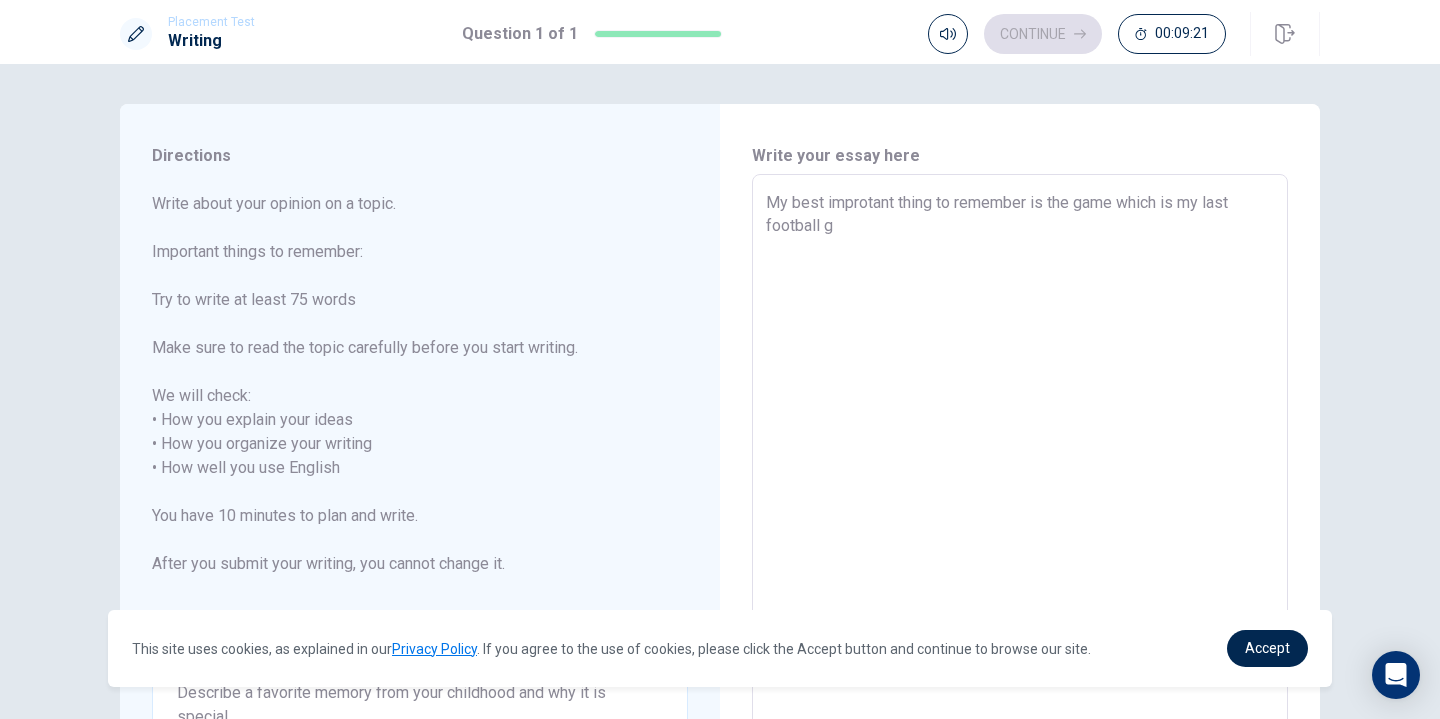 type 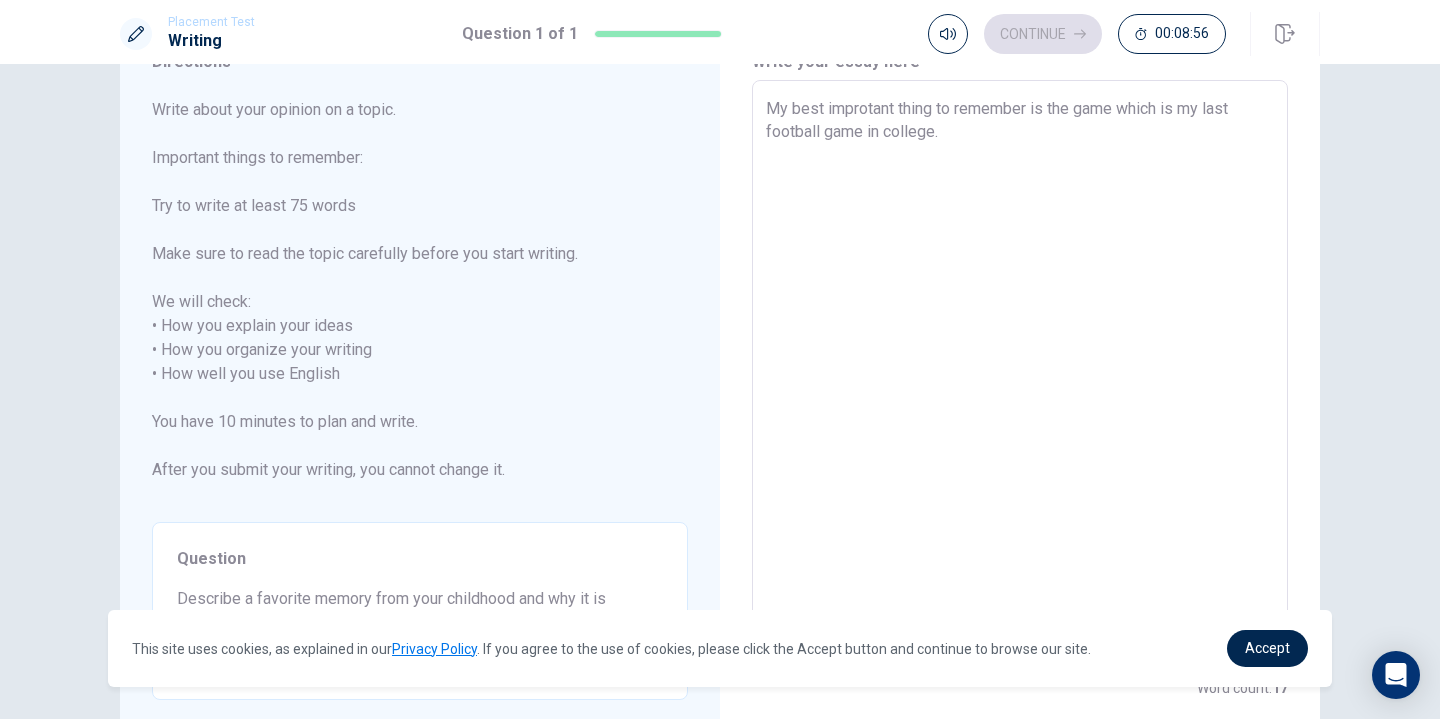 scroll, scrollTop: 0, scrollLeft: 0, axis: both 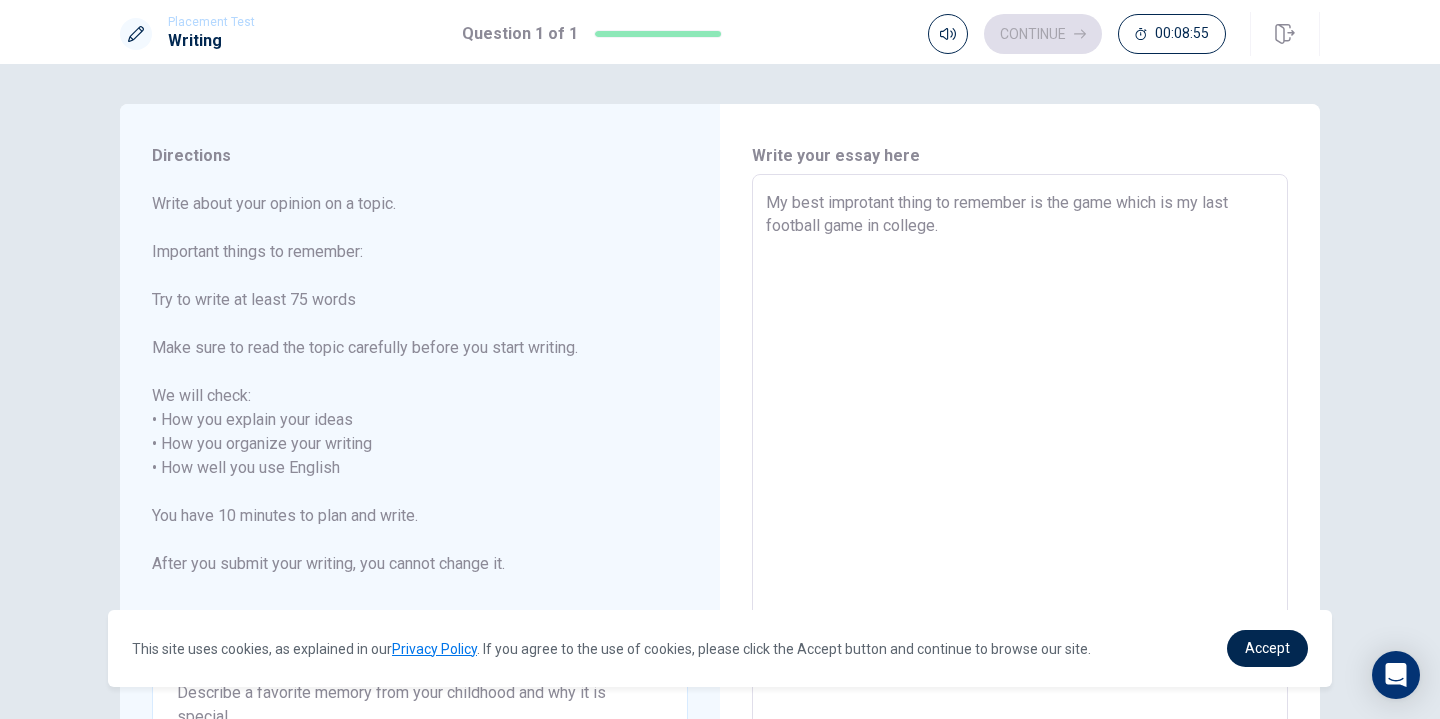 drag, startPoint x: 968, startPoint y: 233, endPoint x: 621, endPoint y: 135, distance: 360.57315 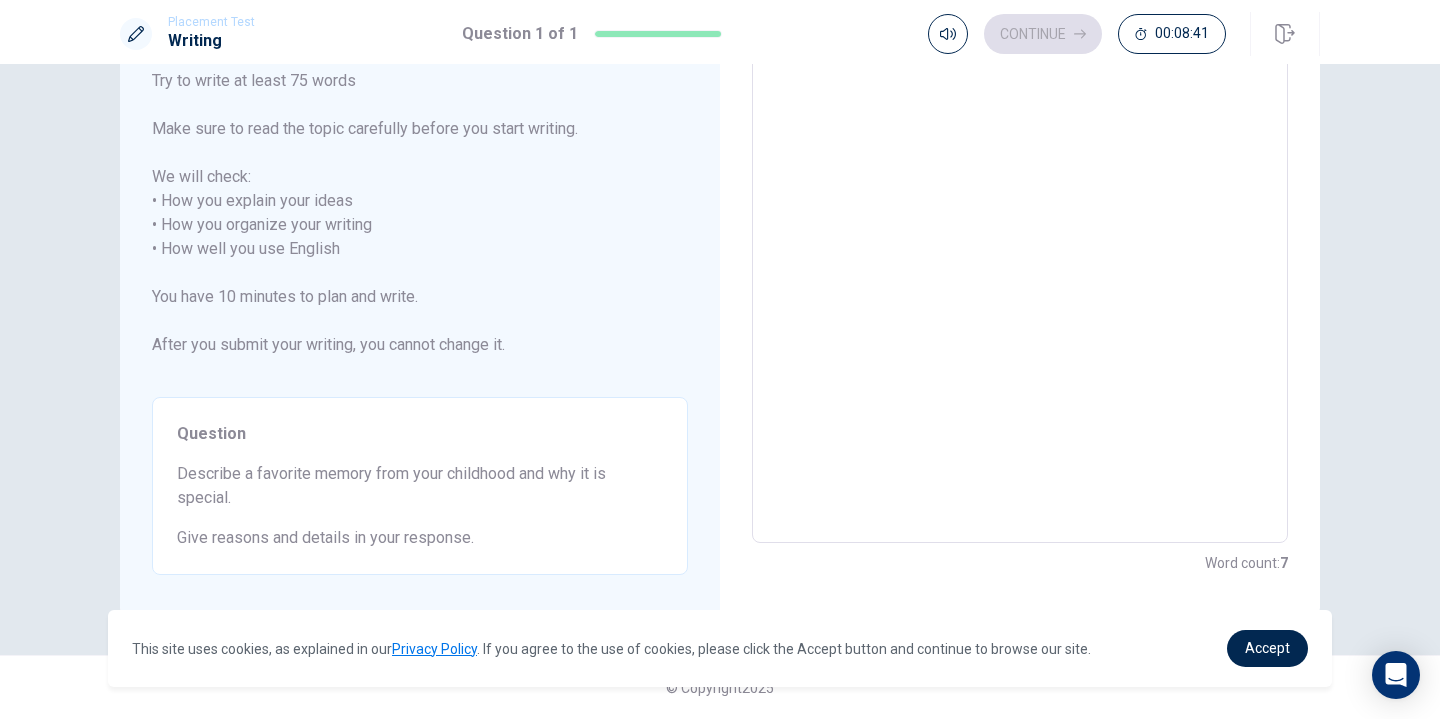 scroll, scrollTop: 0, scrollLeft: 0, axis: both 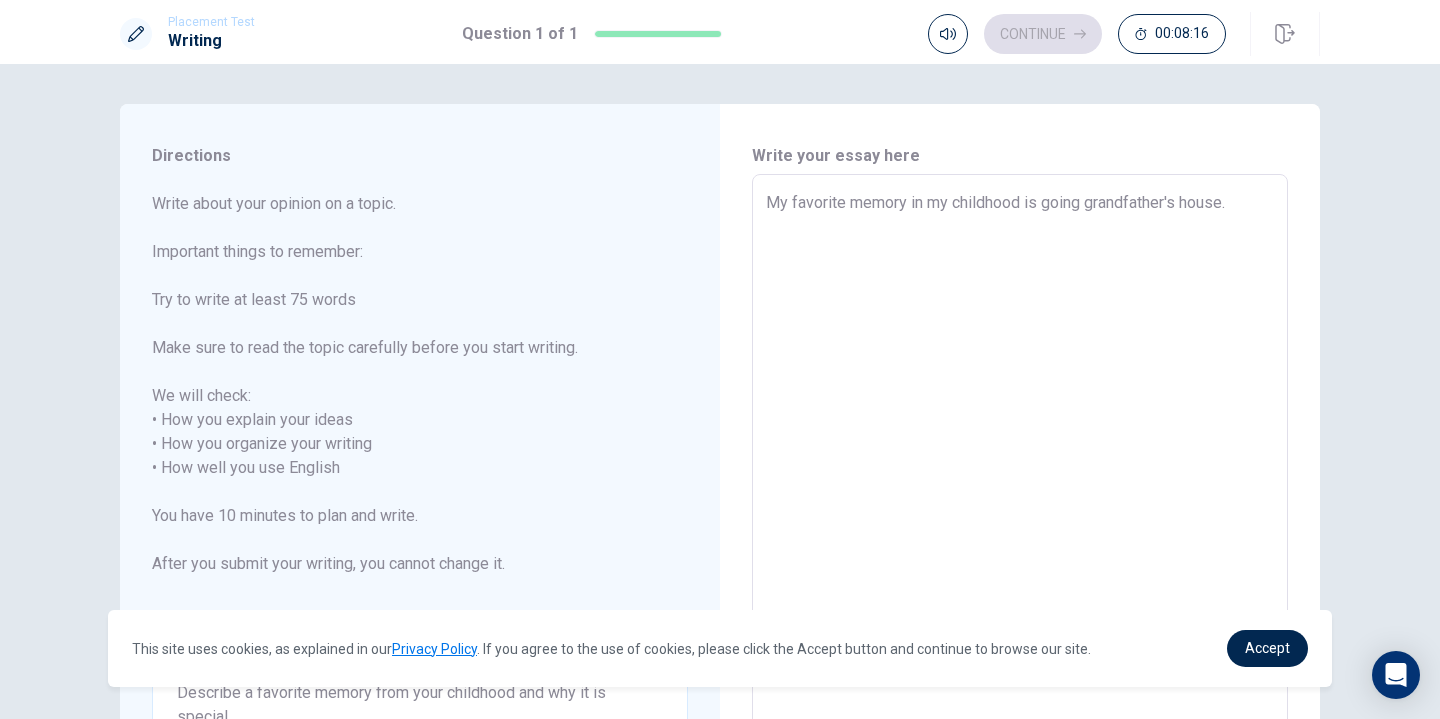 click on "My favorite memory in my childhood is going grandfather's house." at bounding box center [1020, 468] 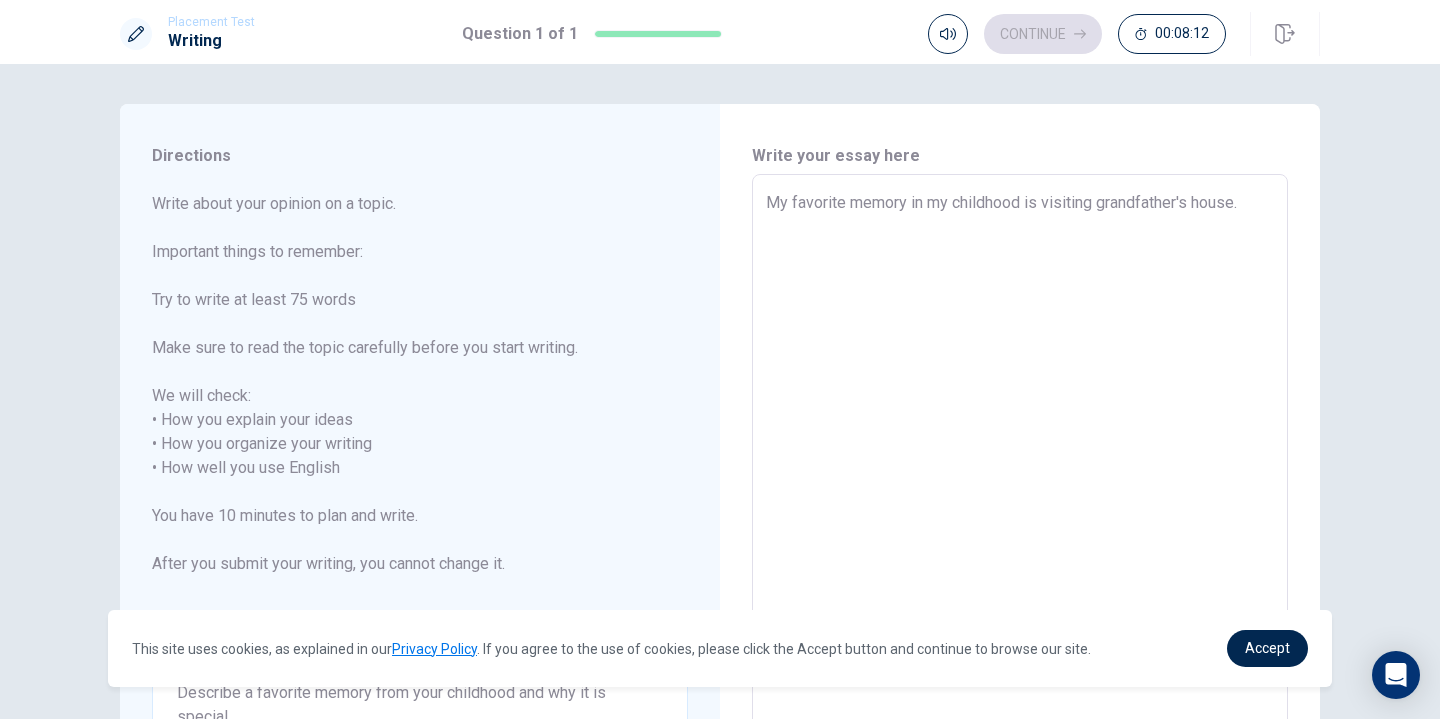 click on "My favorite memory in my childhood is visiting grandfather's house." at bounding box center [1020, 468] 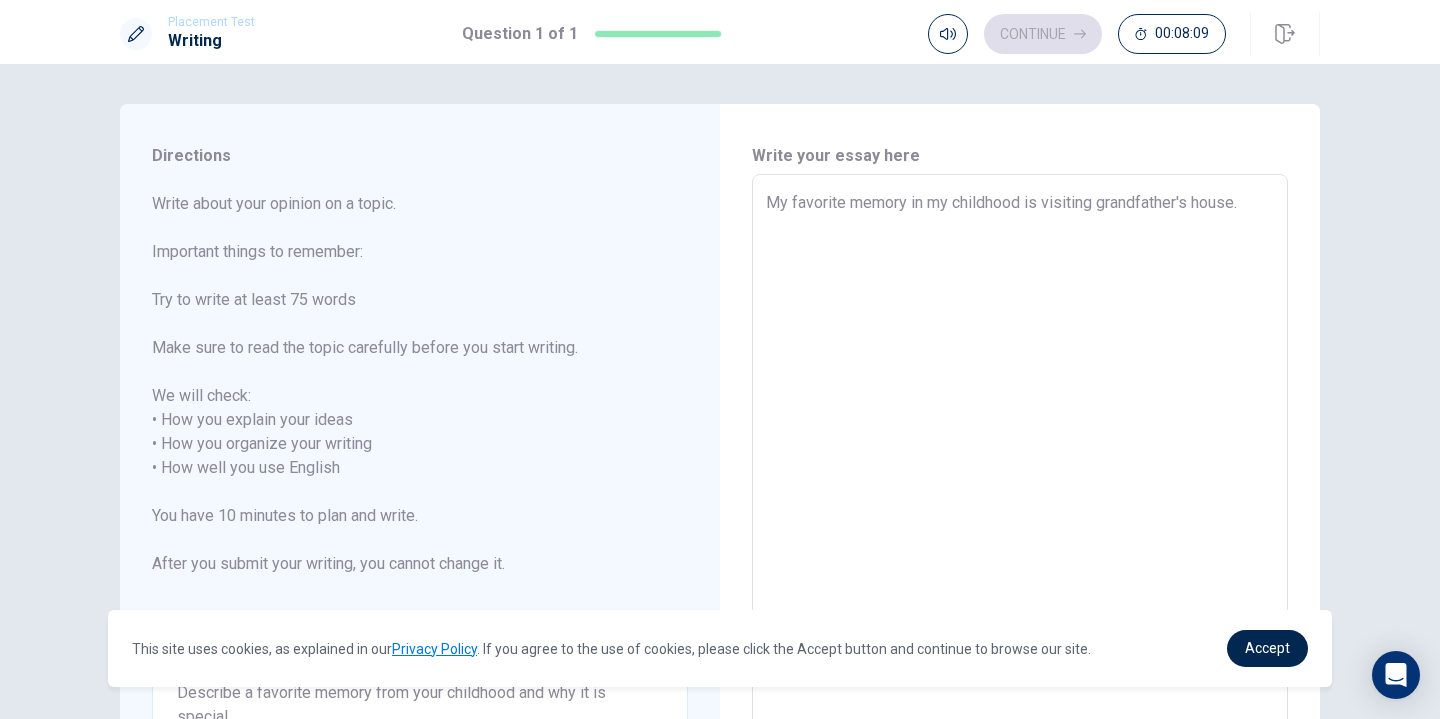 scroll, scrollTop: 47, scrollLeft: 0, axis: vertical 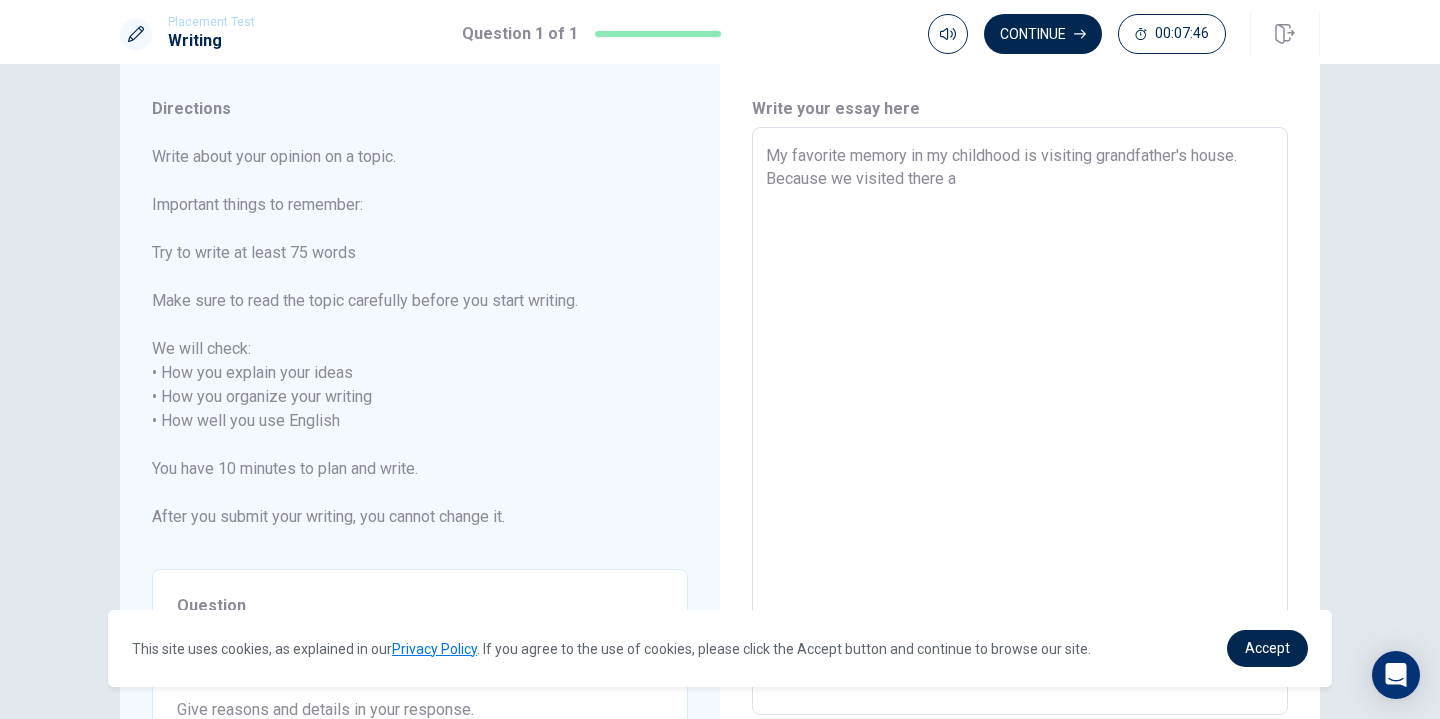 click on "My favorite memory in my childhood is visiting grandfather's house. Because we visited there a" at bounding box center (1020, 421) 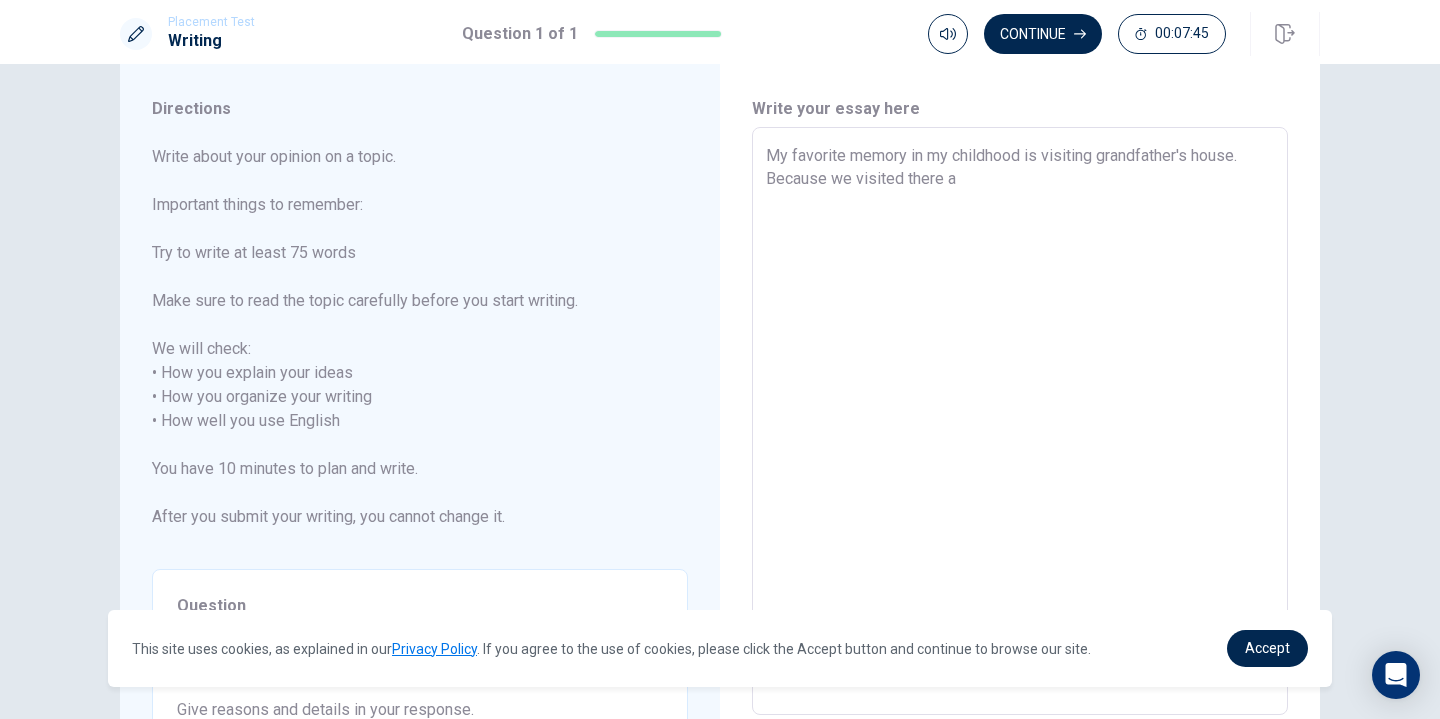 click on "My favorite memory in my childhood is visiting grandfather's house. Because we visited there a" at bounding box center (1020, 421) 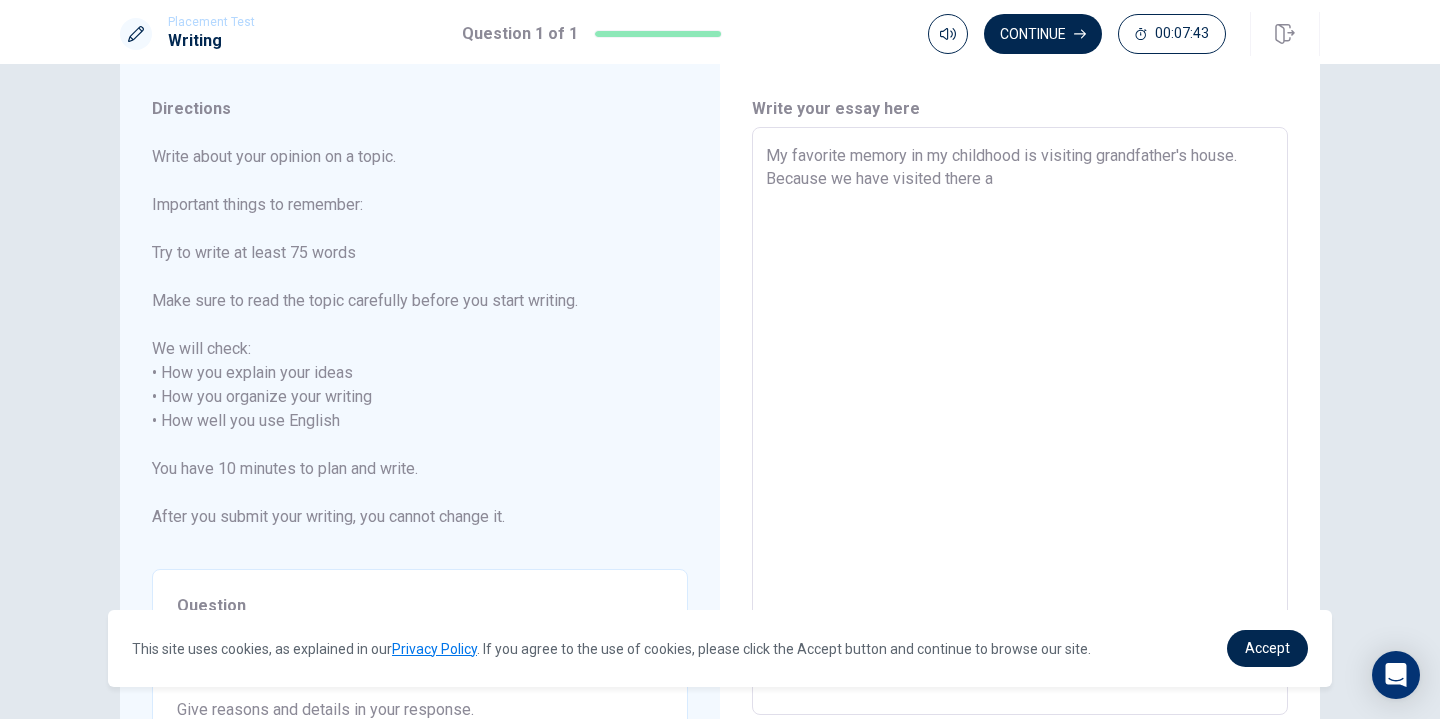 click on "My favorite memory in my childhood is visiting grandfather's house. Because we have visited there a" at bounding box center [1020, 421] 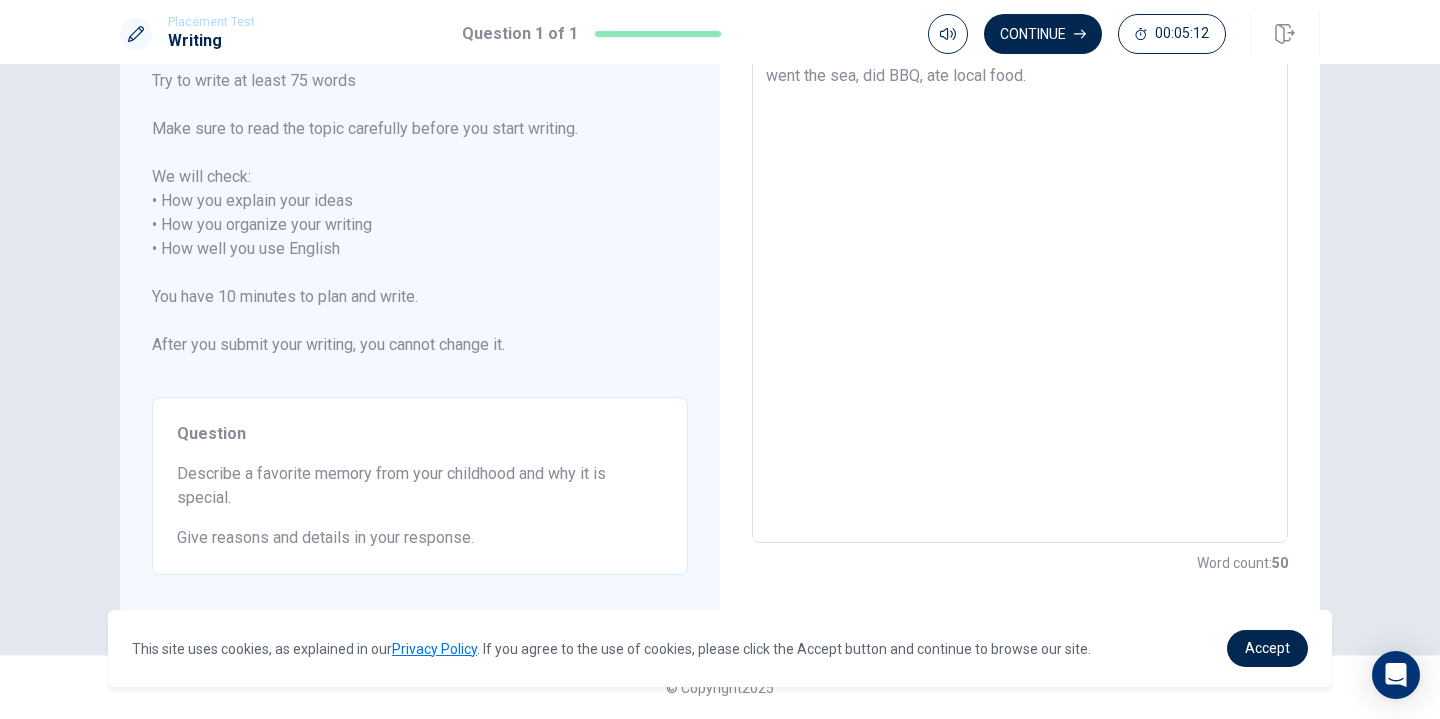 scroll, scrollTop: 0, scrollLeft: 0, axis: both 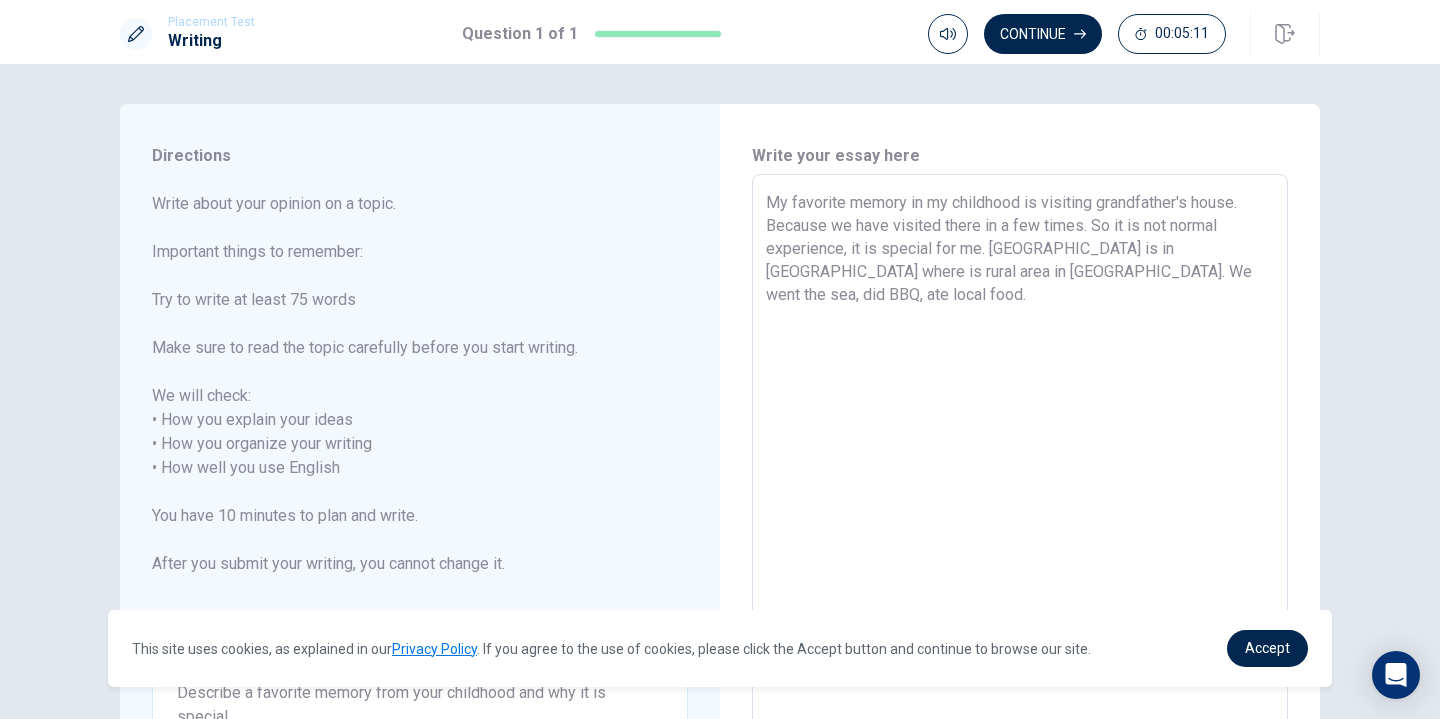 click on "My favorite memory in my childhood is visiting grandfather's house. Because we have visited there in a few times. So it is not normal experience, it is special for me. [GEOGRAPHIC_DATA] is in [GEOGRAPHIC_DATA] where is rural area in [GEOGRAPHIC_DATA]. We went the sea, did BBQ, ate local food." at bounding box center [1020, 468] 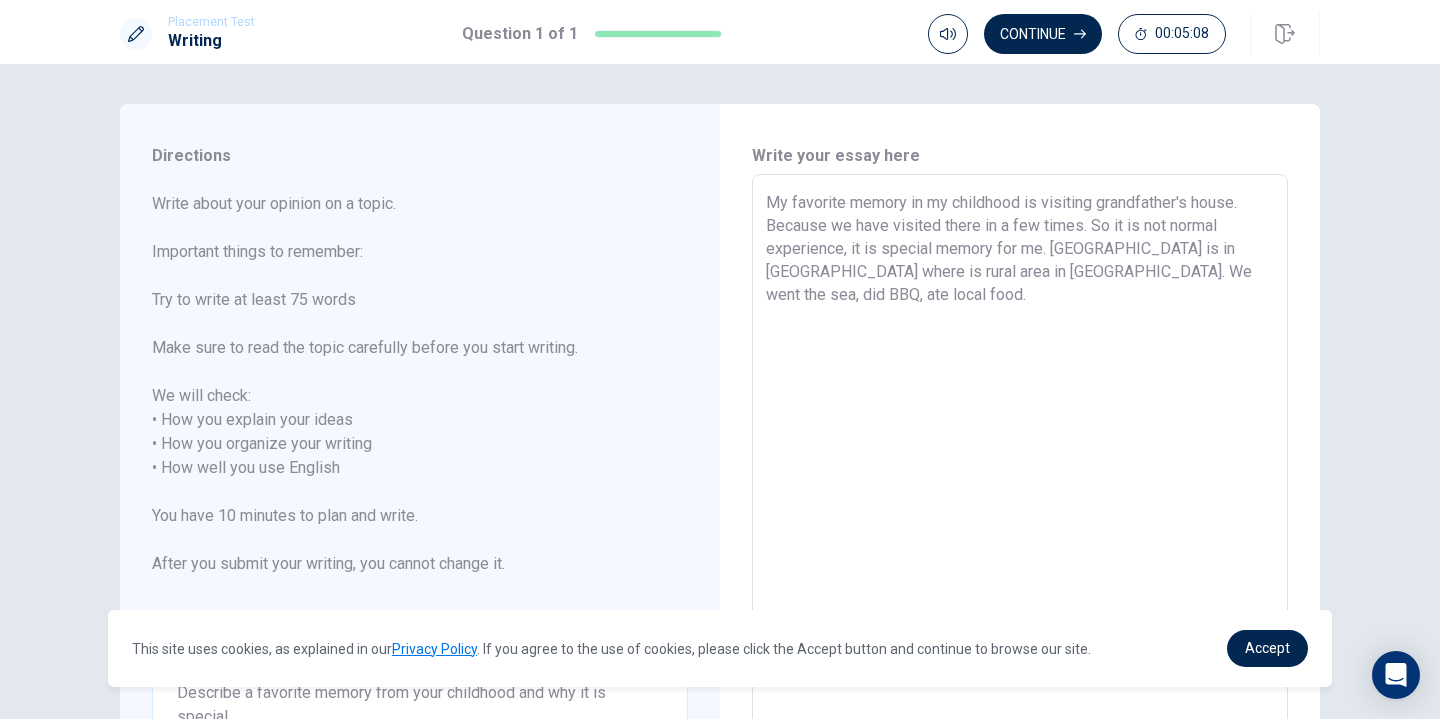 click on "My favorite memory in my childhood is visiting grandfather's house. Because we have visited there in a few times. So it is not normal experience, it is special memory for me. [GEOGRAPHIC_DATA] is in [GEOGRAPHIC_DATA] where is rural area in [GEOGRAPHIC_DATA]. We went the sea, did BBQ, ate local food." at bounding box center (1020, 468) 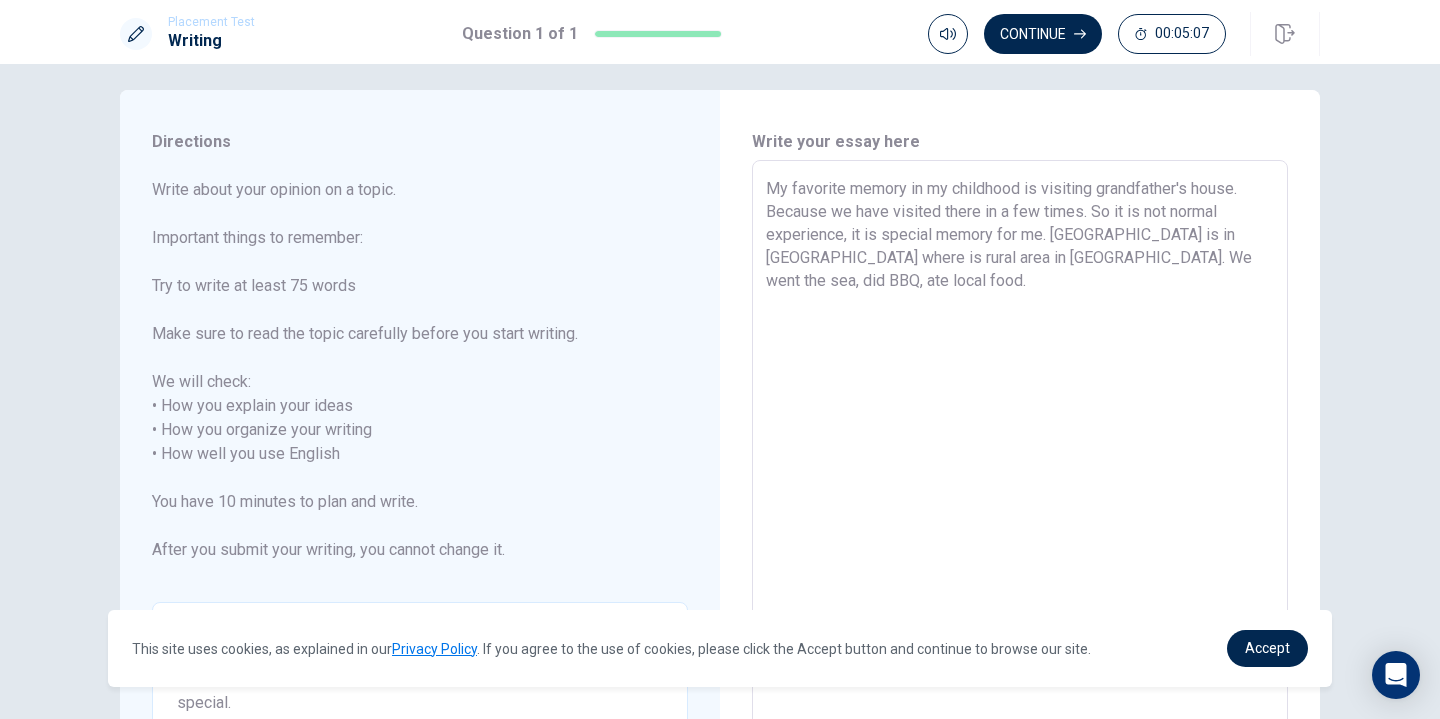 scroll, scrollTop: 18, scrollLeft: 0, axis: vertical 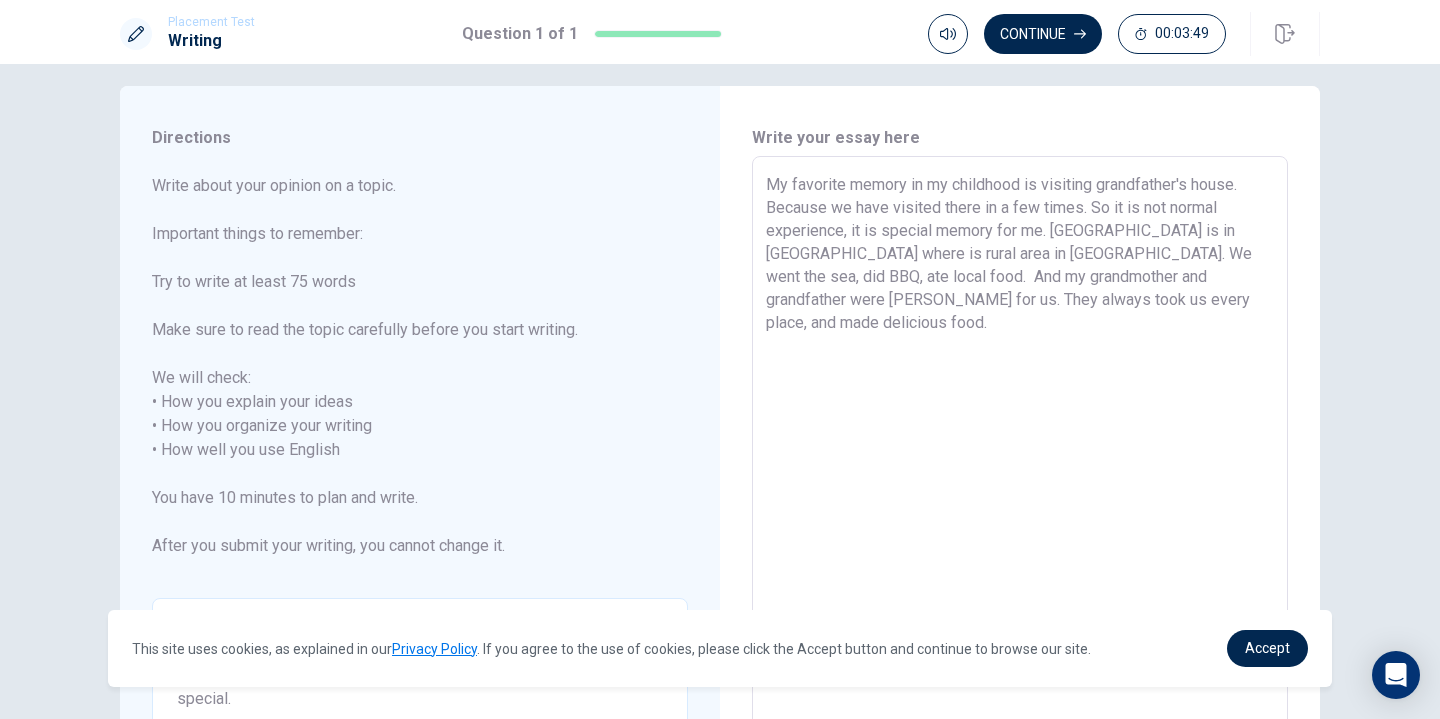 click on "My favorite memory in my childhood is visiting grandfather's house. Because we have visited there in a few times. So it is not normal experience, it is special memory for me. [GEOGRAPHIC_DATA] is in [GEOGRAPHIC_DATA] where is rural area in [GEOGRAPHIC_DATA]. We went the sea, did BBQ, ate local food.  And my grandmother and grandfather were [PERSON_NAME] for us. They always took us every place, and made delicious food." at bounding box center [1020, 450] 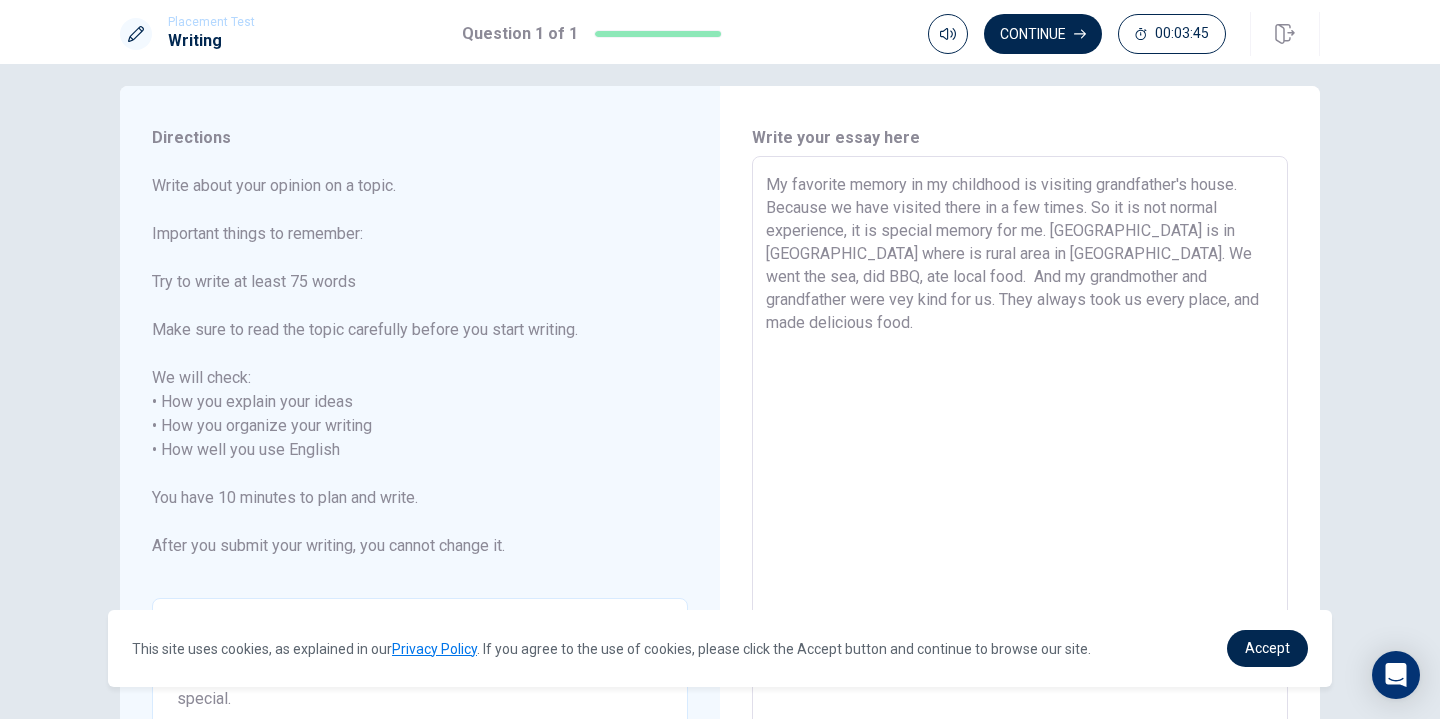 click on "My favorite memory in my childhood is visiting grandfather's house. Because we have visited there in a few times. So it is not normal experience, it is special memory for me. [GEOGRAPHIC_DATA] is in [GEOGRAPHIC_DATA] where is rural area in [GEOGRAPHIC_DATA]. We went the sea, did BBQ, ate local food.  And my grandmother and grandfather were vey kind for us. They always took us every place, and made delicious food." at bounding box center (1020, 450) 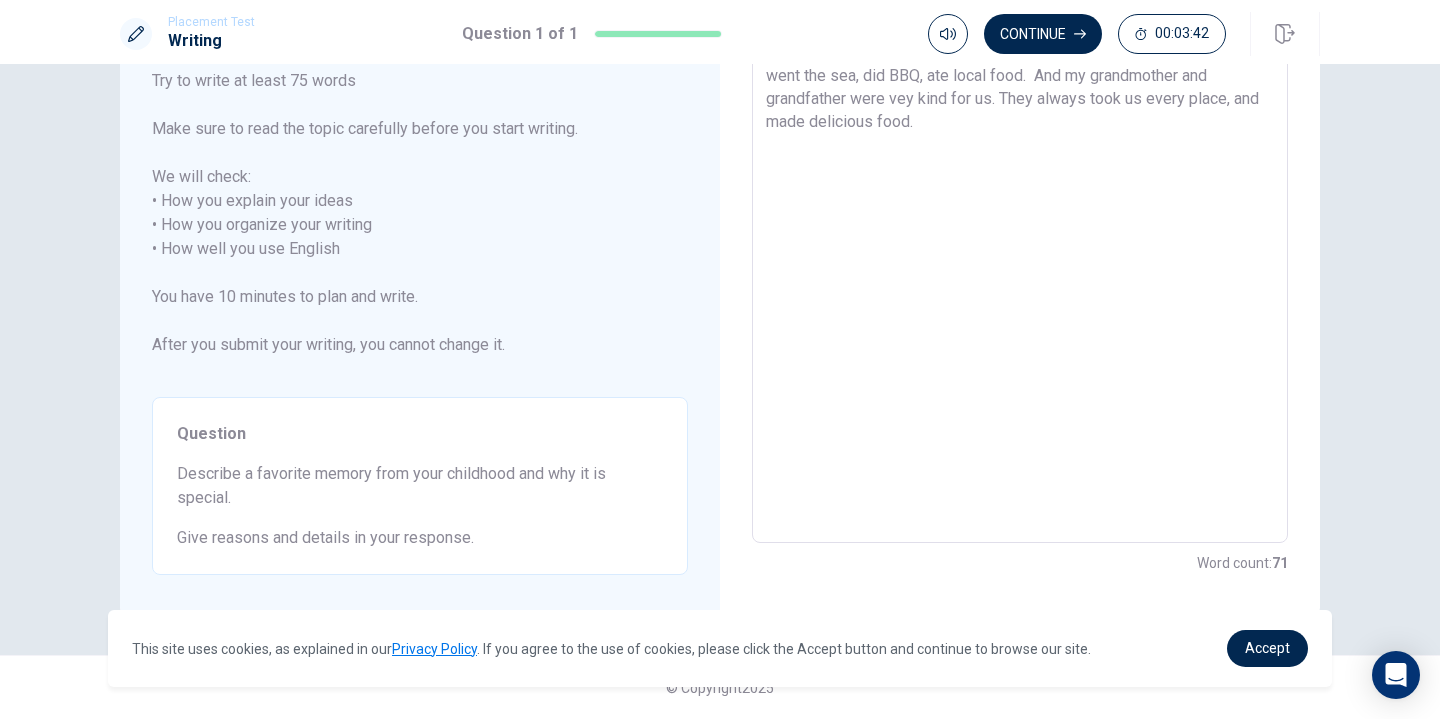scroll, scrollTop: 0, scrollLeft: 0, axis: both 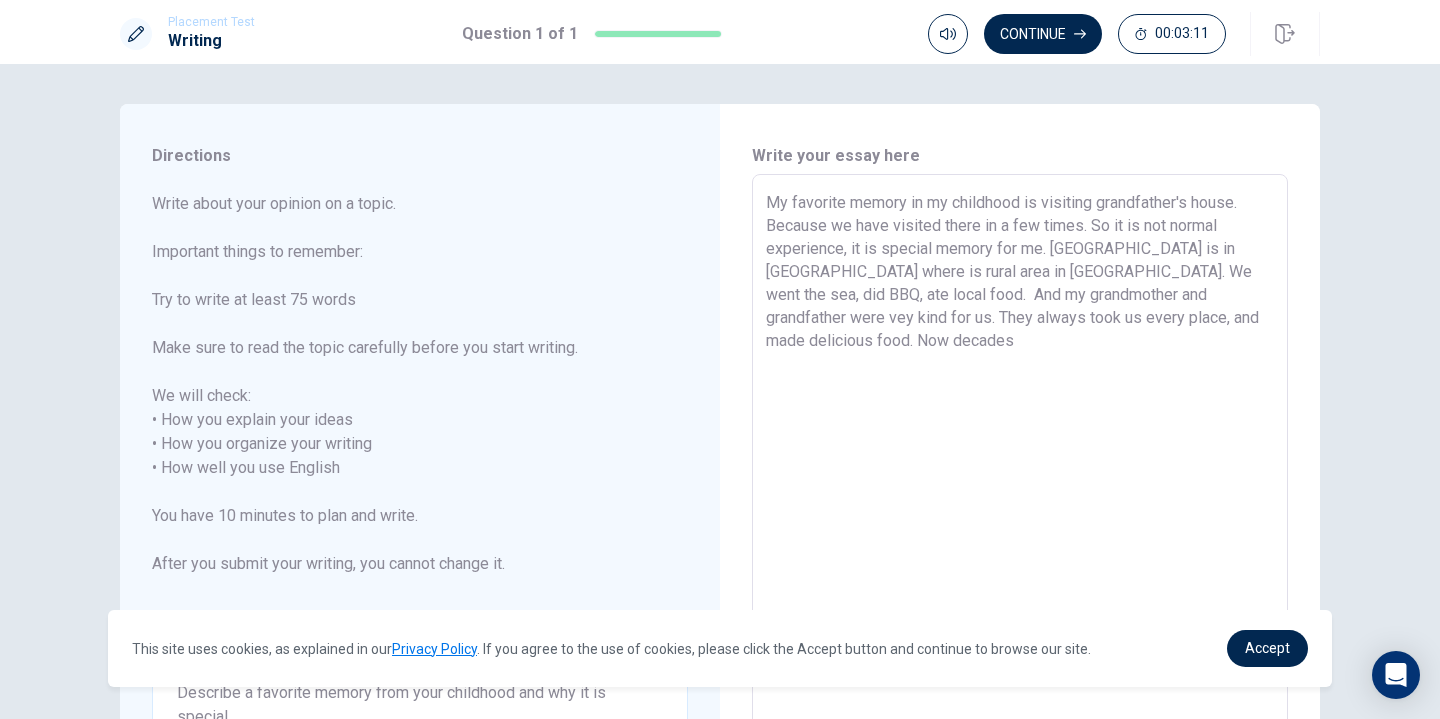 click on "My favorite memory in my childhood is visiting grandfather's house. Because we have visited there in a few times. So it is not normal experience, it is special memory for me. [GEOGRAPHIC_DATA] is in [GEOGRAPHIC_DATA] where is rural area in [GEOGRAPHIC_DATA]. We went the sea, did BBQ, ate local food.  And my grandmother and grandfather were vey kind for us. They always took us every place, and made delicious food. Now decades" at bounding box center [1020, 468] 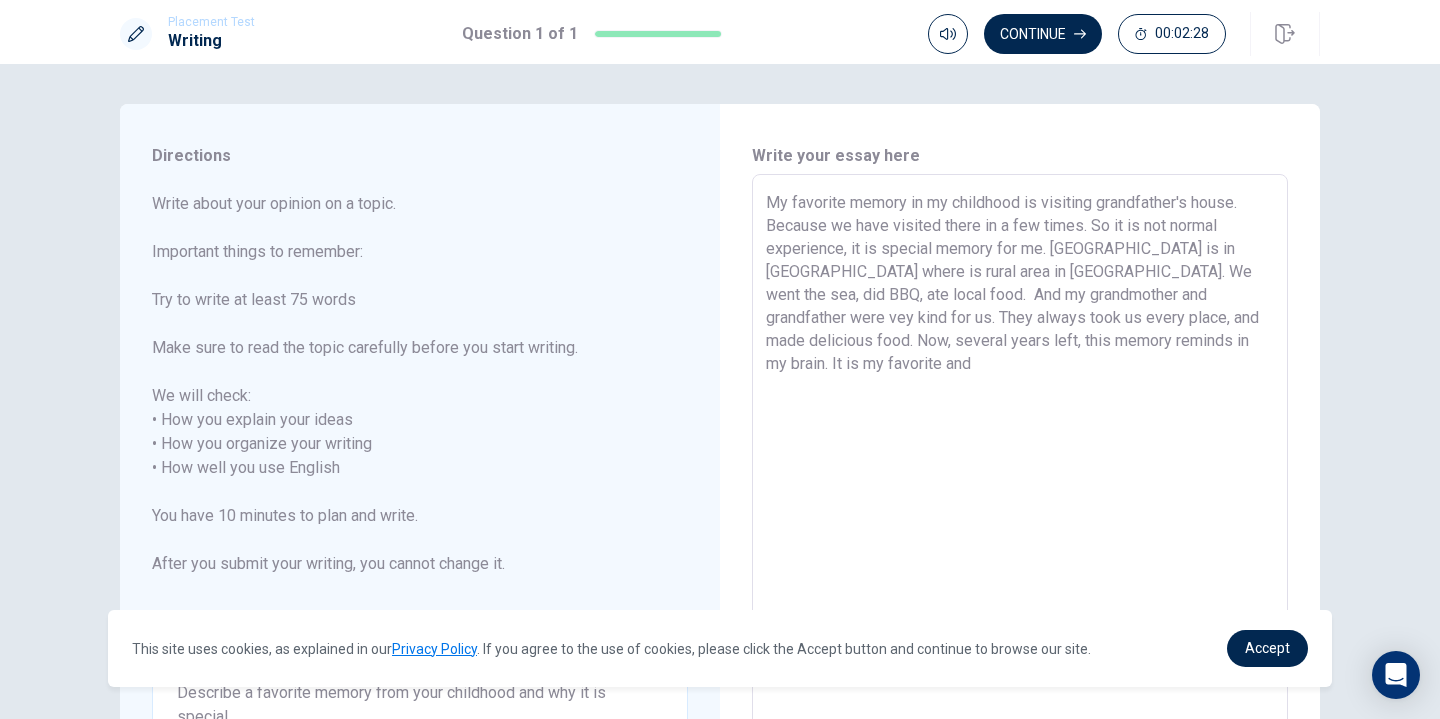 click on "My favorite memory in my childhood is visiting grandfather's house. Because we have visited there in a few times. So it is not normal experience, it is special memory for me. [GEOGRAPHIC_DATA] is in [GEOGRAPHIC_DATA] where is rural area in [GEOGRAPHIC_DATA]. We went the sea, did BBQ, ate local food.  And my grandmother and grandfather were vey kind for us. They always took us every place, and made delicious food. Now, several years left, this memory reminds in my brain. It is my favorite and" at bounding box center (1020, 468) 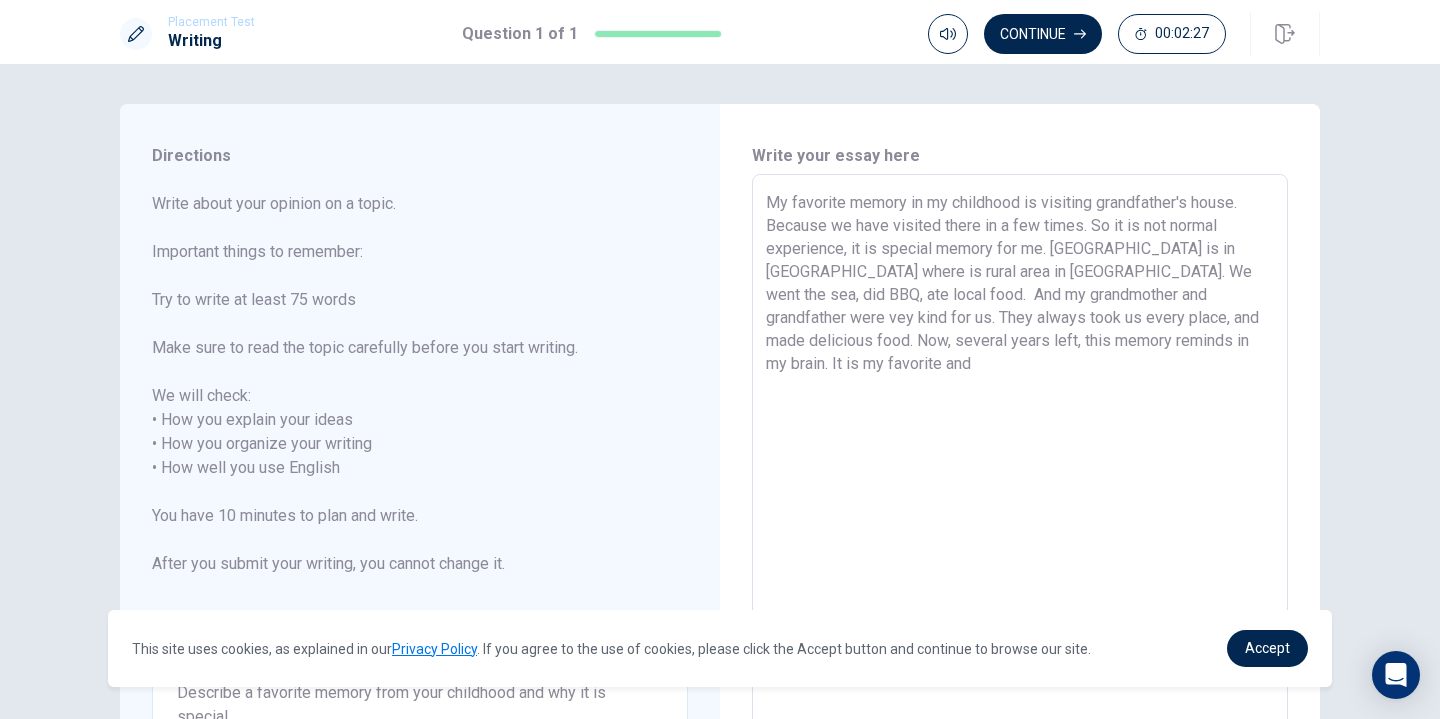 click on "My favorite memory in my childhood is visiting grandfather's house. Because we have visited there in a few times. So it is not normal experience, it is special memory for me. [GEOGRAPHIC_DATA] is in [GEOGRAPHIC_DATA] where is rural area in [GEOGRAPHIC_DATA]. We went the sea, did BBQ, ate local food.  And my grandmother and grandfather were vey kind for us. They always took us every place, and made delicious food. Now, several years left, this memory reminds in my brain. It is my favorite and" at bounding box center [1020, 468] 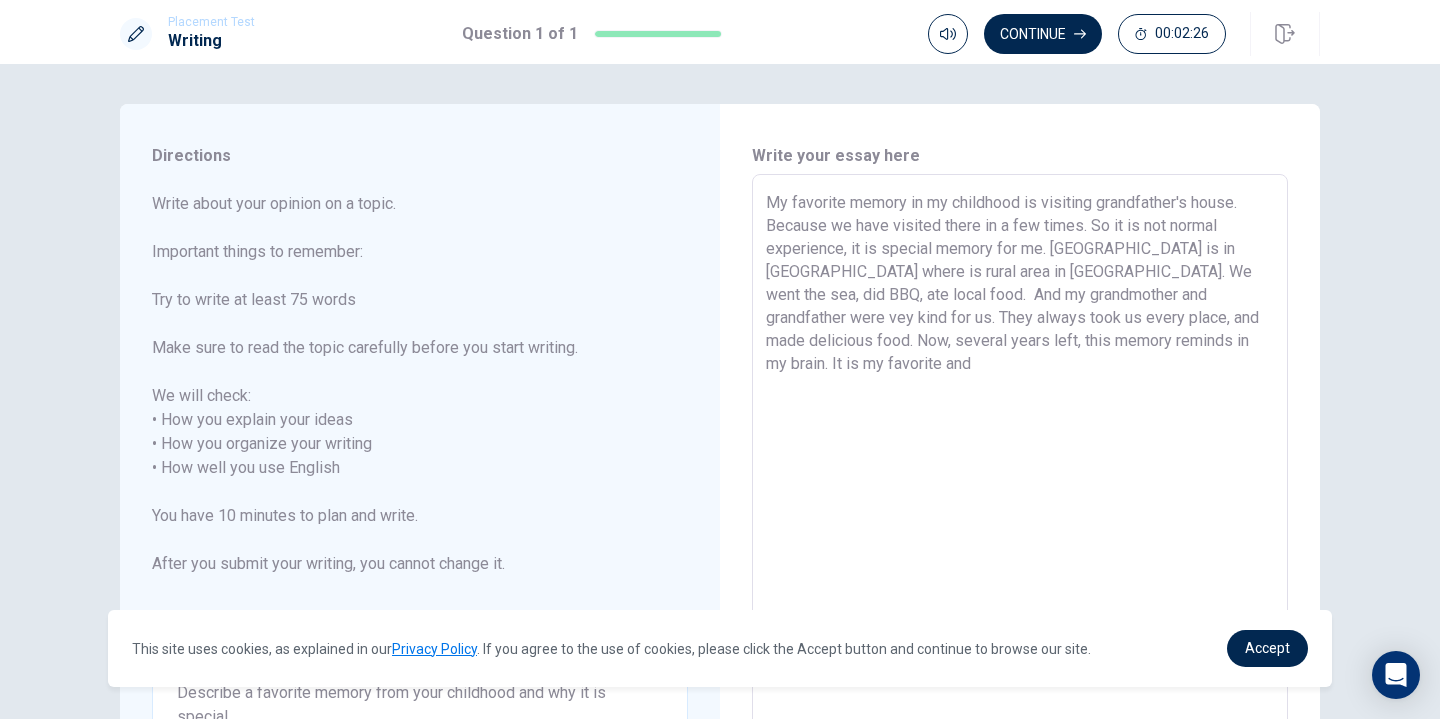 click on "My favorite memory in my childhood is visiting grandfather's house. Because we have visited there in a few times. So it is not normal experience, it is special memory for me. [GEOGRAPHIC_DATA] is in [GEOGRAPHIC_DATA] where is rural area in [GEOGRAPHIC_DATA]. We went the sea, did BBQ, ate local food.  And my grandmother and grandfather were vey kind for us. They always took us every place, and made delicious food. Now, several years left, this memory reminds in my brain. It is my favorite and" at bounding box center (1020, 468) 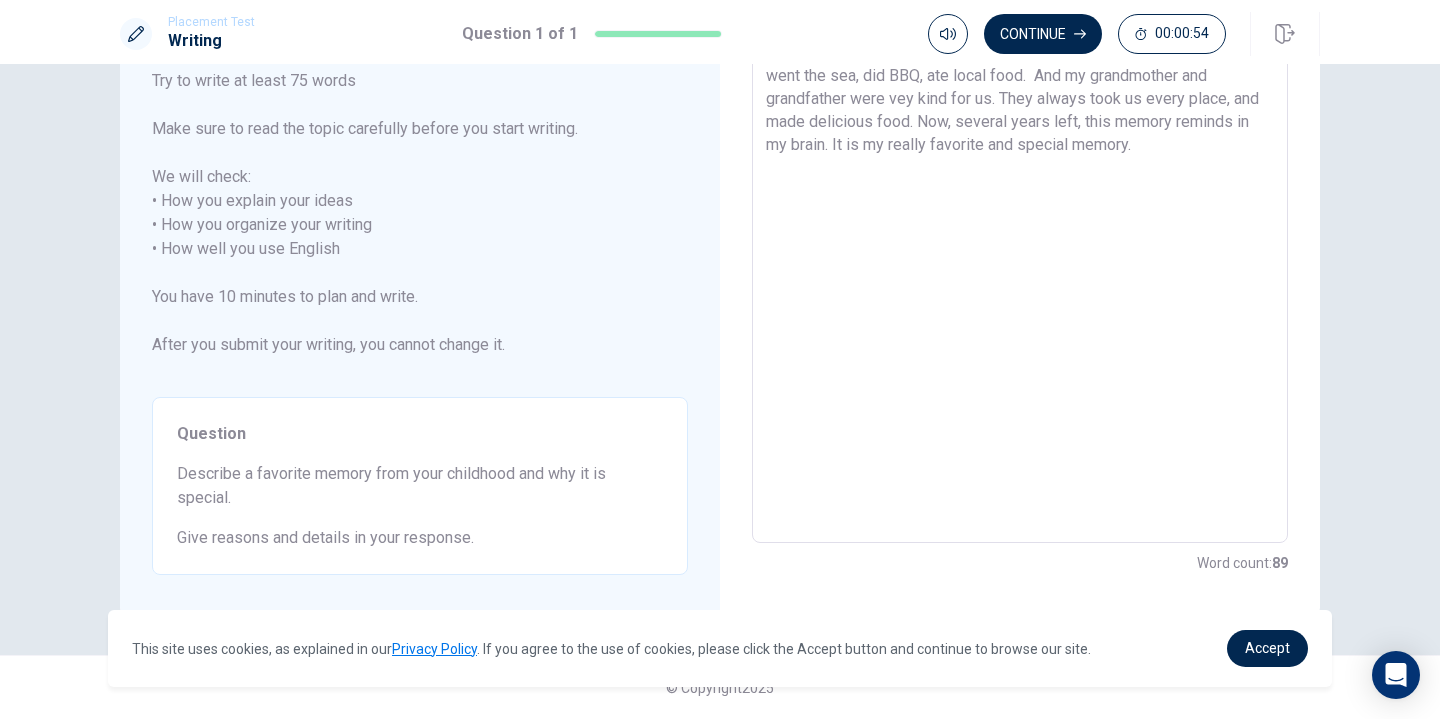 scroll, scrollTop: 0, scrollLeft: 0, axis: both 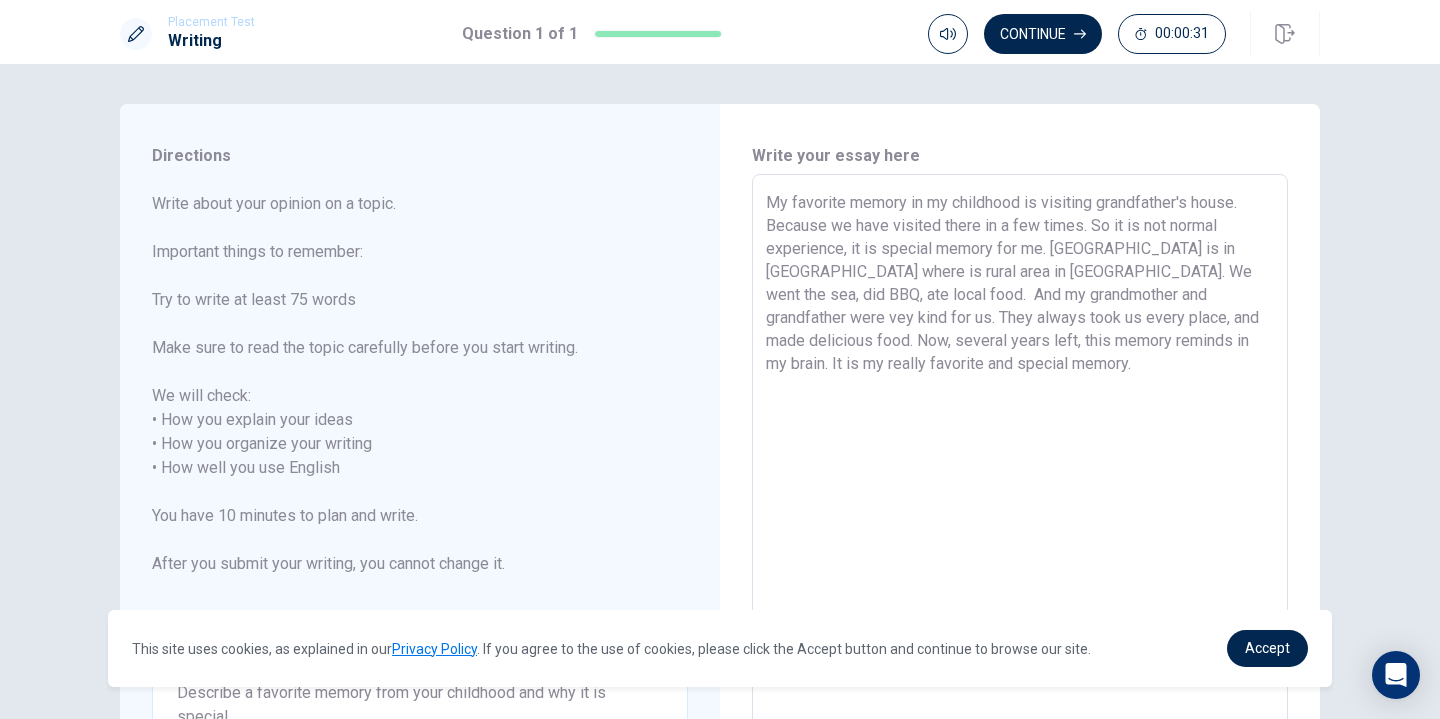 click on "My favorite memory in my childhood is visiting grandfather's house. Because we have visited there in a few times. So it is not normal experience, it is special memory for me. [GEOGRAPHIC_DATA] is in [GEOGRAPHIC_DATA] where is rural area in [GEOGRAPHIC_DATA]. We went the sea, did BBQ, ate local food.  And my grandmother and grandfather were vey kind for us. They always took us every place, and made delicious food. Now, several years left, this memory reminds in my brain. It is my really favorite and special memory." at bounding box center [1020, 468] 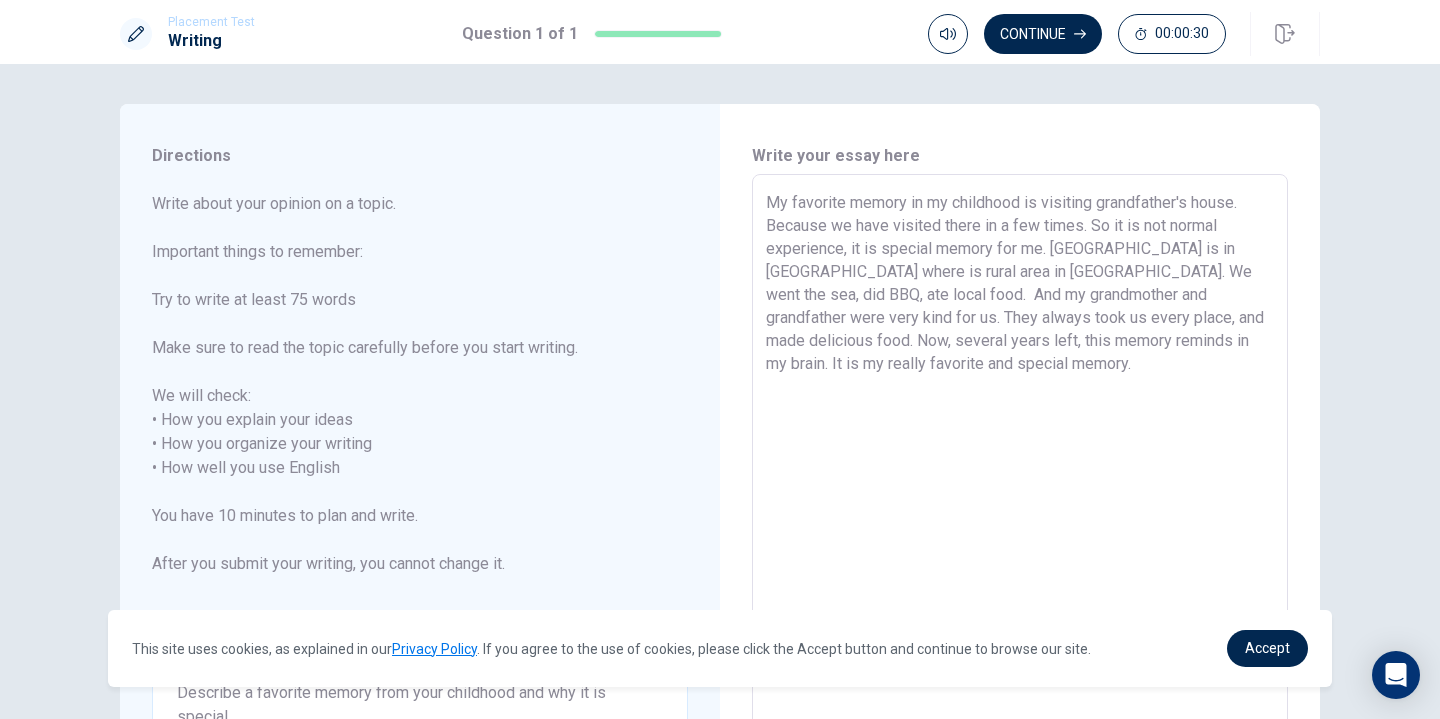 click on "My favorite memory in my childhood is visiting grandfather's house. Because we have visited there in a few times. So it is not normal experience, it is special memory for me. [GEOGRAPHIC_DATA] is in [GEOGRAPHIC_DATA] where is rural area in [GEOGRAPHIC_DATA]. We went the sea, did BBQ, ate local food.  And my grandmother and grandfather were very kind for us. They always took us every place, and made delicious food. Now, several years left, this memory reminds in my brain. It is my really favorite and special memory." at bounding box center [1020, 468] 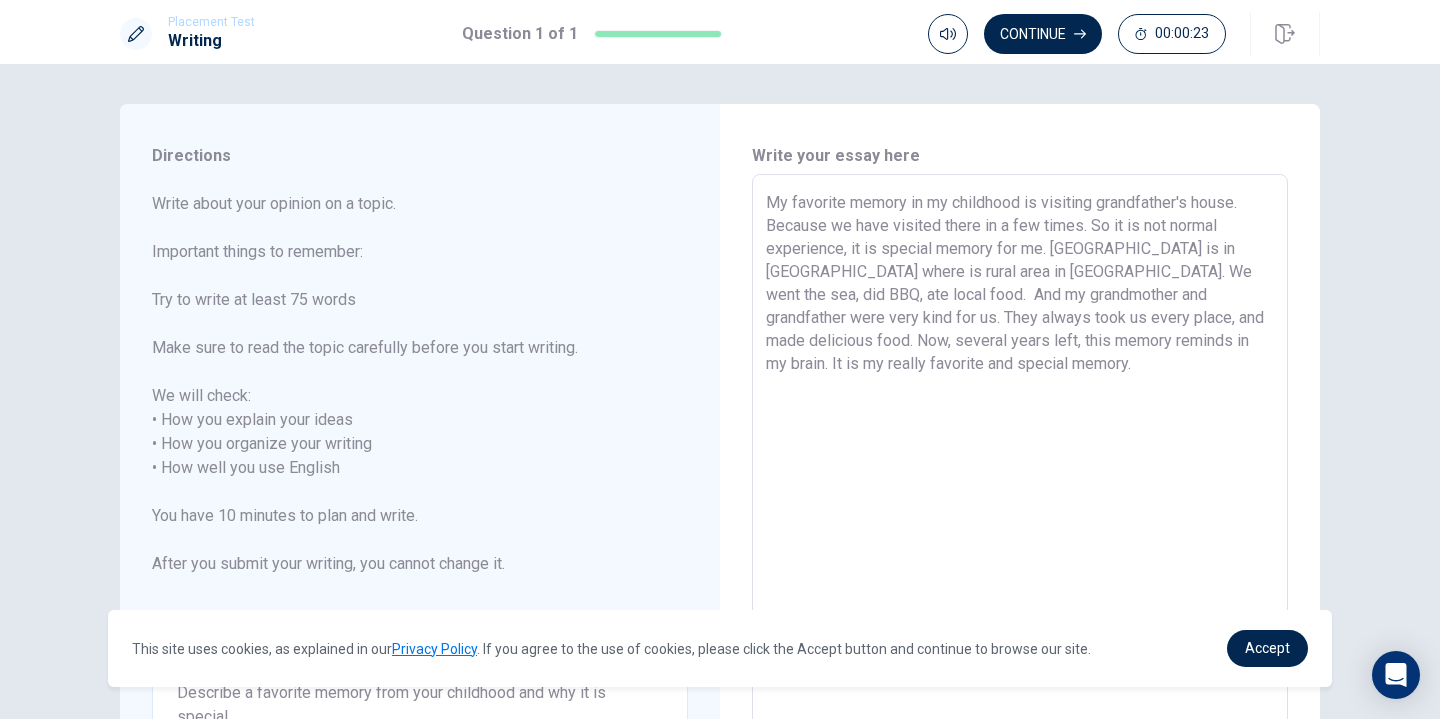 click on "My favorite memory in my childhood is visiting grandfather's house. Because we have visited there in a few times. So it is not normal experience, it is special memory for me. [GEOGRAPHIC_DATA] is in [GEOGRAPHIC_DATA] where is rural area in [GEOGRAPHIC_DATA]. We went the sea, did BBQ, ate local food.  And my grandmother and grandfather were very kind for us. They always took us every place, and made delicious food. Now, several years left, this memory reminds in my brain. It is my really favorite and special memory." at bounding box center (1020, 468) 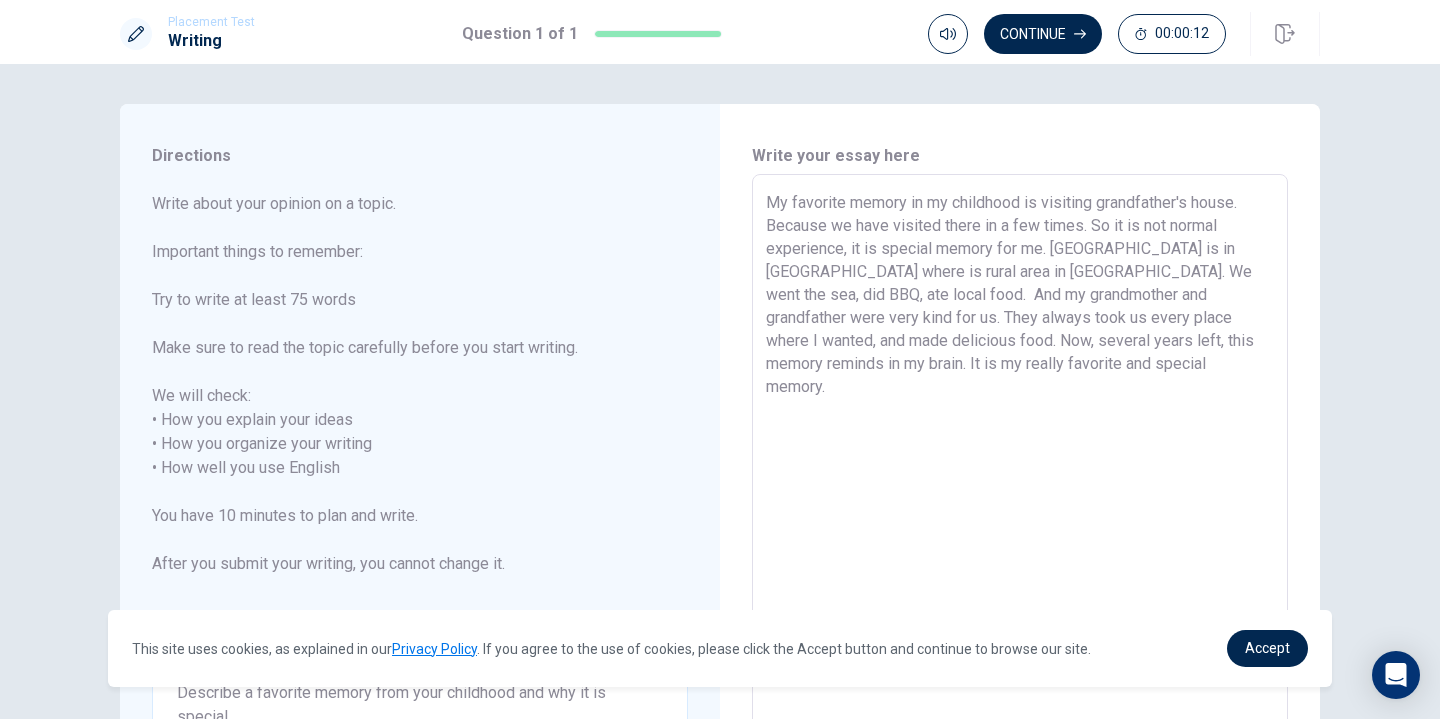 click on "My favorite memory in my childhood is visiting grandfather's house. Because we have visited there in a few times. So it is not normal experience, it is special memory for me. [GEOGRAPHIC_DATA] is in [GEOGRAPHIC_DATA] where is rural area in [GEOGRAPHIC_DATA]. We went the sea, did BBQ, ate local food.  And my grandmother and grandfather were very kind for us. They always took us every place where I wanted, and made delicious food. Now, several years left, this memory reminds in my brain. It is my really favorite and special memory." at bounding box center (1020, 468) 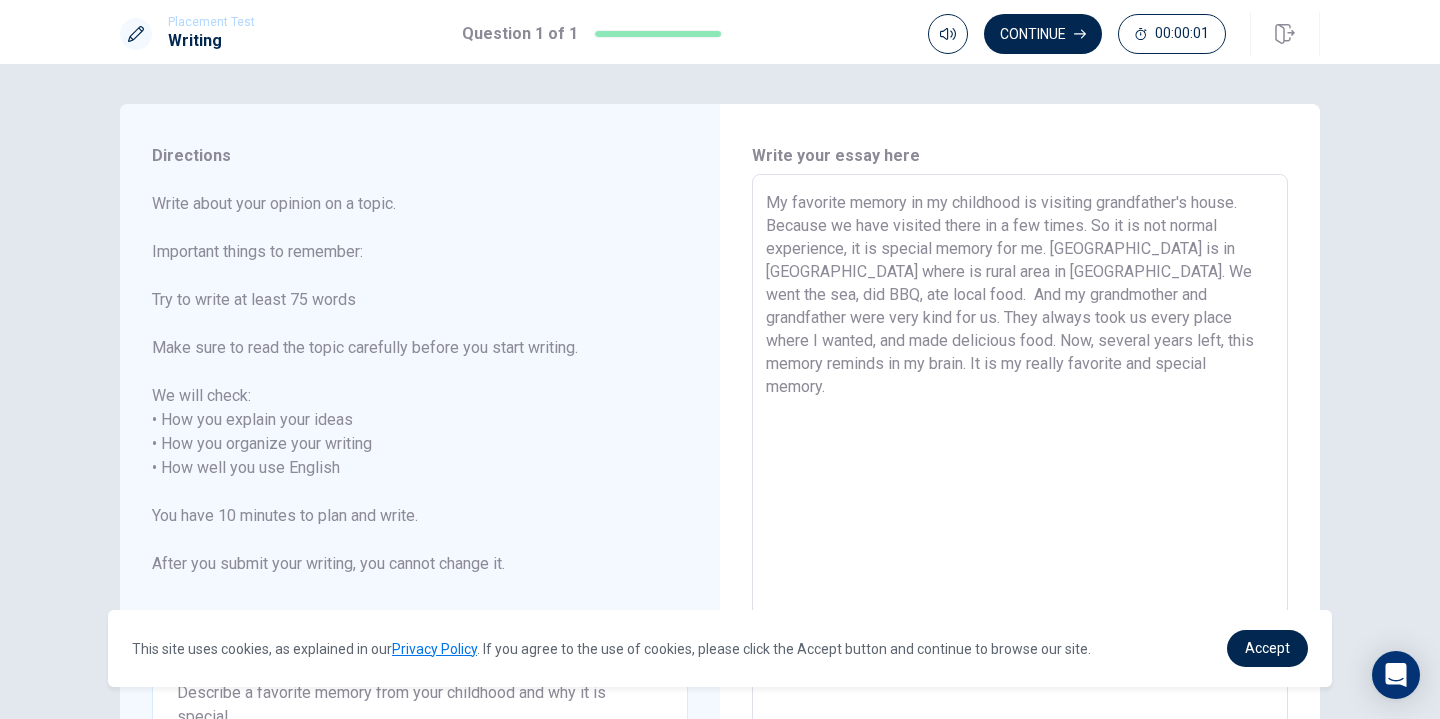 click on "My favorite memory in my childhood is visiting grandfather's house. Because we have visited there in a few times. So it is not normal experience, it is special memory for me. [GEOGRAPHIC_DATA] is in [GEOGRAPHIC_DATA] where is rural area in [GEOGRAPHIC_DATA]. We went the sea, did BBQ, ate local food.  And my grandmother and grandfather were very kind for us. They always took us every place where I wanted, and made delicious food. Now, several years left, this memory reminds in my brain. It is my really favorite and special memory." at bounding box center (1020, 468) 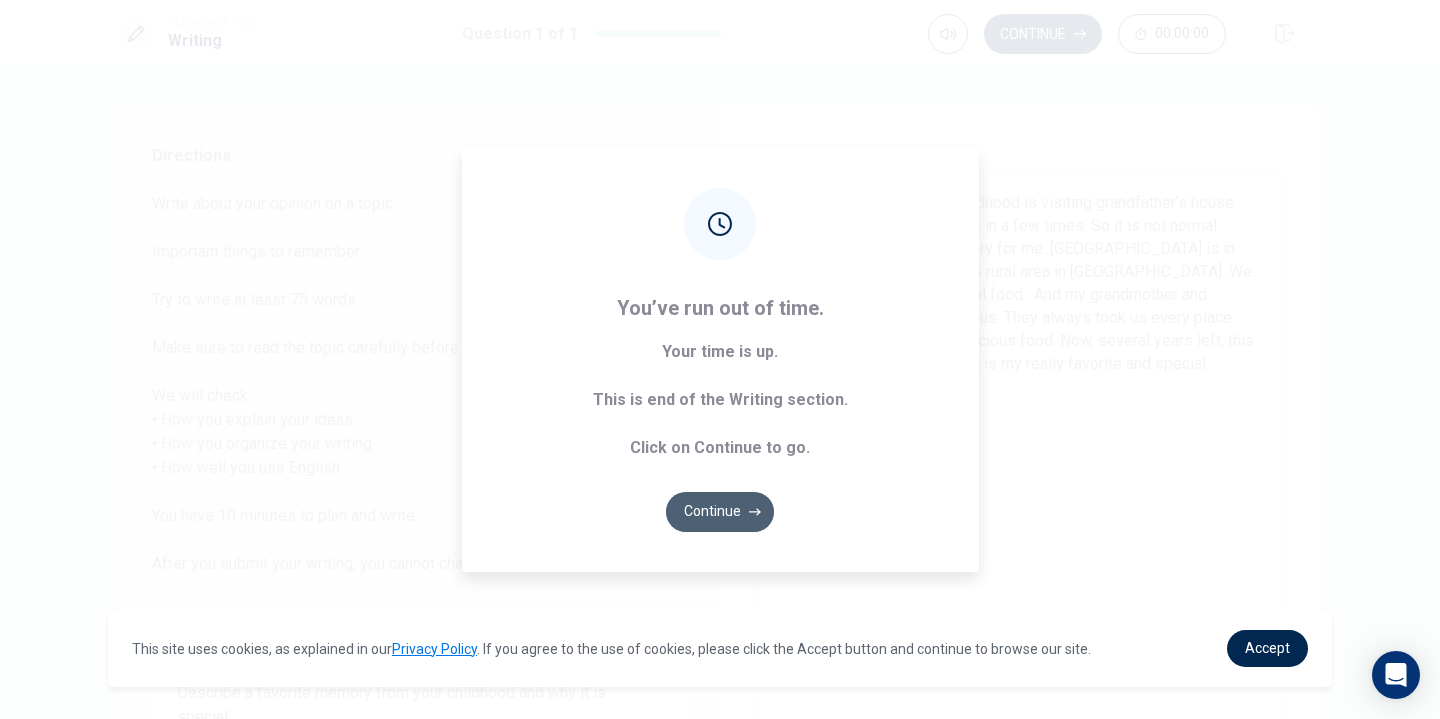 click on "Continue" at bounding box center (720, 512) 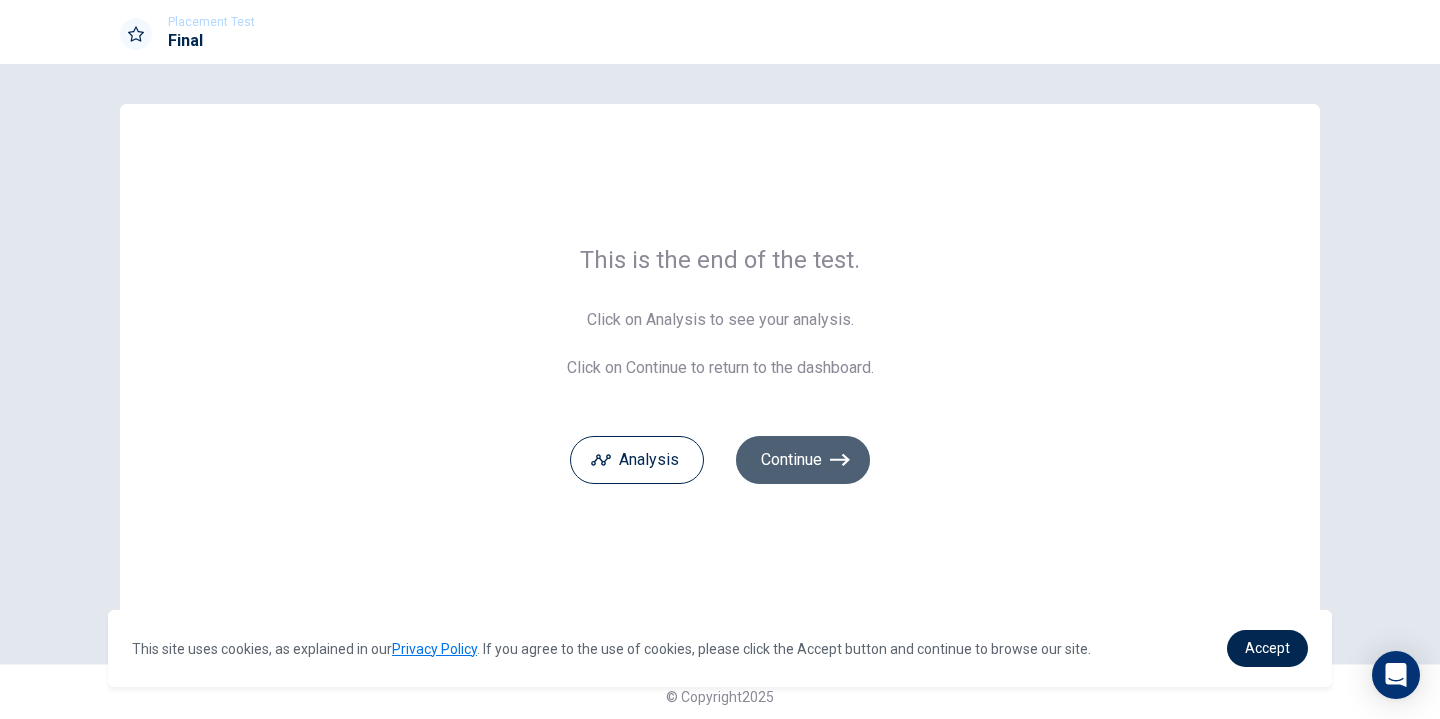 click on "Continue" at bounding box center (803, 460) 